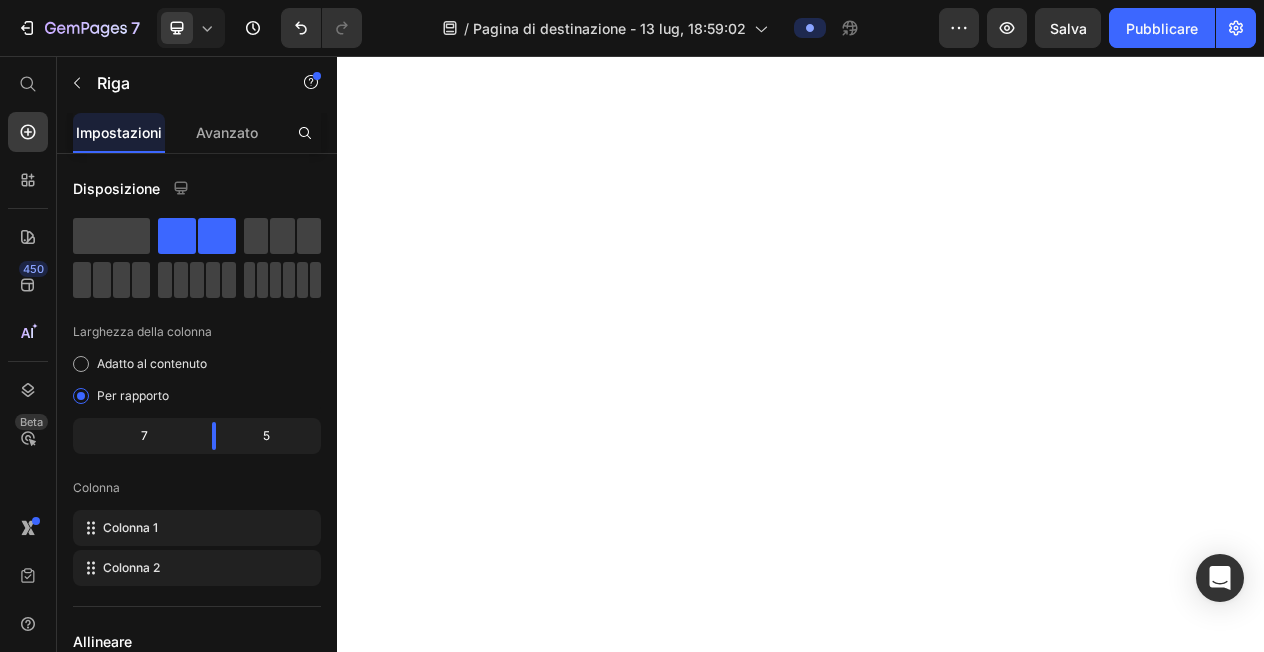 scroll, scrollTop: 0, scrollLeft: 0, axis: both 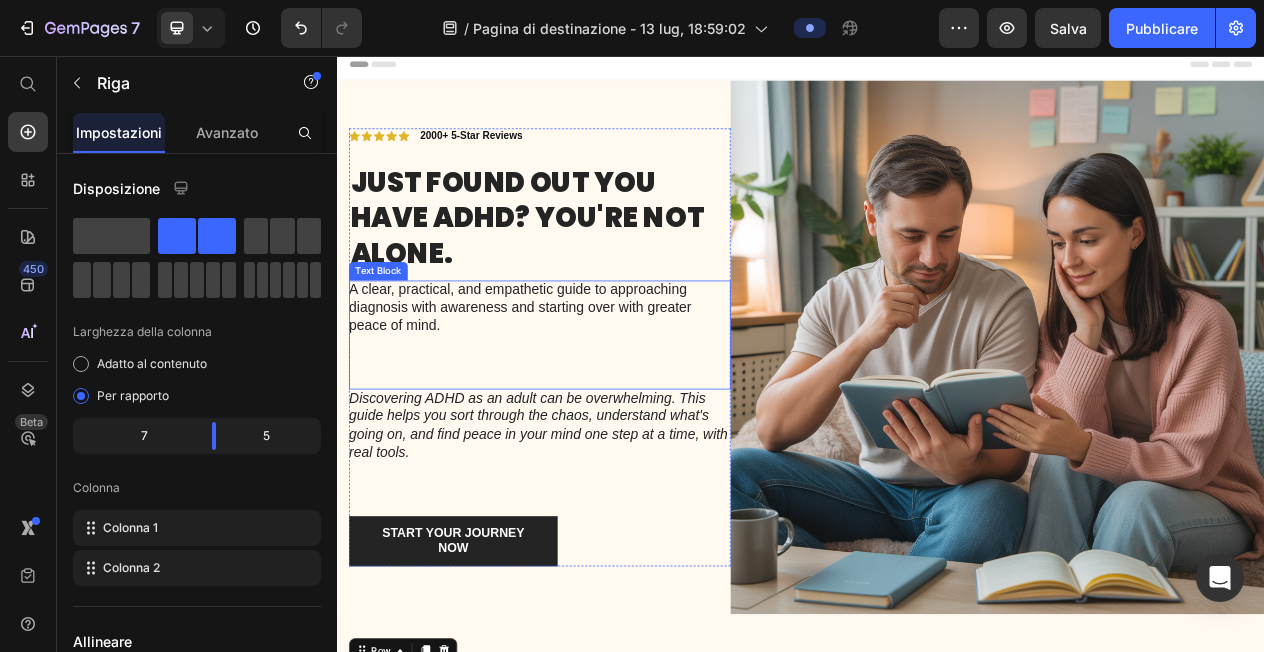 click on "A clear, practical, and empathetic guide to approaching diagnosis with awareness and starting over with greater peace of mind." at bounding box center [599, 382] 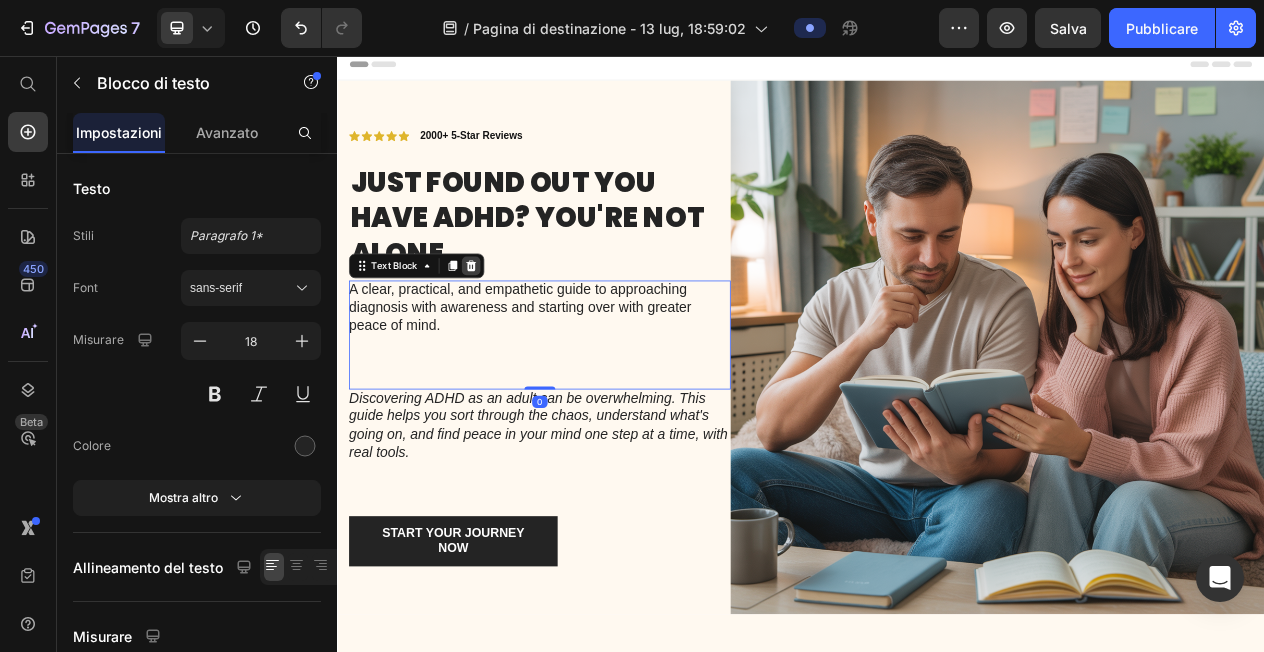 click 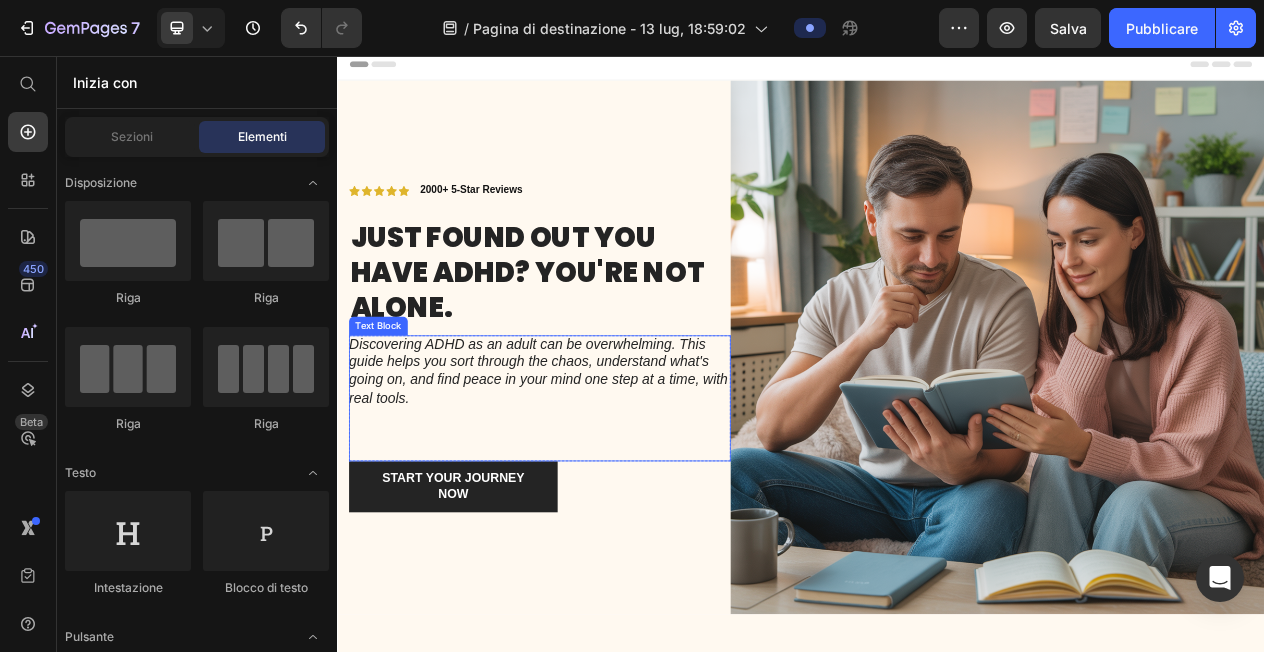 click on "Discovering ADHD as an adult can be overwhelming. This guide helps you sort through the chaos, understand what's going on, and find peace in your mind one step at a time, with real tools." at bounding box center [599, 465] 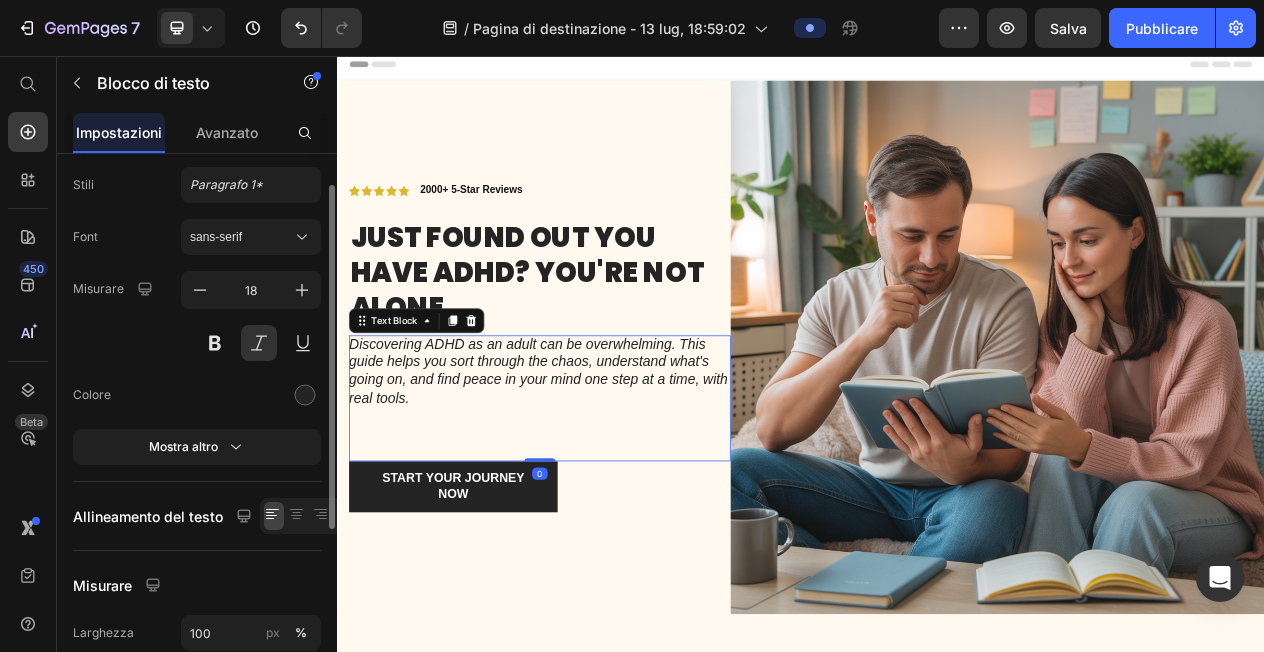 scroll, scrollTop: 138, scrollLeft: 0, axis: vertical 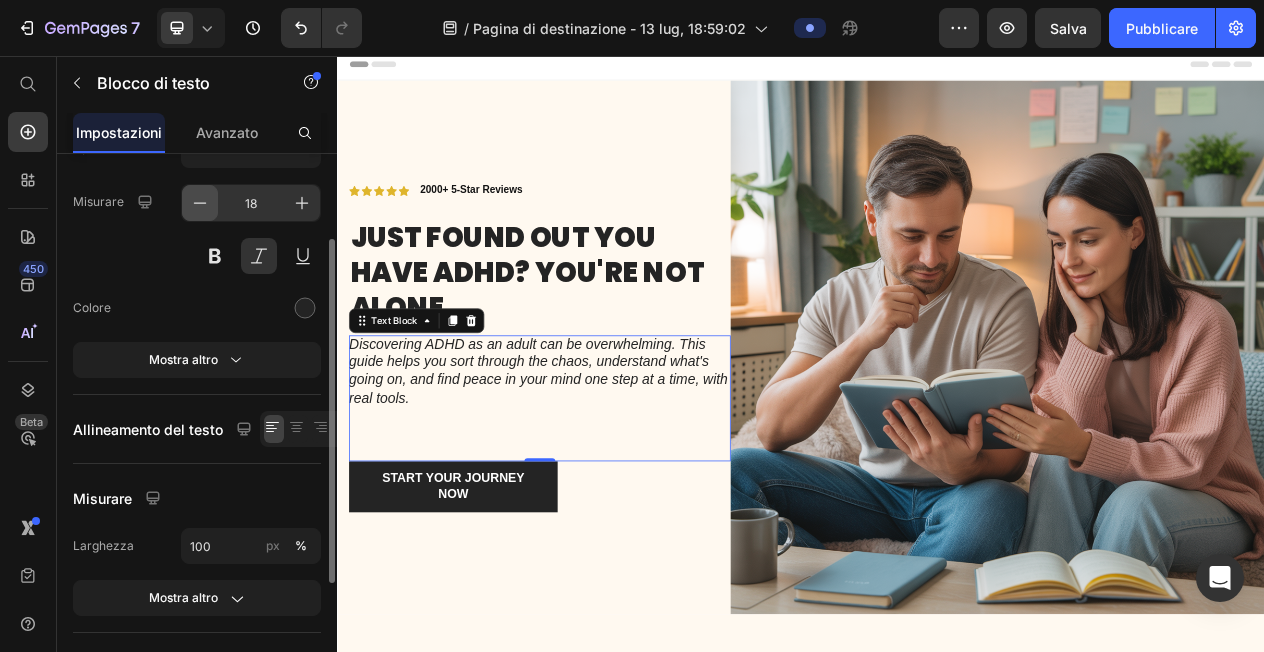 click at bounding box center (200, 203) 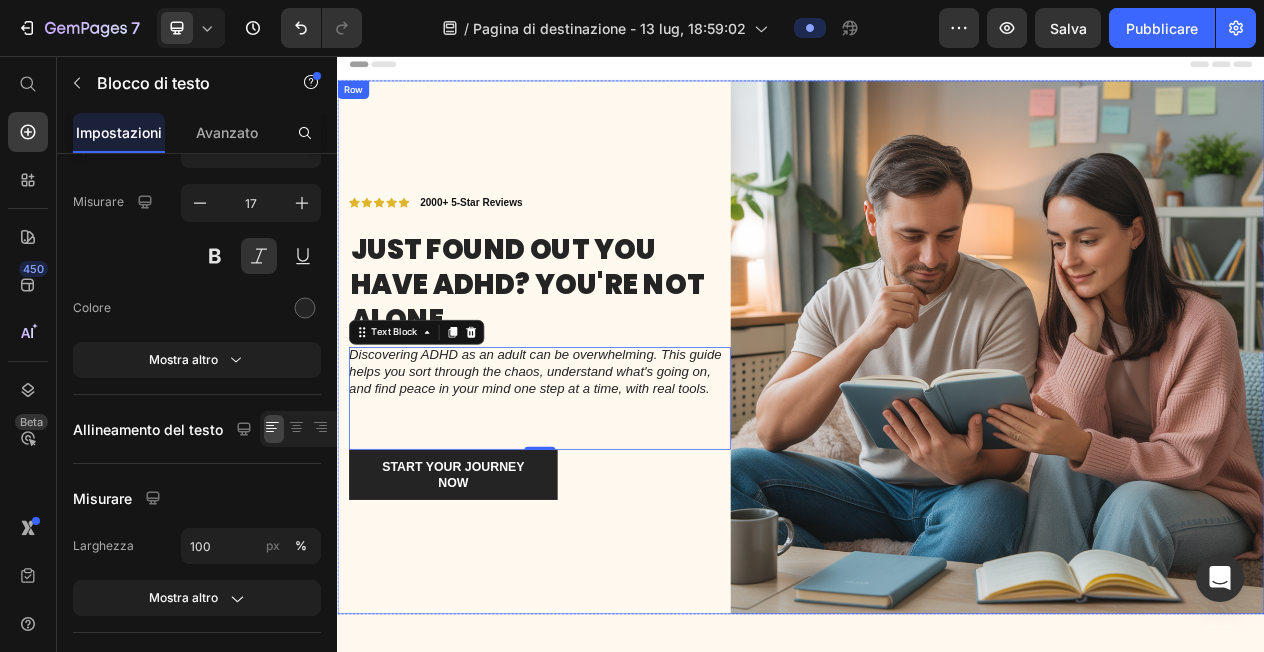 click on "Icon Icon Icon Icon Icon Icon List 2000+ 5-Star Reviews Text Block Row Just found out you have ADHD? You're not alone. Heading Discovering ADHD as an adult can be overwhelming. This guide helps you sort through the chaos, understand what's going on, and find peace in your mind one step at a time, with real tools.       Text Block   0 Row Start your journey now Button Row" at bounding box center (599, 433) 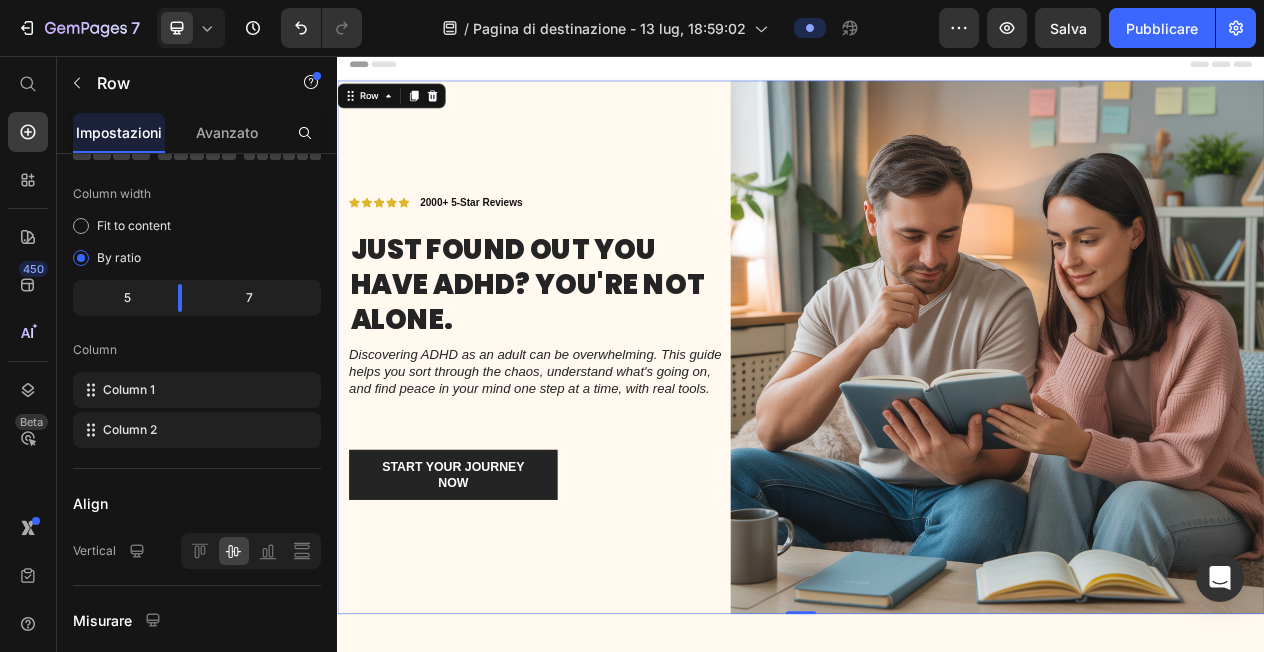 scroll, scrollTop: 0, scrollLeft: 0, axis: both 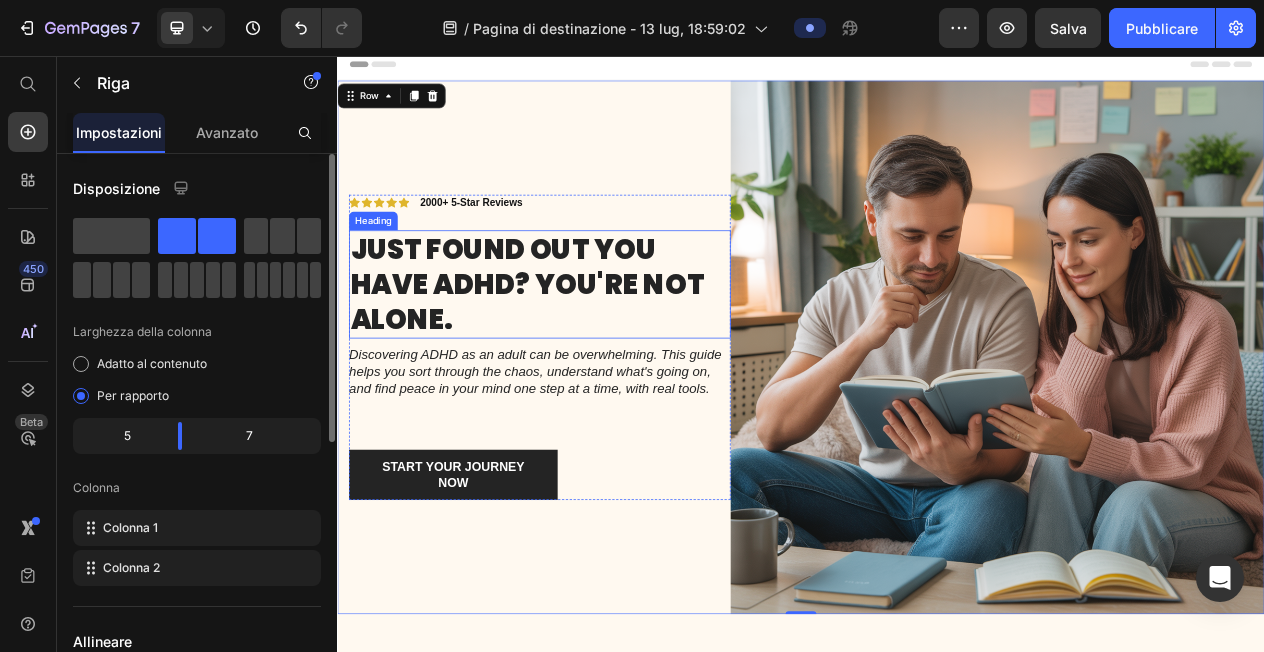click on "Just found out you have ADHD? You're not alone." at bounding box center [599, 352] 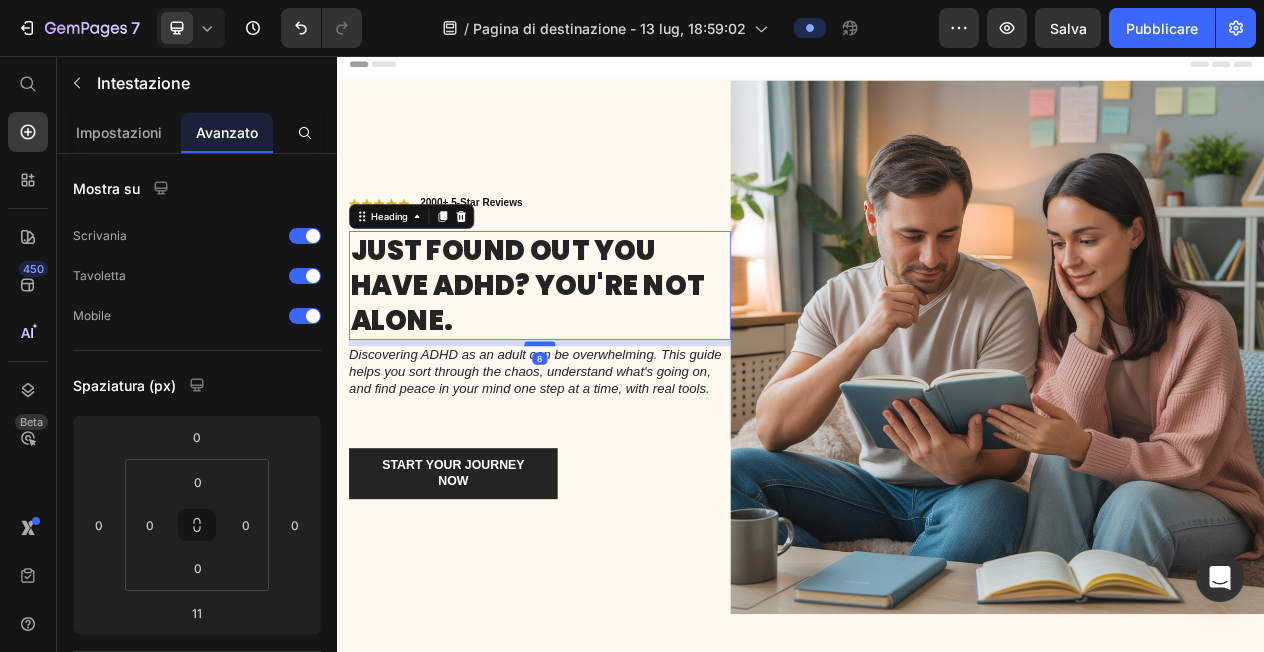 click at bounding box center [599, 429] 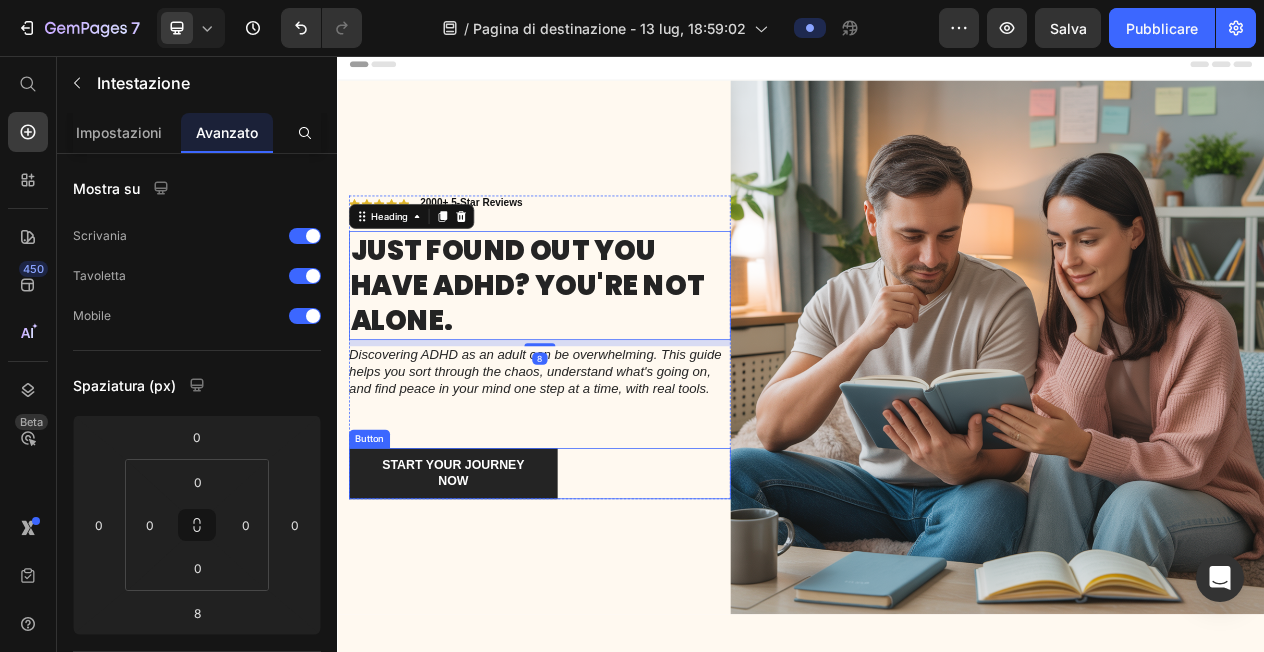 click on "Start your journey now Button" at bounding box center (599, 597) 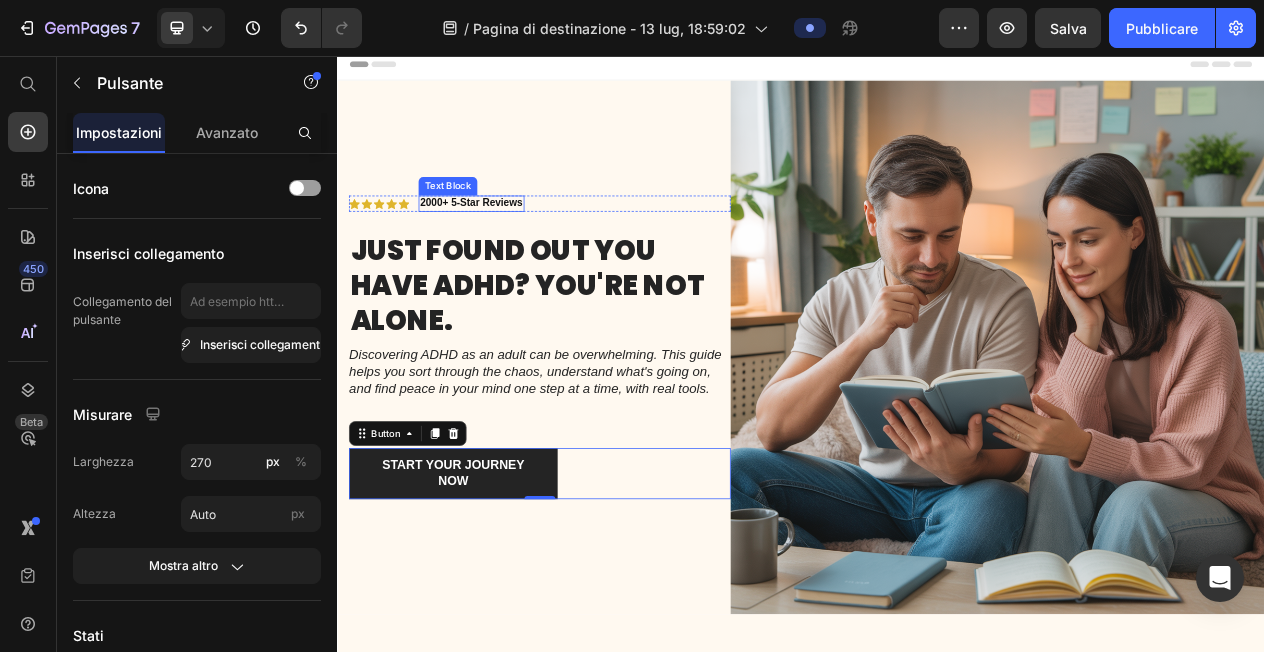 click on "2000+ 5-Star Reviews" at bounding box center [510, 247] 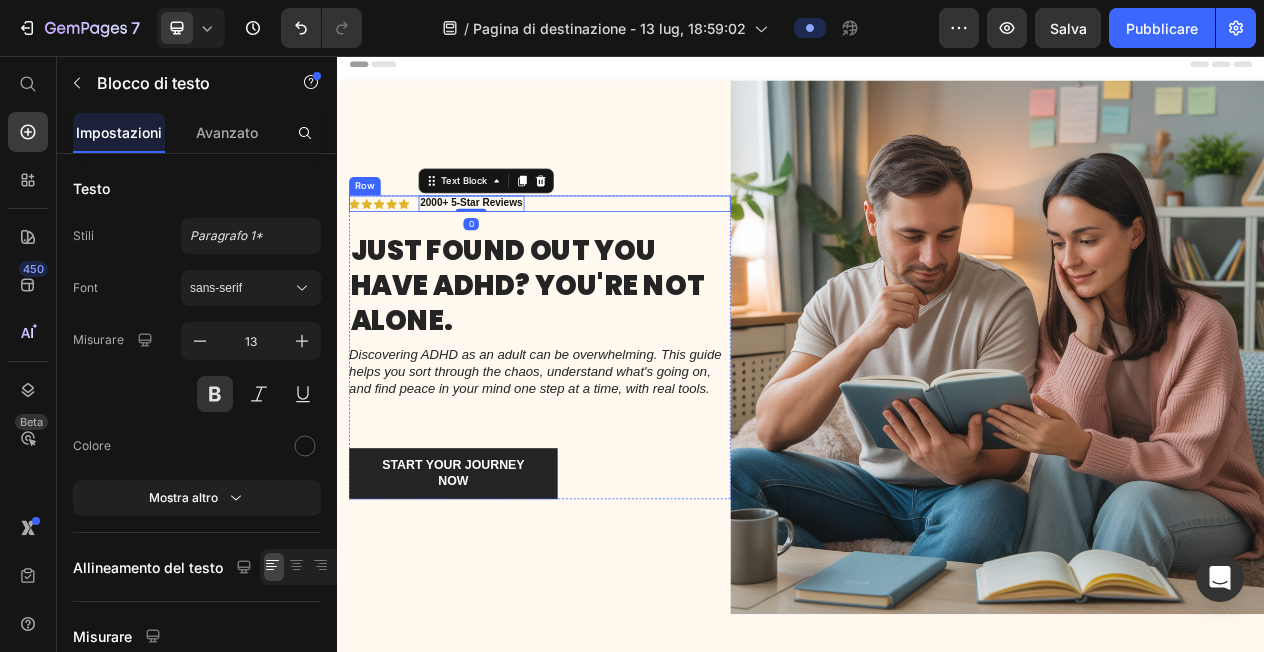 click on "Icon Icon Icon Icon Icon Icon List 2000+ 5-Star Reviews Text Block   0 Row" at bounding box center (599, 247) 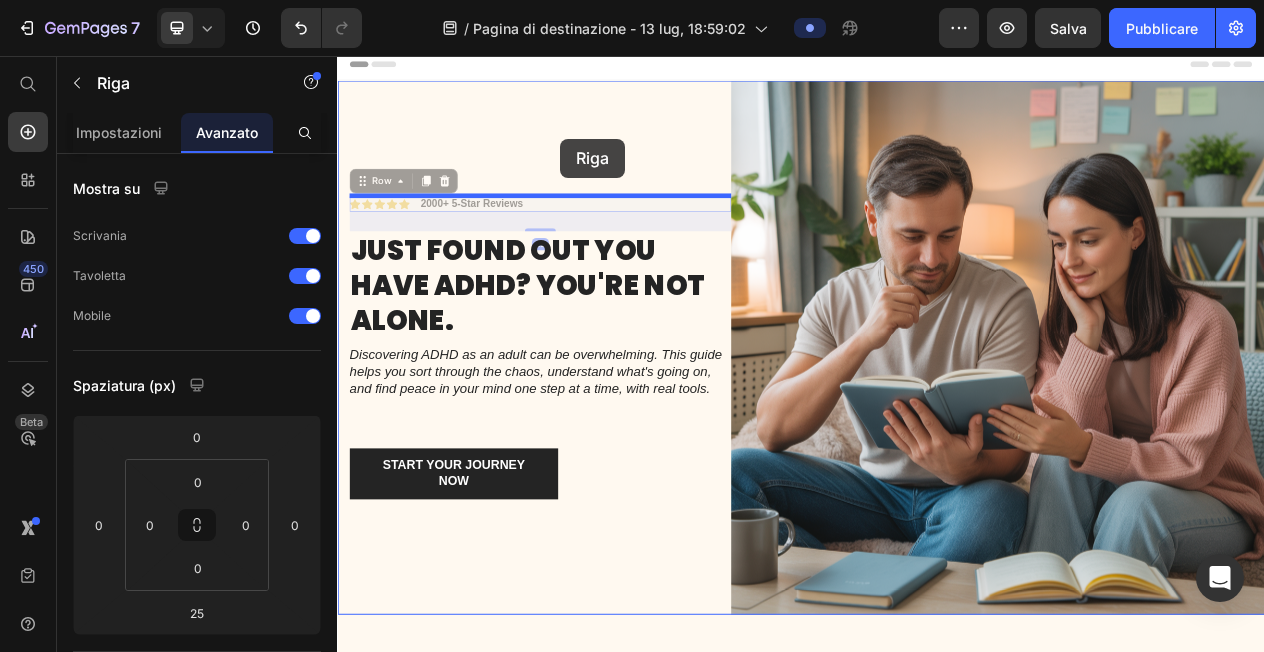 scroll, scrollTop: 0, scrollLeft: 0, axis: both 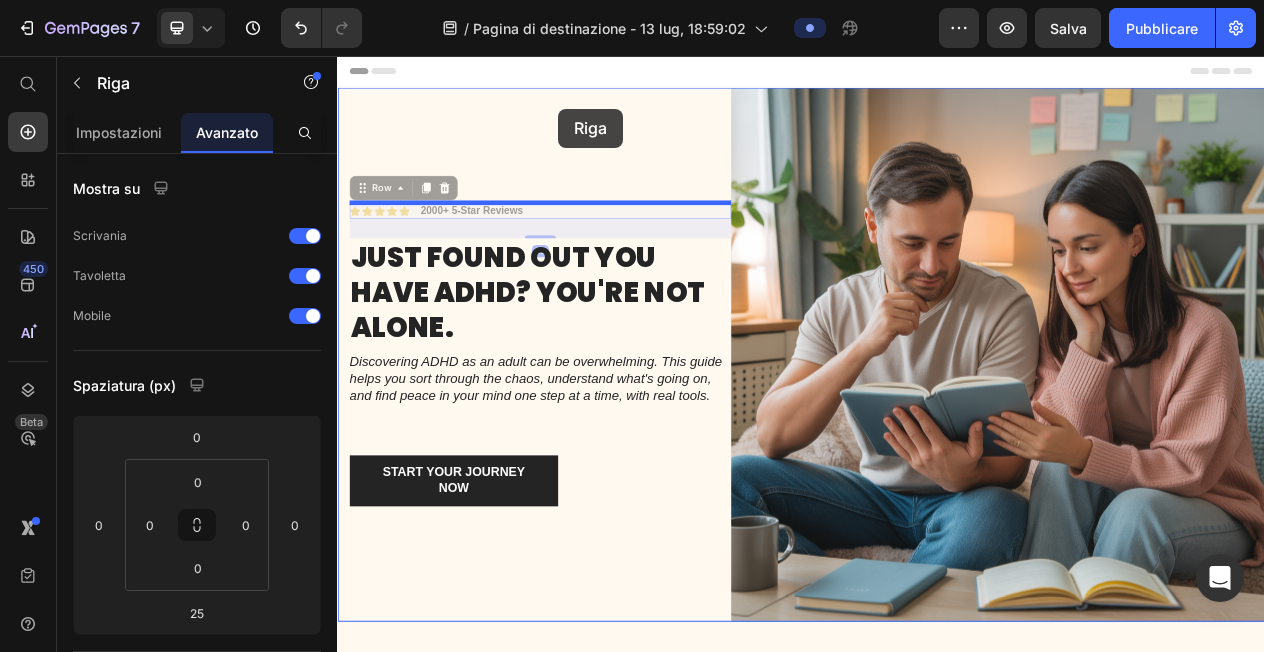 drag, startPoint x: 628, startPoint y: 245, endPoint x: 623, endPoint y: 124, distance: 121.103264 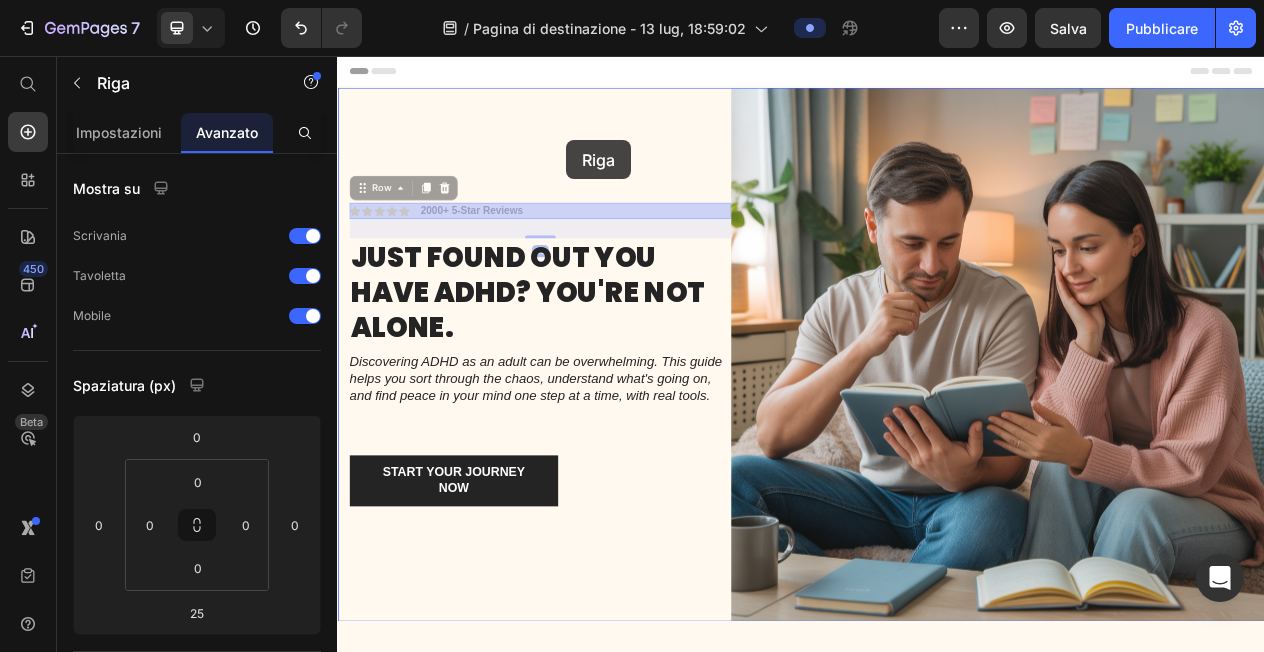 drag, startPoint x: 638, startPoint y: 254, endPoint x: 633, endPoint y: 164, distance: 90.13878 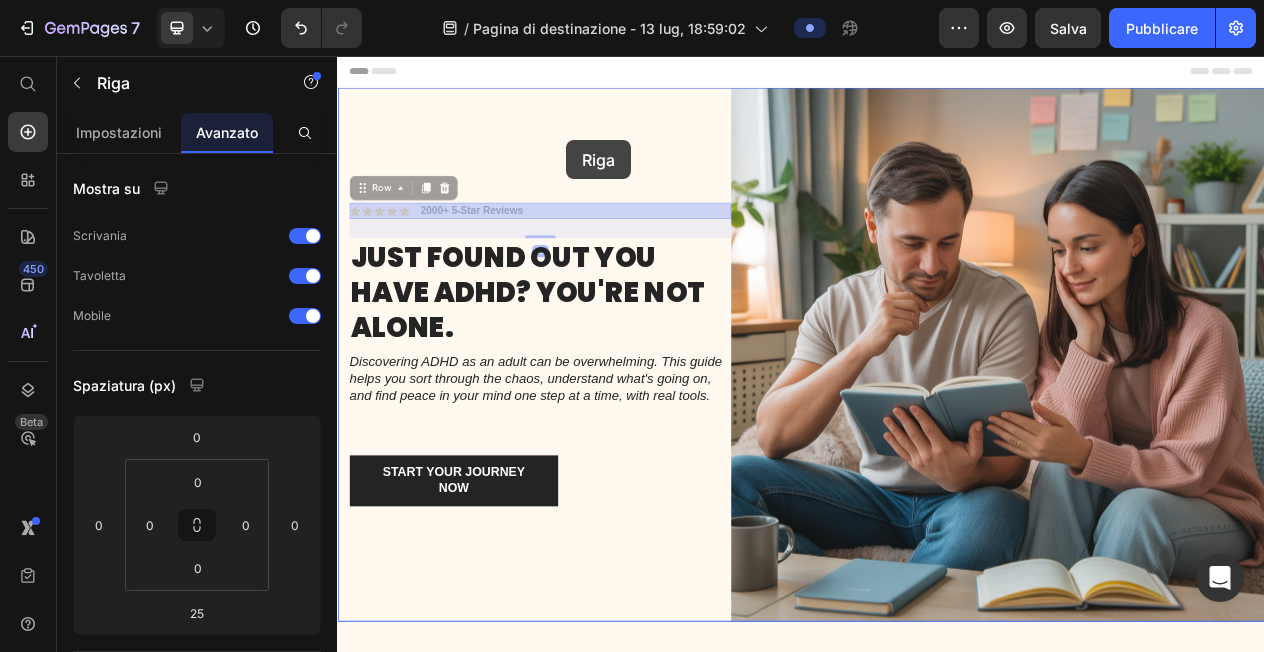 click on "Intestazione Icon Icon Icon Icon Icon Icon List 2000+ 5-Star Reviews Text Block Row   25 Icon Icon Icon Icon Icon Icon List 2000+ 5-Star Reviews Text Block Row   25 Just found out you have ADHD? You're not alone. Heading Discovering ADHD as an adult can be overwhelming. This guide helps you sort through the chaos, understand what's going on, and find peace in your mind one step at a time, with real tools.       Text Block Row Start your journey now Button Row Image Row Hero Banner Section 1 Image Image Row A written guide for those who want to understand. Don't get lost. Heading Unlock your potential with our ADHD package. Heading Adult ADHD Diagnosis. The Complete Guide to Preparedness and Peace of Mind" is the starting point you wish you had the day you were diagnosed. A blend of clarity, emotional validation, and practical strategies, designed for neurodivergent adults who finally want the tools to live better. Text Block Row Section 2 Radice Inizia con le sezioni dalla barra laterale Aggiungi sezioni" at bounding box center [937, 896] 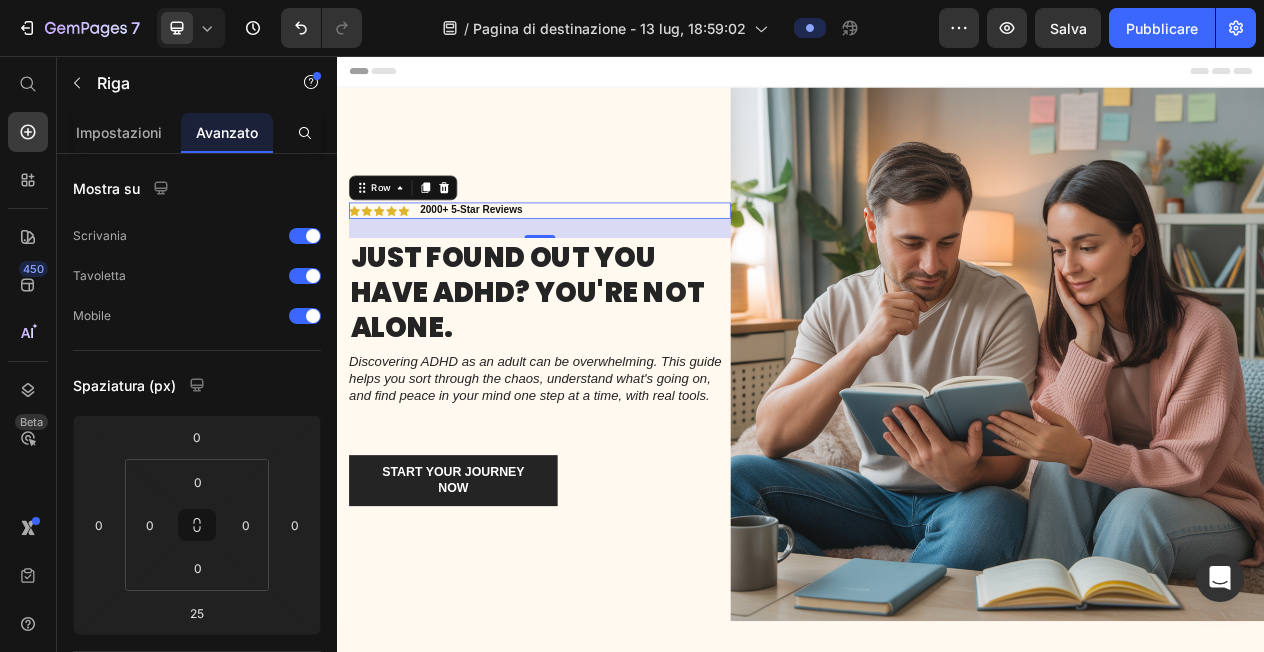 click on "Icon Icon Icon Icon Icon Icon List 2000+ 5-Star Reviews Text Block Row   25 Just found out you have ADHD? You're not alone. Heading Discovering ADHD as an adult can be overwhelming. This guide helps you sort through the chaos, understand what's going on, and find peace in your mind one step at a time, with real tools.       Text Block Row Start your journey now Button Row" at bounding box center (599, 442) 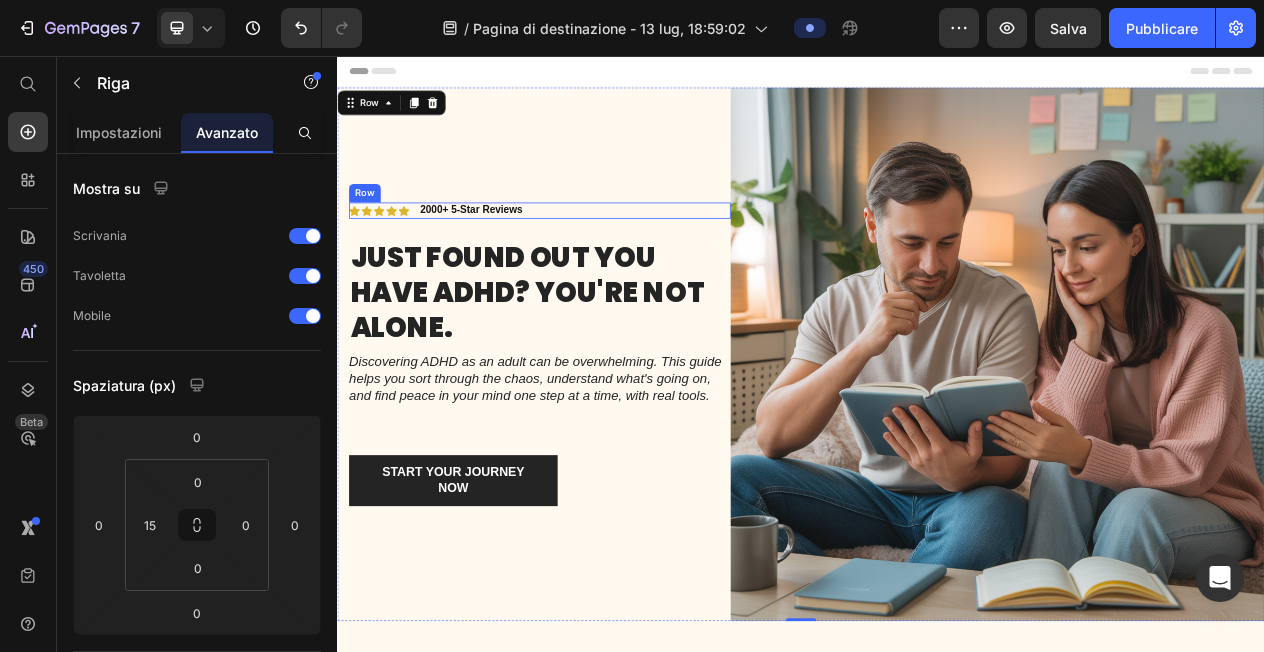 click on "Icon Icon Icon Icon Icon Icon List 2000+ 5-Star Reviews Text Block Row" at bounding box center [599, 256] 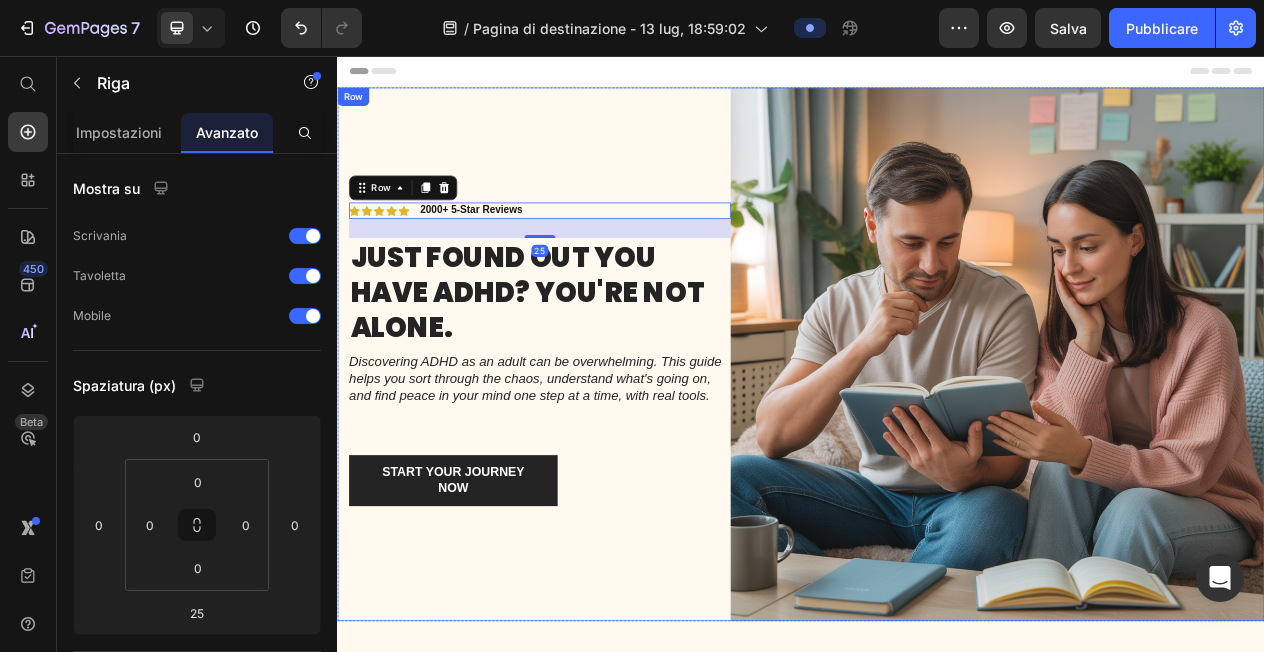 click on "Icon Icon Icon Icon Icon Icon List 2000+ 5-Star Reviews Text Block Row   25 Just found out you have ADHD? You're not alone. Heading Discovering ADHD as an adult can be overwhelming. This guide helps you sort through the chaos, understand what's going on, and find peace in your mind one step at a time, with real tools.       Text Block Row Start your journey now Button Row" at bounding box center [599, 442] 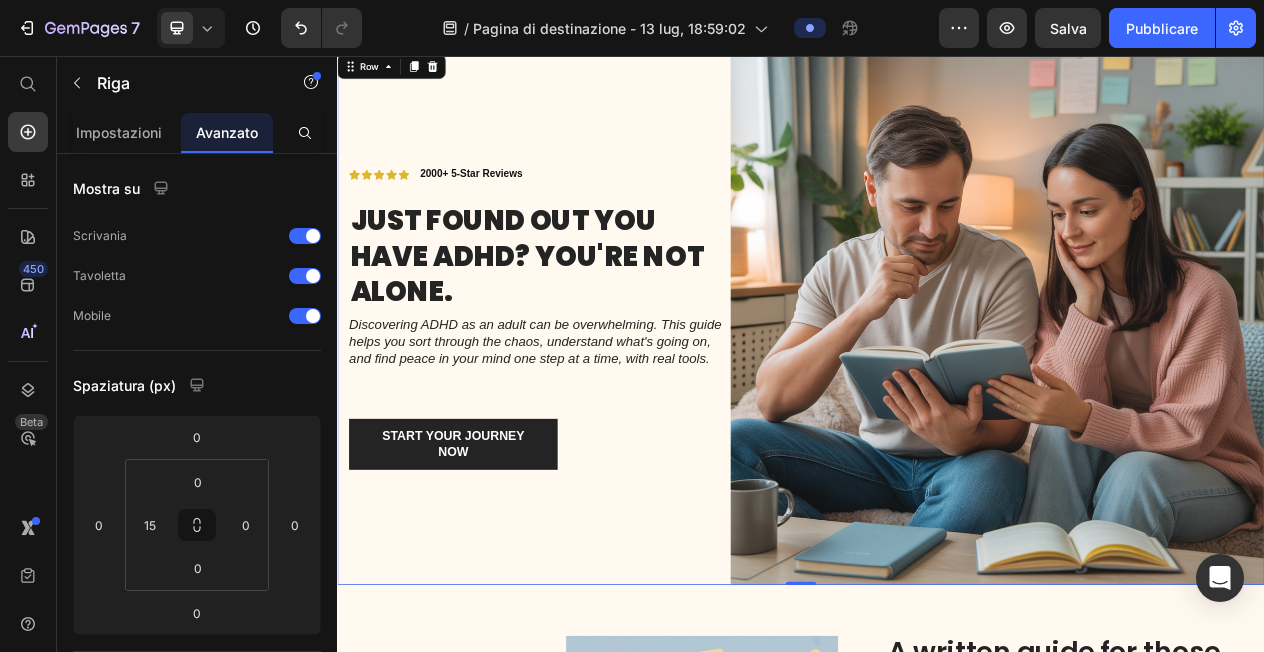 scroll, scrollTop: 0, scrollLeft: 0, axis: both 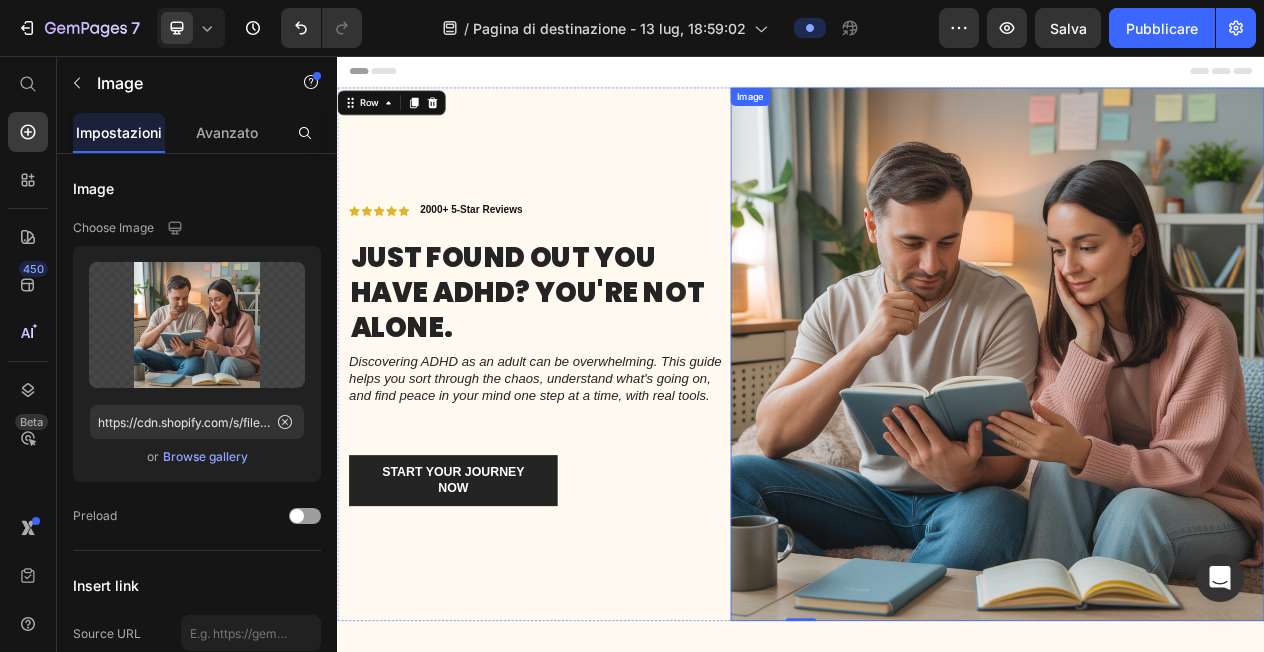 click at bounding box center [1191, 442] 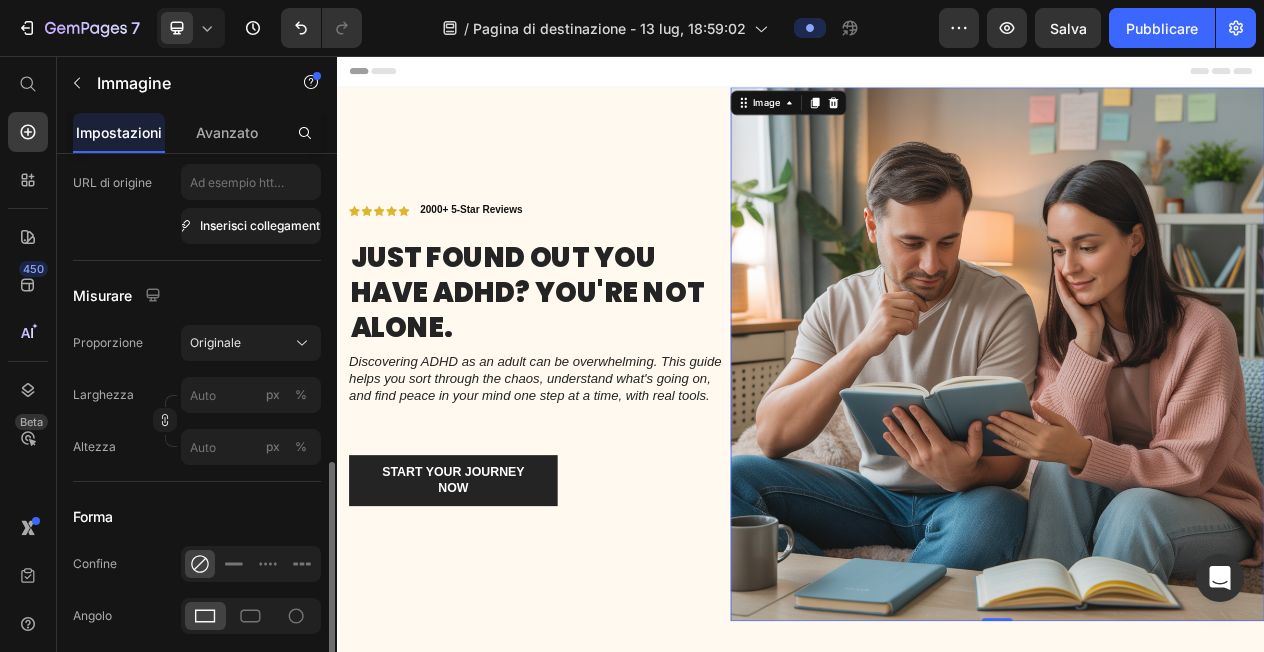scroll, scrollTop: 622, scrollLeft: 0, axis: vertical 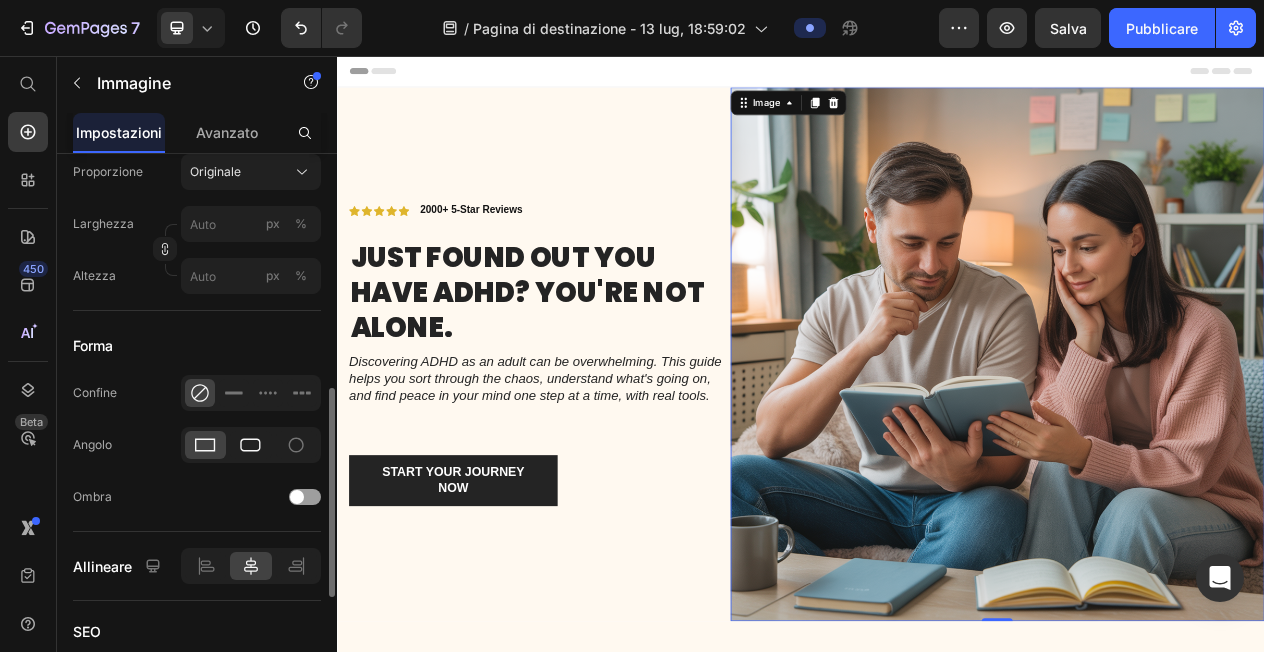 click 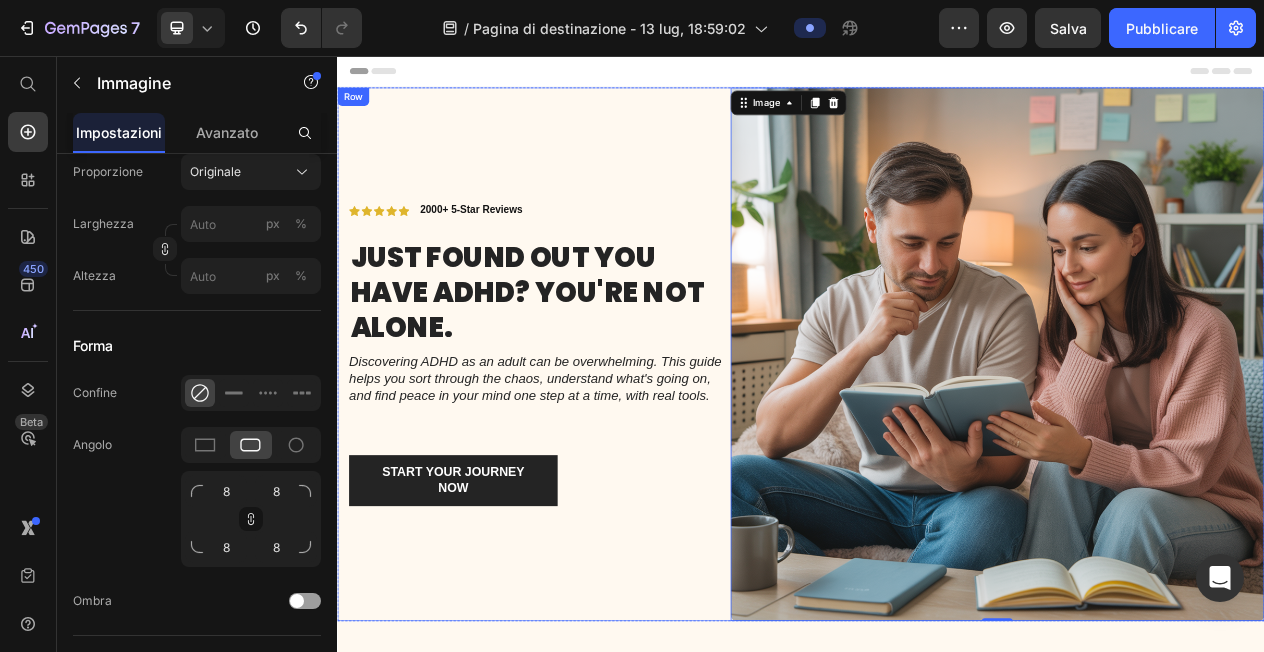 click on "Icon Icon Icon Icon Icon Icon List 2000+ 5-Star Reviews Text Block Row Just found out you have ADHD? You're not alone. Heading Discovering ADHD as an adult can be overwhelming. This guide helps you sort through the chaos, understand what's going on, and find peace in your mind one step at a time, with real tools.       Text Block Row Start your journey now Button Row" at bounding box center [599, 442] 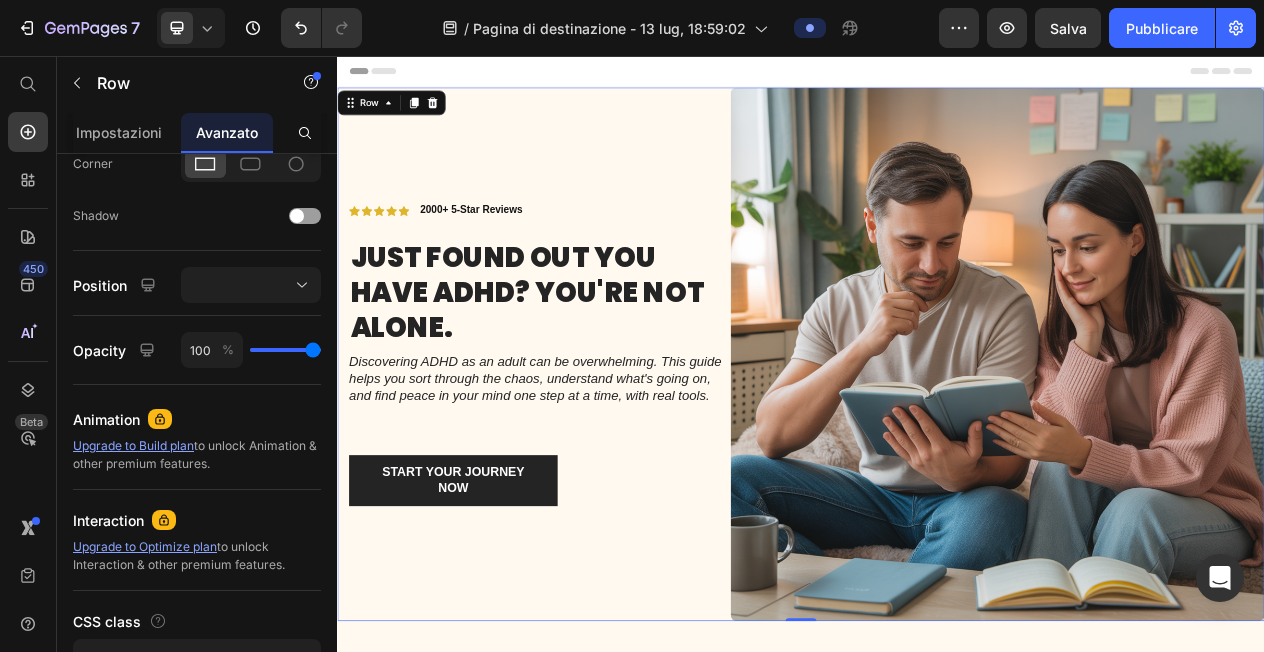 scroll, scrollTop: 0, scrollLeft: 0, axis: both 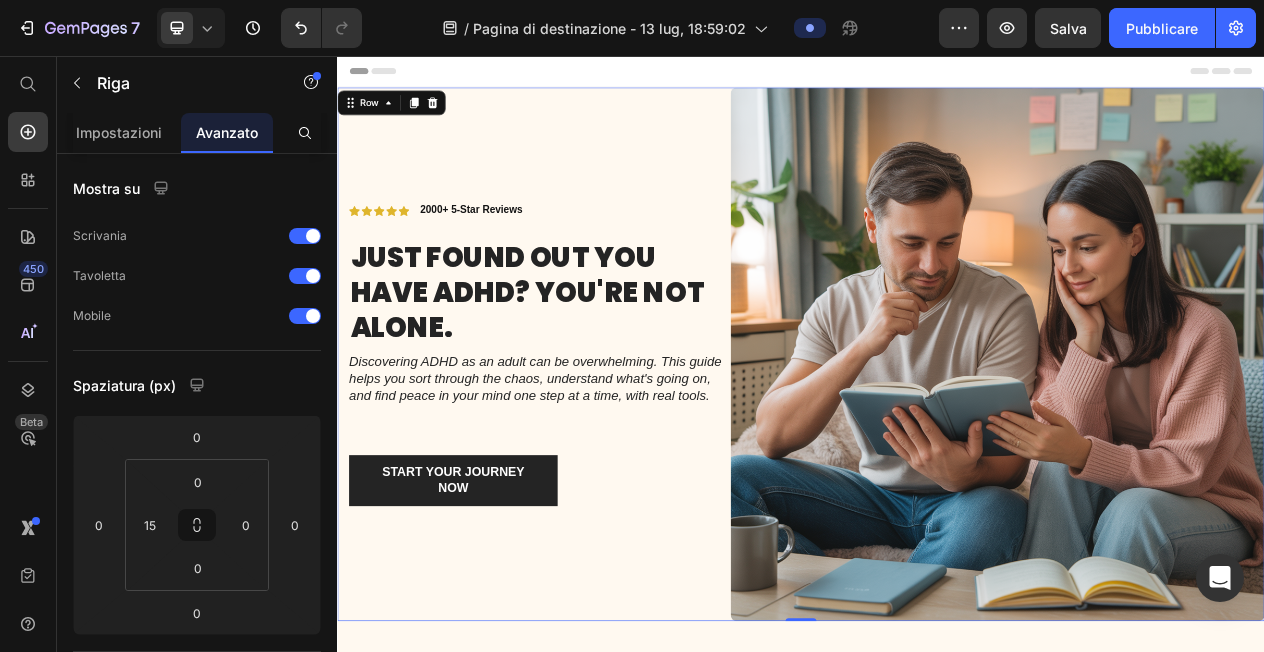 click on "Intestazione" at bounding box center (937, 76) 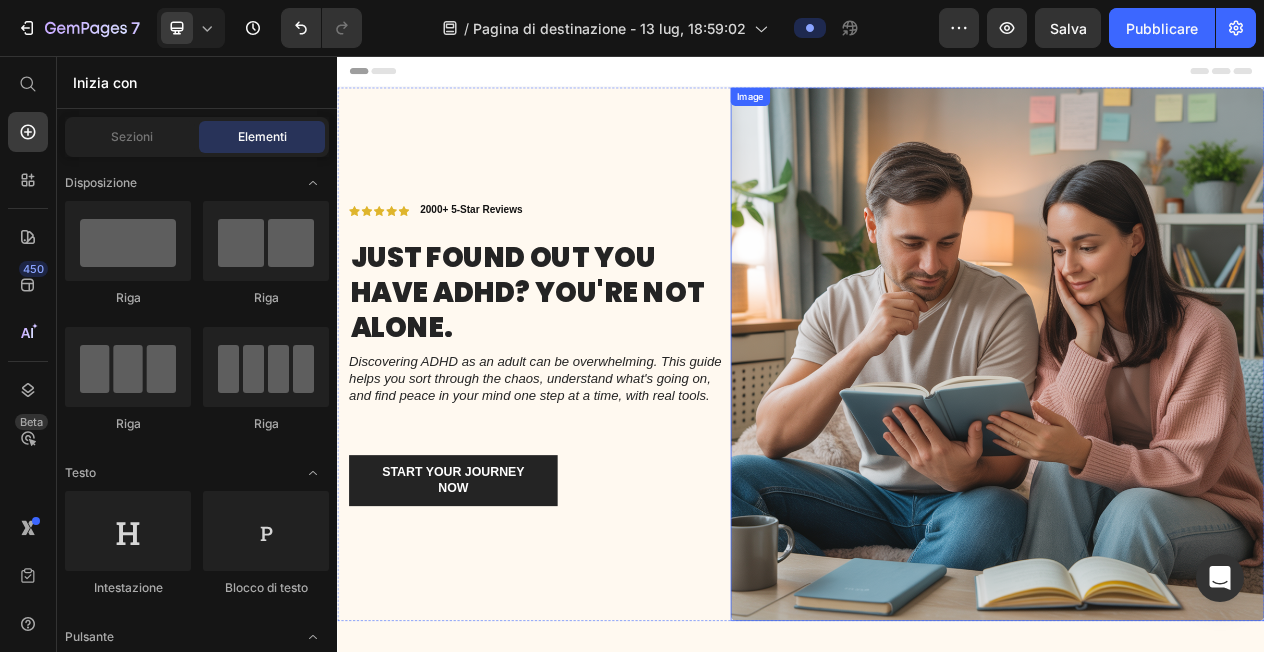 click at bounding box center (1191, 442) 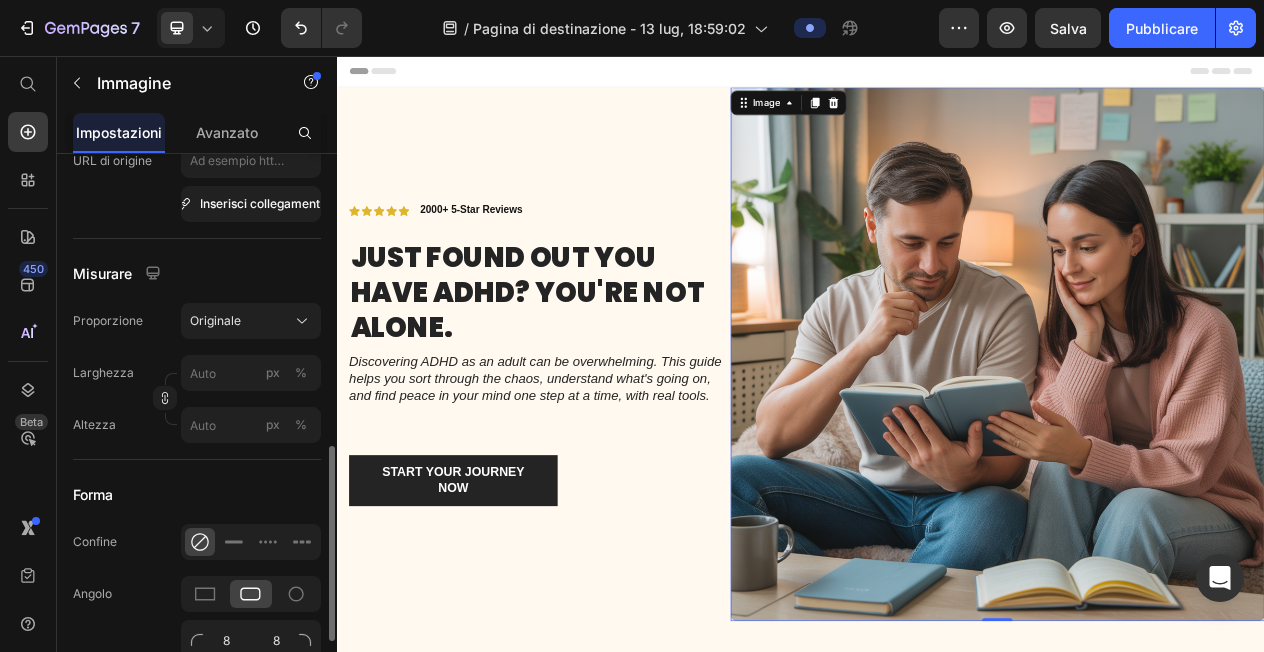 scroll, scrollTop: 657, scrollLeft: 0, axis: vertical 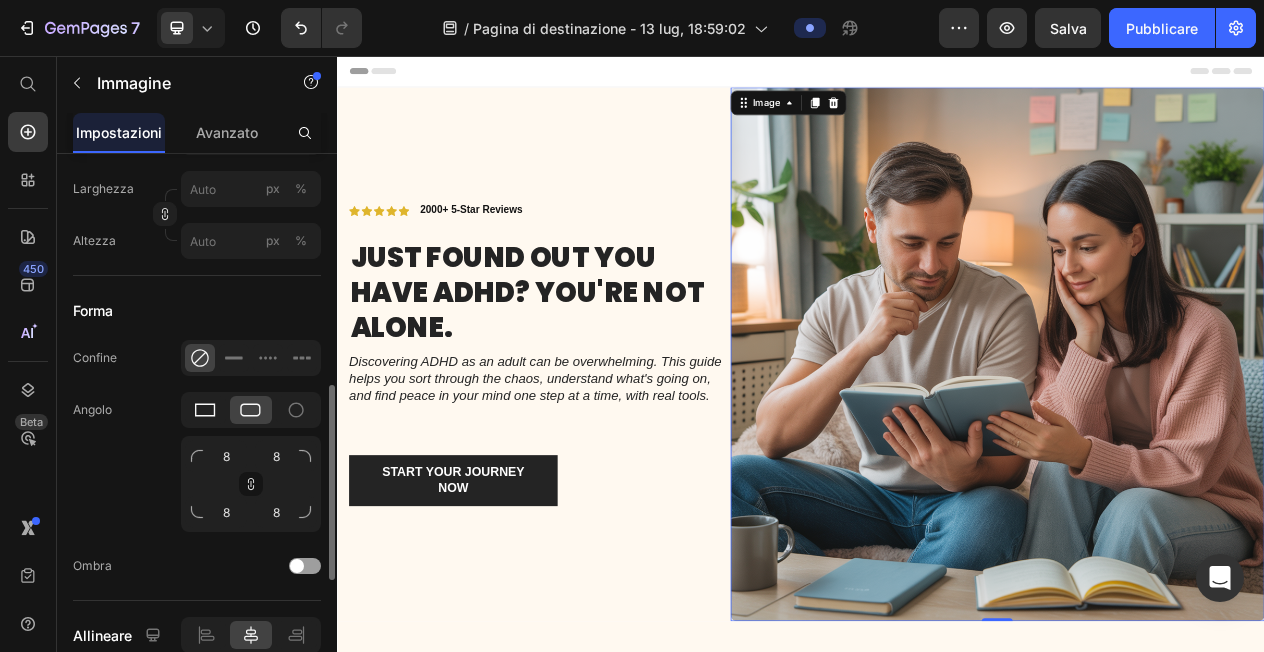 click 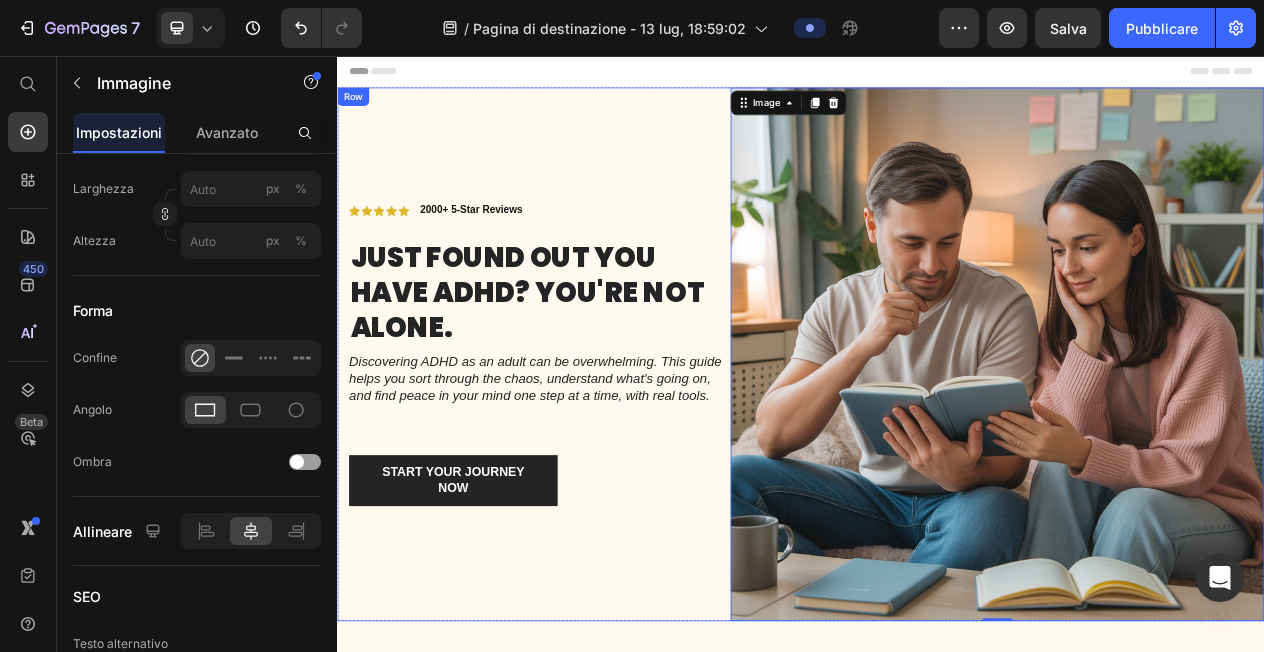 click on "Icon Icon Icon Icon Icon Icon List 2000+ 5-Star Reviews Text Block Row Just found out you have ADHD? You're not alone. Heading Discovering ADHD as an adult can be overwhelming. This guide helps you sort through the chaos, understand what's going on, and find peace in your mind one step at a time, with real tools.       Text Block Row Start your journey now Button Row" at bounding box center [599, 442] 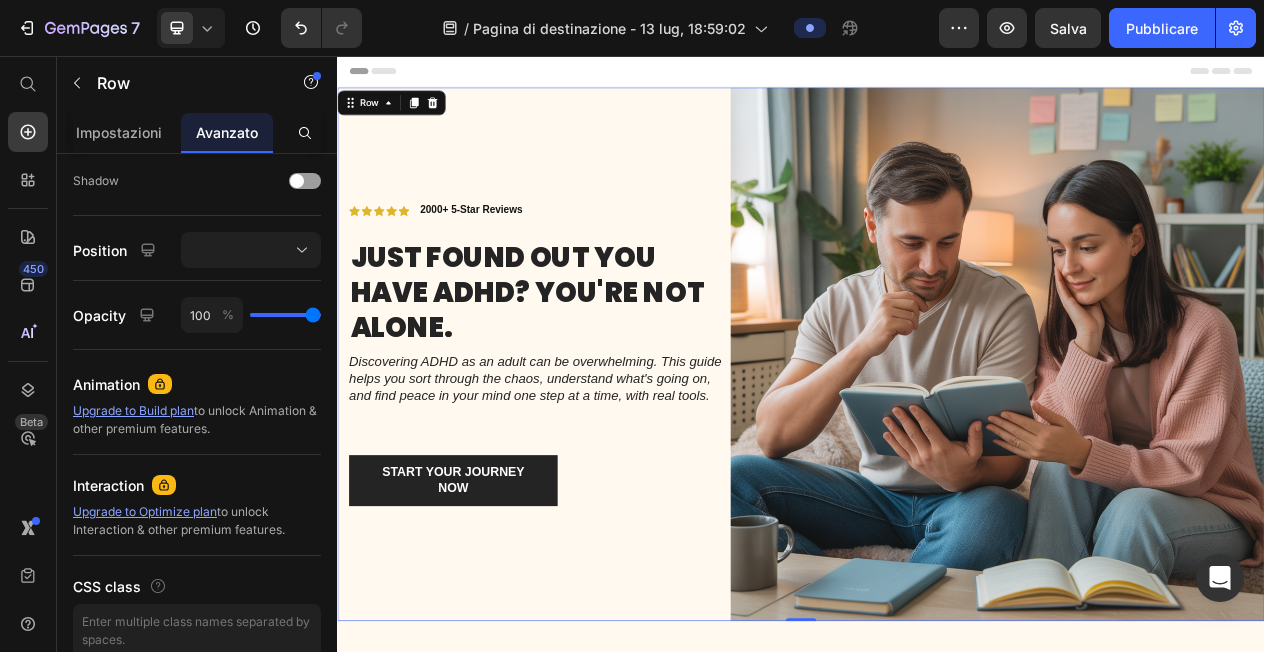 scroll, scrollTop: 0, scrollLeft: 0, axis: both 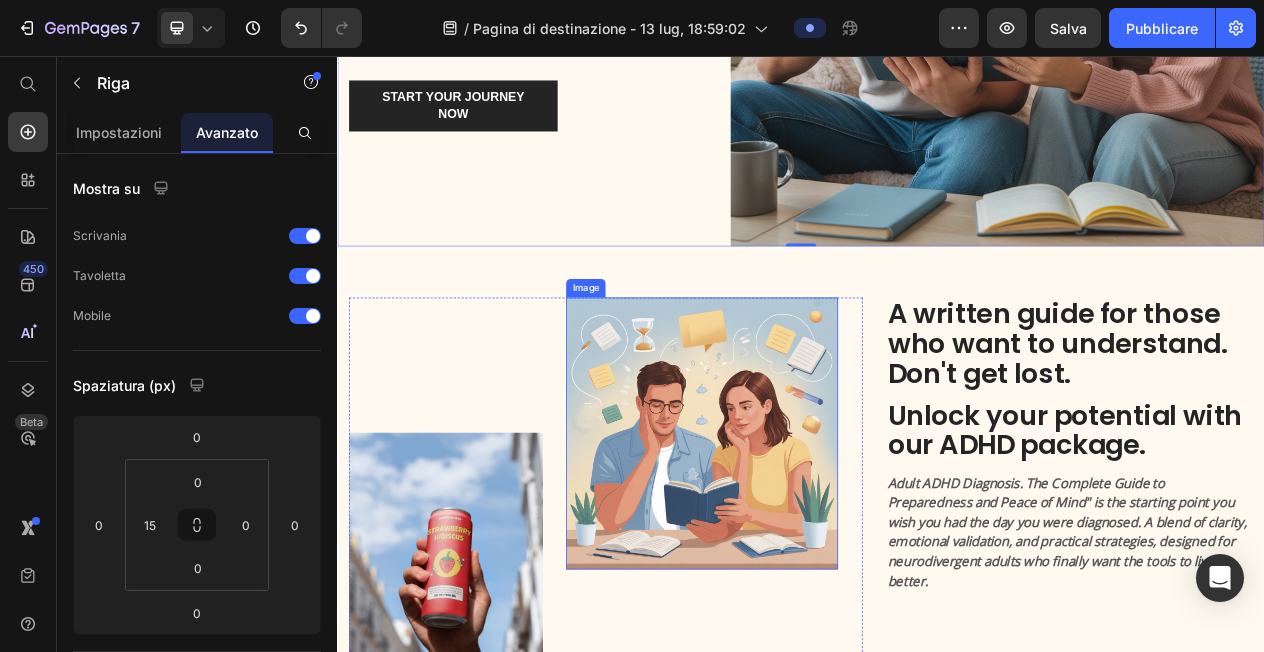 click at bounding box center [809, 545] 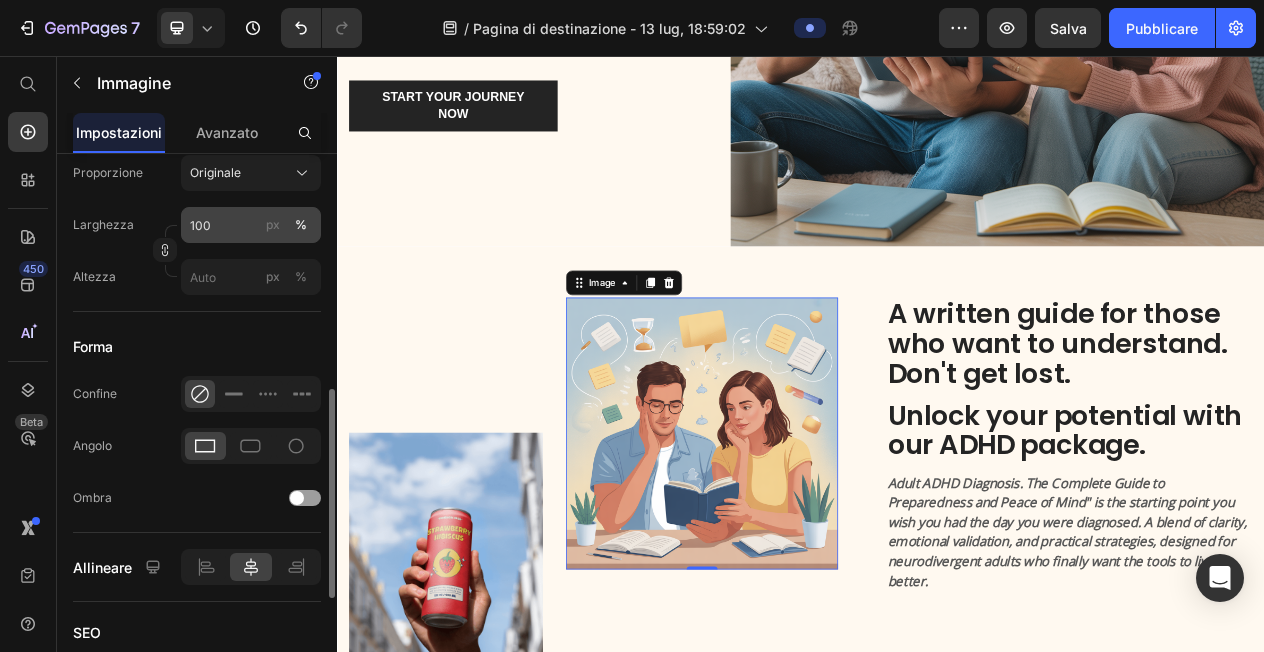scroll, scrollTop: 637, scrollLeft: 0, axis: vertical 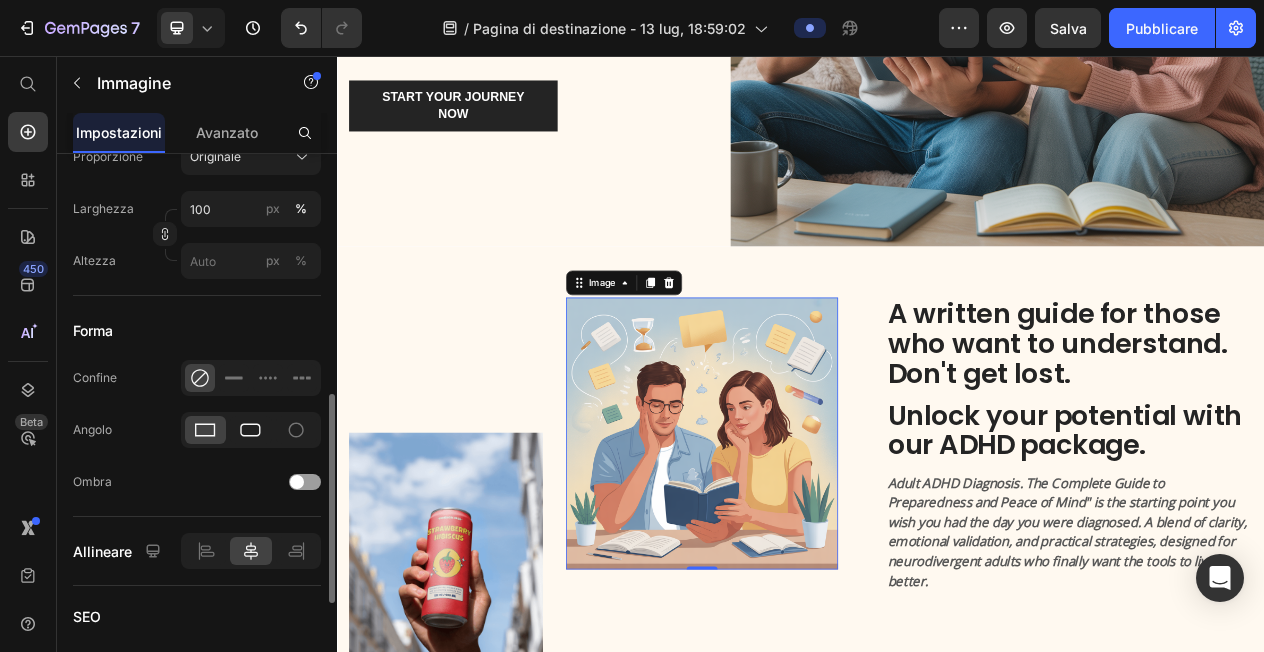 click 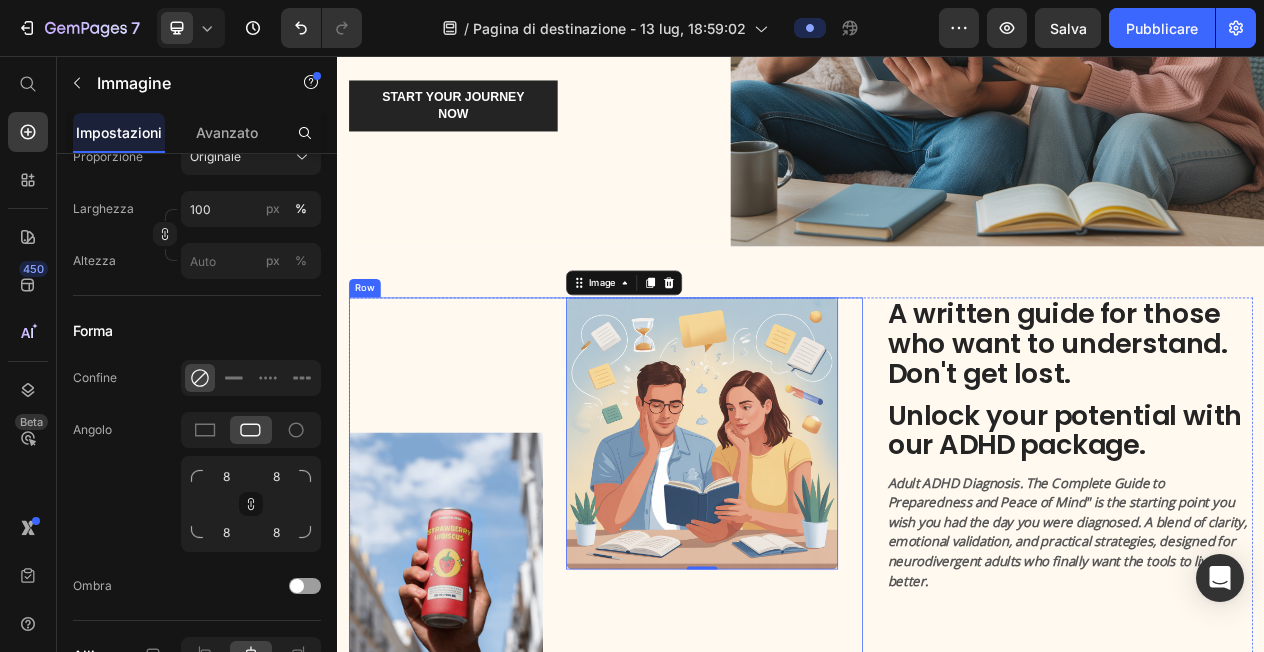 click on "Image   0" at bounding box center (809, 641) 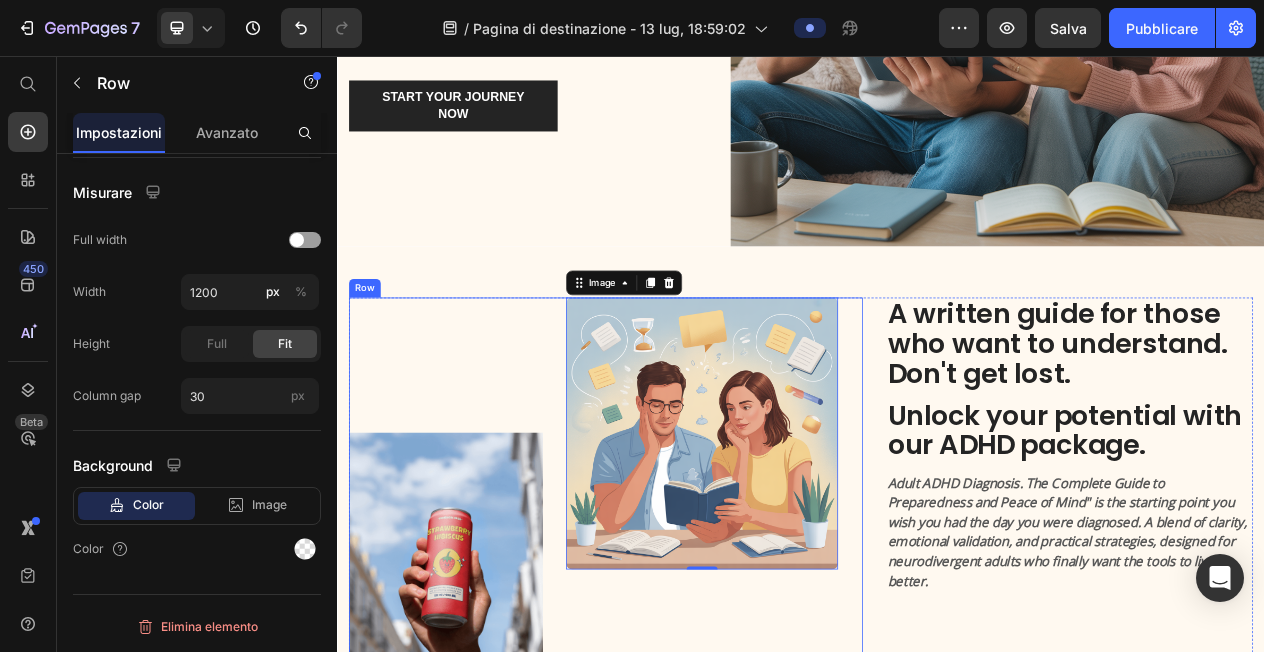 scroll, scrollTop: 0, scrollLeft: 0, axis: both 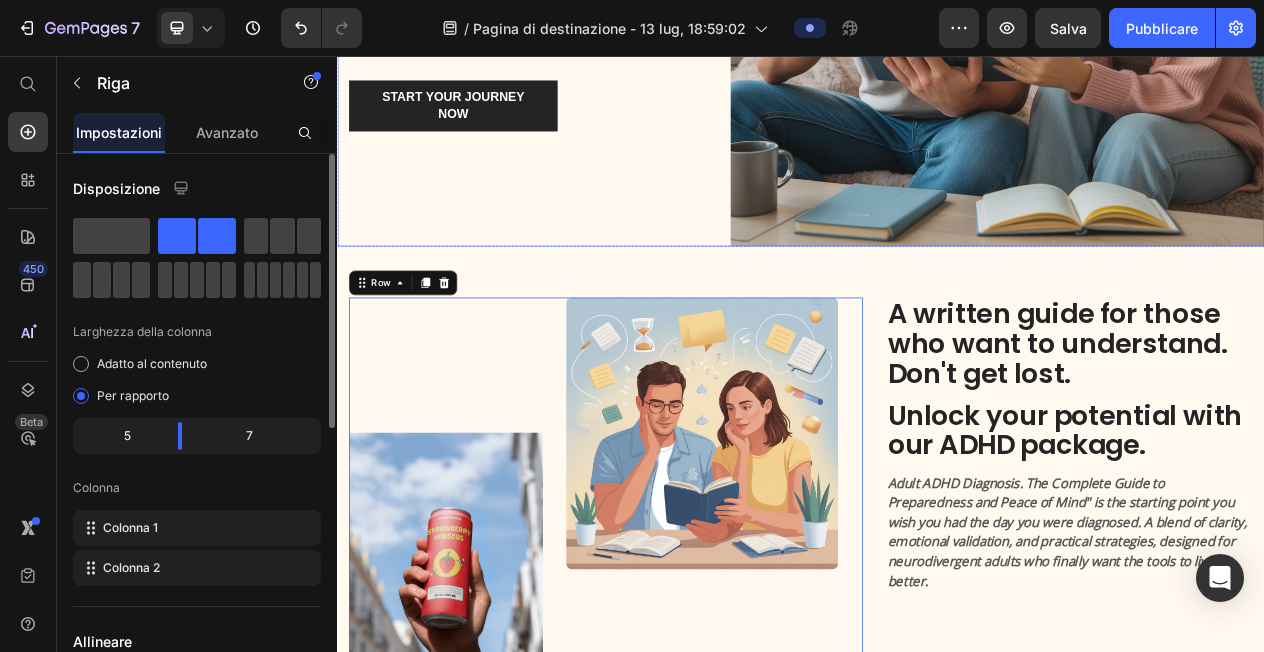 click on "Icon Icon Icon Icon Icon Icon List 2000+ 5-Star Reviews Text Block Row Just found out you have ADHD? You're not alone. Heading Discovering ADHD as an adult can be overwhelming. This guide helps you sort through the chaos, understand what's going on, and find peace in your mind one step at a time, with real tools.       Text Block Row Start your journey now Button Row" at bounding box center [599, -43] 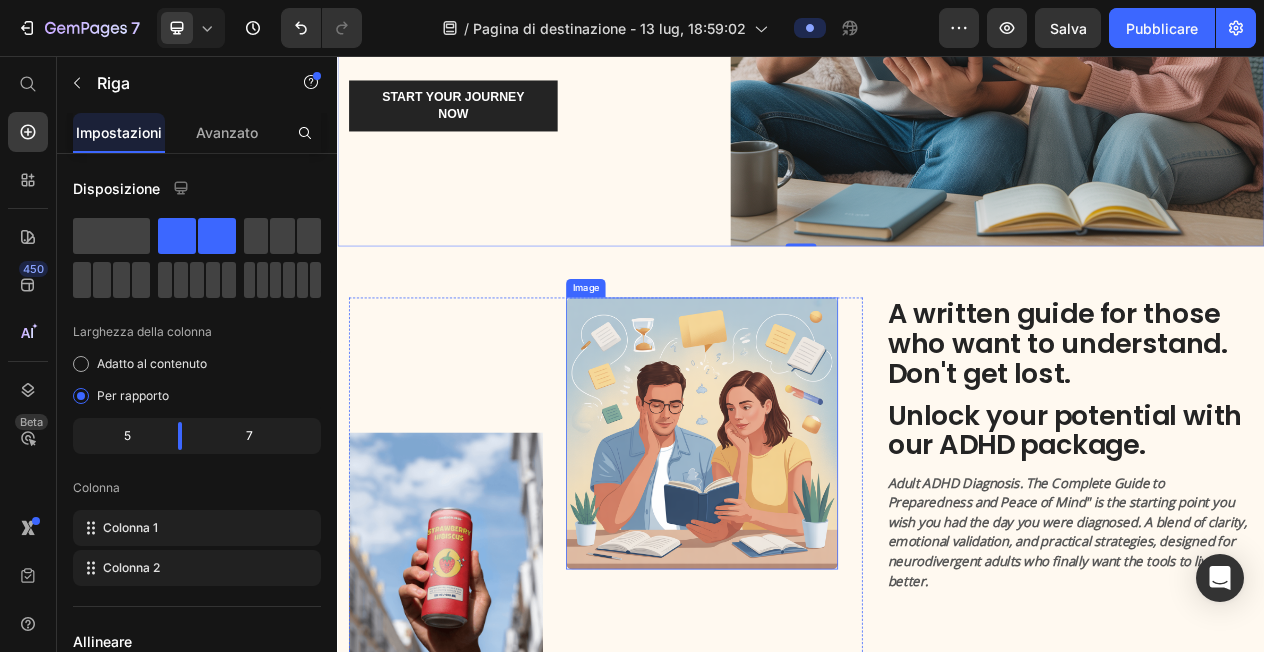 click at bounding box center (809, 545) 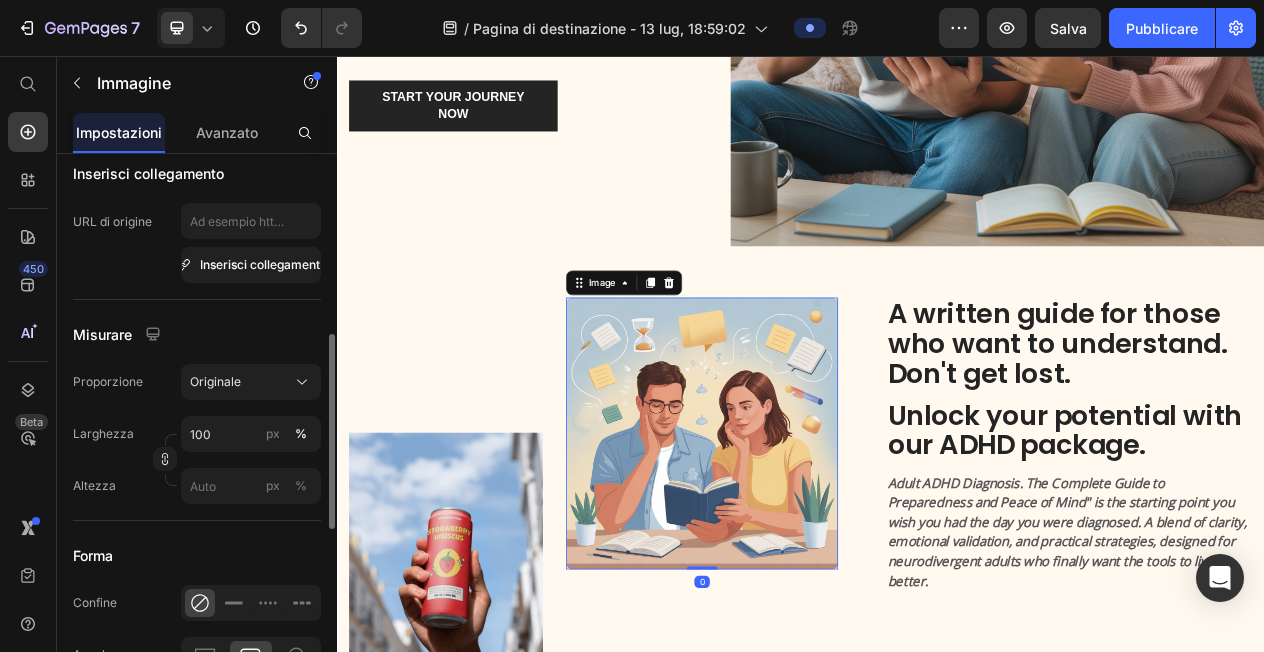 scroll, scrollTop: 598, scrollLeft: 0, axis: vertical 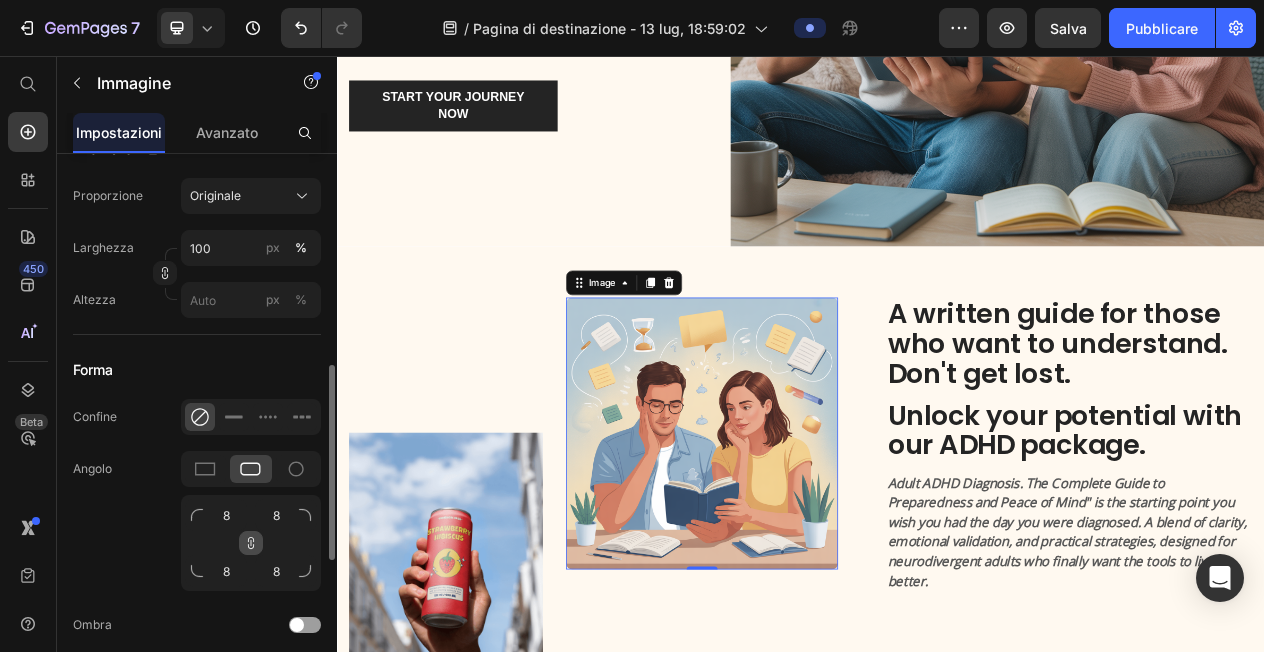 click at bounding box center [251, 543] 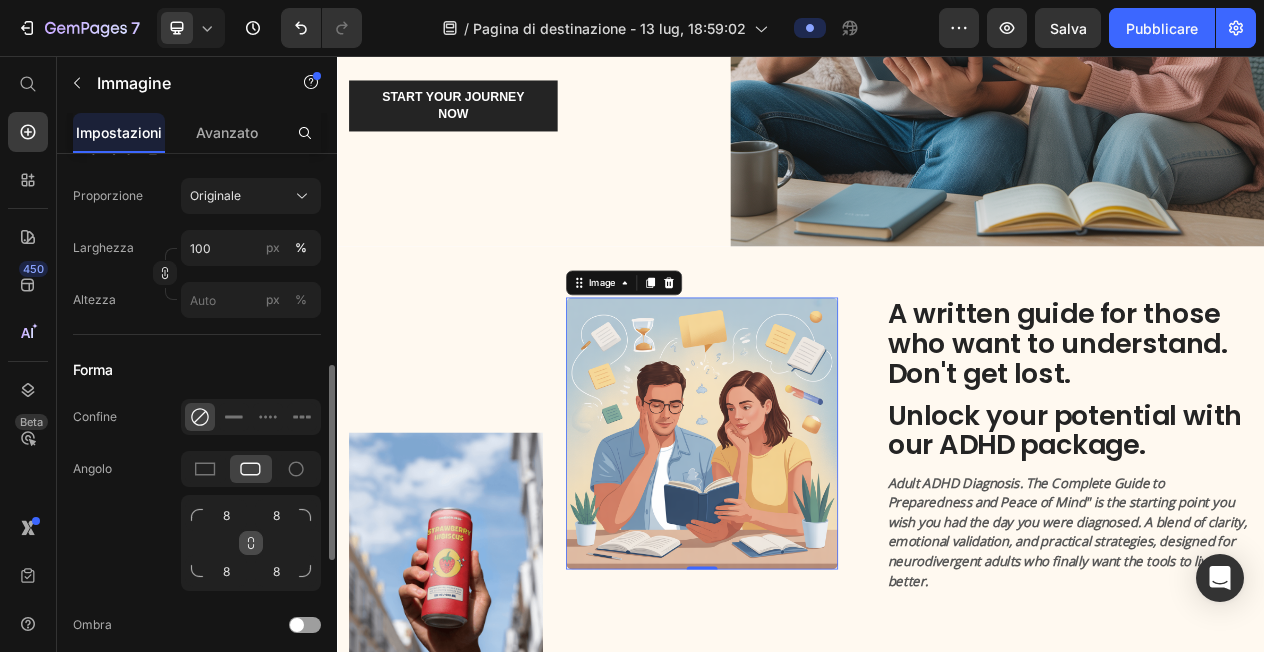 click 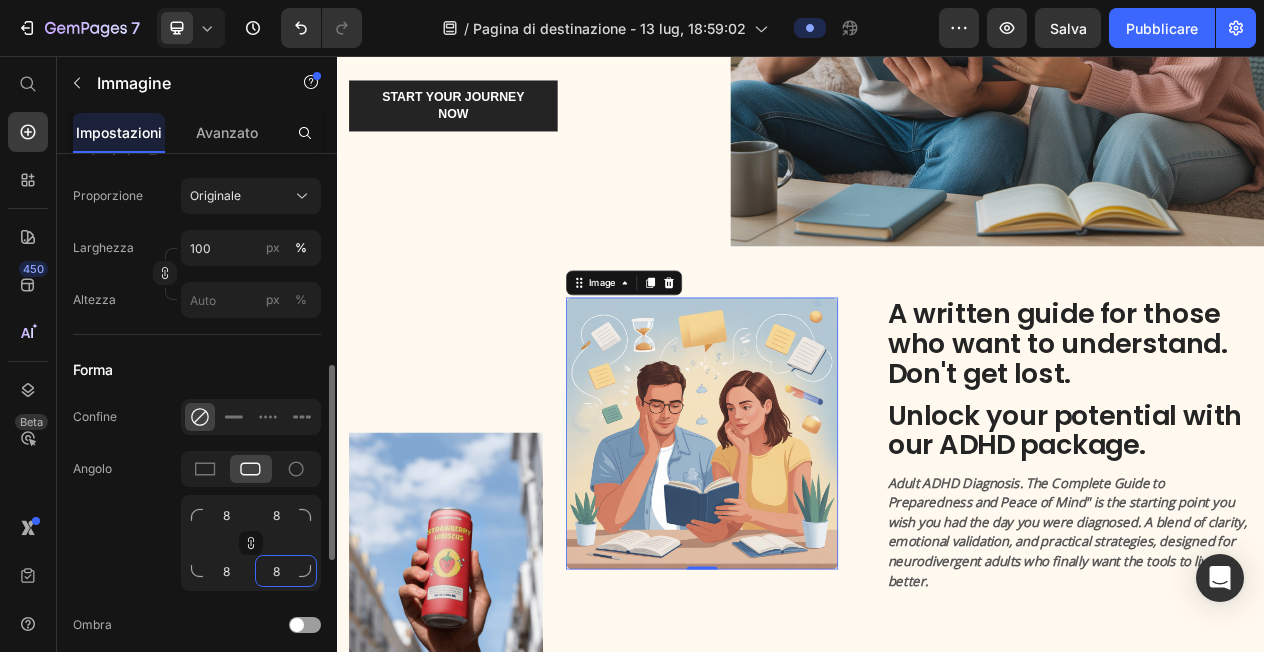 click on "8" 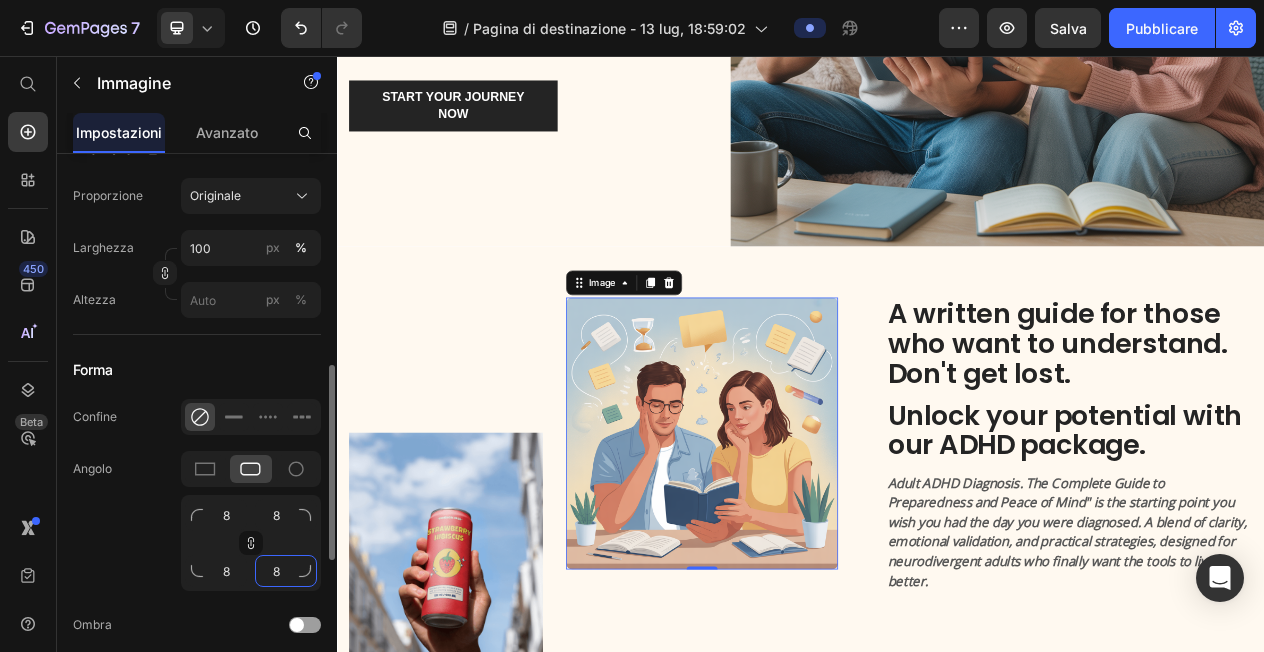 click on "8" 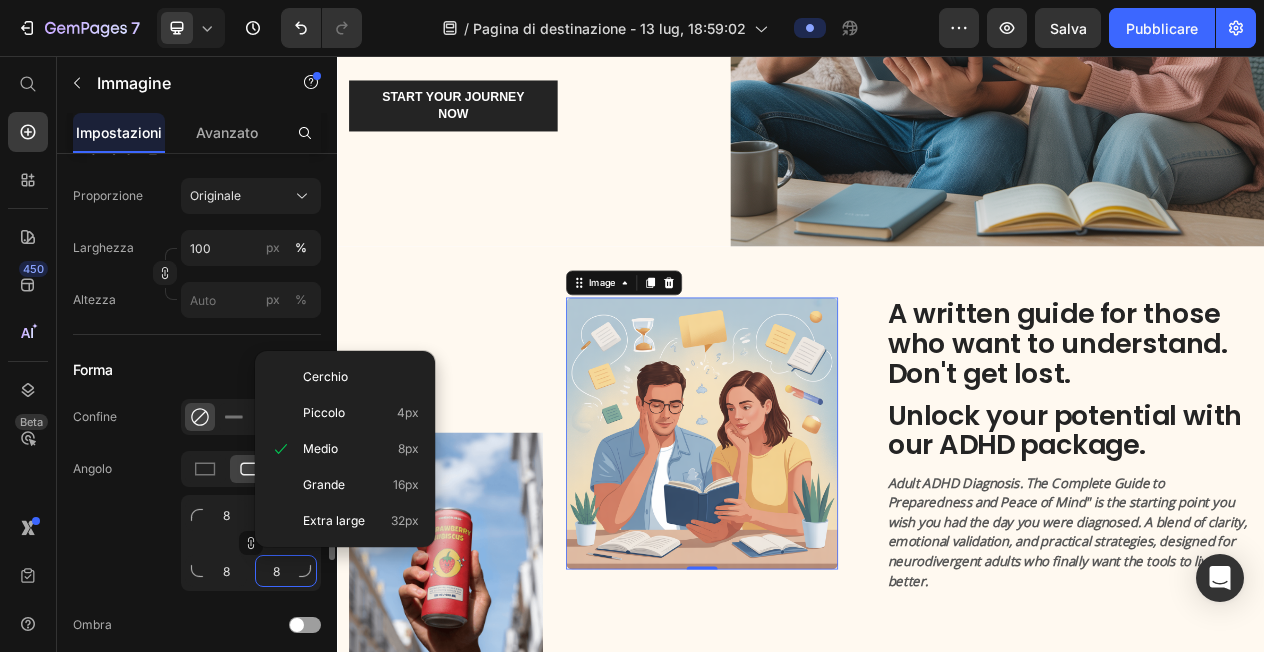 type on "18" 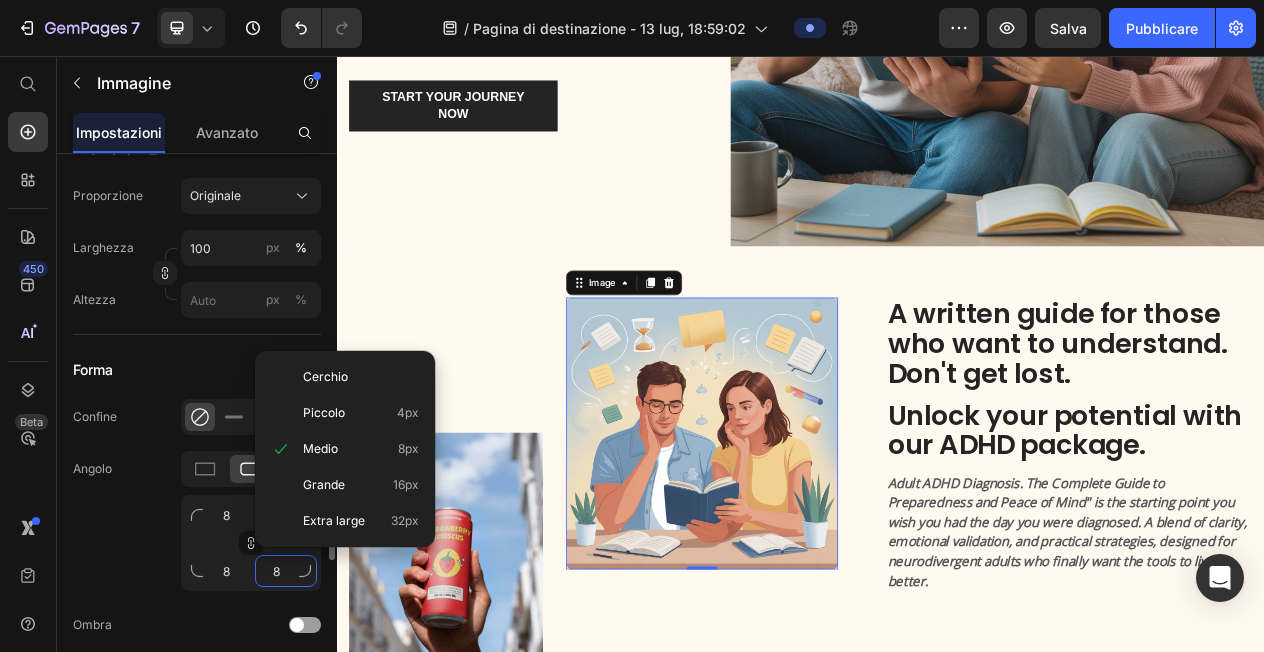 type on "18" 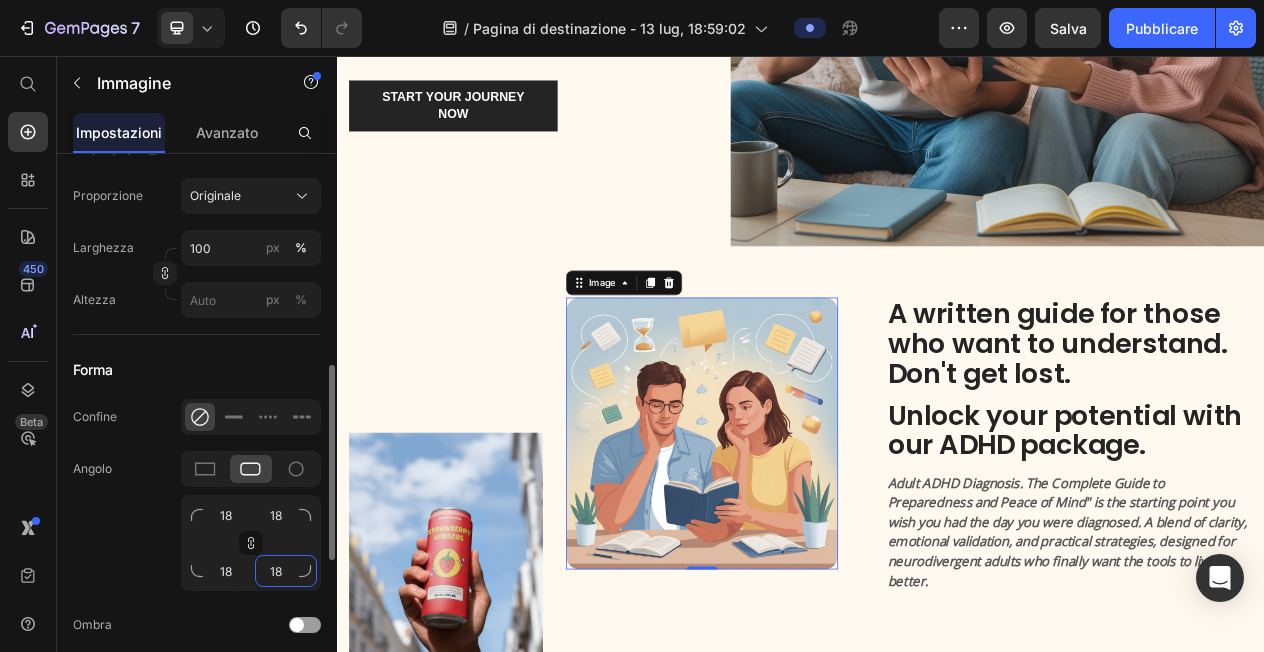 type on "108" 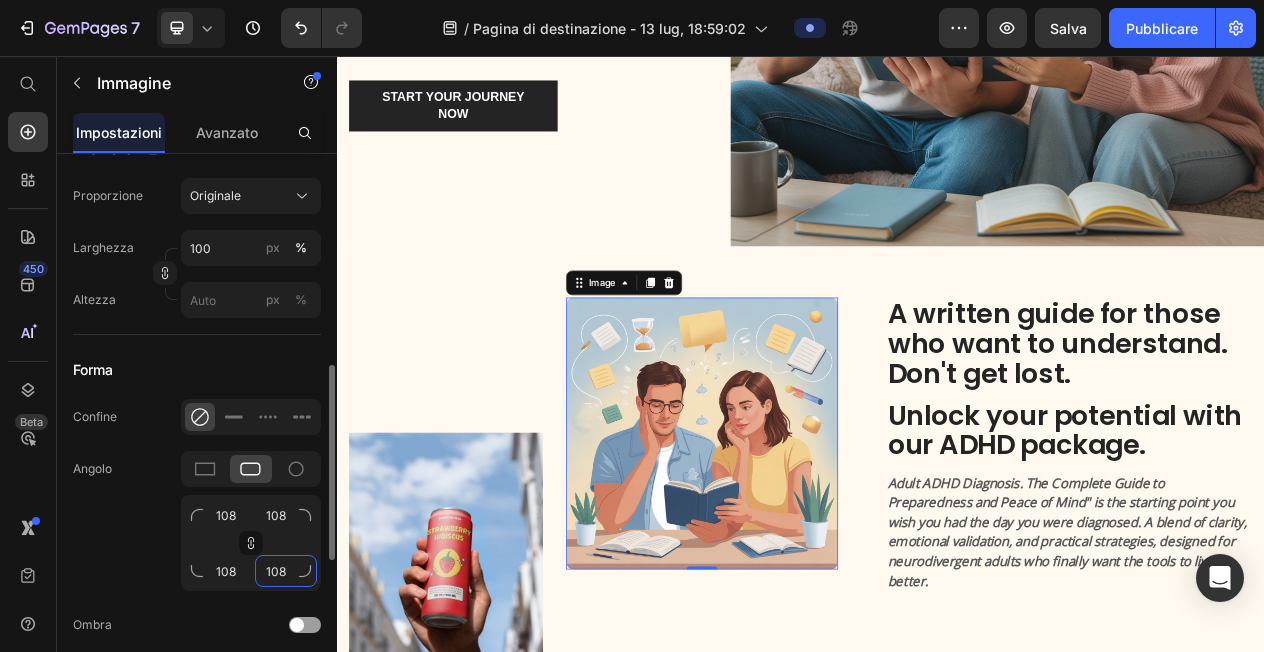type on "10" 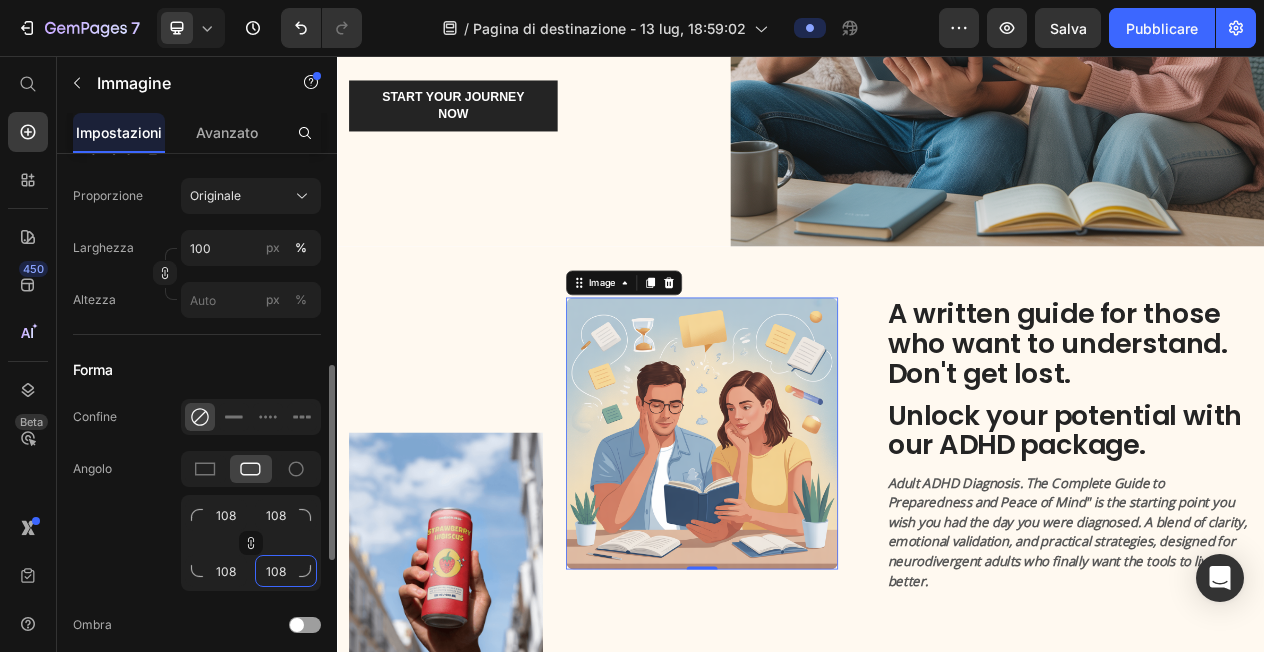 type on "10" 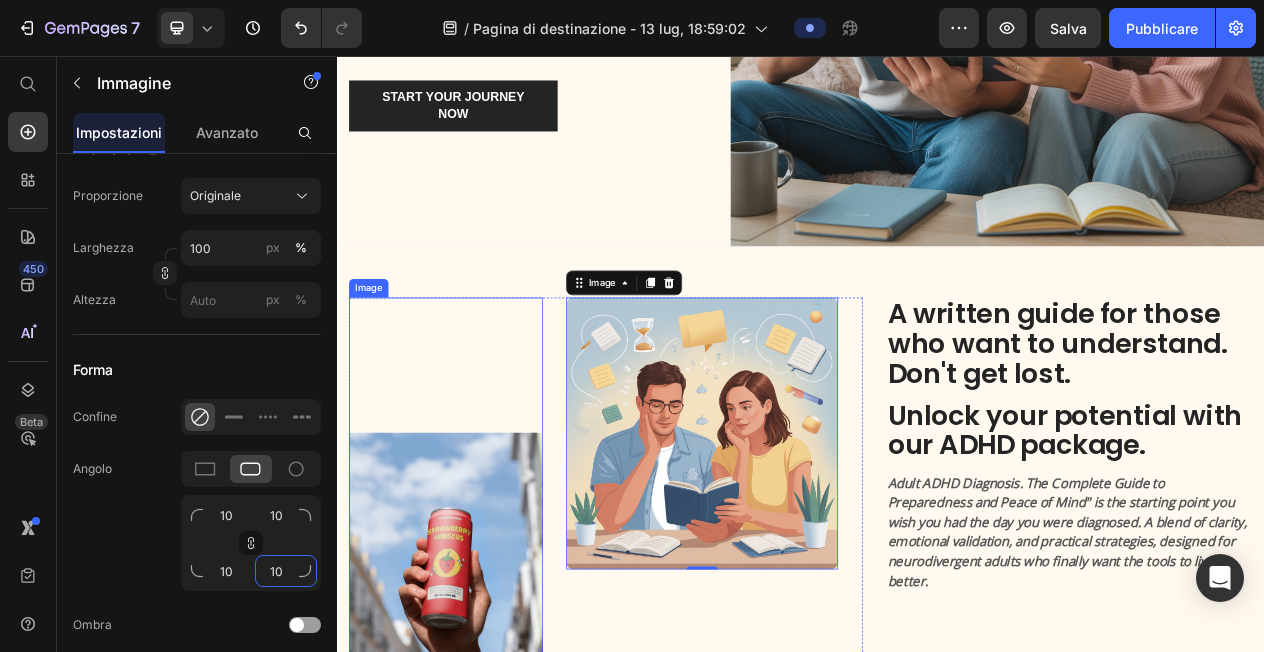 type on "10" 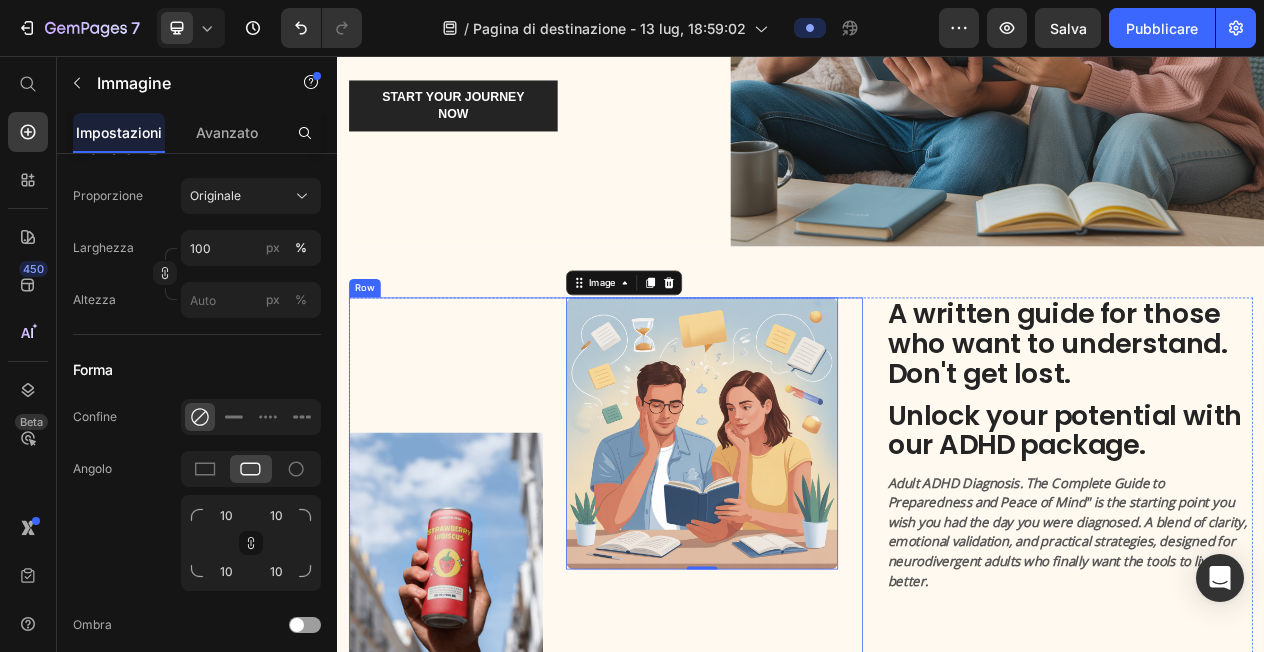 click on "Image   0" at bounding box center [809, 641] 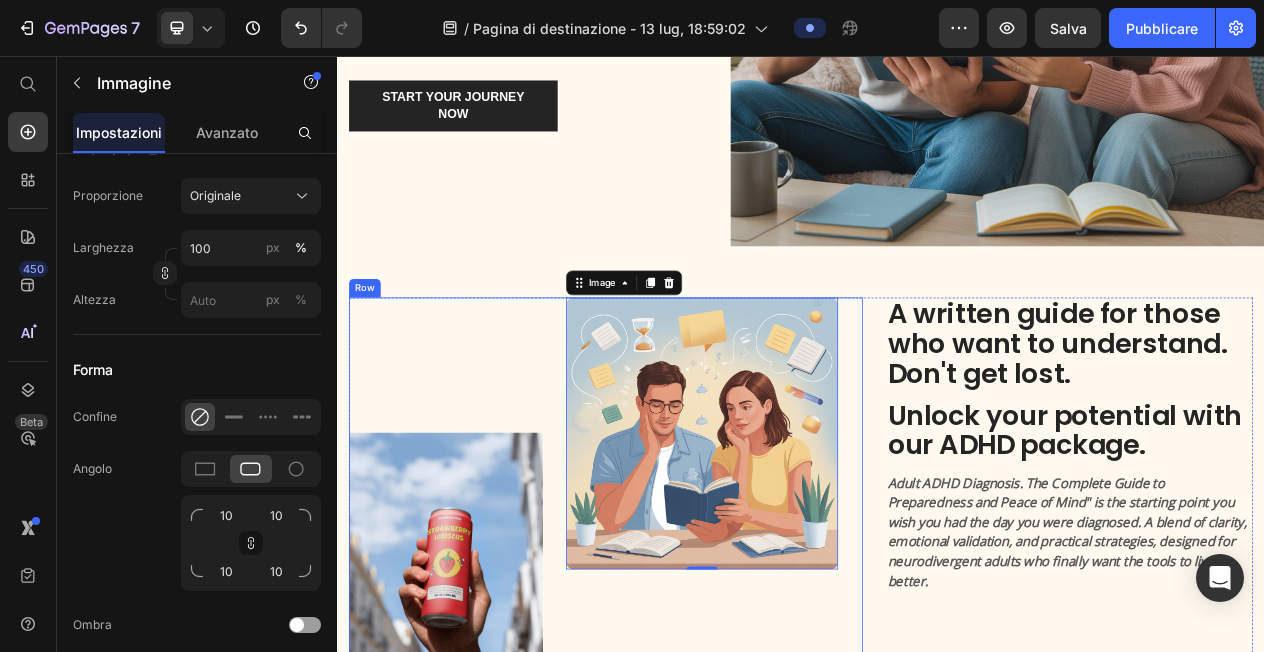 scroll, scrollTop: 0, scrollLeft: 0, axis: both 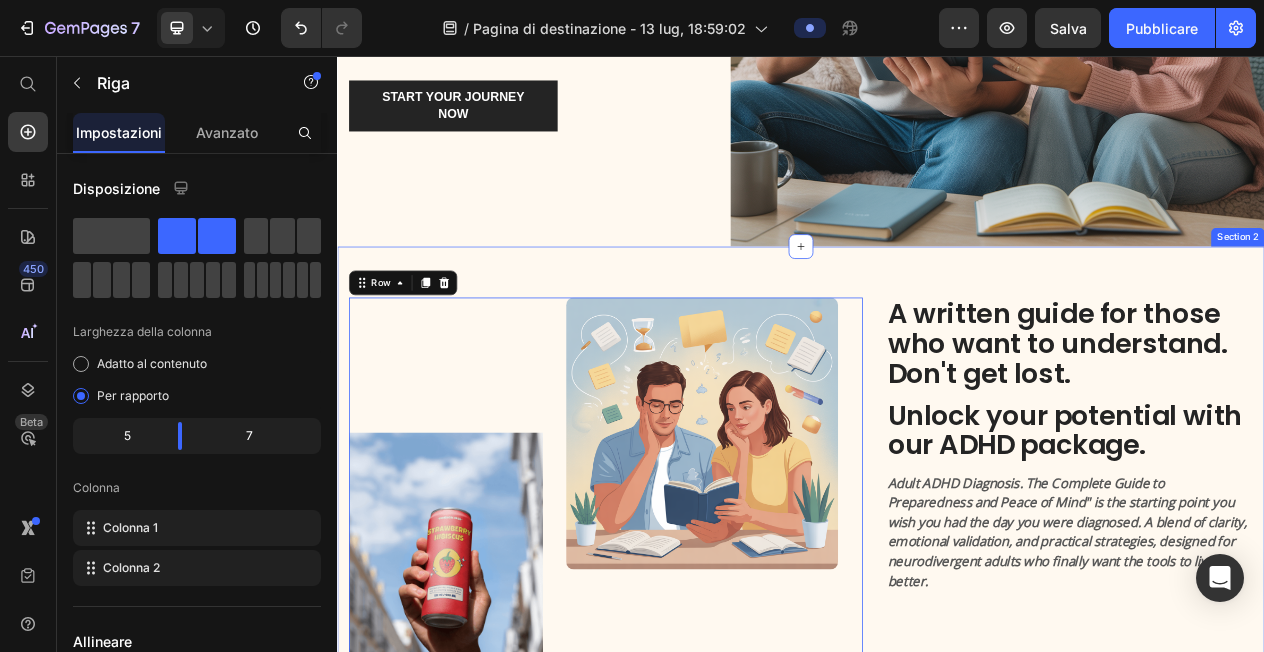 click on "Image Image Row   16 A written guide for those who want to understand. Don't get lost. Heading Unlock your potential with our ADHD package. Heading Adult ADHD Diagnosis. The Complete Guide to Preparedness and Peace of Mind" is the starting point you wish you had the day you were diagnosed. A blend of clarity, emotional validation, and practical strategies, designed for neurodivergent adults who finally want the tools to live better. Text Block Row Section 2" at bounding box center (937, 633) 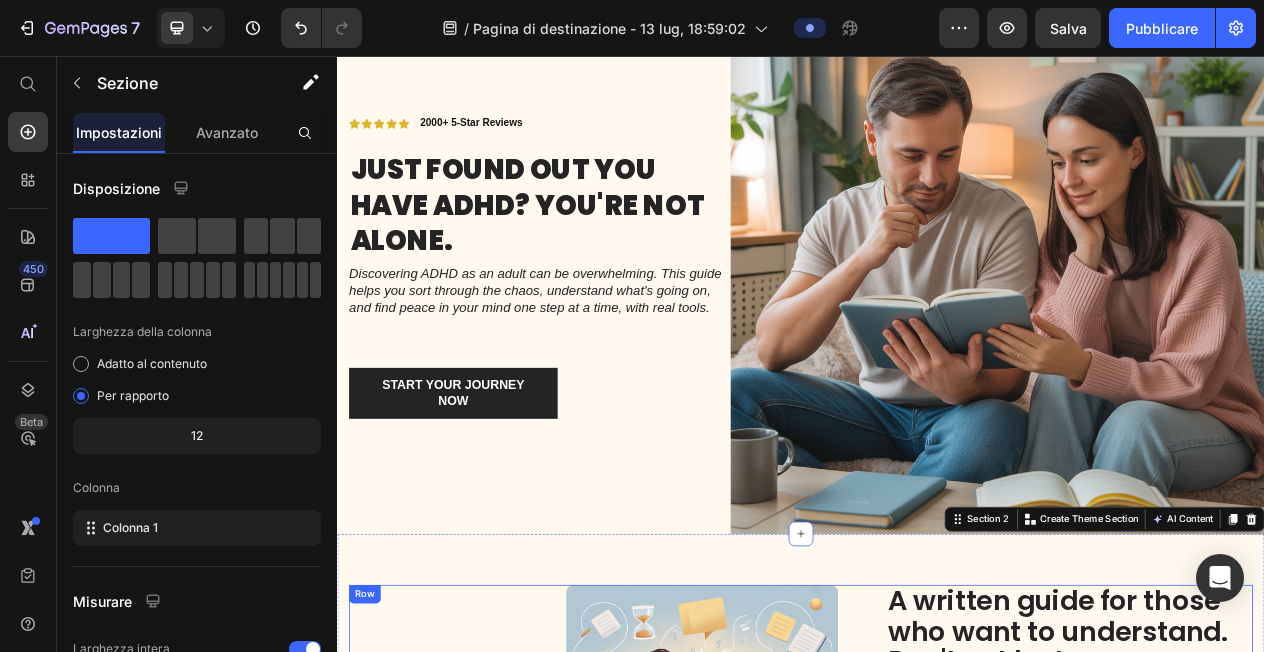 scroll, scrollTop: 0, scrollLeft: 0, axis: both 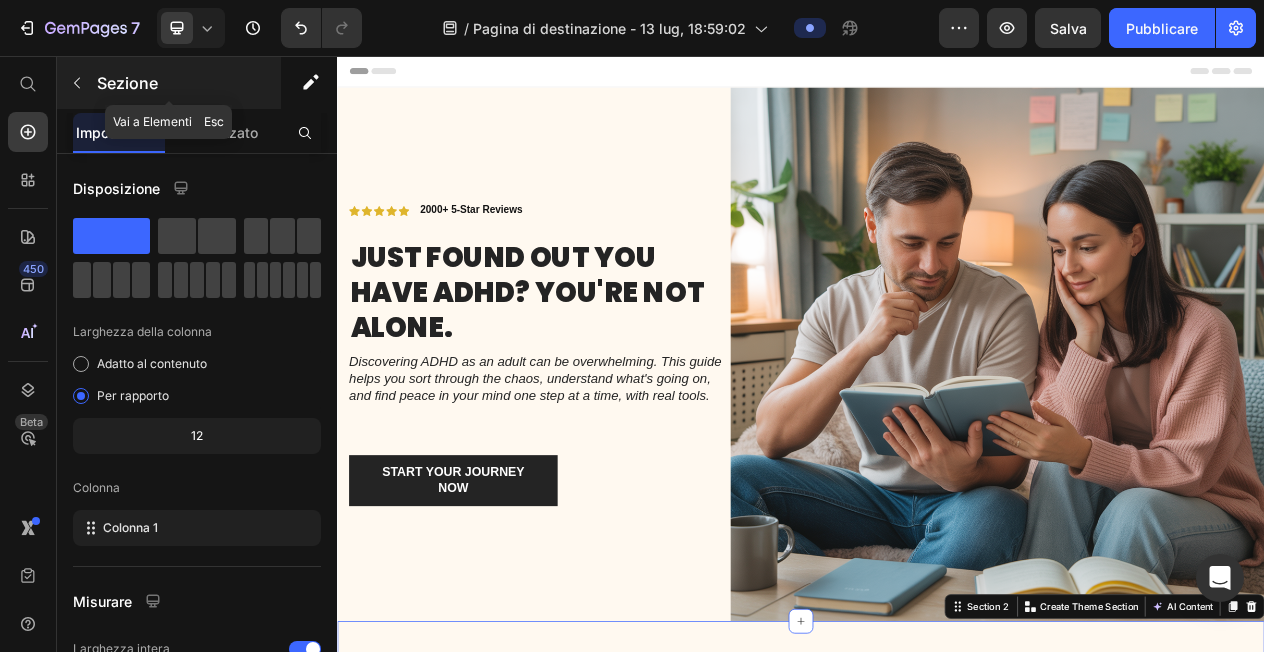 click 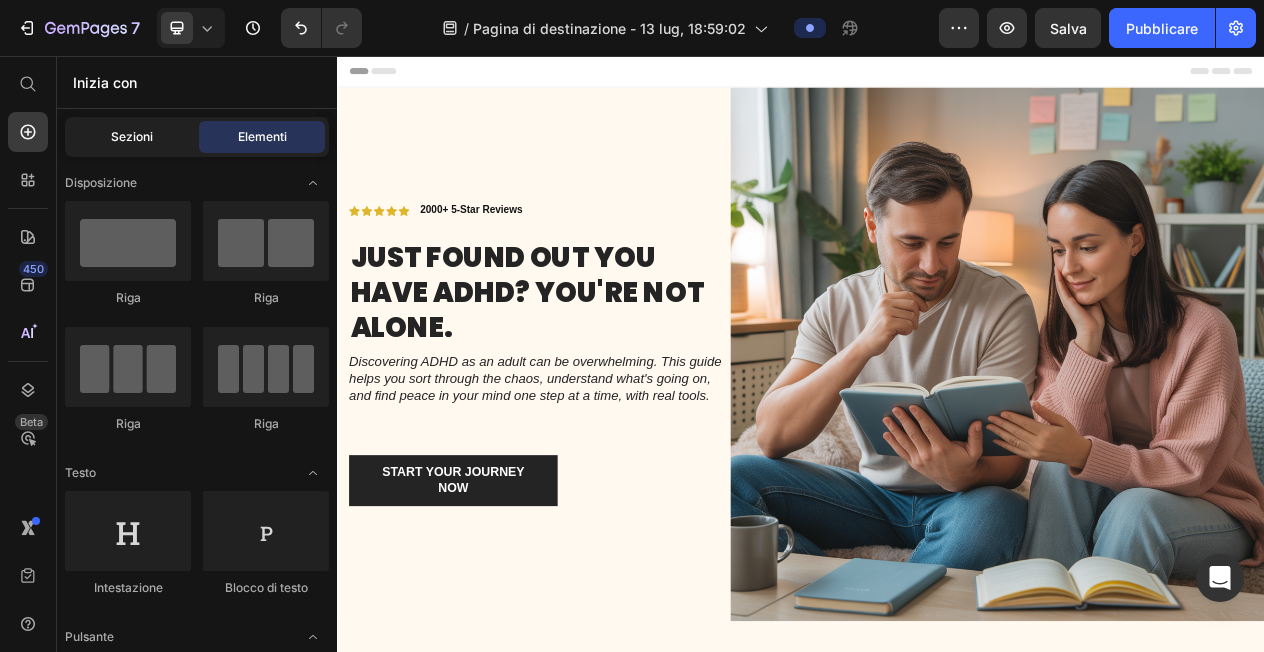 click on "Sezioni" 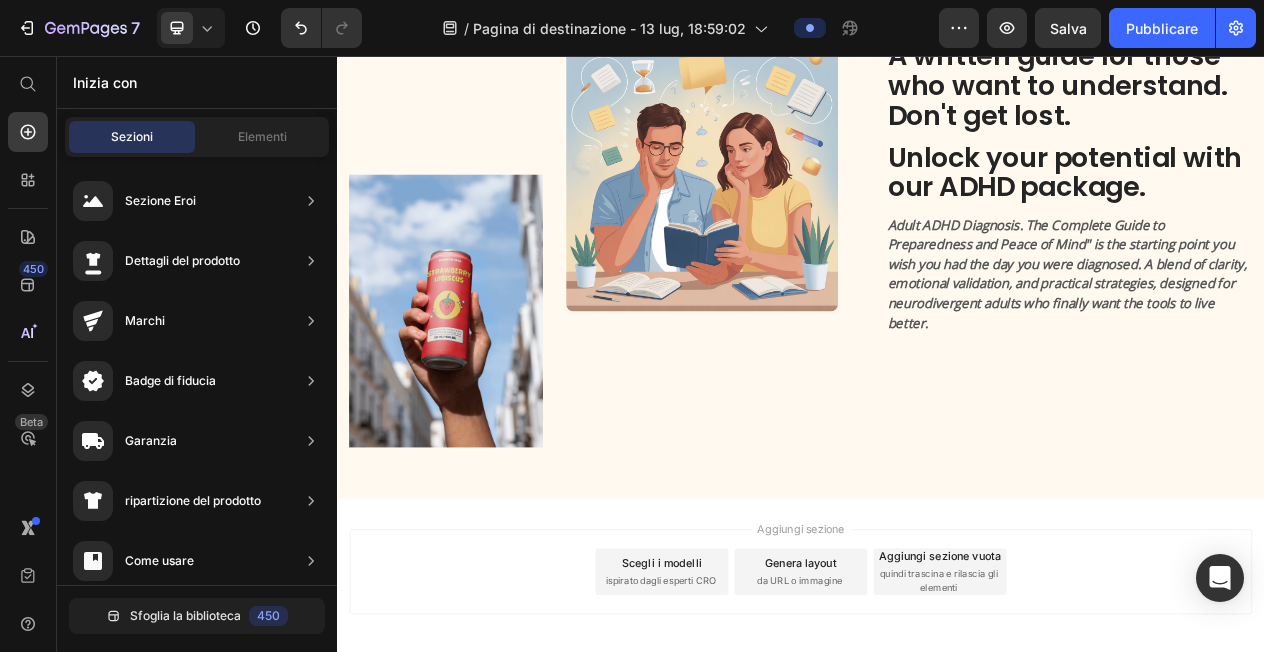scroll, scrollTop: 908, scrollLeft: 0, axis: vertical 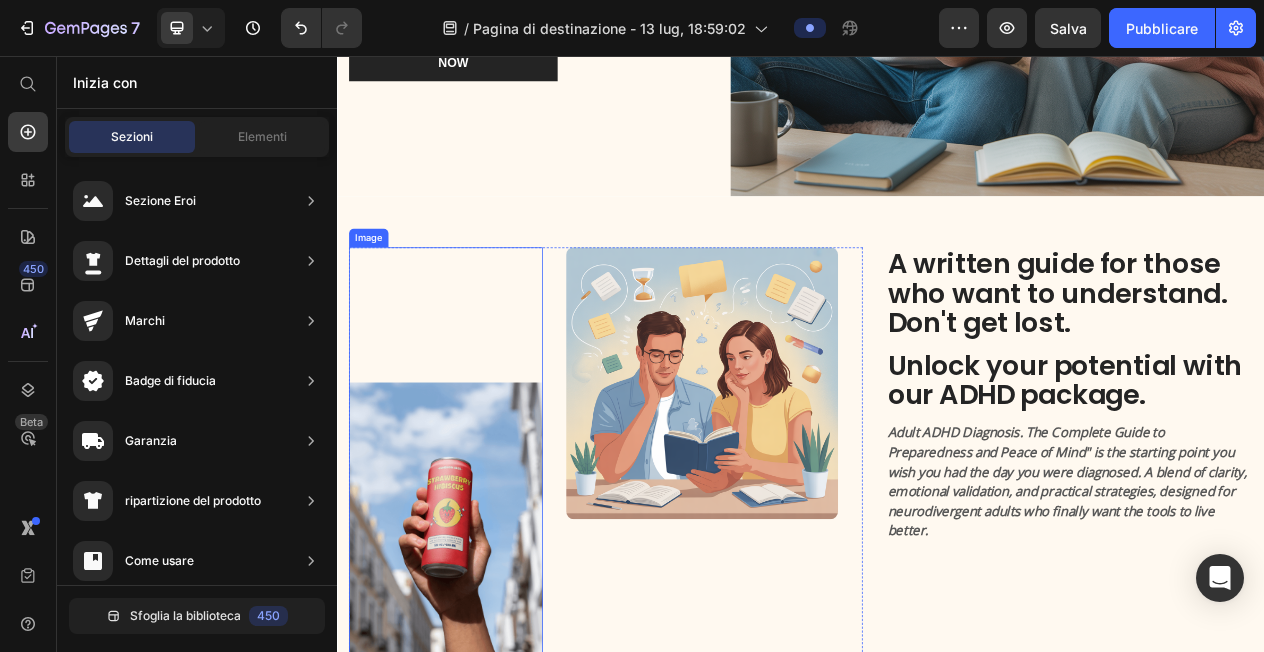 click at bounding box center (477, 568) 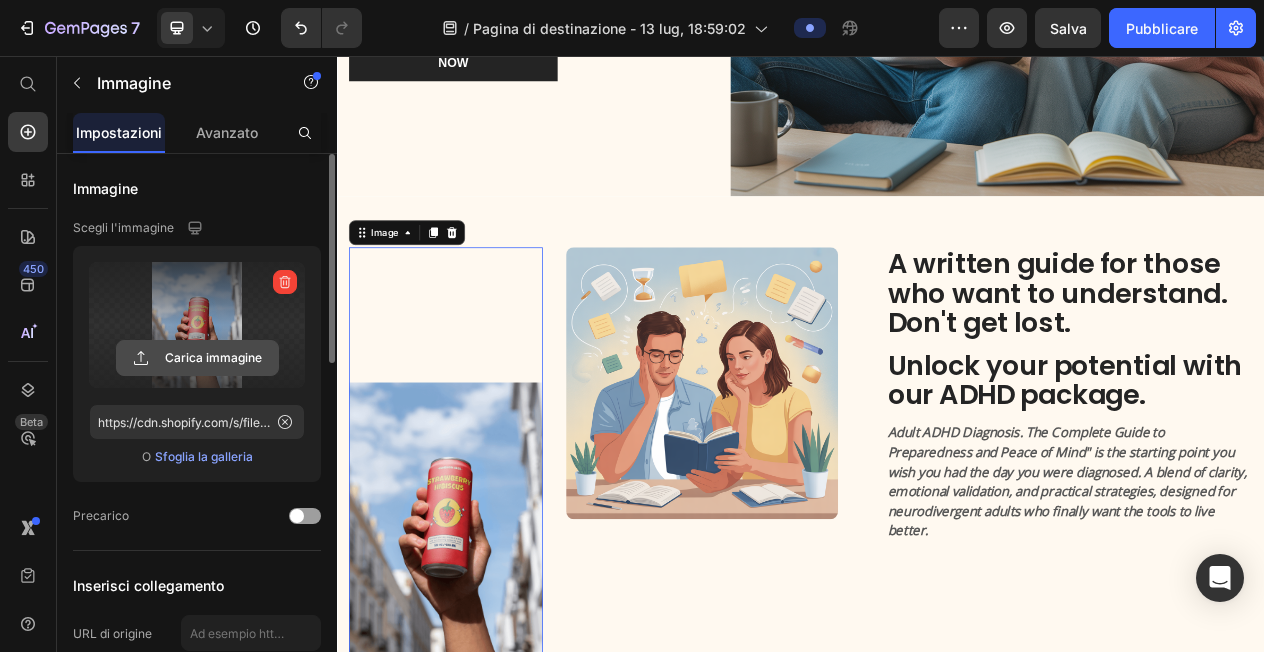 click 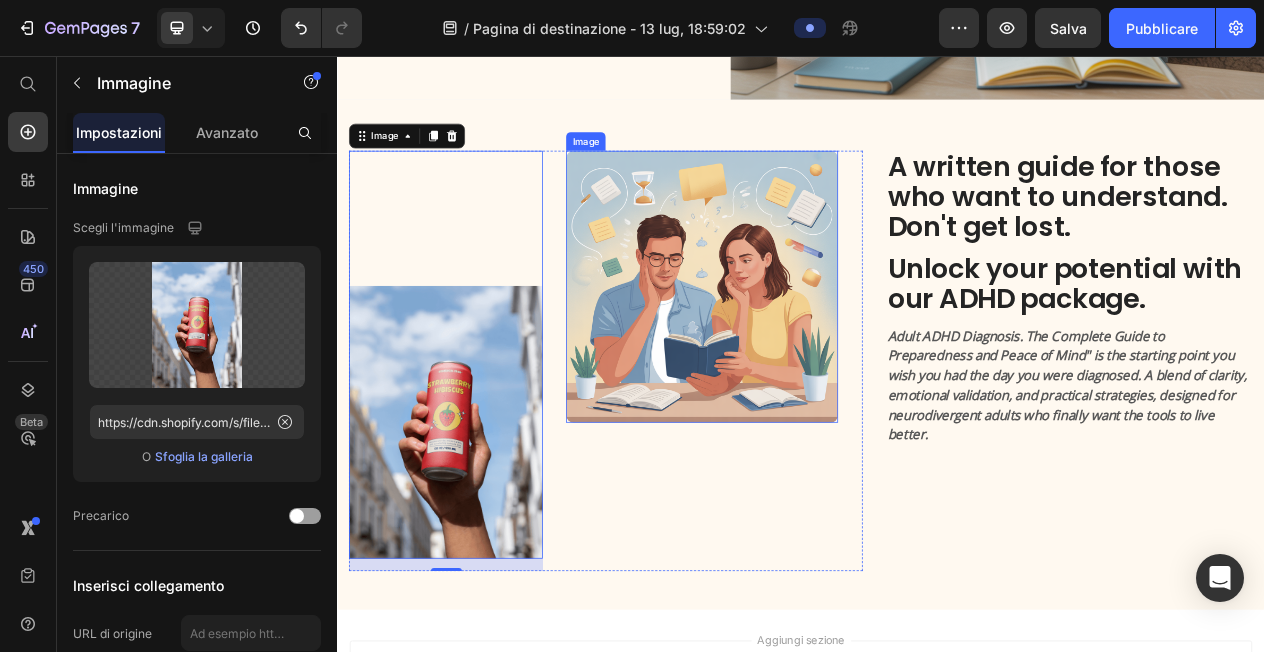 scroll, scrollTop: 699, scrollLeft: 0, axis: vertical 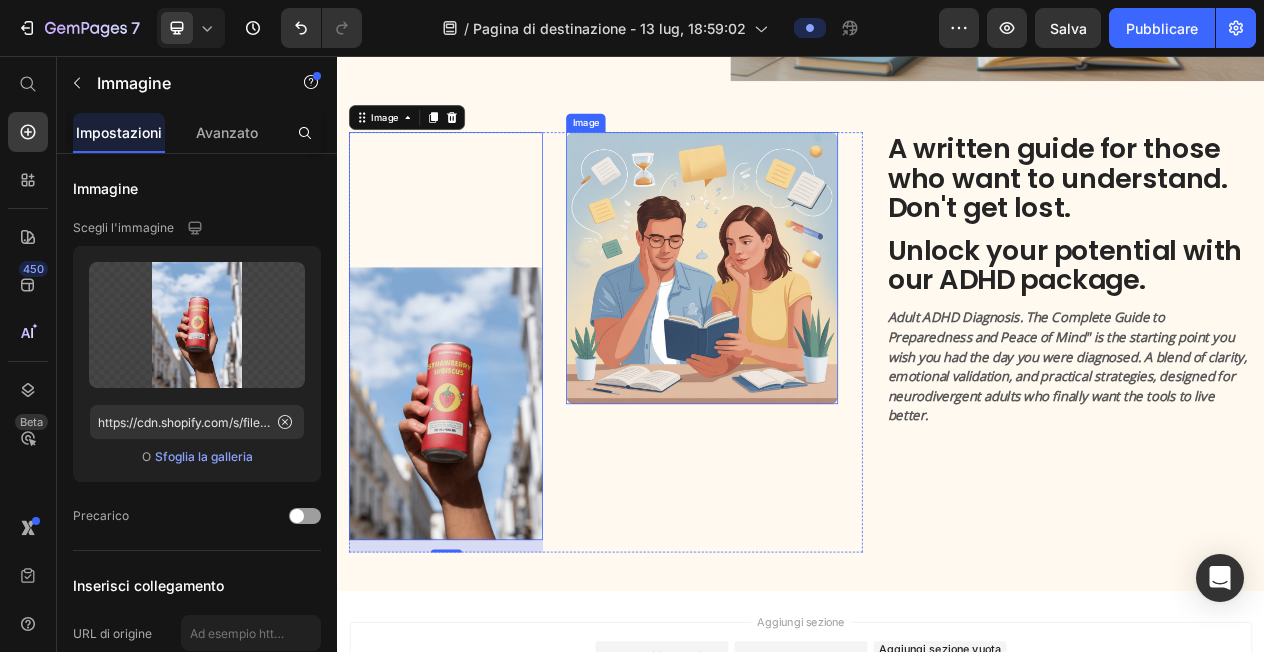 click at bounding box center (809, 331) 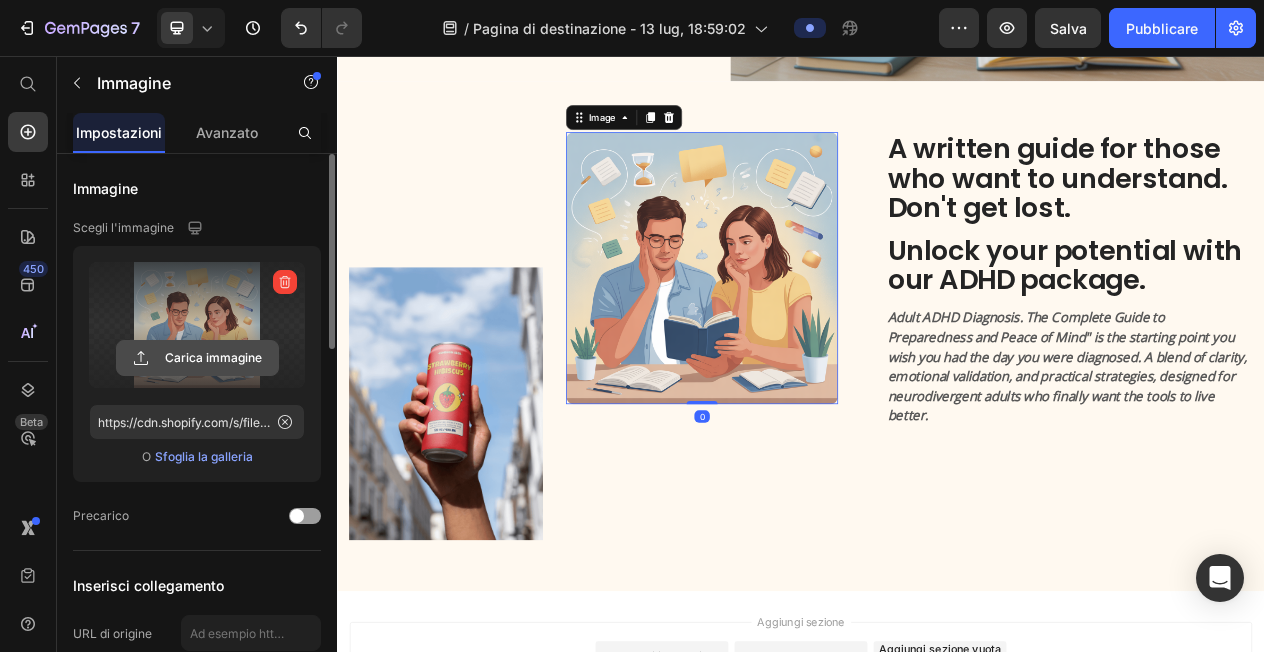 click 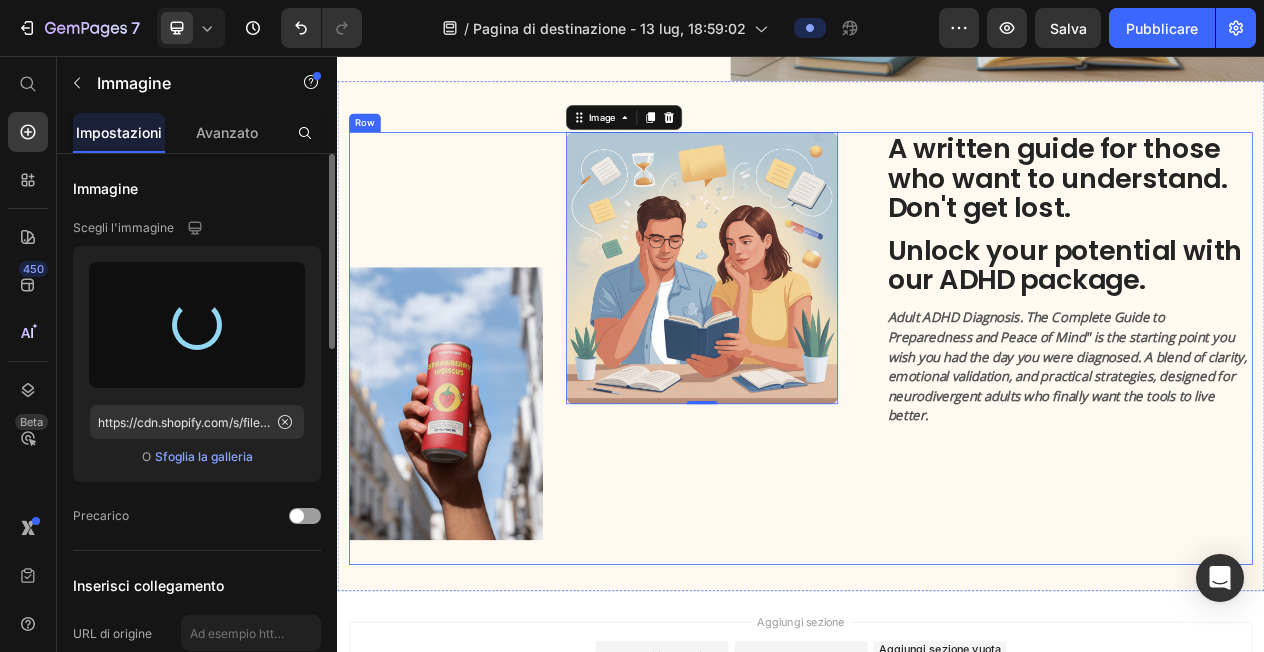 type on "https://cdn.shopify.com/s/files/1/0959/3179/3740/files/gempages_574844278447014687-5f9a1fff-97b7-4fc0-8d0a-14bb2ec677e4.png" 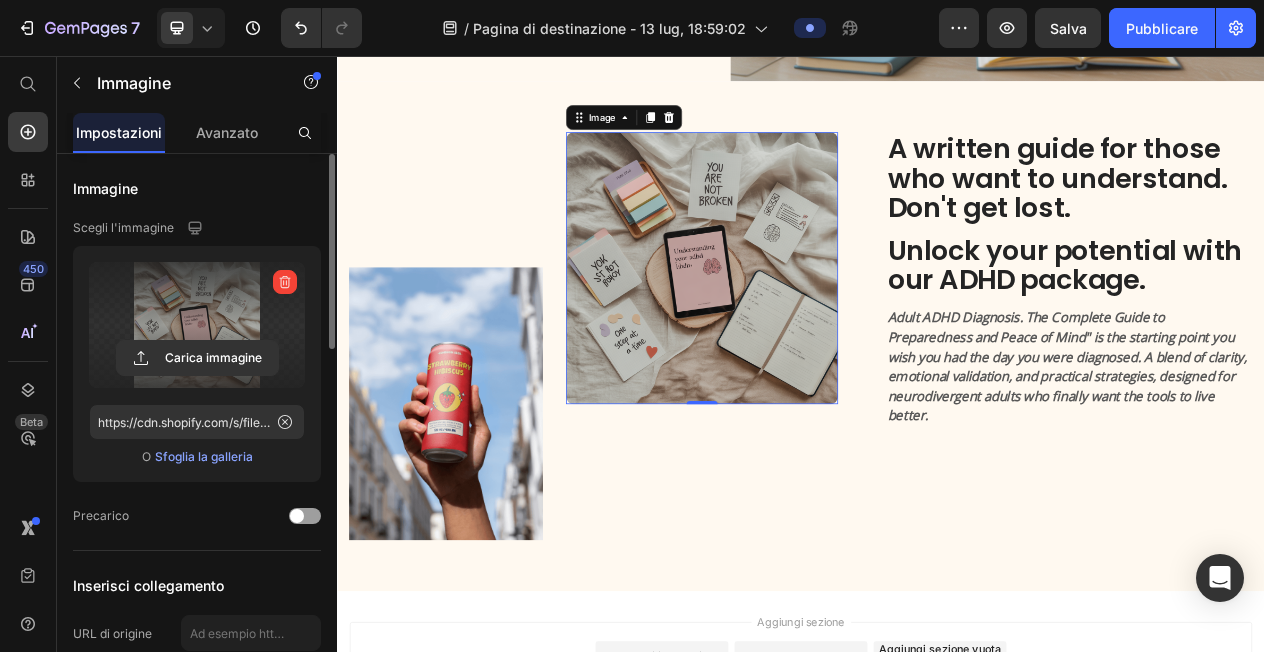 click at bounding box center [809, 331] 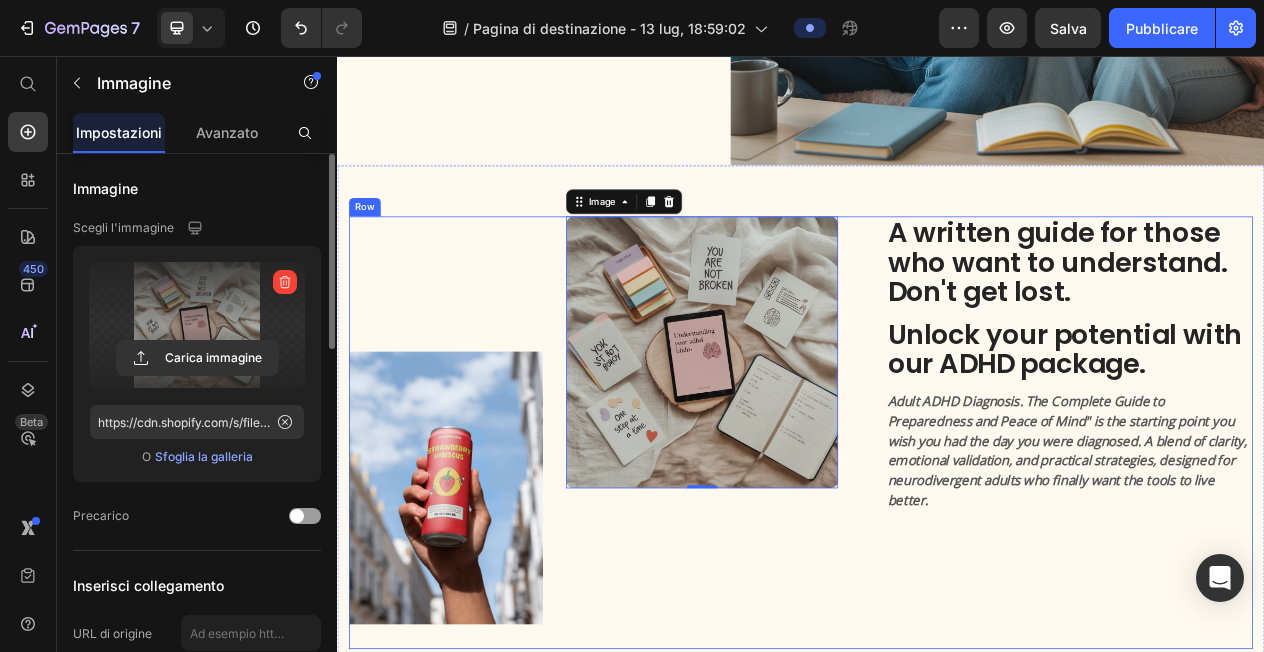 scroll, scrollTop: 538, scrollLeft: 0, axis: vertical 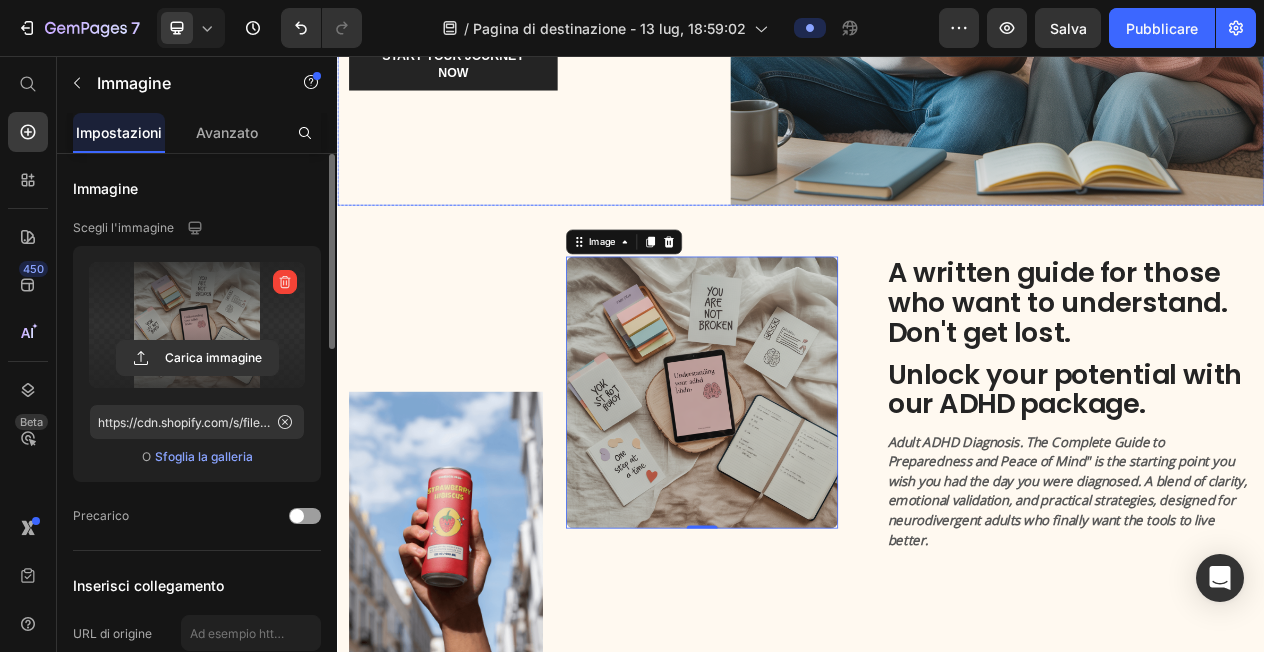 click on "Icon Icon Icon Icon Icon Icon List 2000+ 5-Star Reviews Text Block Row Just found out you have ADHD? You're not alone. Heading Discovering ADHD as an adult can be overwhelming. This guide helps you sort through the chaos, understand what's going on, and find peace in your mind one step at a time, with real tools.       Text Block Row Start your journey now Button Row" at bounding box center (599, -96) 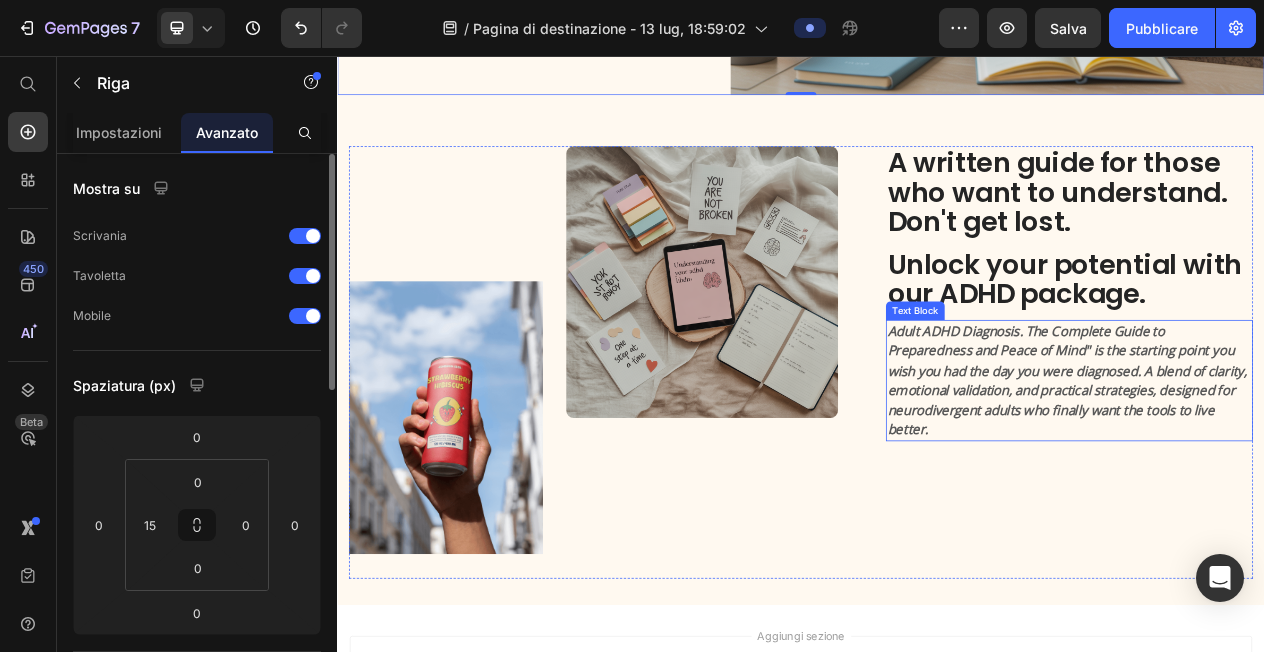 scroll, scrollTop: 742, scrollLeft: 0, axis: vertical 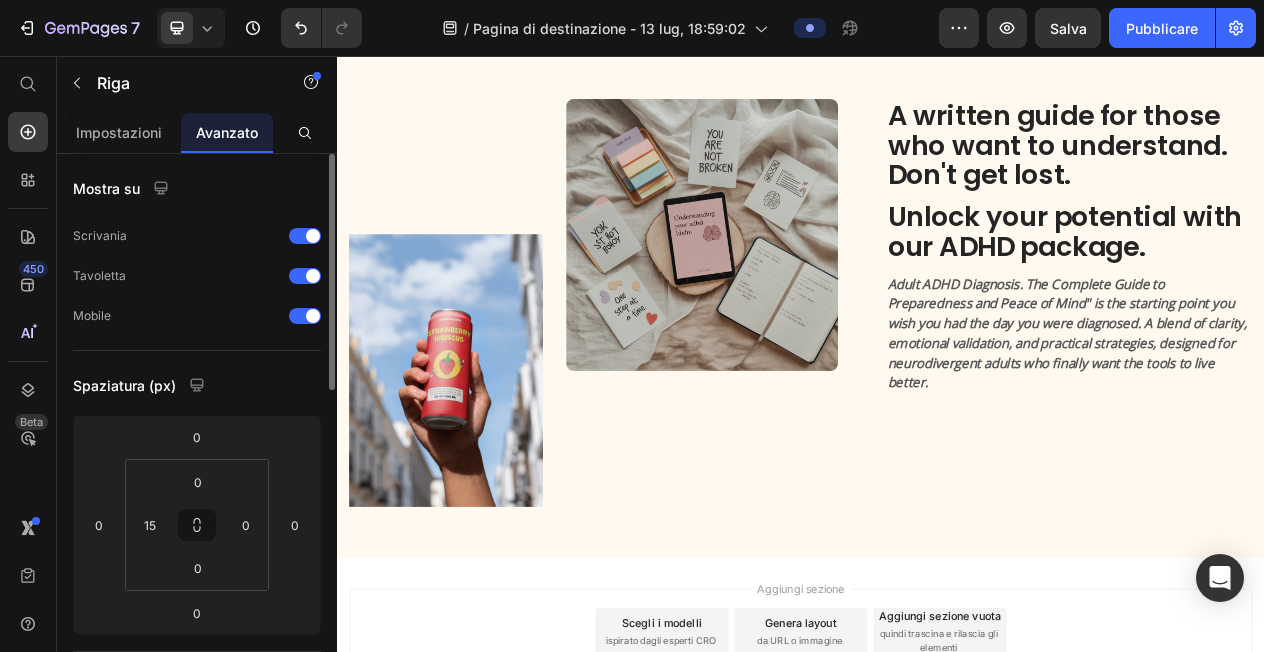 click on "Aggiungi sezione Scegli i modelli ispirato dagli esperti CRO Genera layout da URL o immagine Aggiungi sezione vuota quindi trascina e rilascia gli elementi" at bounding box center [937, 801] 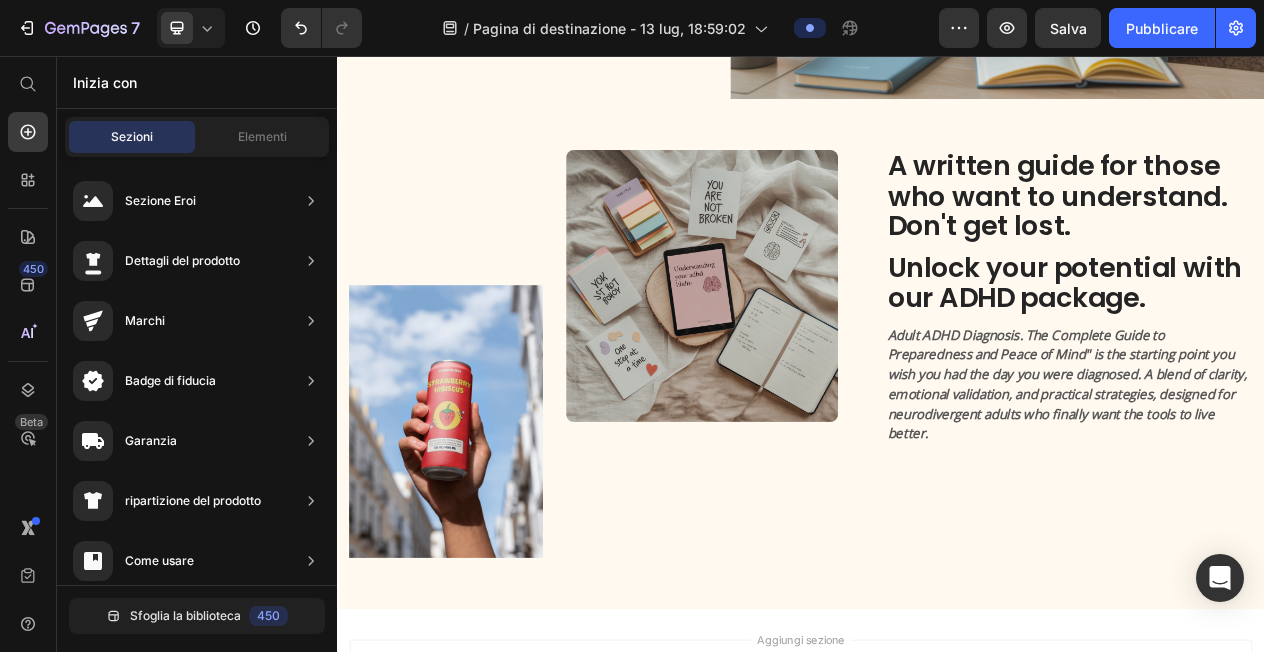 scroll, scrollTop: 656, scrollLeft: 0, axis: vertical 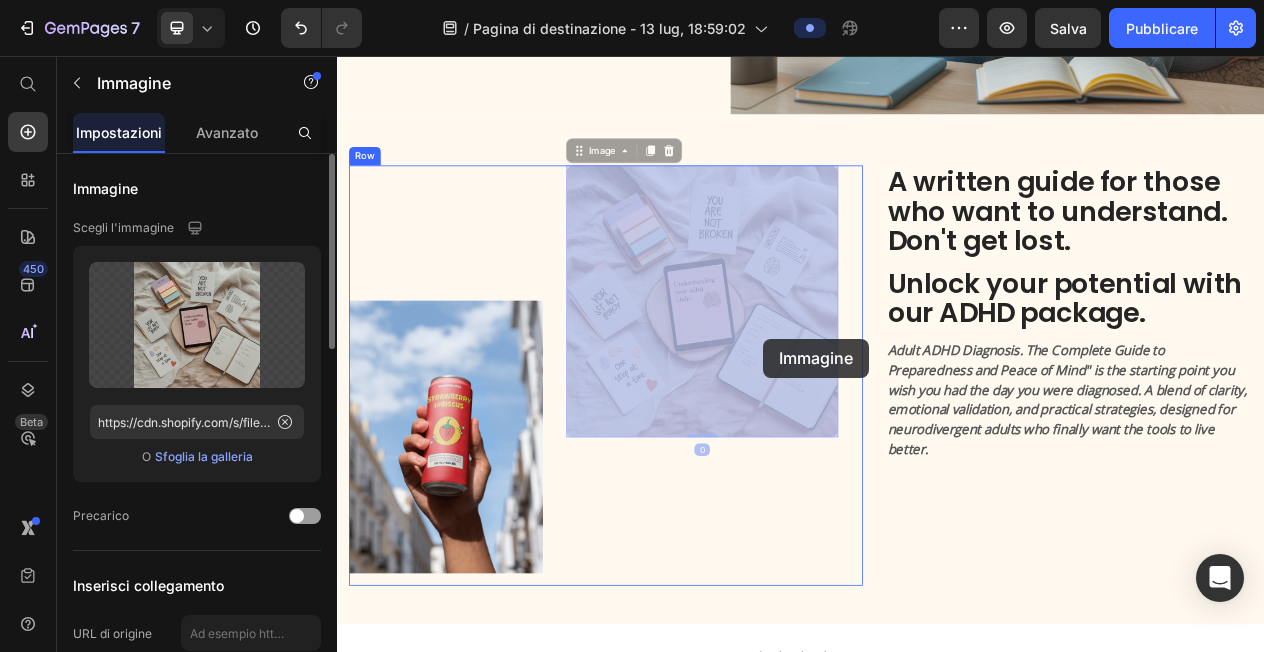 drag, startPoint x: 895, startPoint y: 377, endPoint x: 889, endPoint y: 422, distance: 45.39824 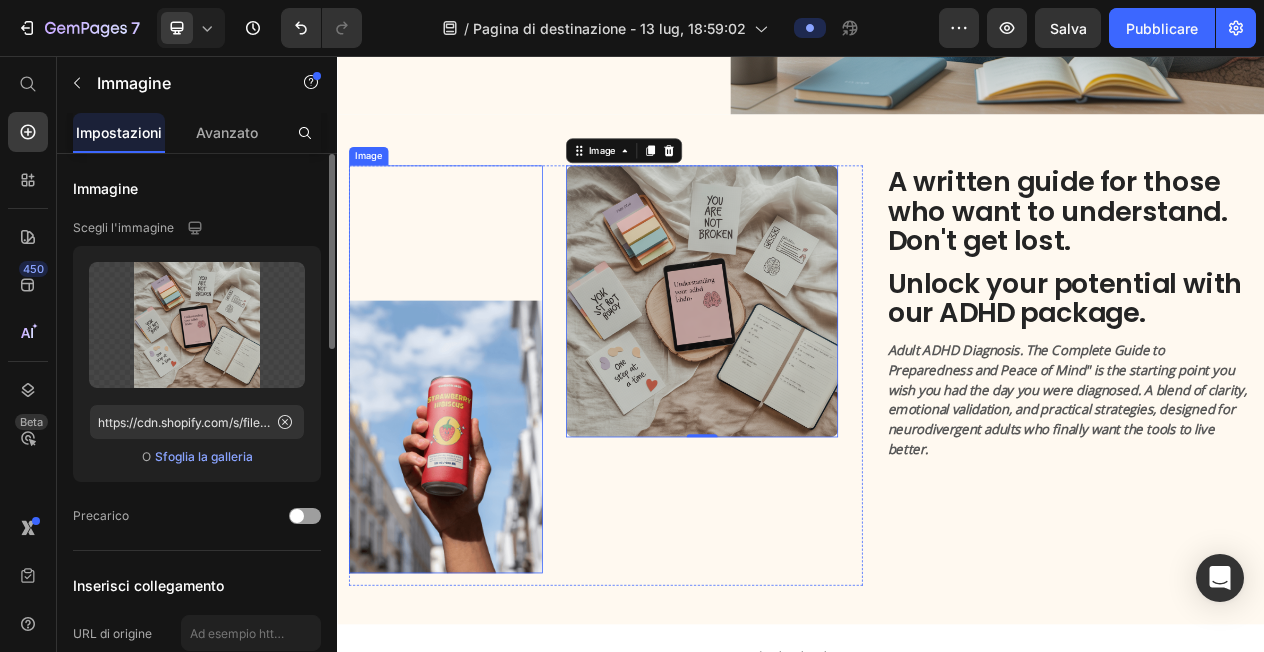 click at bounding box center [477, 462] 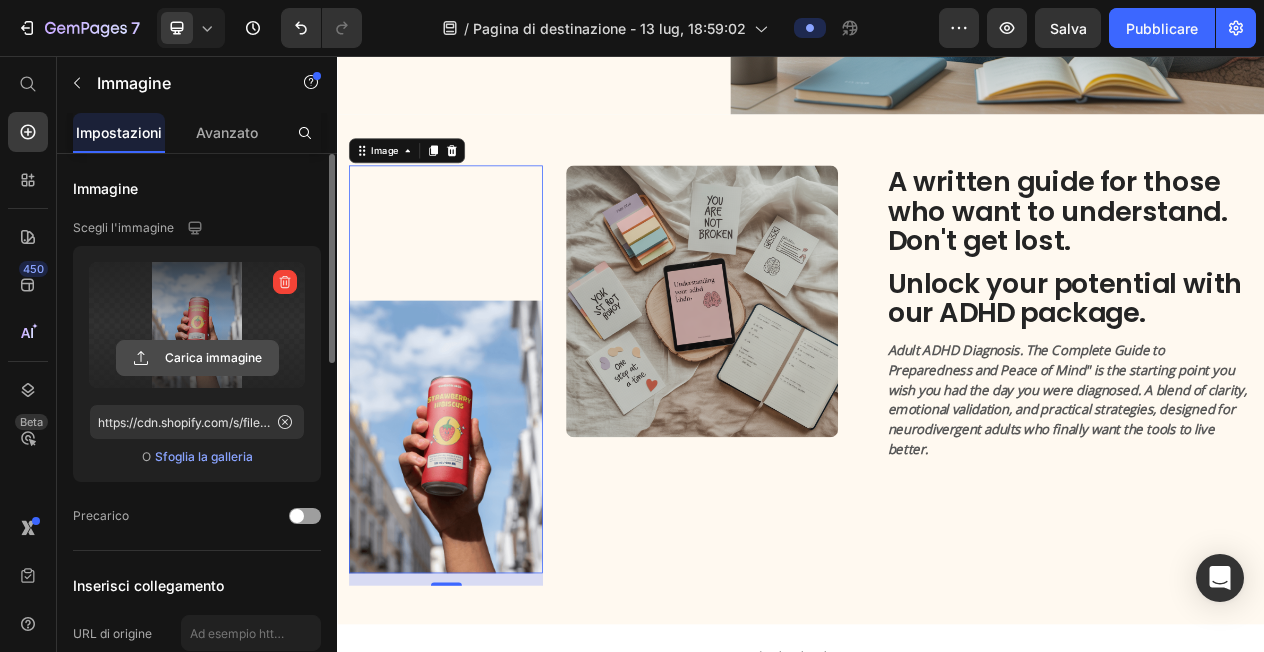 click 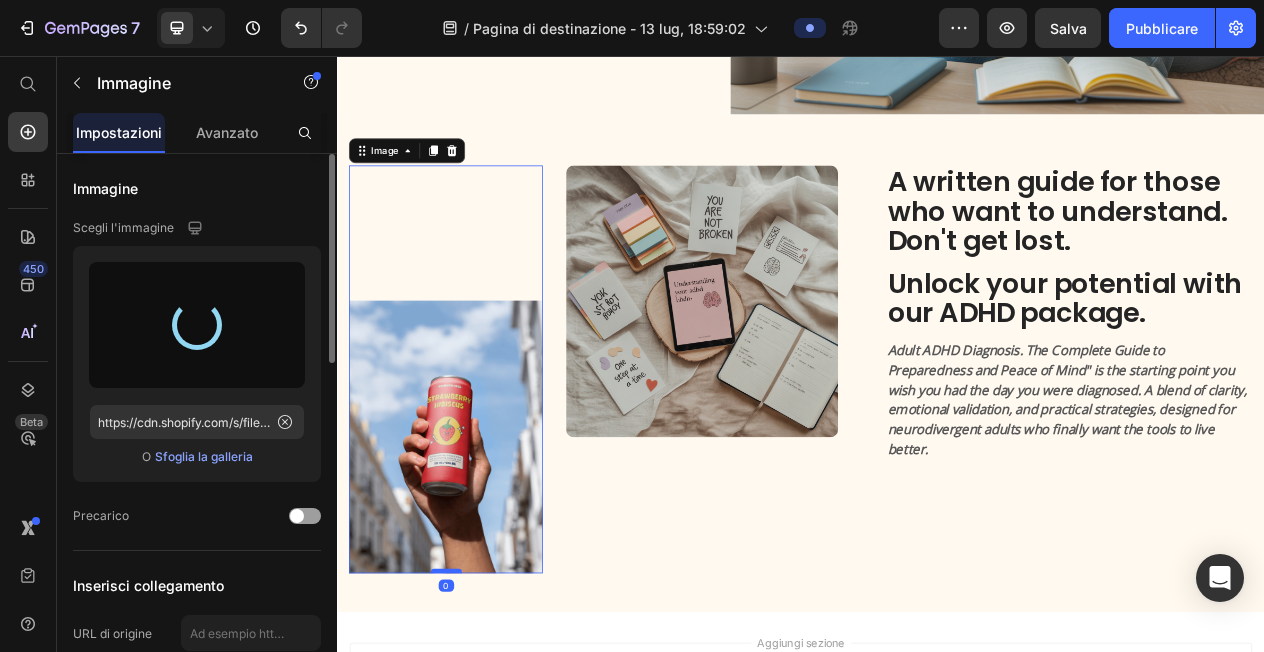 drag, startPoint x: 470, startPoint y: 736, endPoint x: 474, endPoint y: 720, distance: 16.492422 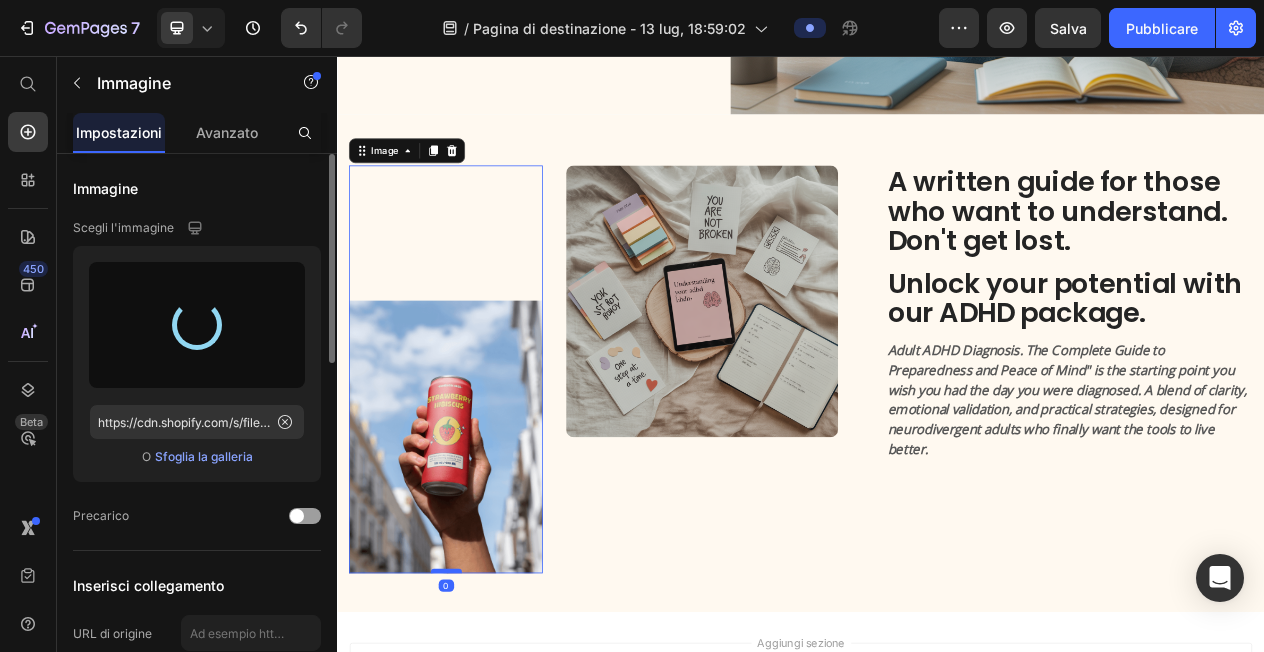 click at bounding box center [478, 723] 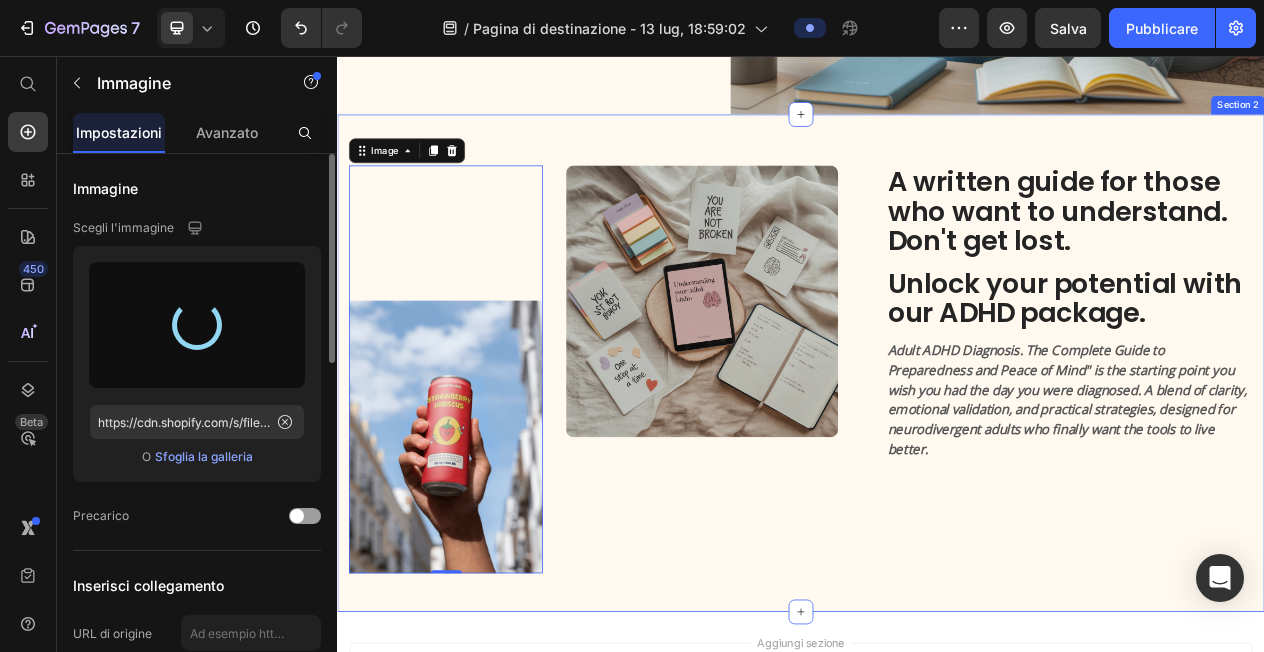 type on "https://cdn.shopify.com/s/files/1/0959/3179/3740/files/gempages_574844278447014687-fb0e0272-8d32-47ed-ae2c-d780054ef45a.png" 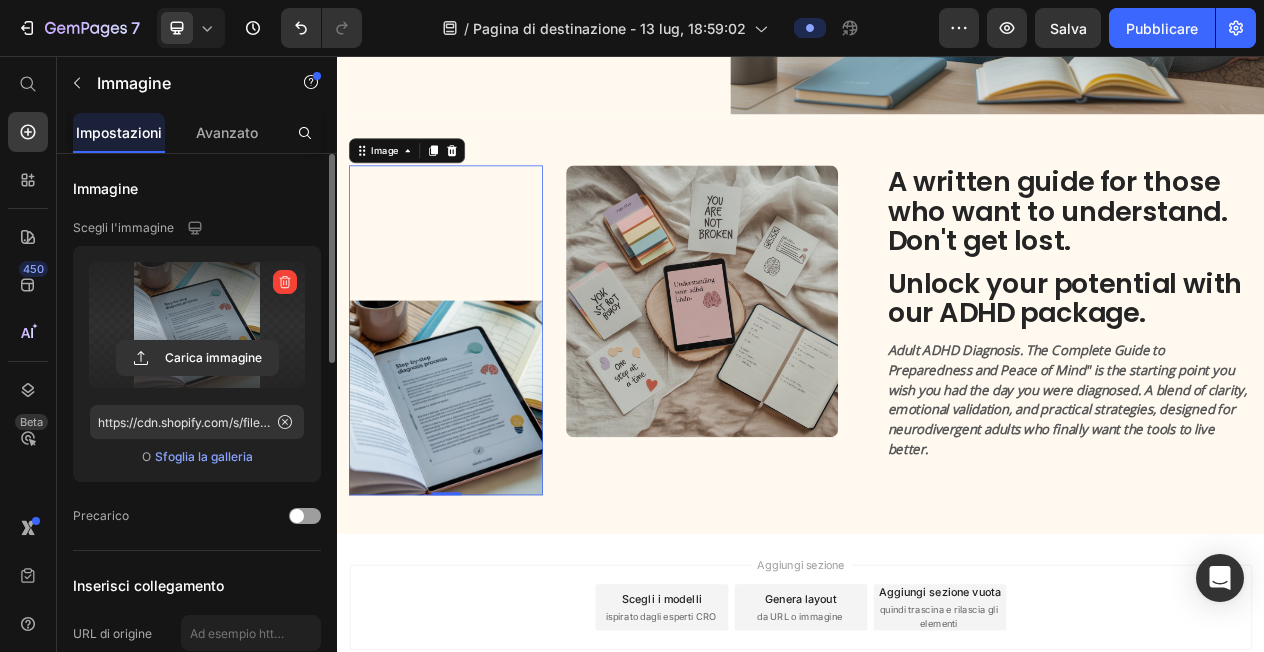 click on "Aggiungi sezione Scegli i modelli ispirato dagli esperti CRO Genera layout da URL o immagine Aggiungi sezione vuota quindi trascina e rilascia gli elementi" at bounding box center [937, 770] 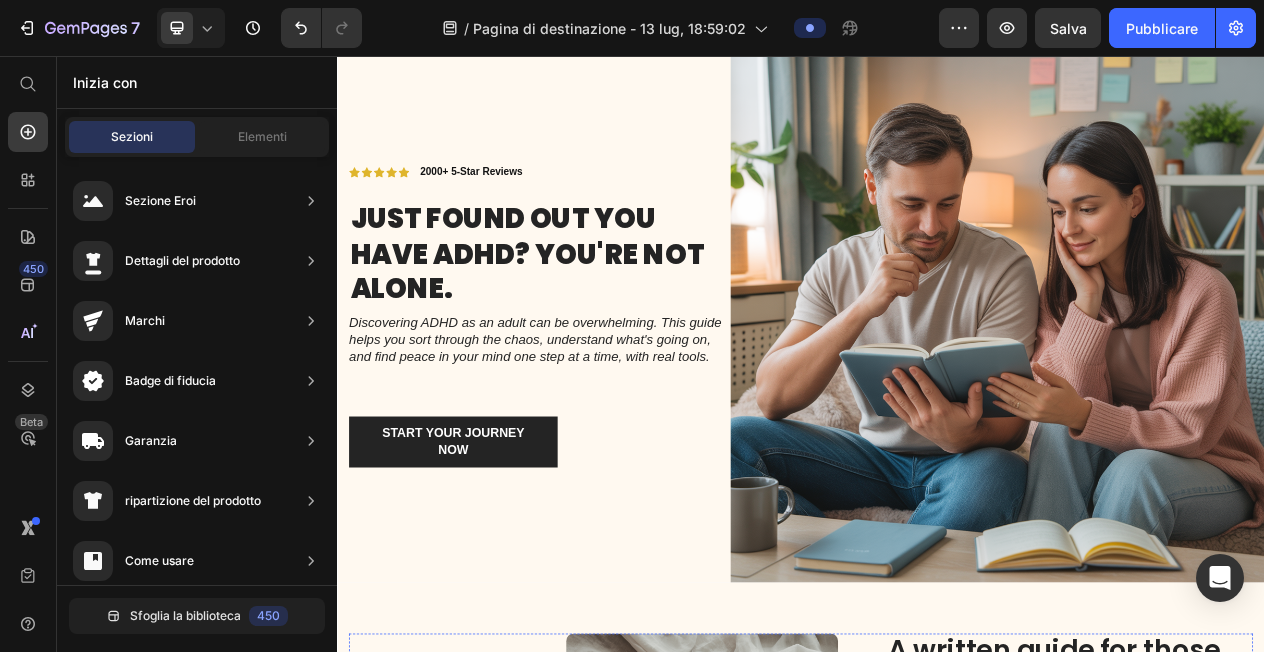 scroll, scrollTop: 0, scrollLeft: 0, axis: both 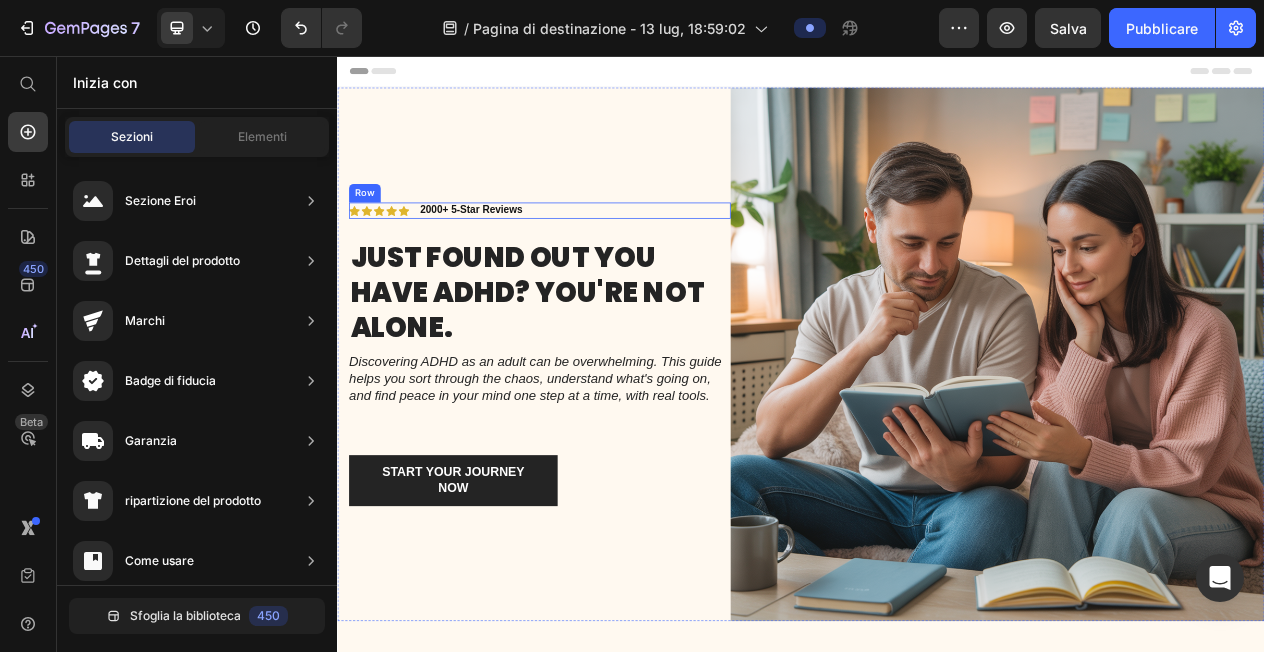 click on "Icon Icon Icon Icon Icon Icon List 2000+ 5-Star Reviews Text Block Row" at bounding box center (599, 256) 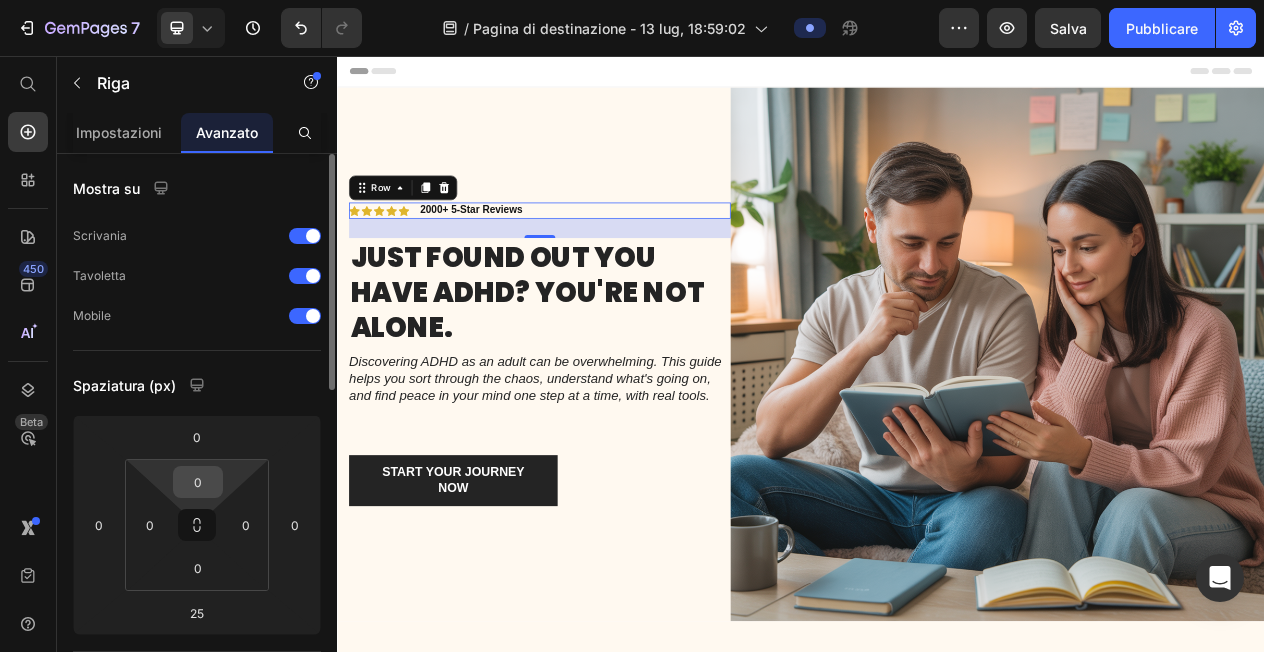 click on "0" at bounding box center (198, 482) 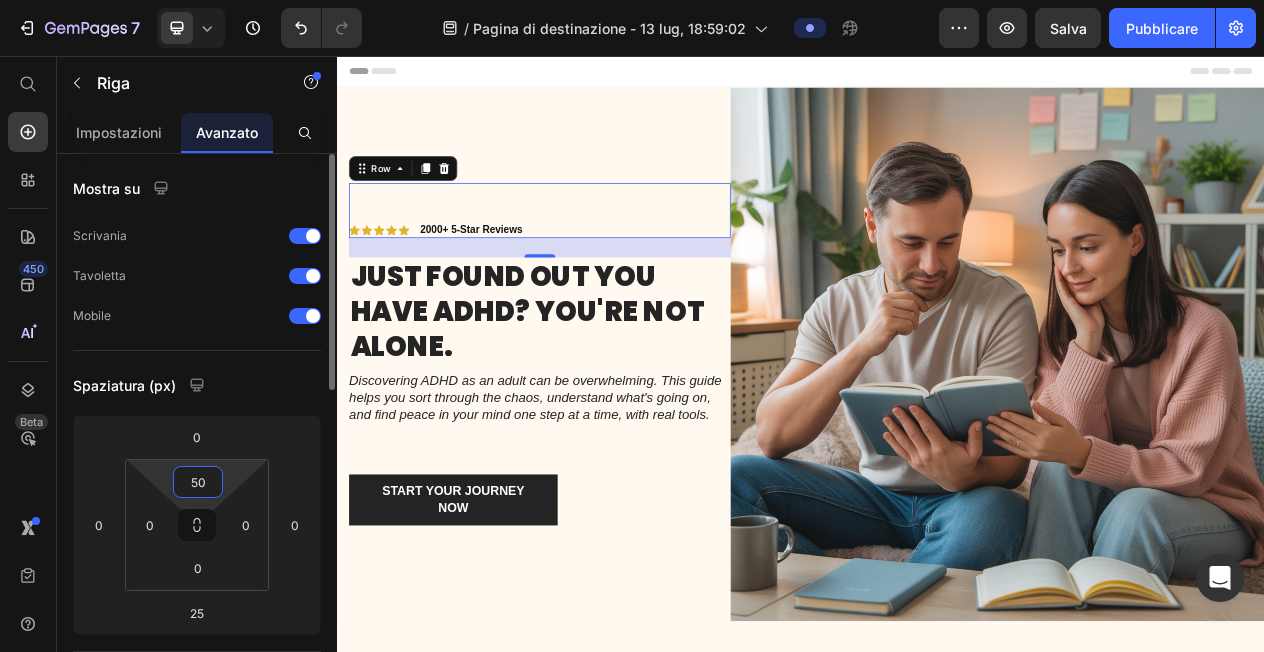 type on "5" 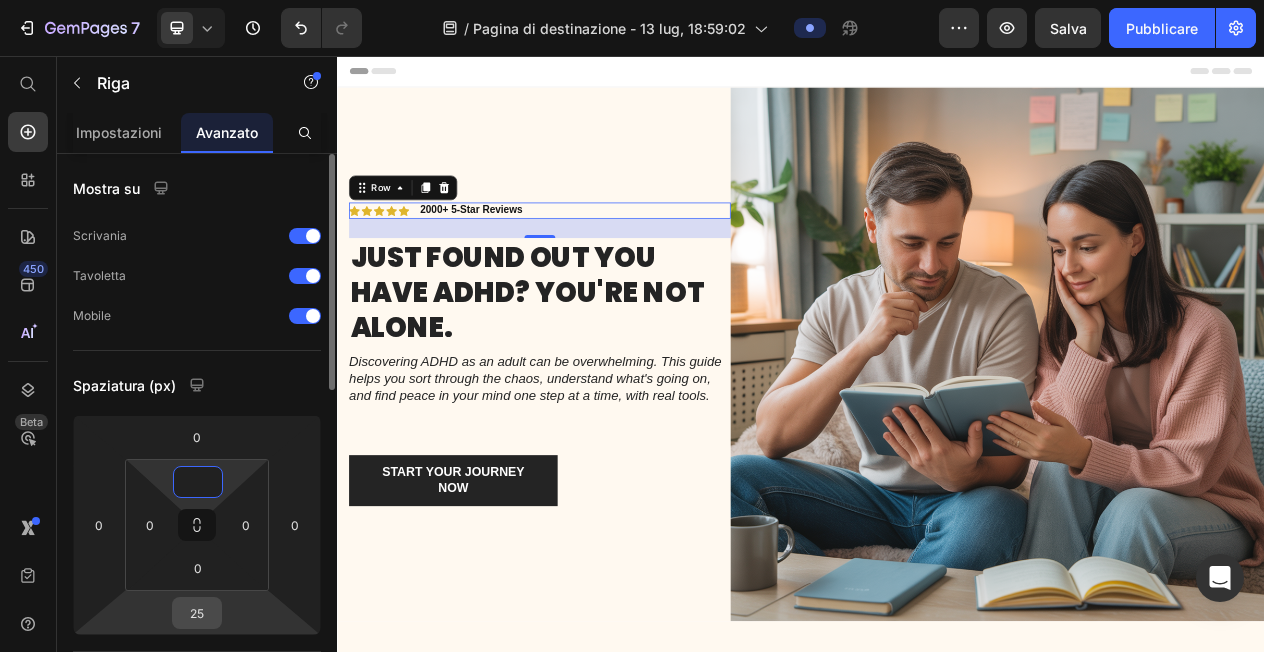 type on "0" 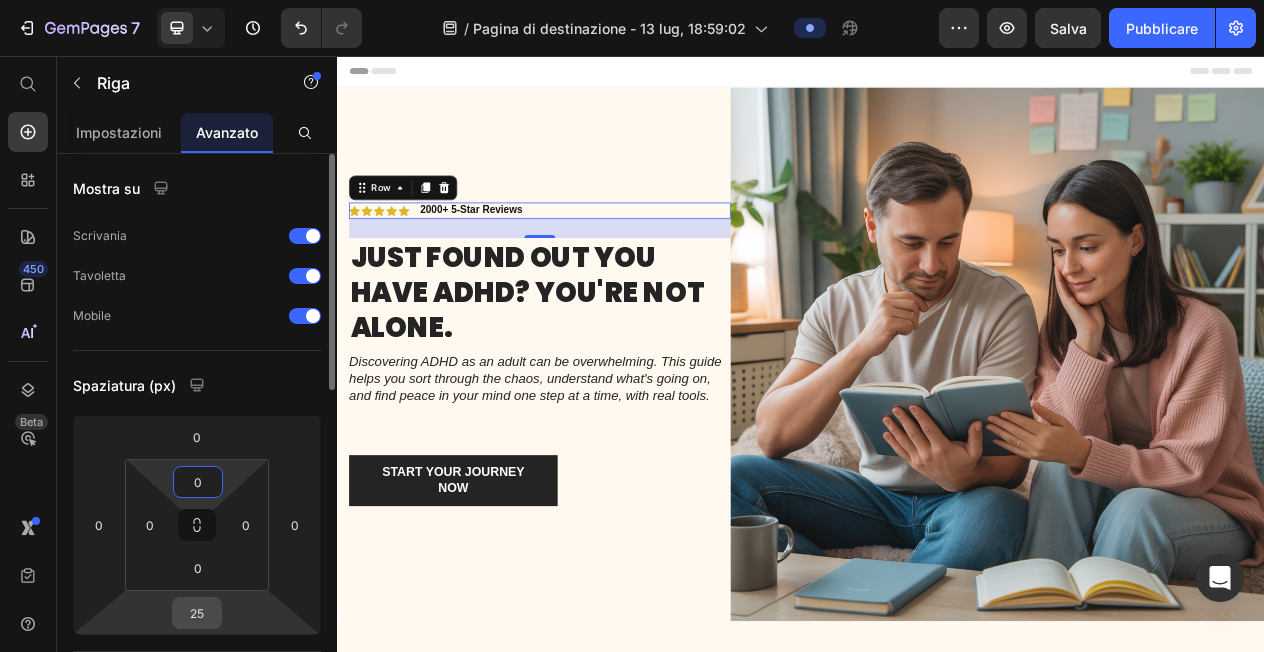 click on "25" at bounding box center (197, 613) 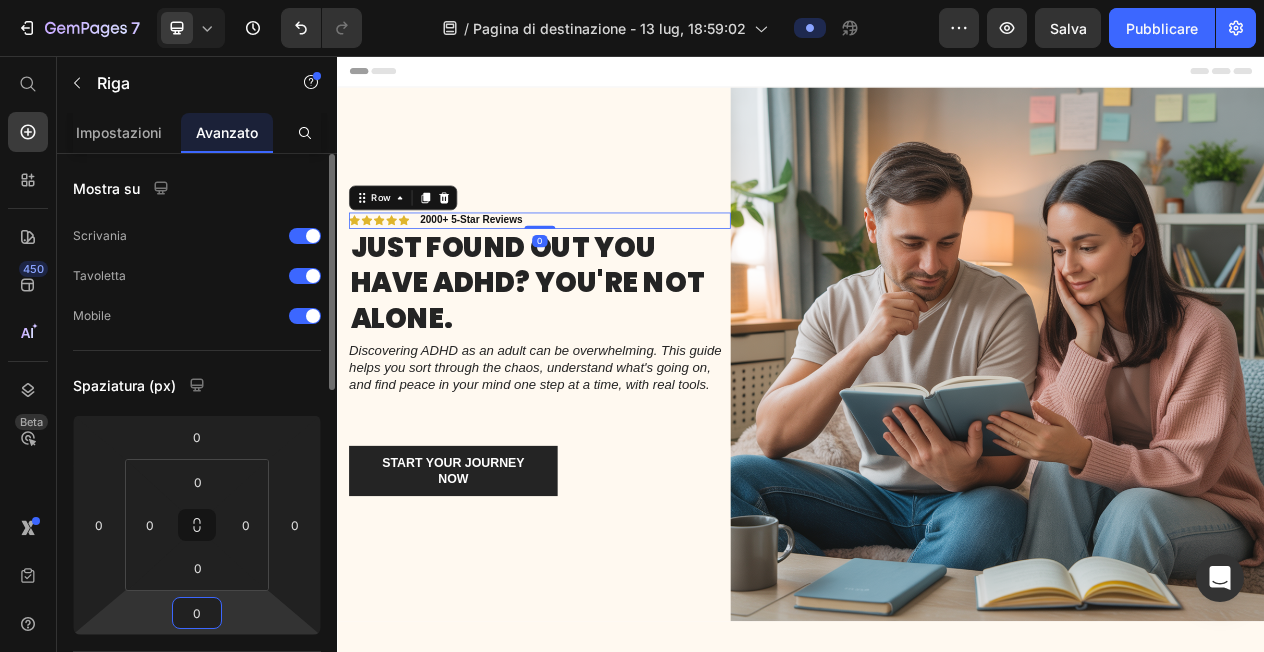 type on "0" 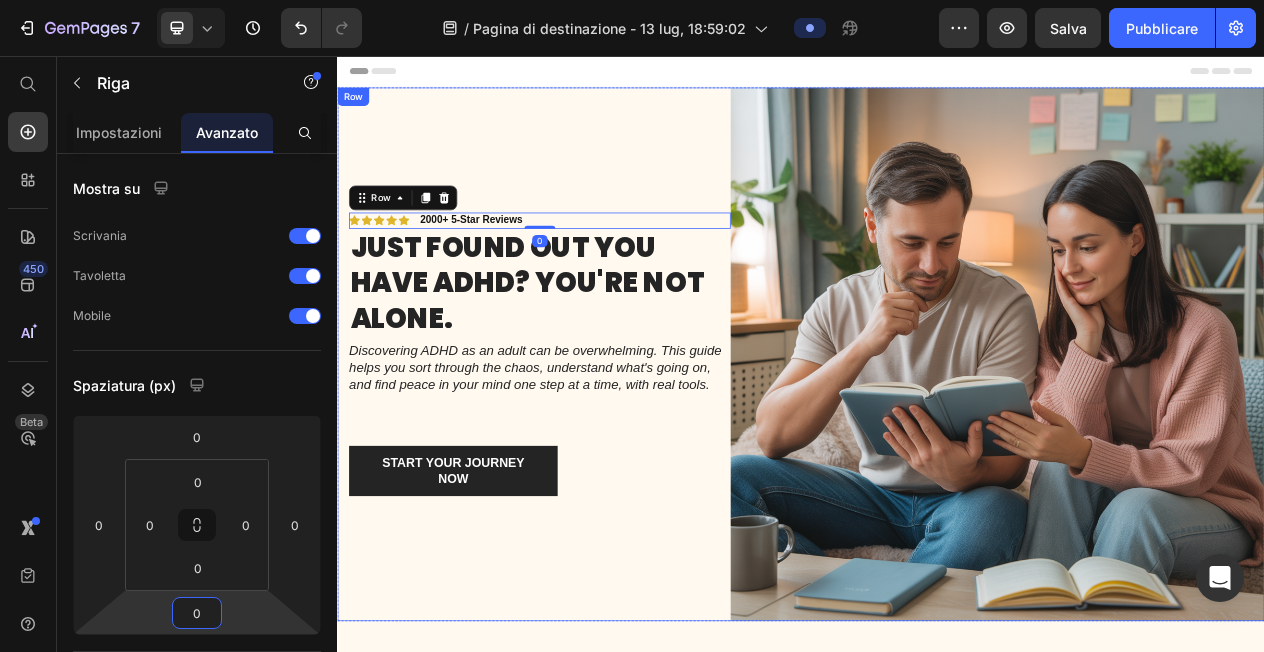 click on "Icon Icon Icon Icon Icon Icon List 2000+ 5-Star Reviews Text Block Row   0 Just found out you have ADHD? You're not alone. Heading Discovering ADHD as an adult can be overwhelming. This guide helps you sort through the chaos, understand what's going on, and find peace in your mind one step at a time, with real tools.       Text Block Row Start your journey now Button Row" at bounding box center (599, 442) 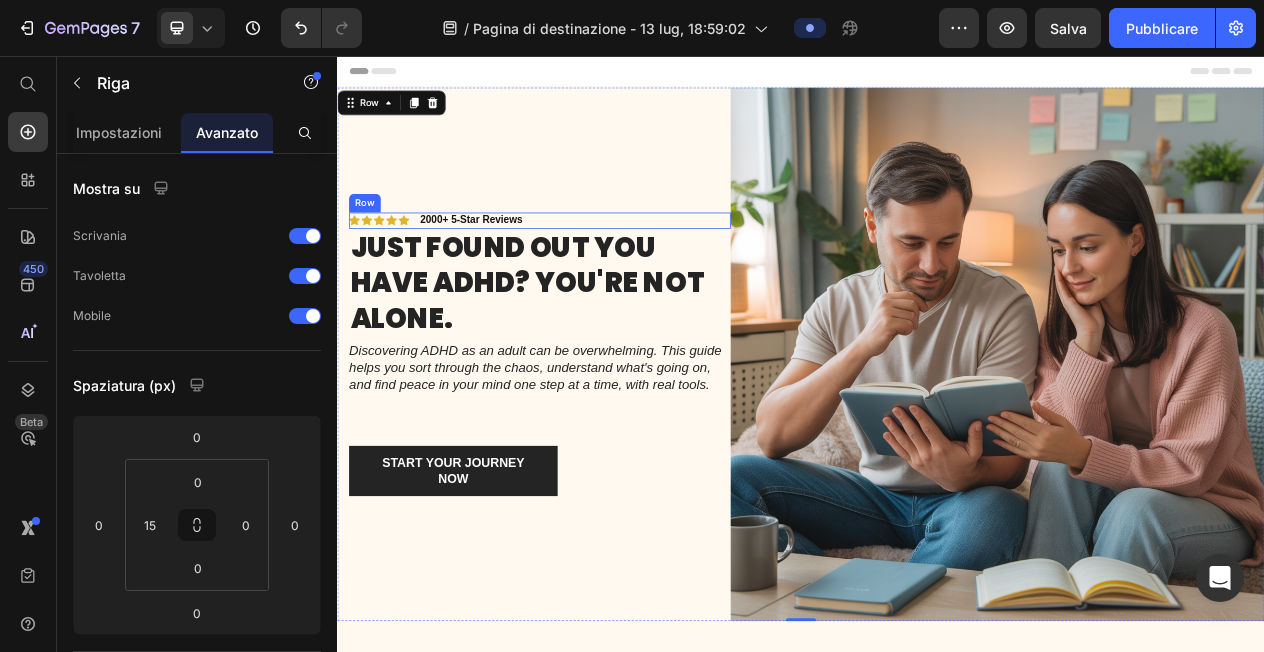click on "Icon Icon Icon Icon Icon Icon List 2000+ 5-Star Reviews Text Block Row" at bounding box center [599, 269] 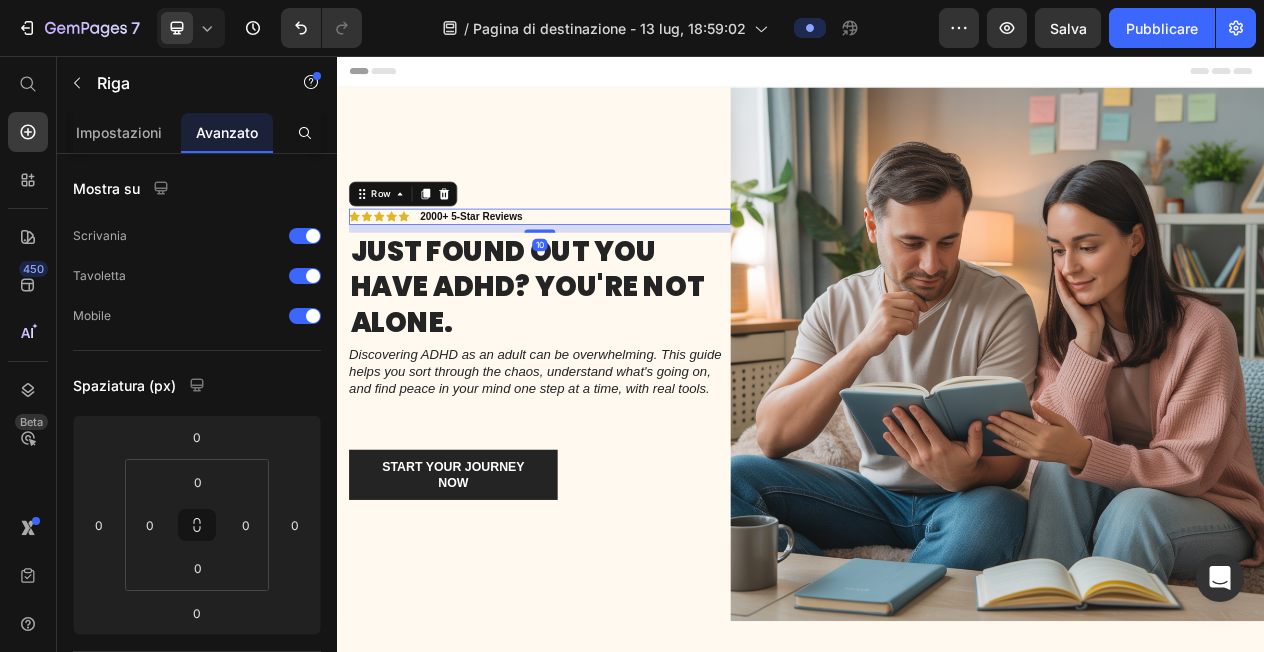 click on "Icon Icon Icon Icon Icon Icon List 2000+ 5-Star Reviews Text Block Row   10 Just found out you have ADHD? You're not alone. Heading Discovering ADHD as an adult can be overwhelming. This guide helps you sort through the chaos, understand what's going on, and find peace in your mind one step at a time, with real tools.       Text Block Row Start your journey now Button Row" at bounding box center [599, 442] 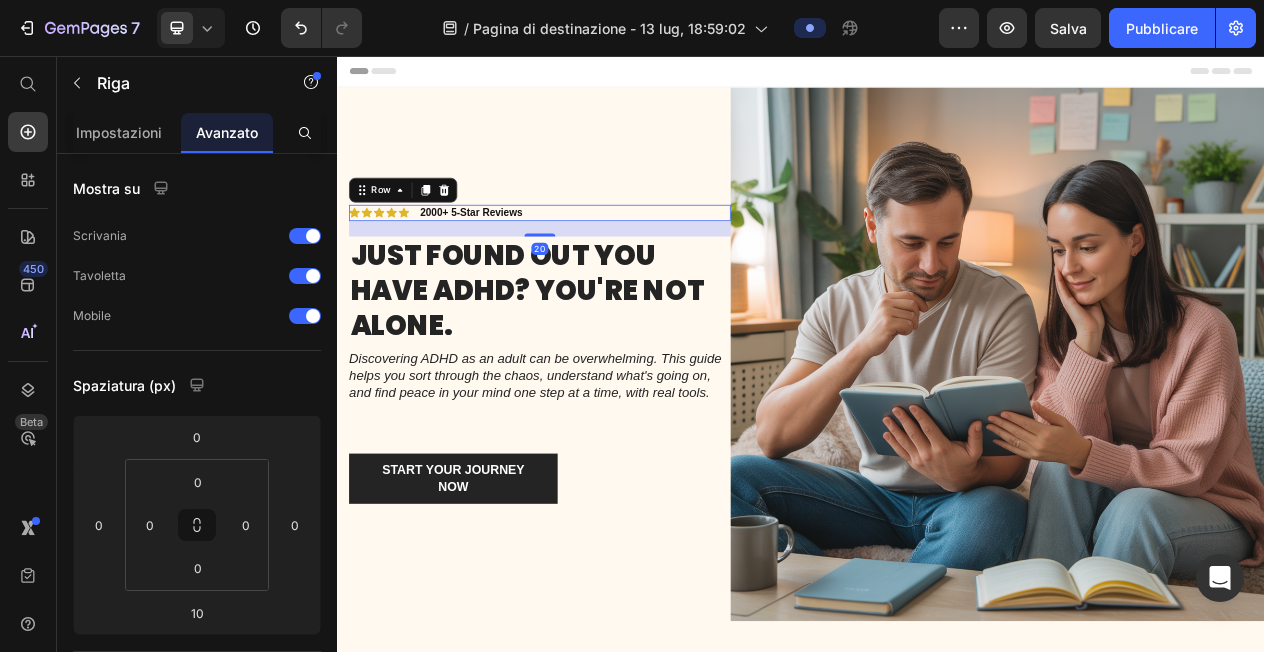 click on "Icon Icon Icon Icon Icon Icon List 2000+ 5-Star Reviews Text Block Row   20 Just found out you have ADHD? You're not alone. Heading Discovering ADHD as an adult can be overwhelming. This guide helps you sort through the chaos, understand what's going on, and find peace in your mind one step at a time, with real tools.       Text Block Row Start your journey now Button Row" at bounding box center [599, 442] 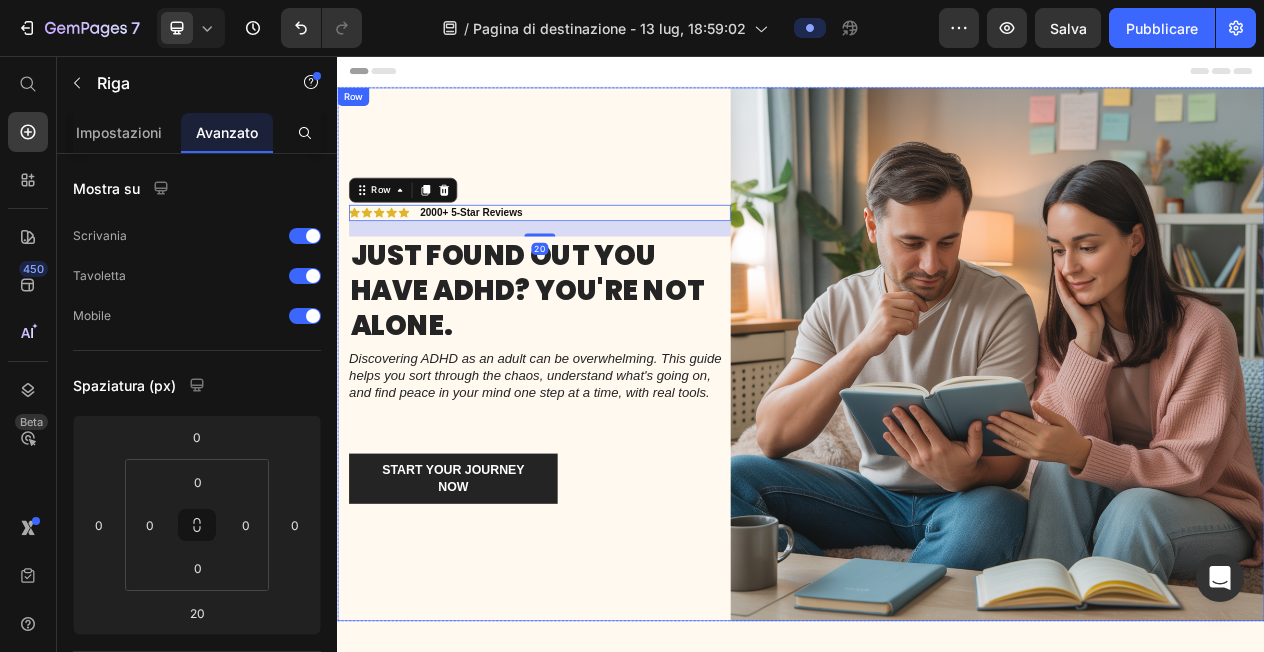 click on "Icon Icon Icon Icon Icon Icon List 2000+ 5-Star Reviews Text Block Row   20 Just found out you have ADHD? You're not alone. Heading Discovering ADHD as an adult can be overwhelming. This guide helps you sort through the chaos, understand what's going on, and find peace in your mind one step at a time, with real tools.       Text Block Row Start your journey now Button Row" at bounding box center (599, 442) 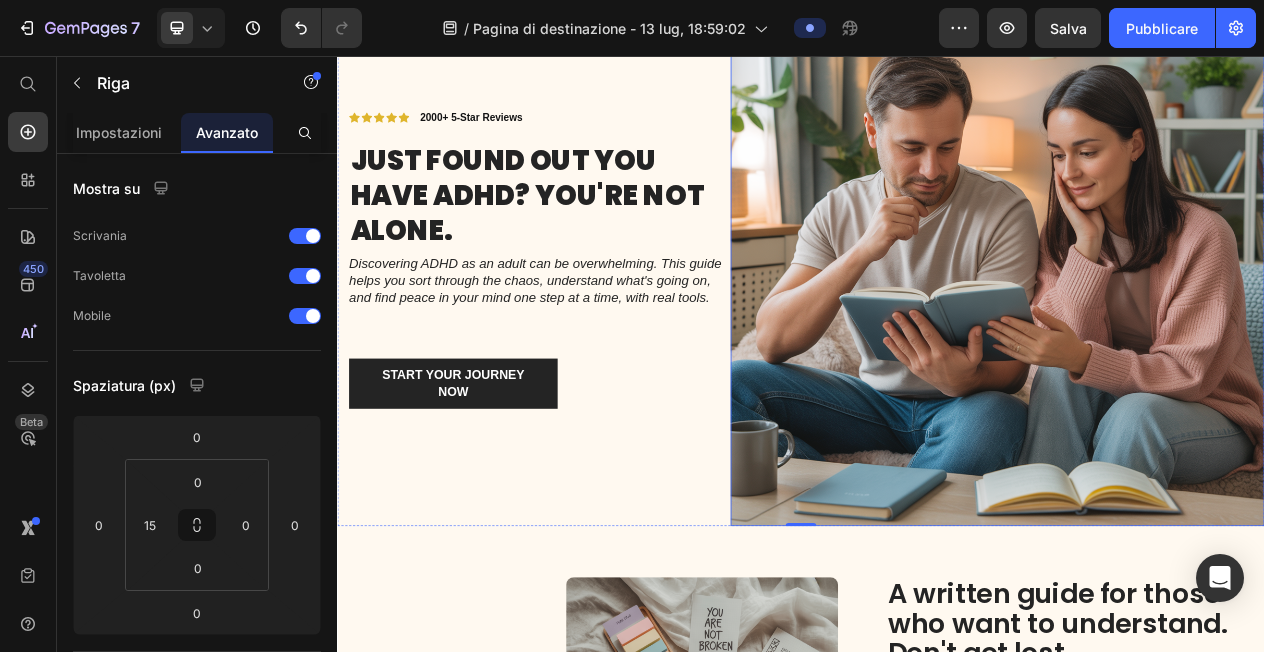 scroll, scrollTop: 128, scrollLeft: 0, axis: vertical 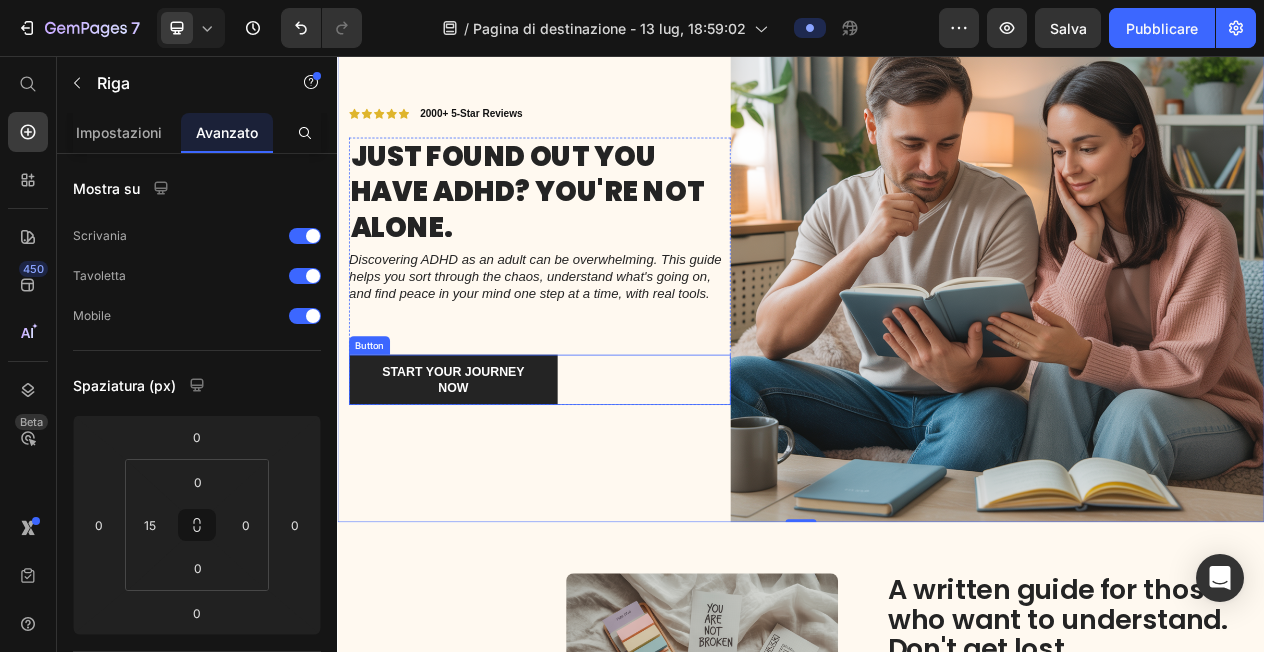 click on "Start your journey now Button" at bounding box center [599, 476] 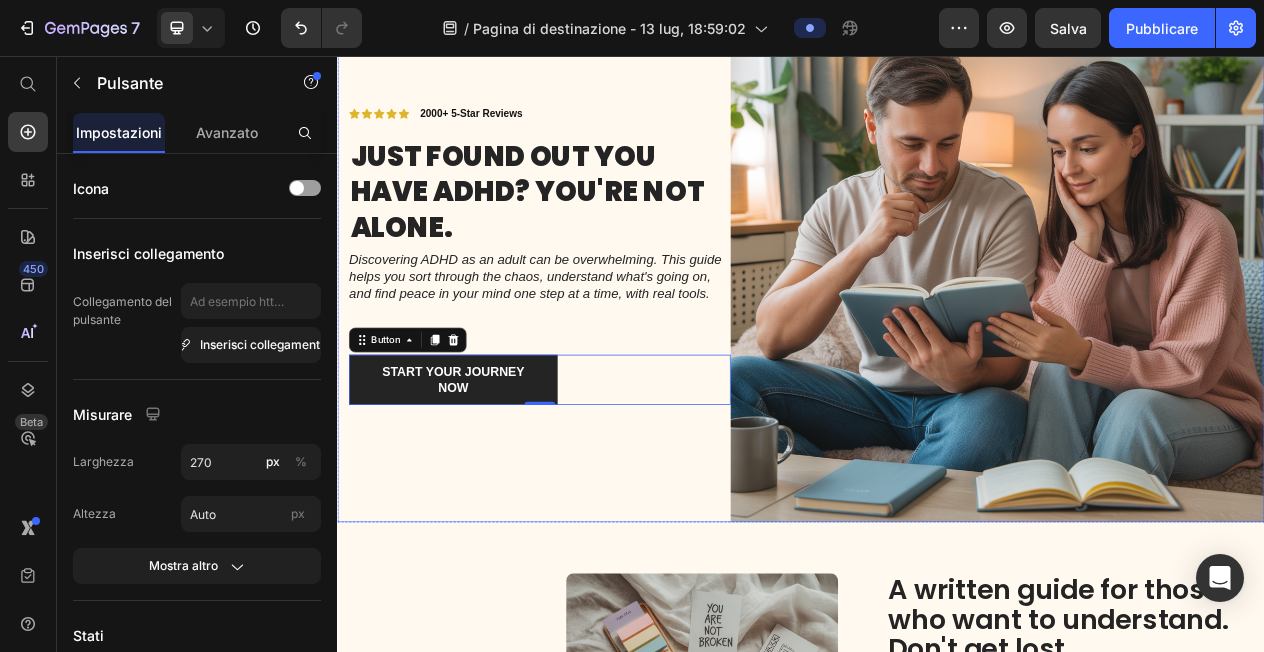click on "Icon Icon Icon Icon Icon Icon List 2000+ 5-Star Reviews Text Block Row Just found out you have ADHD? You're not alone. Heading Discovering ADHD as an adult can be overwhelming. This guide helps you sort through the chaos, understand what's going on, and find peace in your mind one step at a time, with real tools.       Text Block Row Start your journey now Button   0 Row" at bounding box center (599, 314) 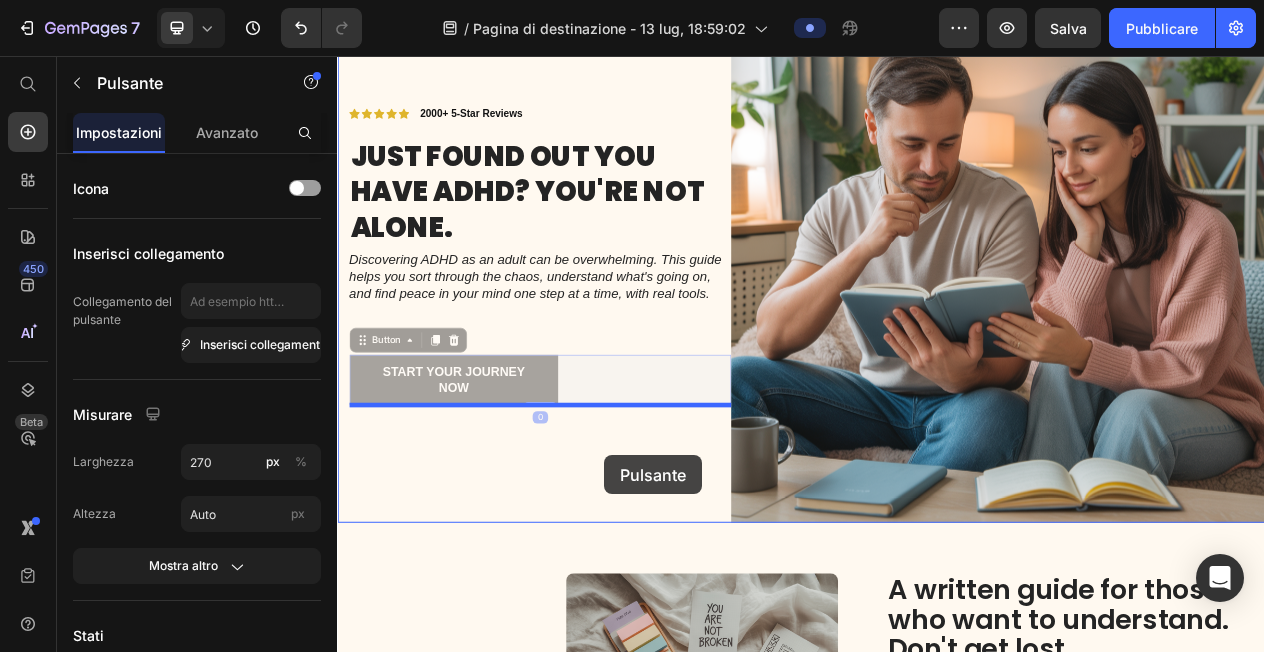 drag, startPoint x: 692, startPoint y: 488, endPoint x: 683, endPoint y: 573, distance: 85.47514 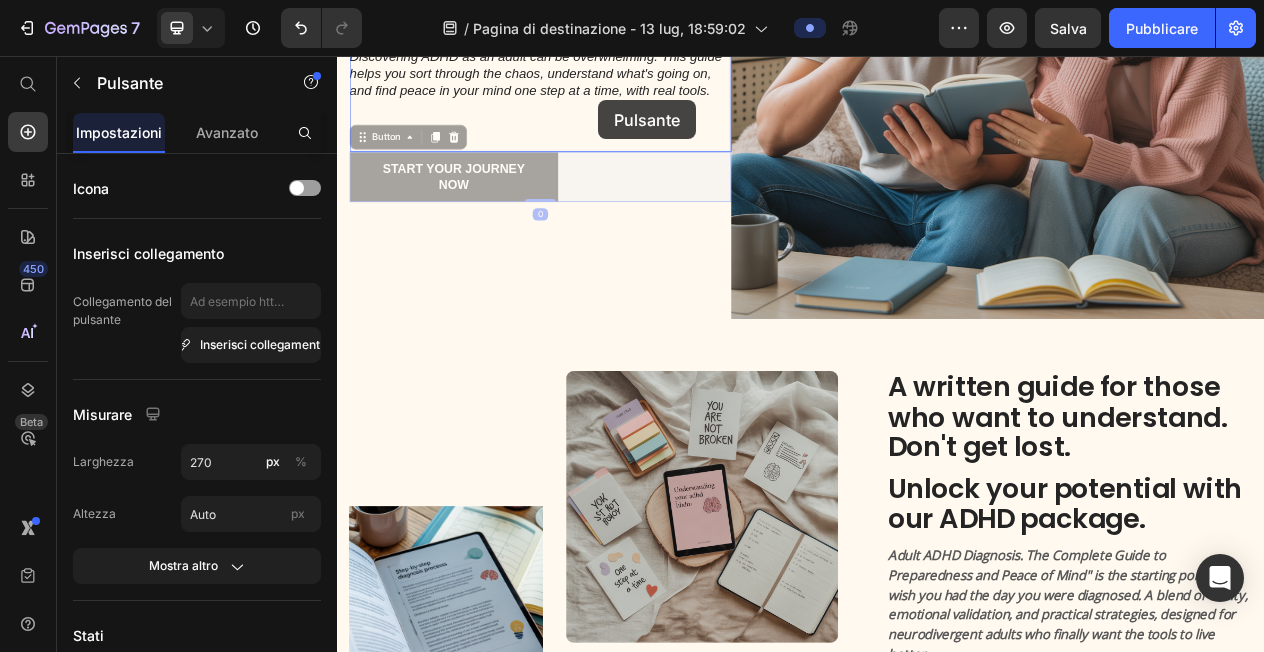 scroll, scrollTop: 362, scrollLeft: 0, axis: vertical 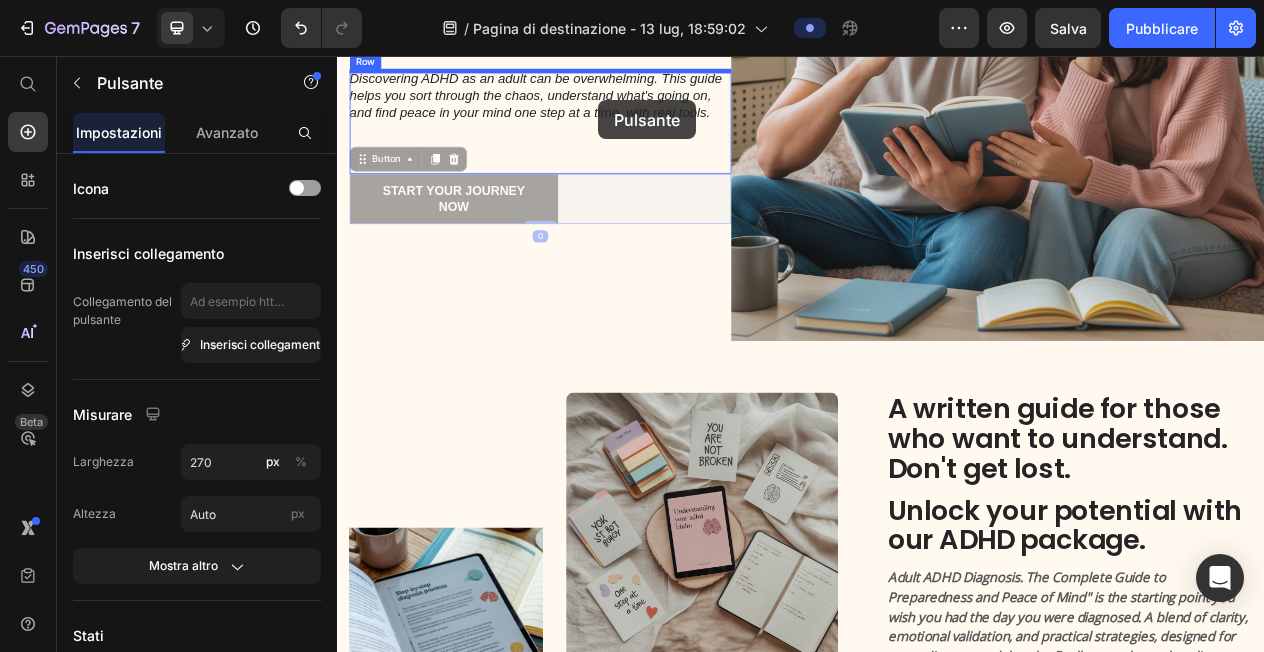 drag, startPoint x: 679, startPoint y: 478, endPoint x: 675, endPoint y: 115, distance: 363.02203 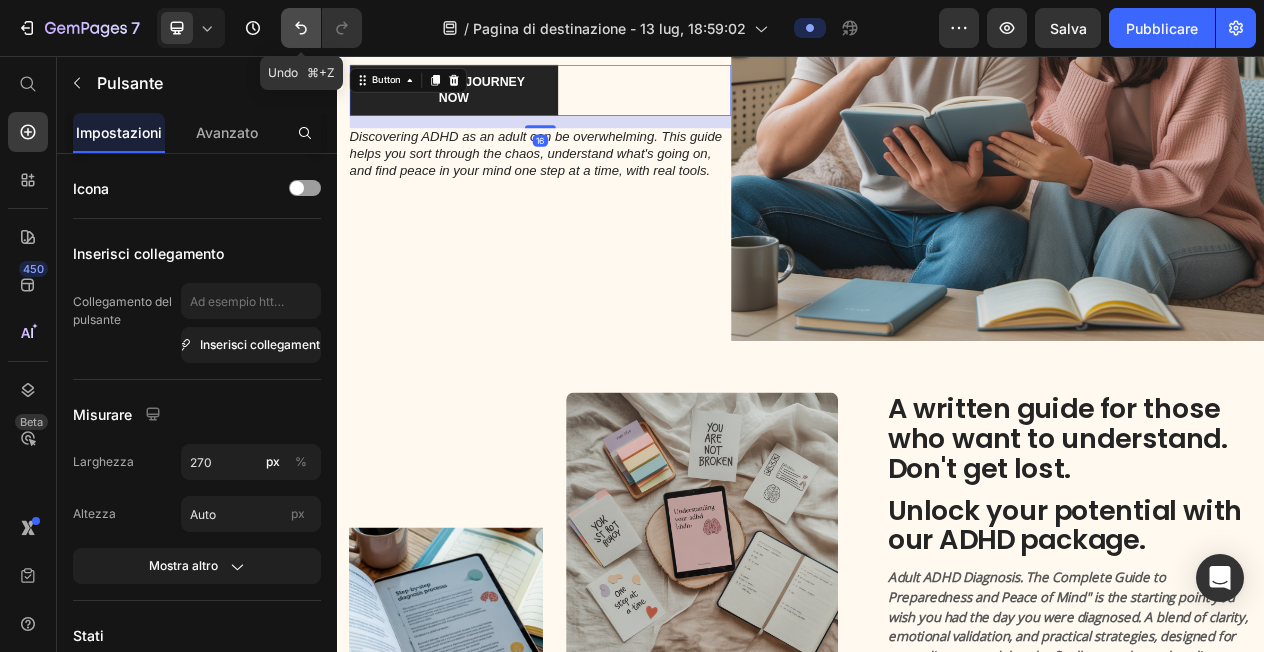 click 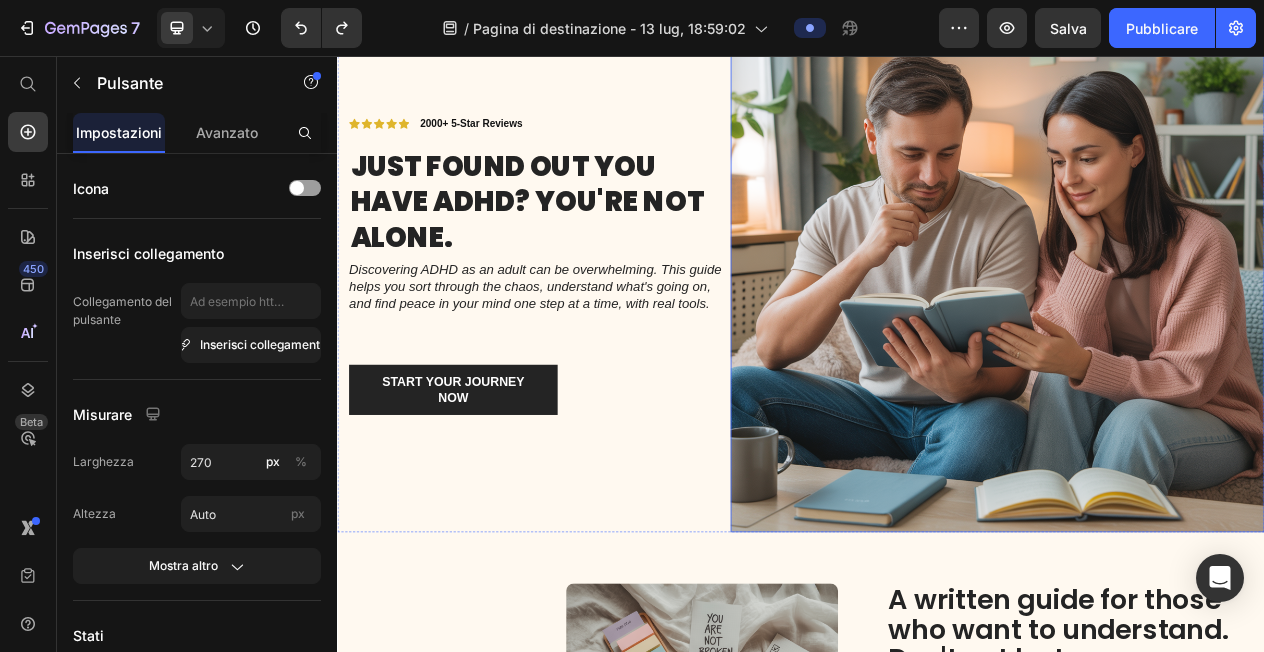 scroll, scrollTop: 85, scrollLeft: 0, axis: vertical 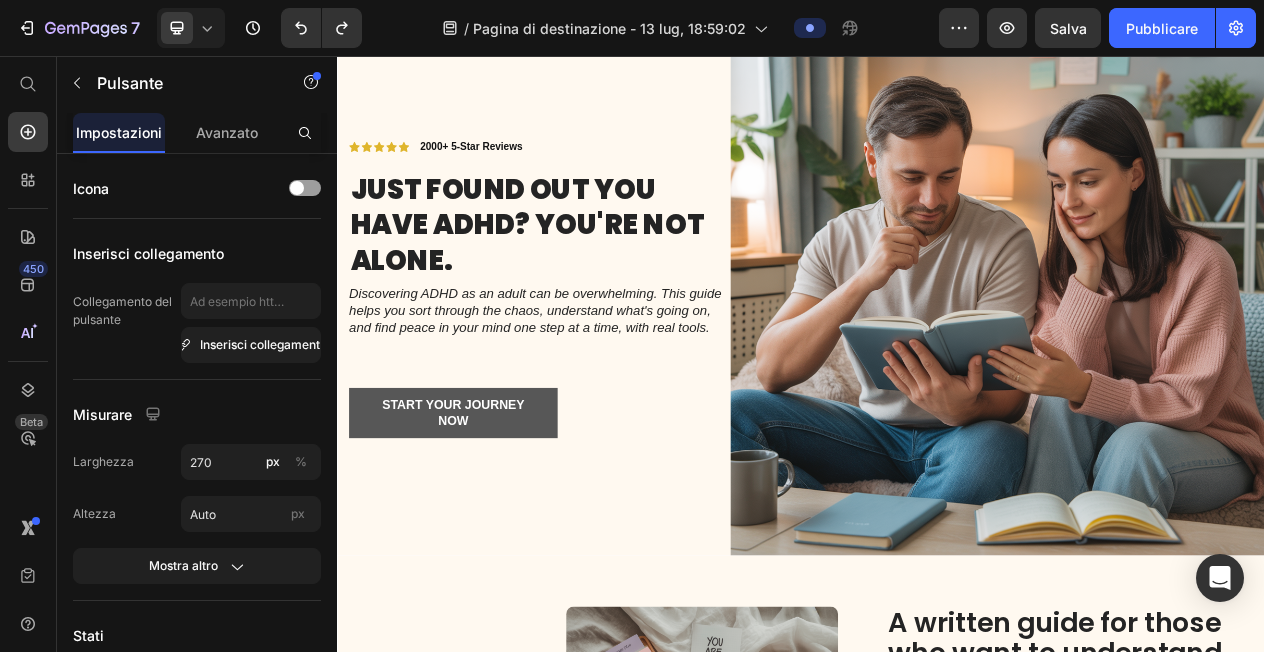 click on "Start your journey now" at bounding box center [487, 519] 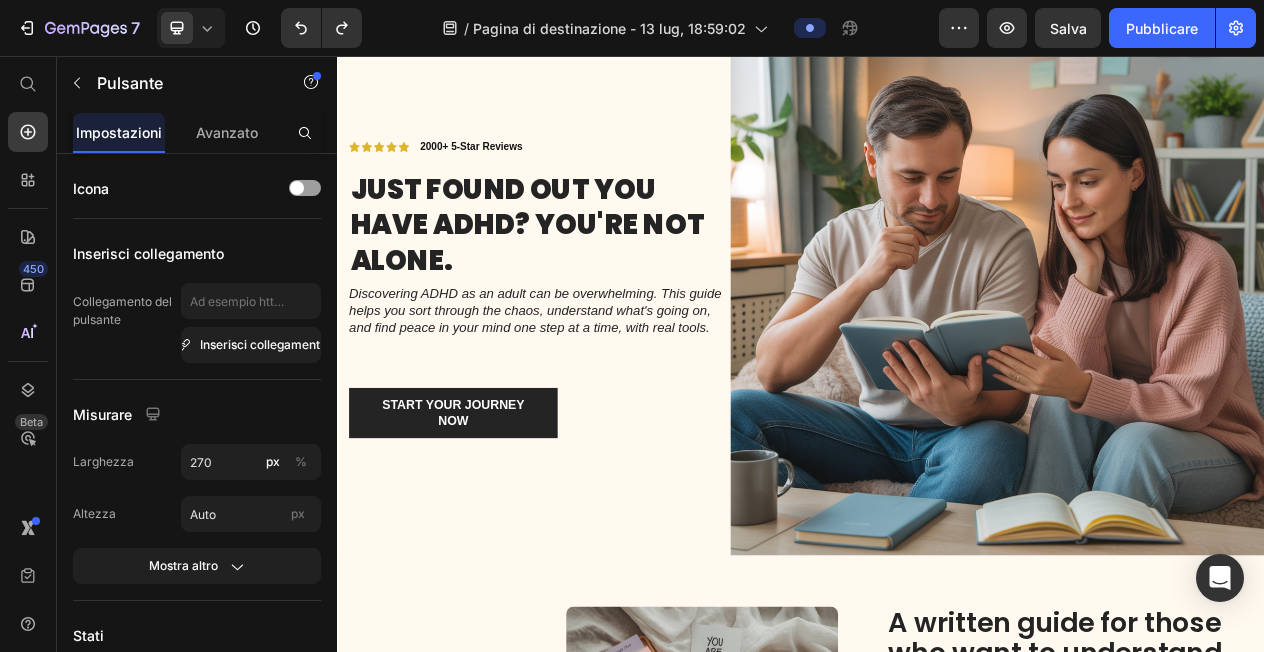 click on "Start your journey now Button" at bounding box center (599, 519) 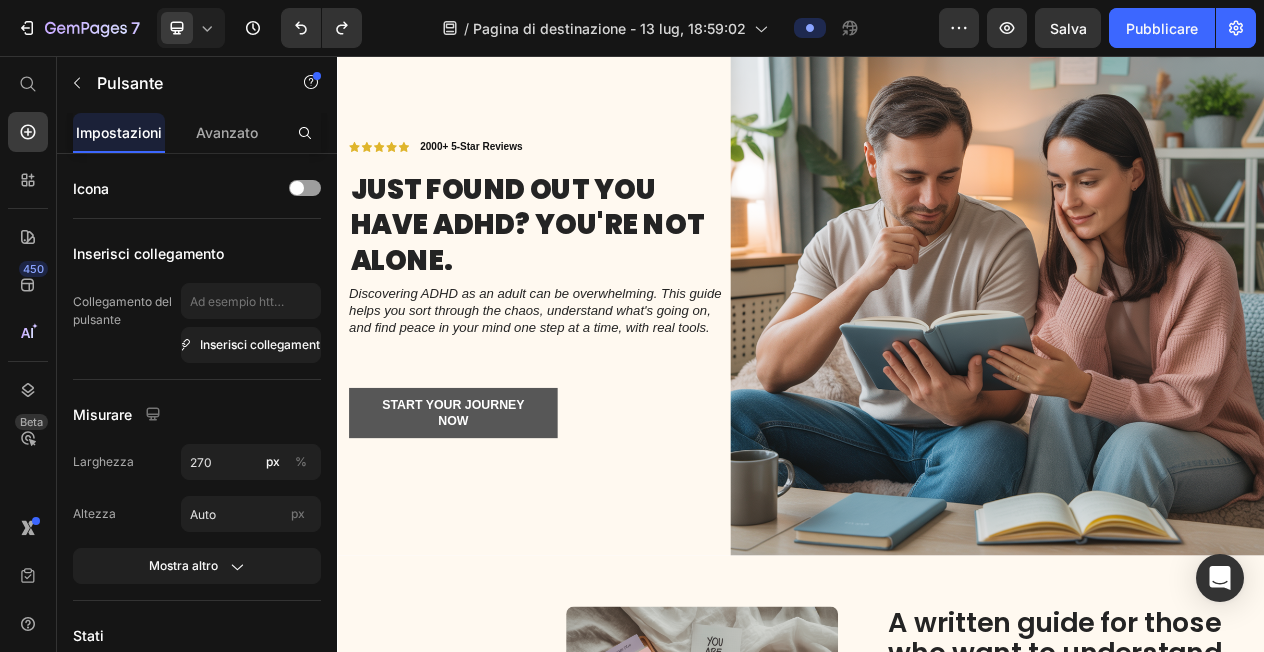 click on "Start your journey now" at bounding box center (487, 519) 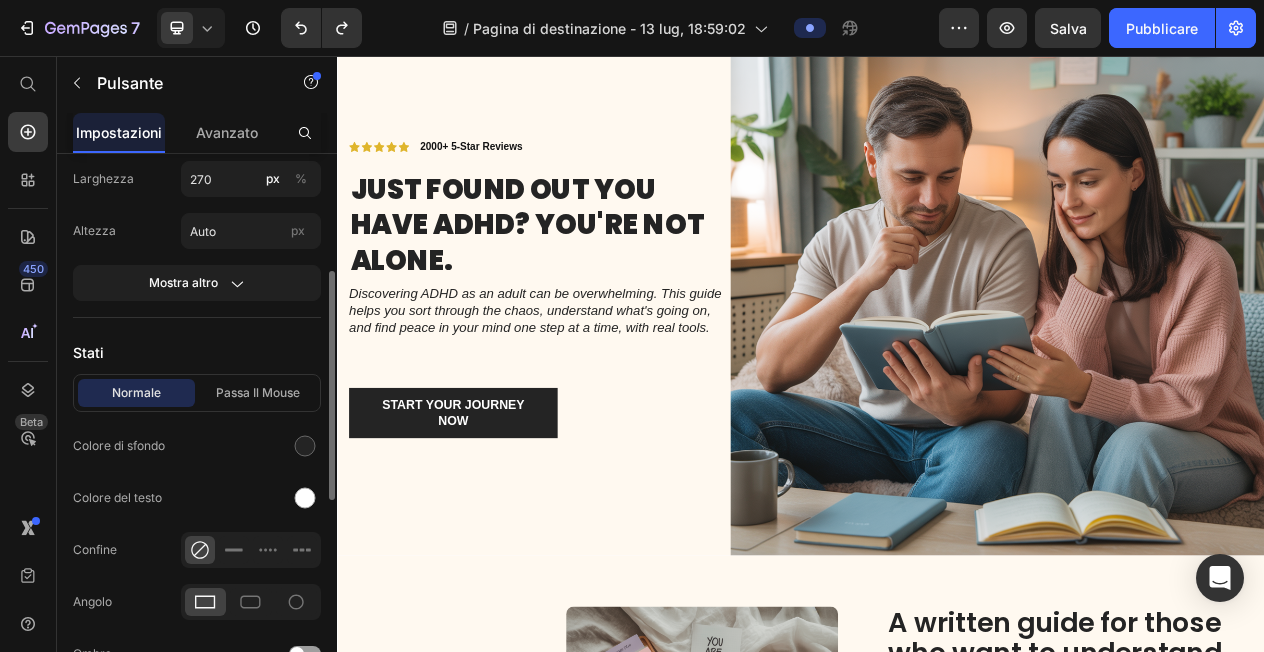 scroll, scrollTop: 321, scrollLeft: 0, axis: vertical 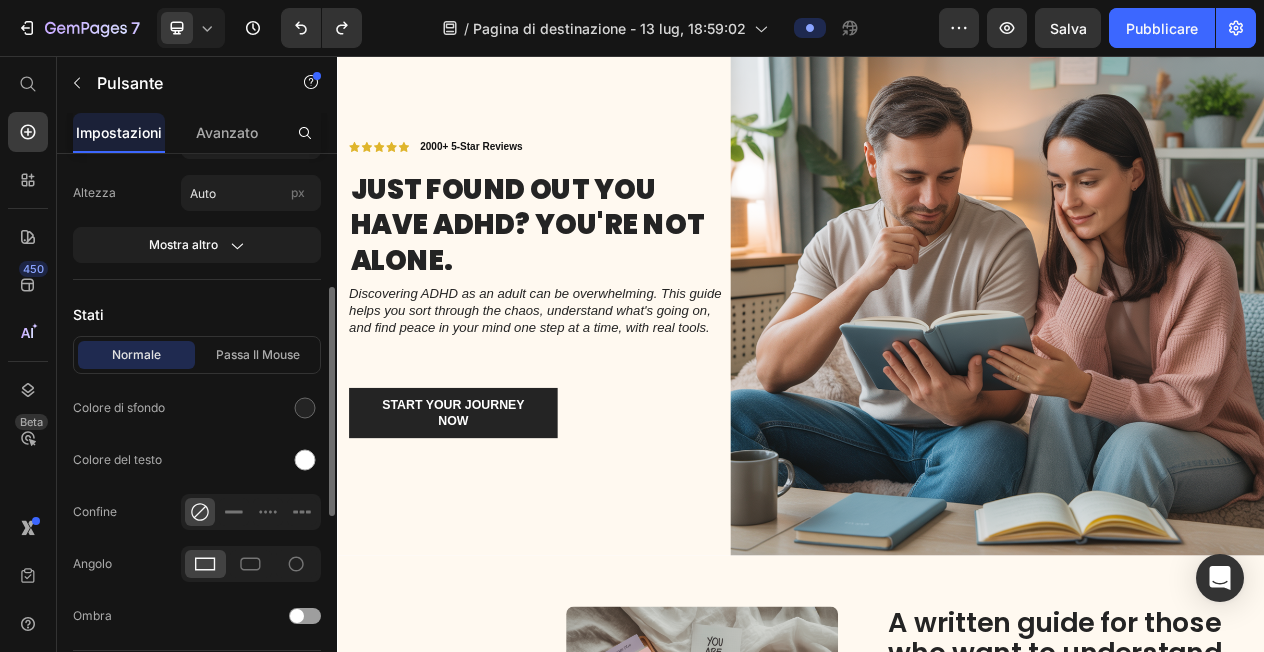 click 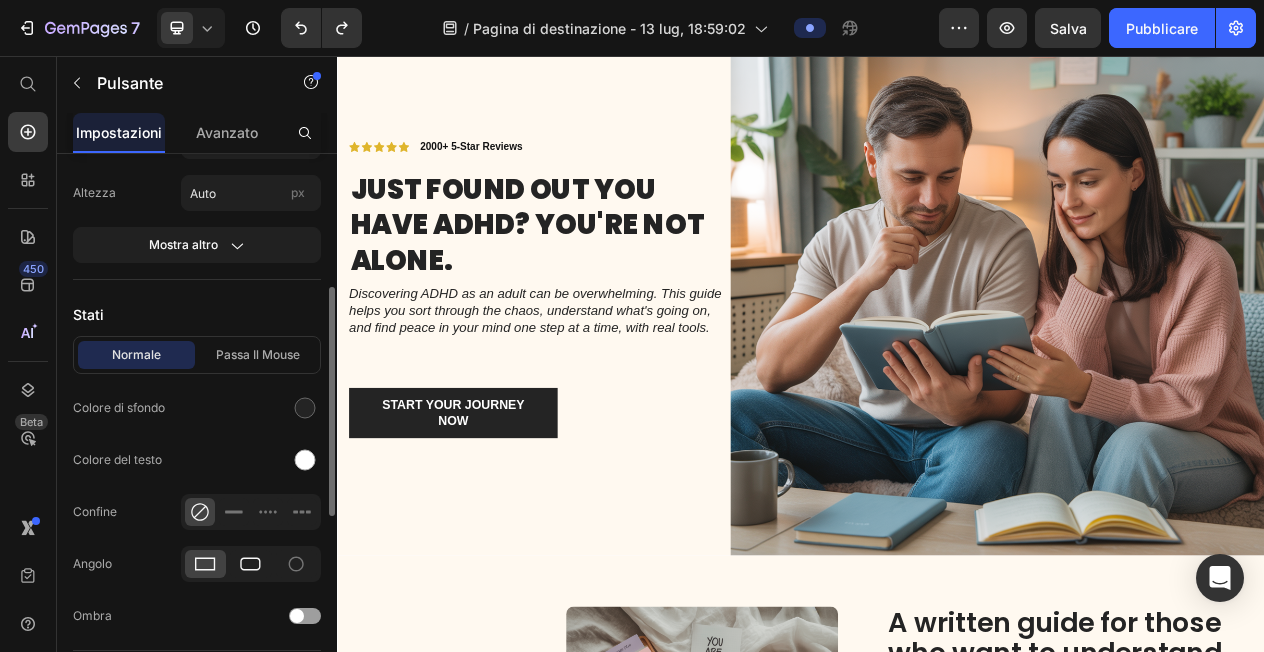 click 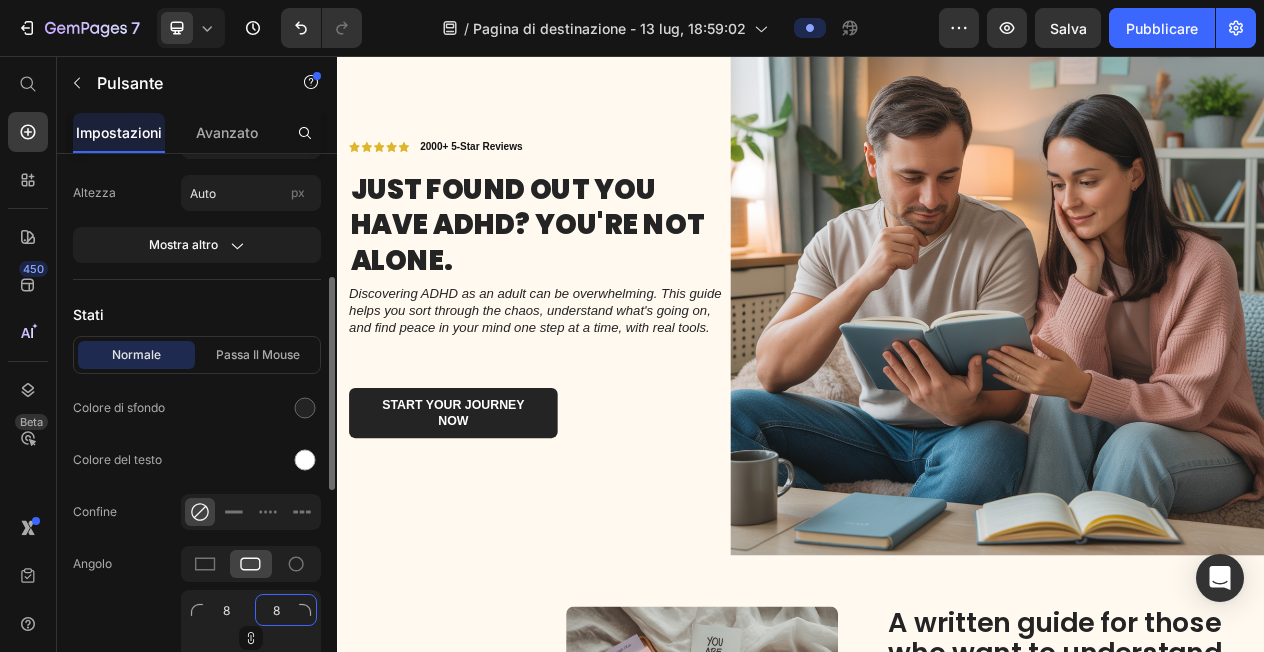 click on "8" 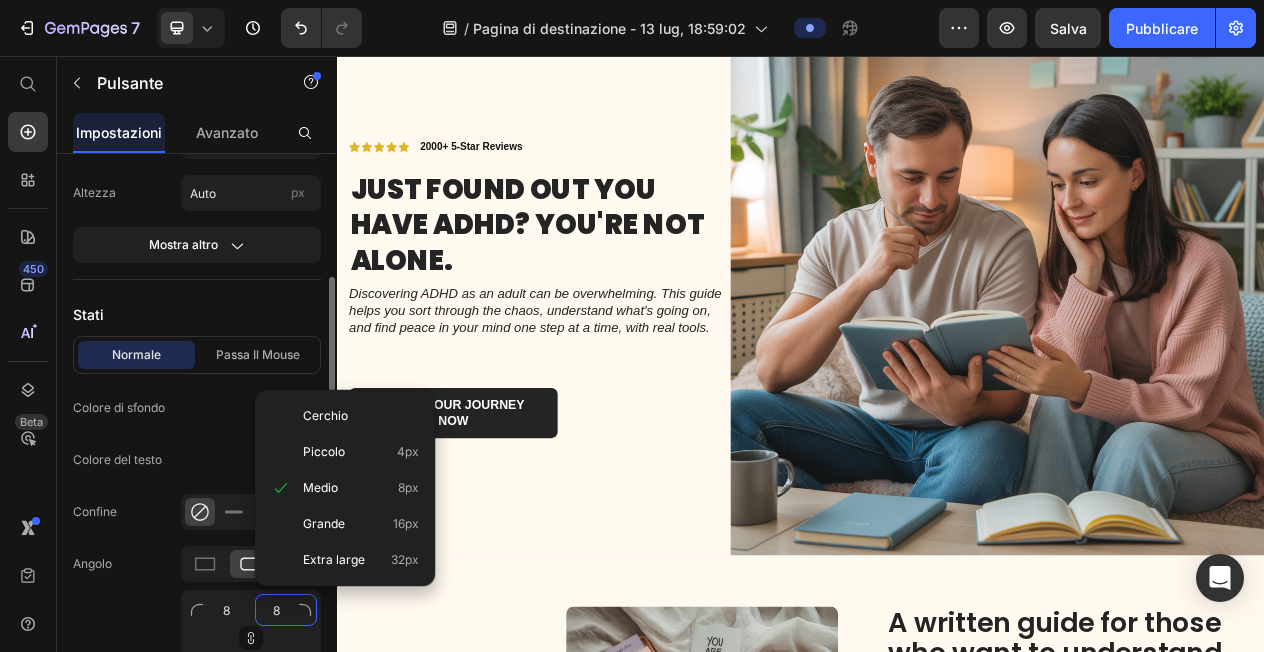 type on "1" 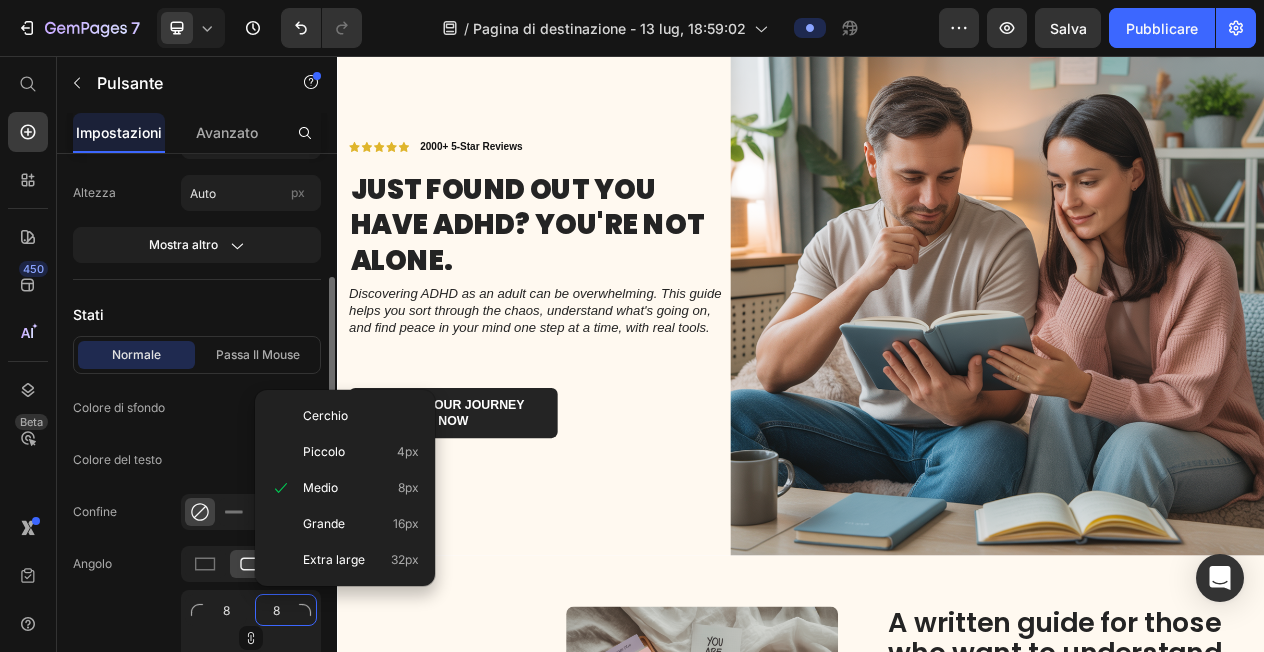 type on "1" 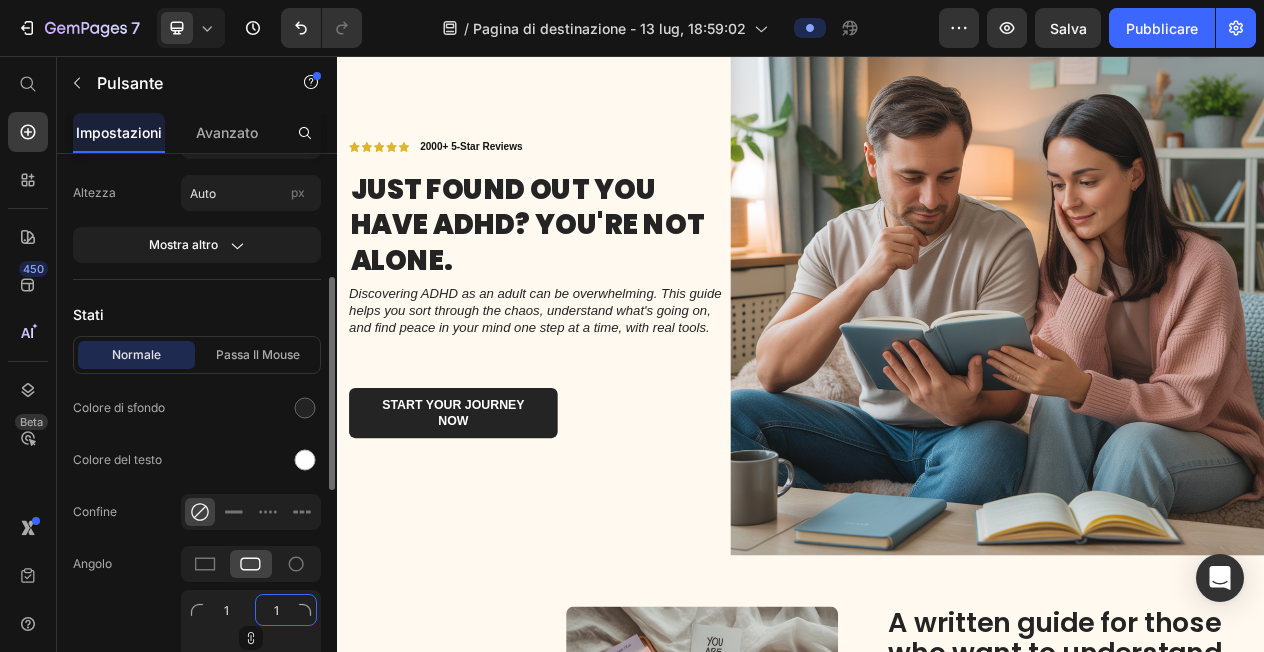 type on "10" 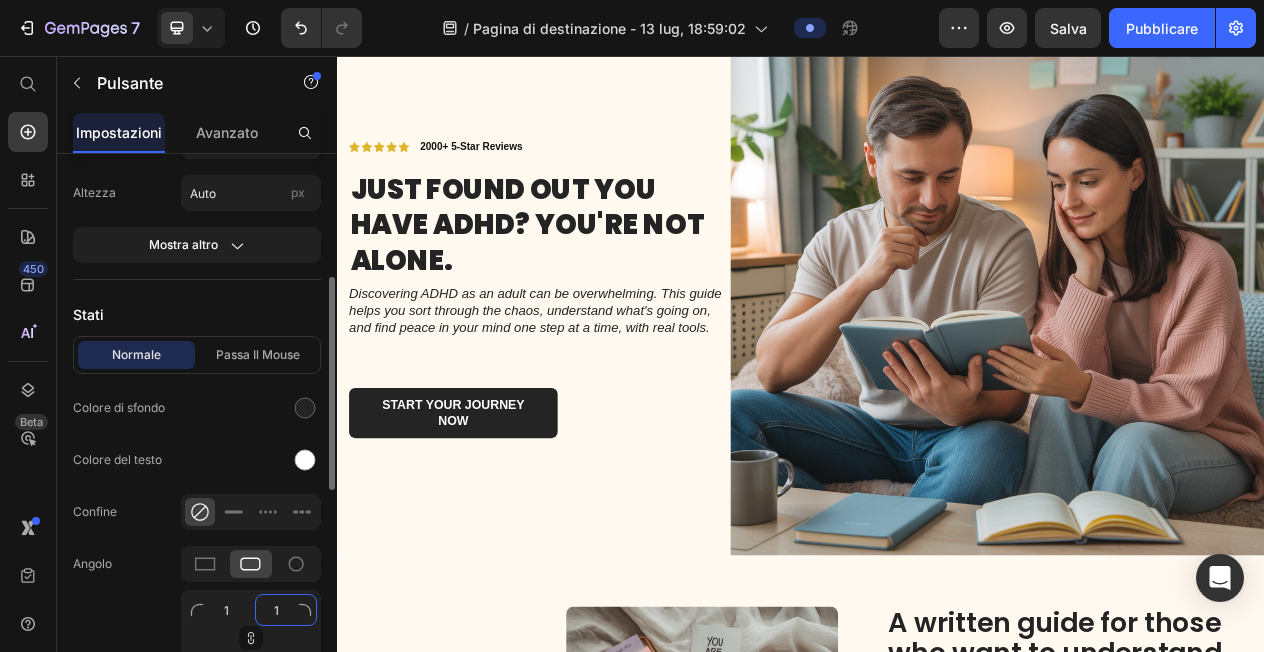 type on "10" 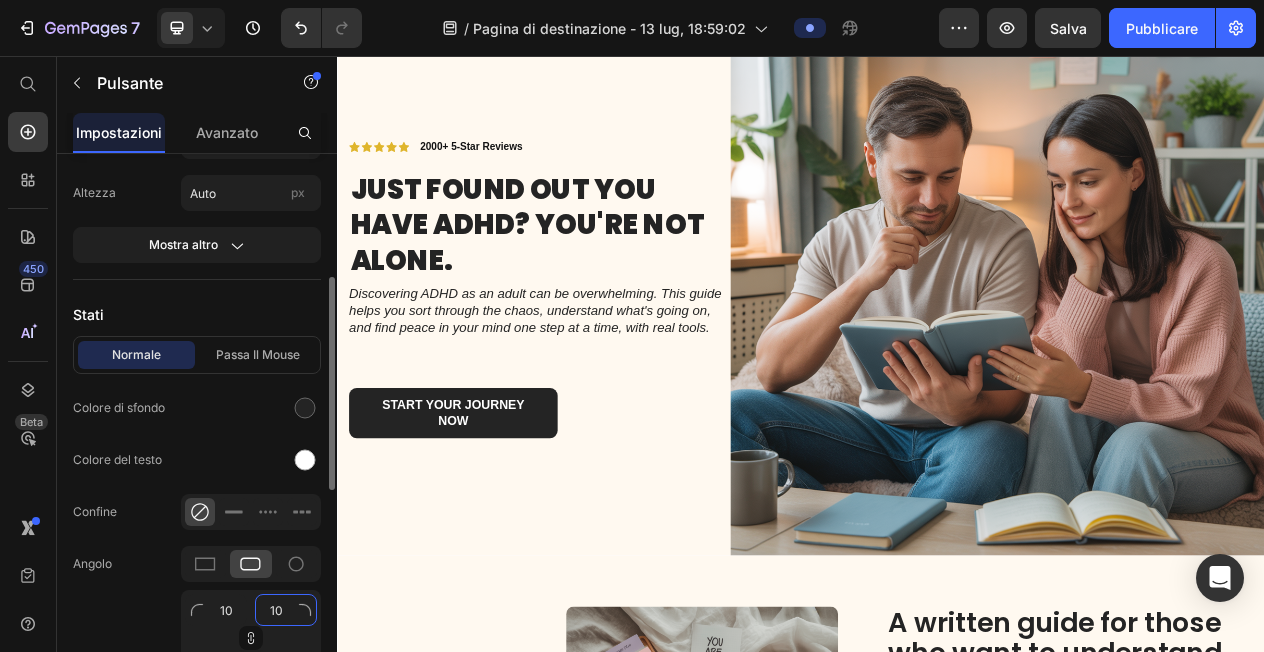 type on "10" 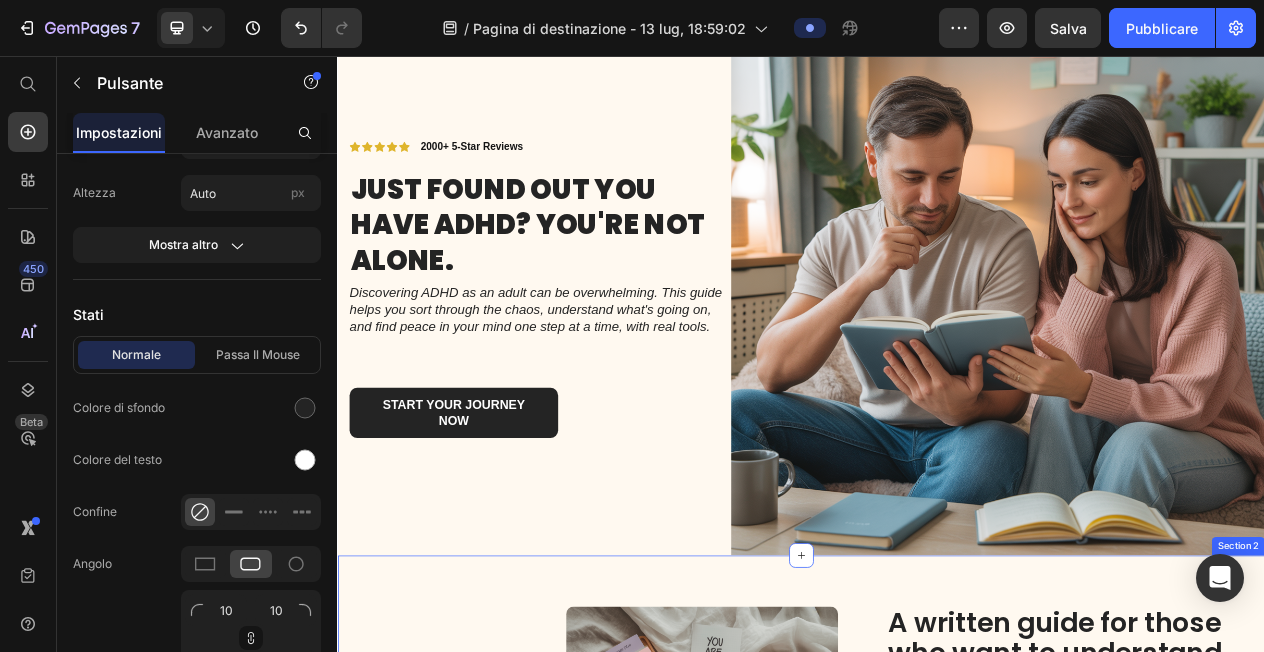 click on "Image Image Row A written guide for those who want to understand. Don't get lost. Heading Unlock your potential with our ADHD package. Heading Adult ADHD Diagnosis. The Complete Guide to Preparedness and Peace of Mind" is the starting point you wish you had the day you were diagnosed. A blend of clarity, emotional validation, and practical strategies, designed for neurodivergent adults who finally want the tools to live better. Text Block Row Section 2" at bounding box center (937, 974) 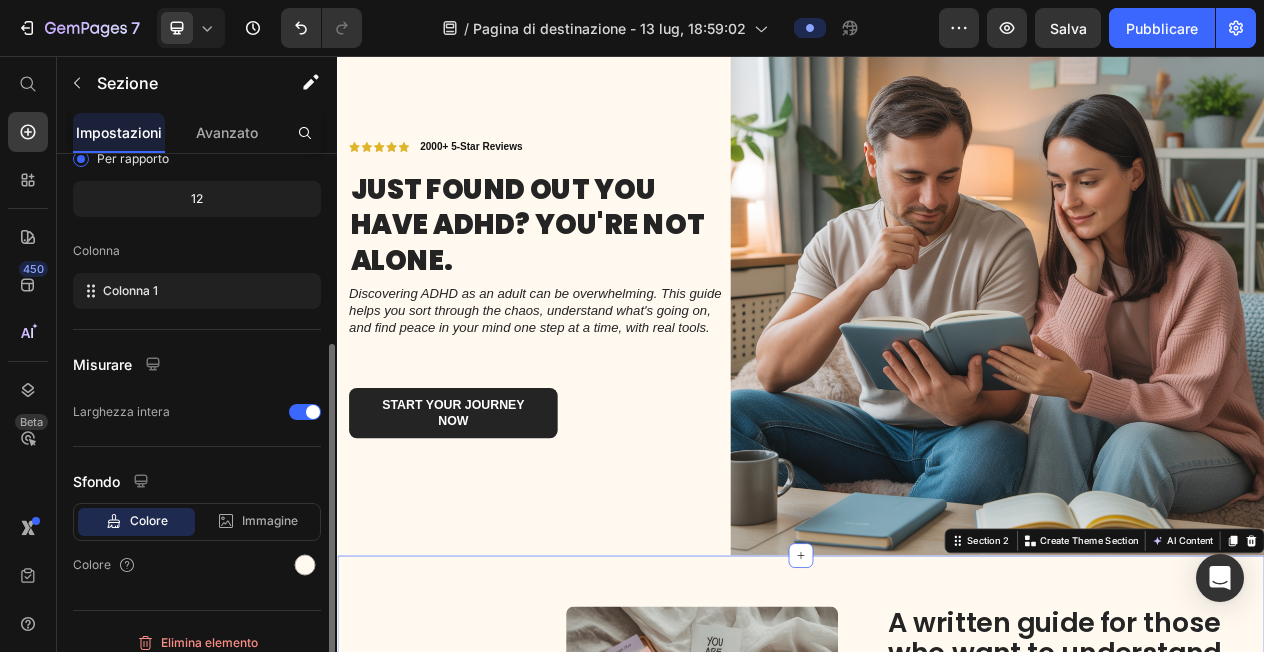 scroll, scrollTop: 253, scrollLeft: 0, axis: vertical 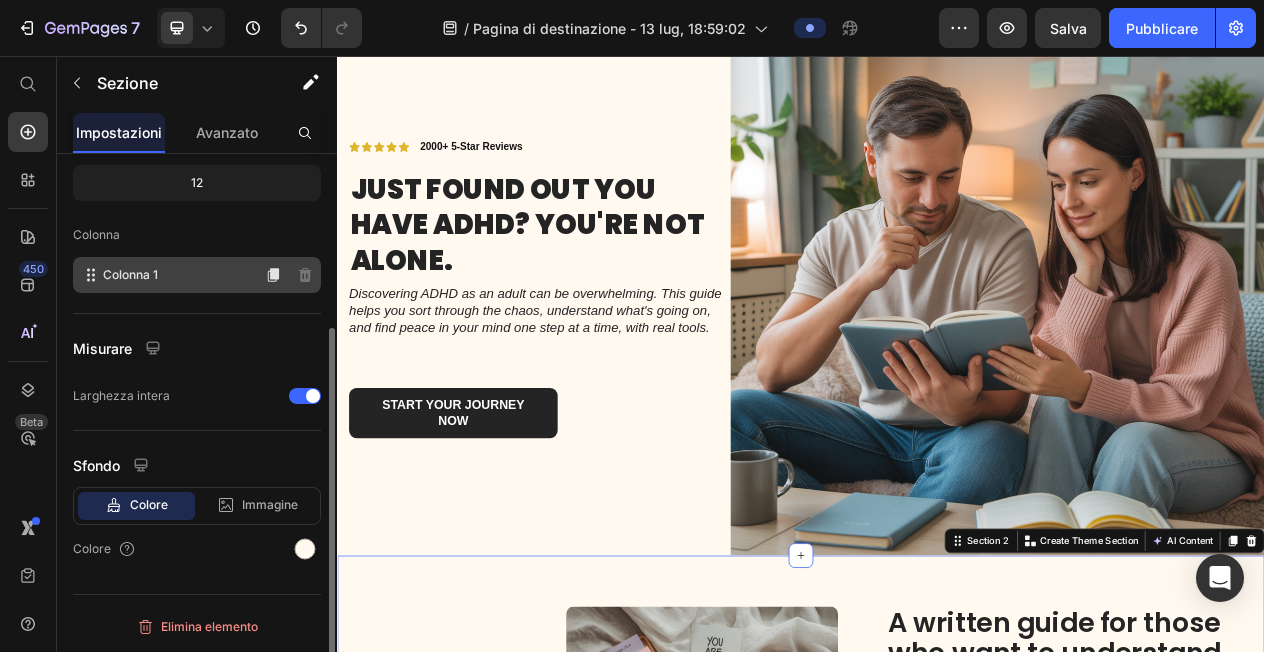 click on "Colonna 1" 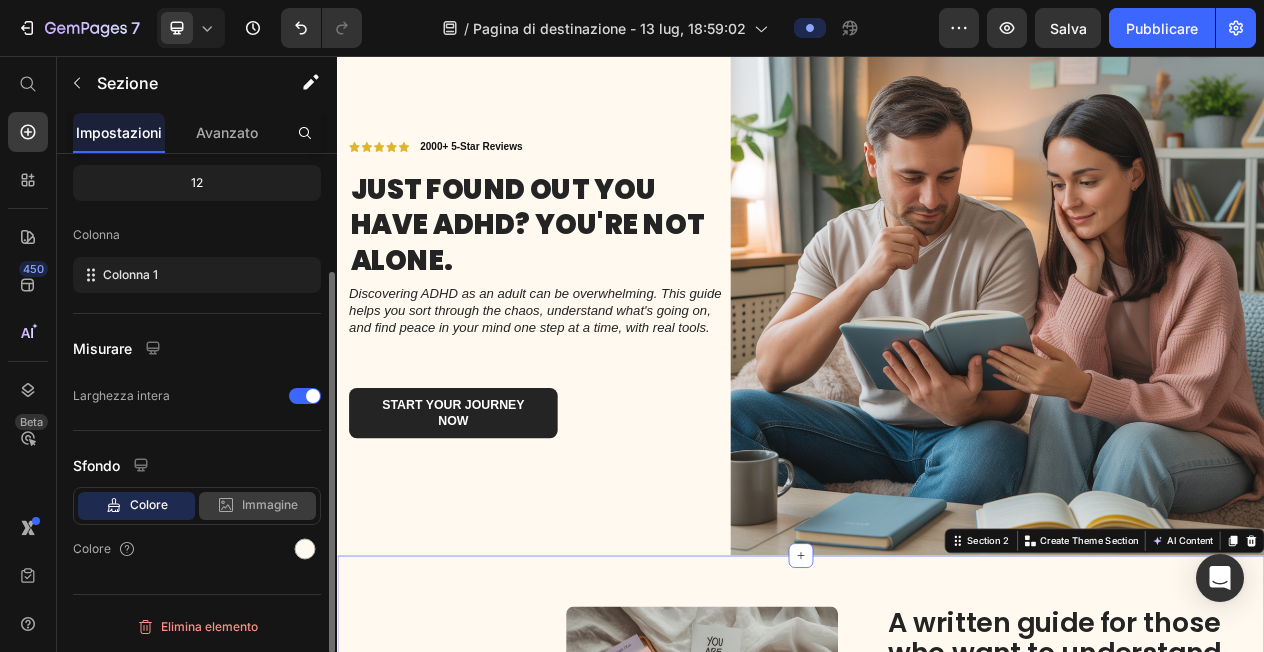 scroll, scrollTop: 155, scrollLeft: 0, axis: vertical 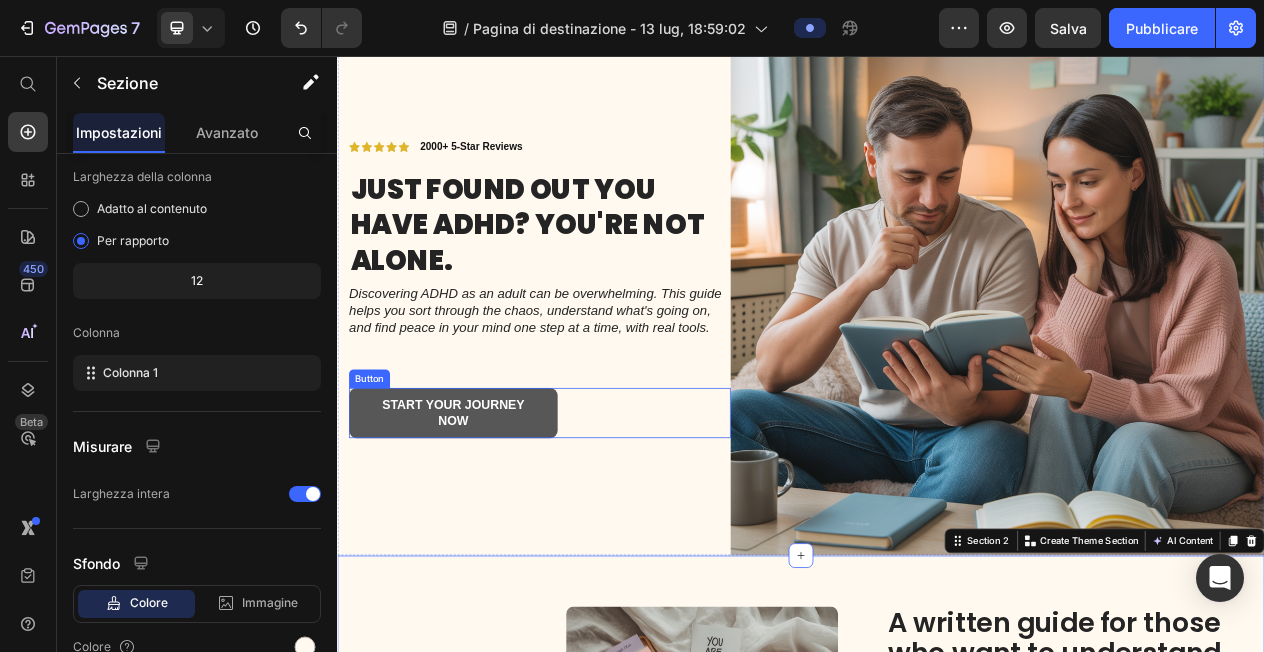 click on "Start your journey now" at bounding box center [487, 519] 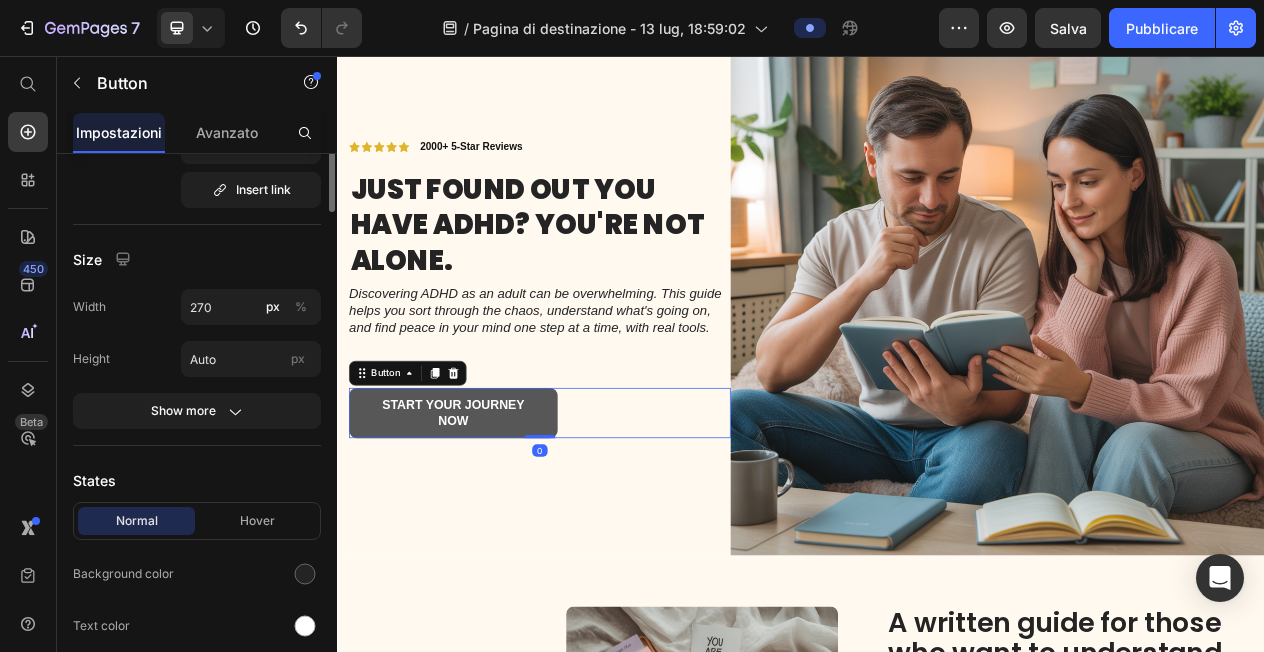 scroll, scrollTop: 0, scrollLeft: 0, axis: both 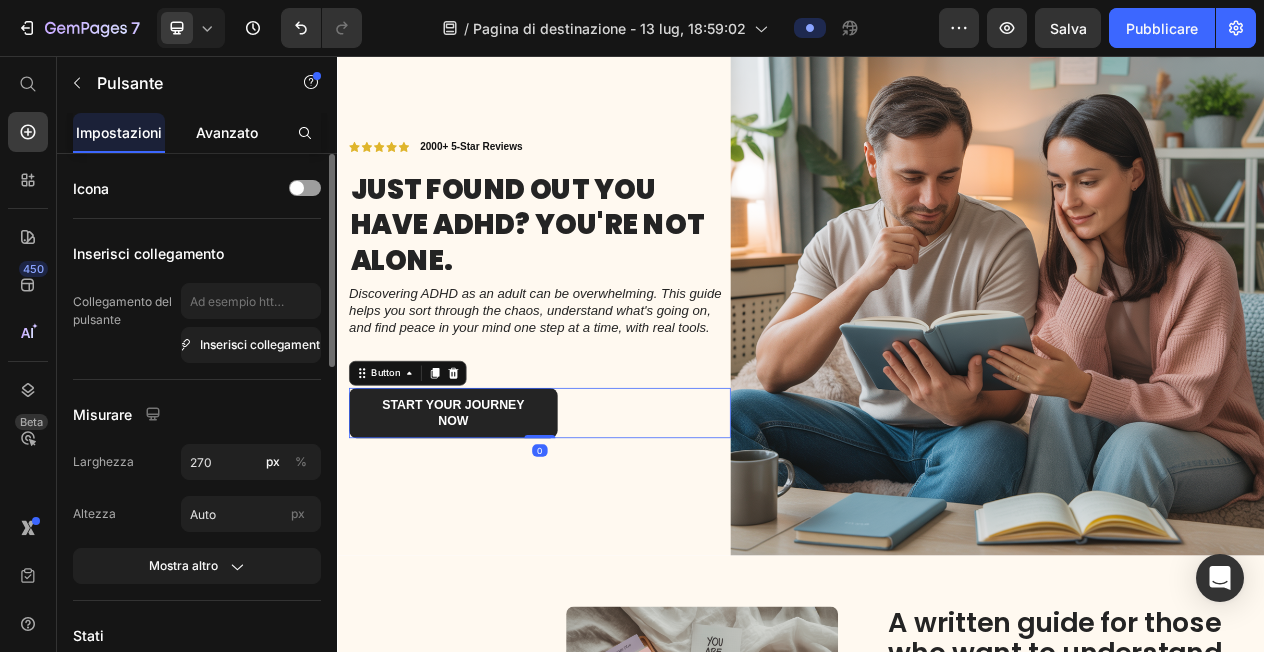 click on "Avanzato" at bounding box center (227, 132) 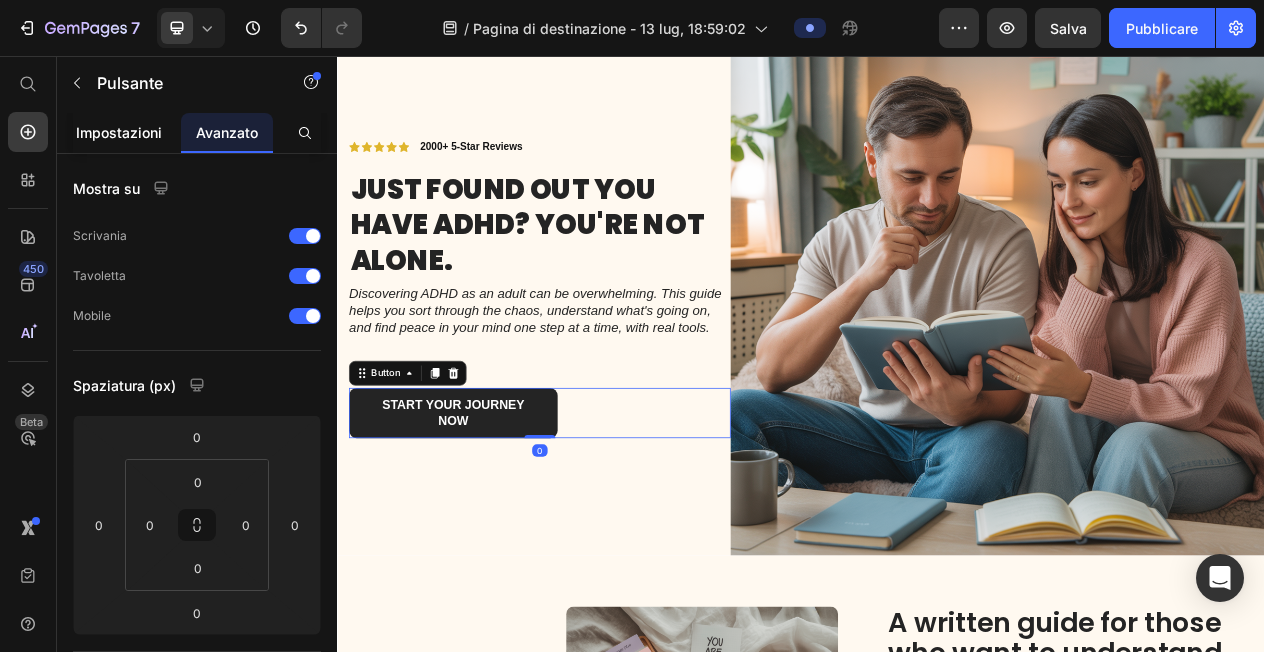 click on "Impostazioni" at bounding box center [119, 132] 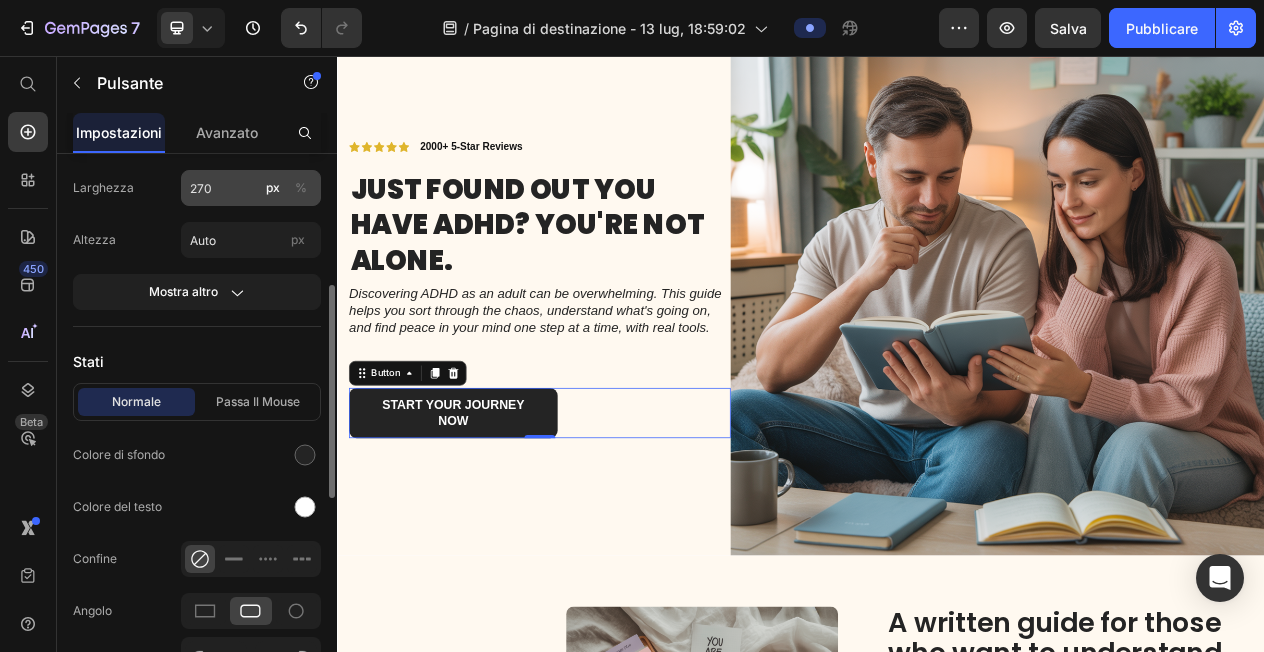 scroll, scrollTop: 371, scrollLeft: 0, axis: vertical 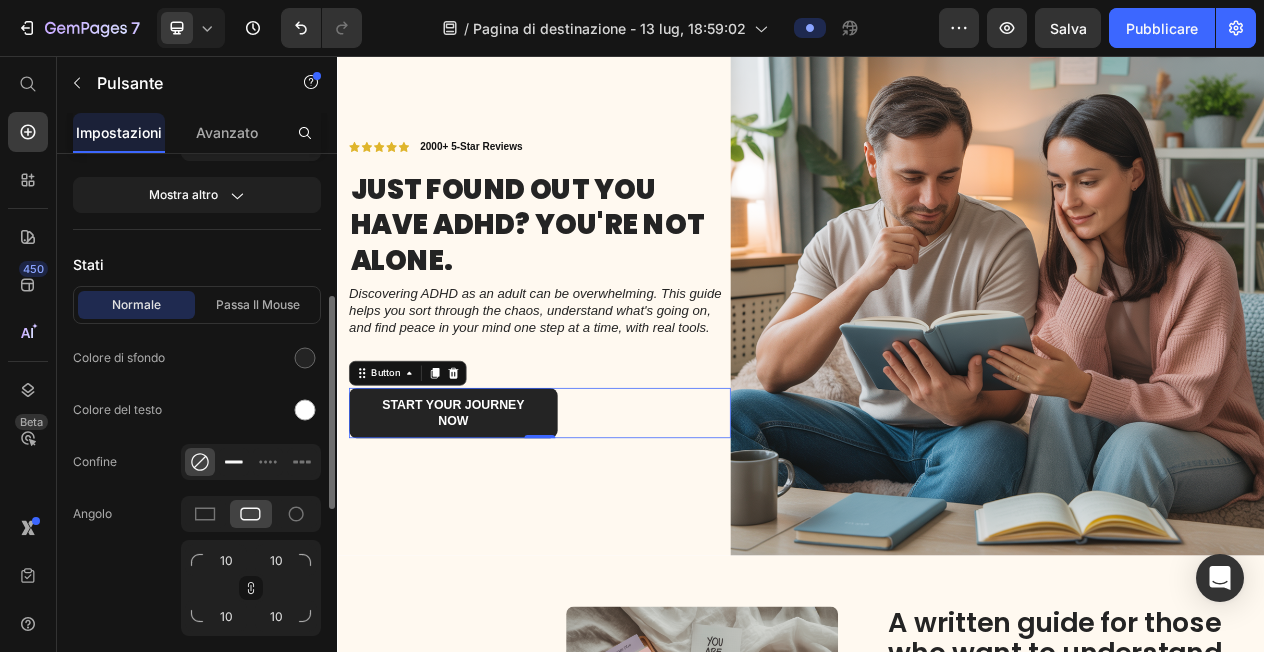 click 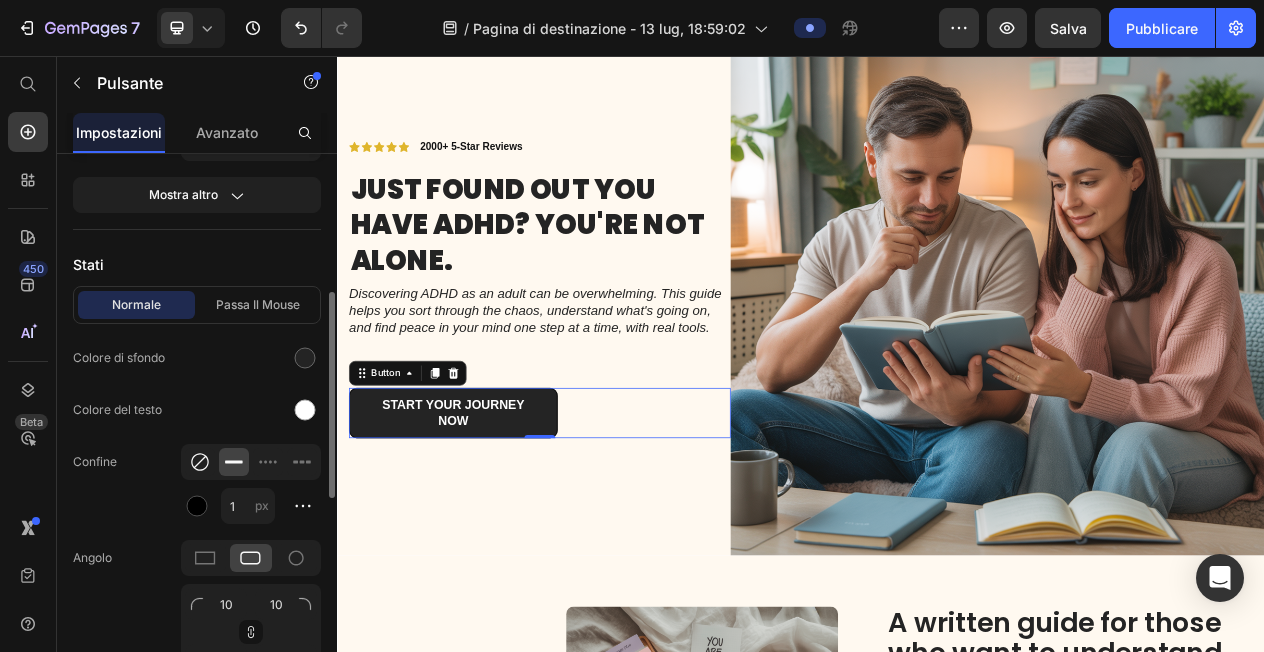 click 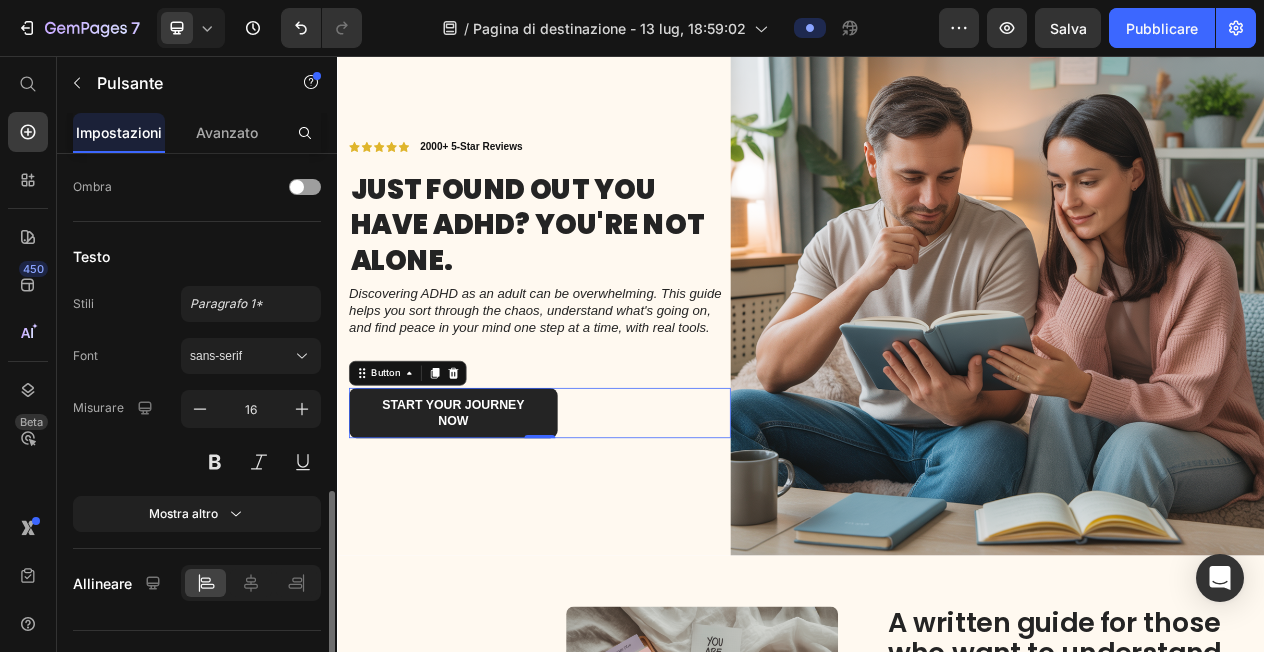 scroll, scrollTop: 890, scrollLeft: 0, axis: vertical 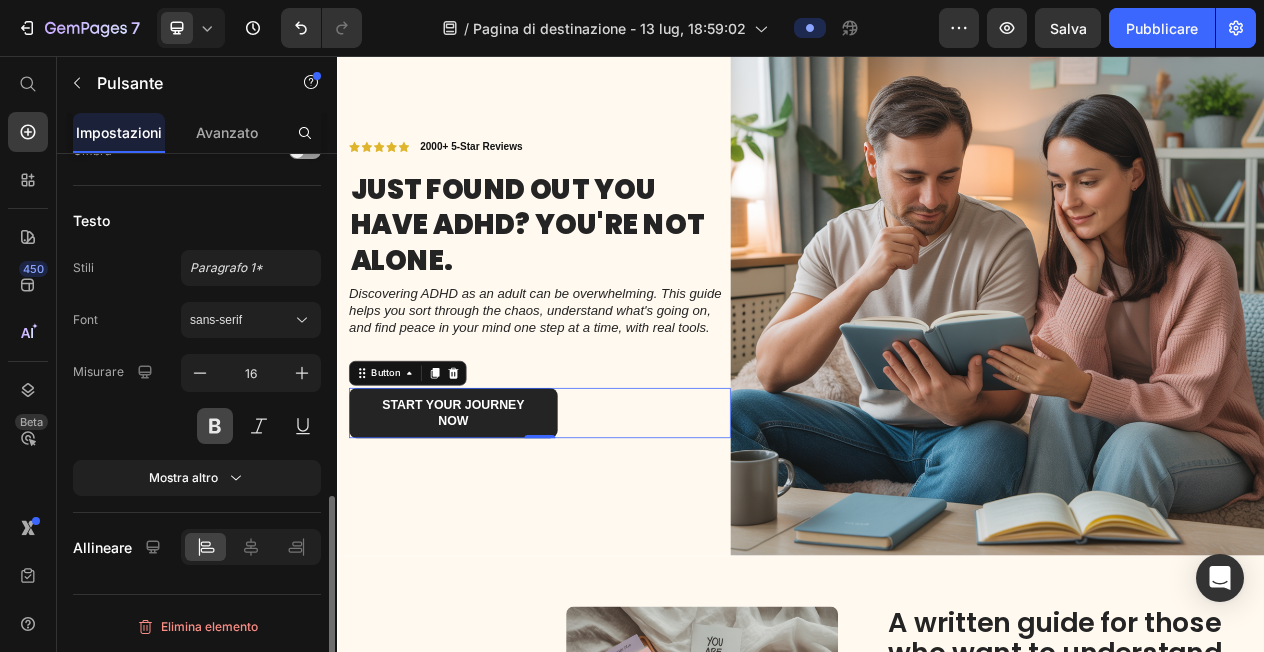 click at bounding box center (215, 426) 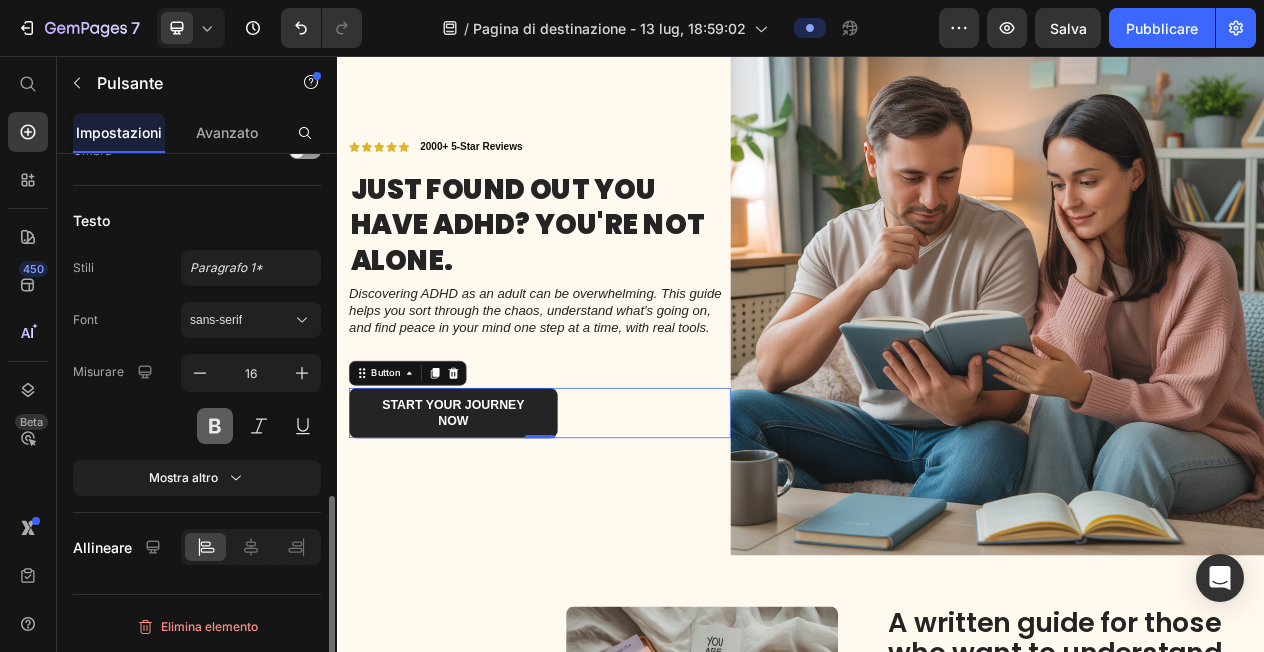 click at bounding box center [215, 426] 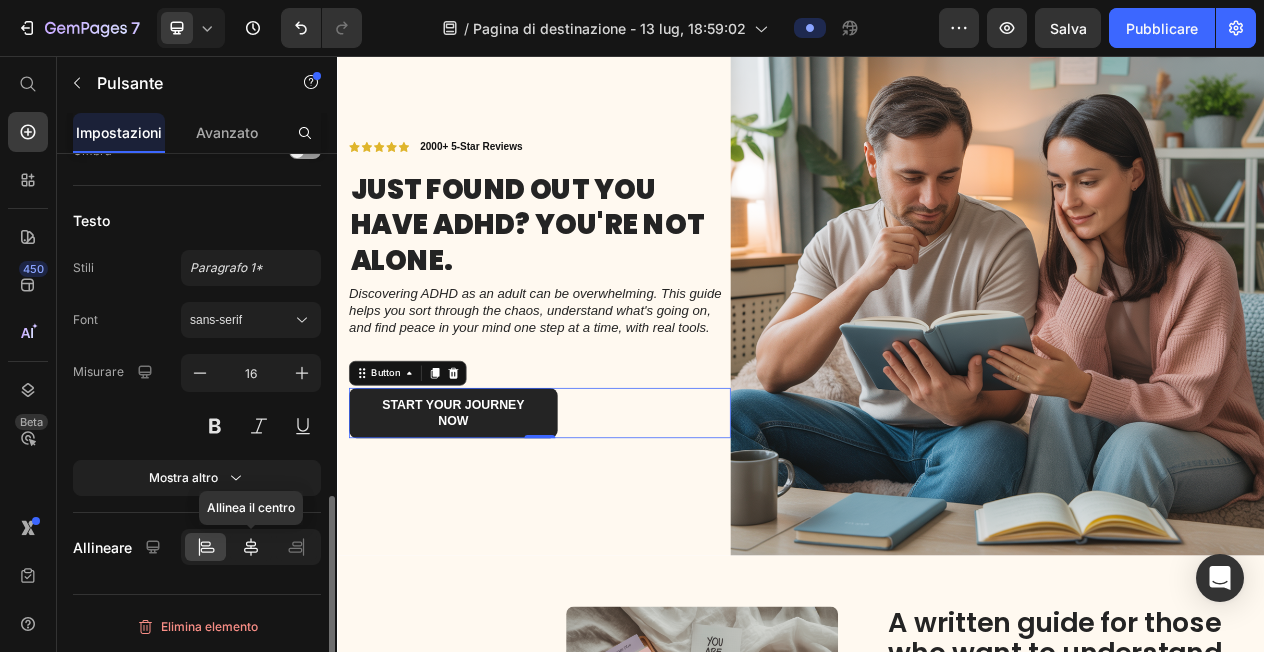 click 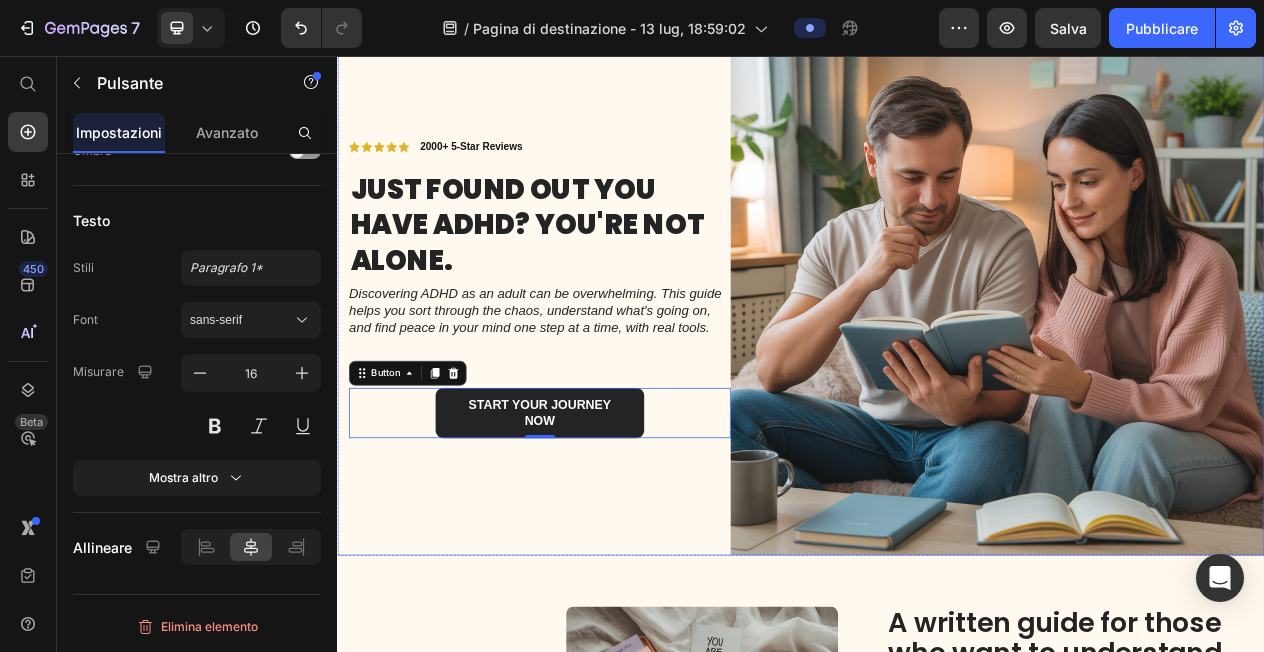 click on "Icon Icon Icon Icon Icon Icon List 2000+ 5-Star Reviews Text Block Row Just found out you have ADHD? You're not alone. Heading Discovering ADHD as an adult can be overwhelming. This guide helps you sort through the chaos, understand what's going on, and find peace in your mind one step at a time, with real tools.       Text Block Row Row Start your journey now Button   0" at bounding box center [599, 357] 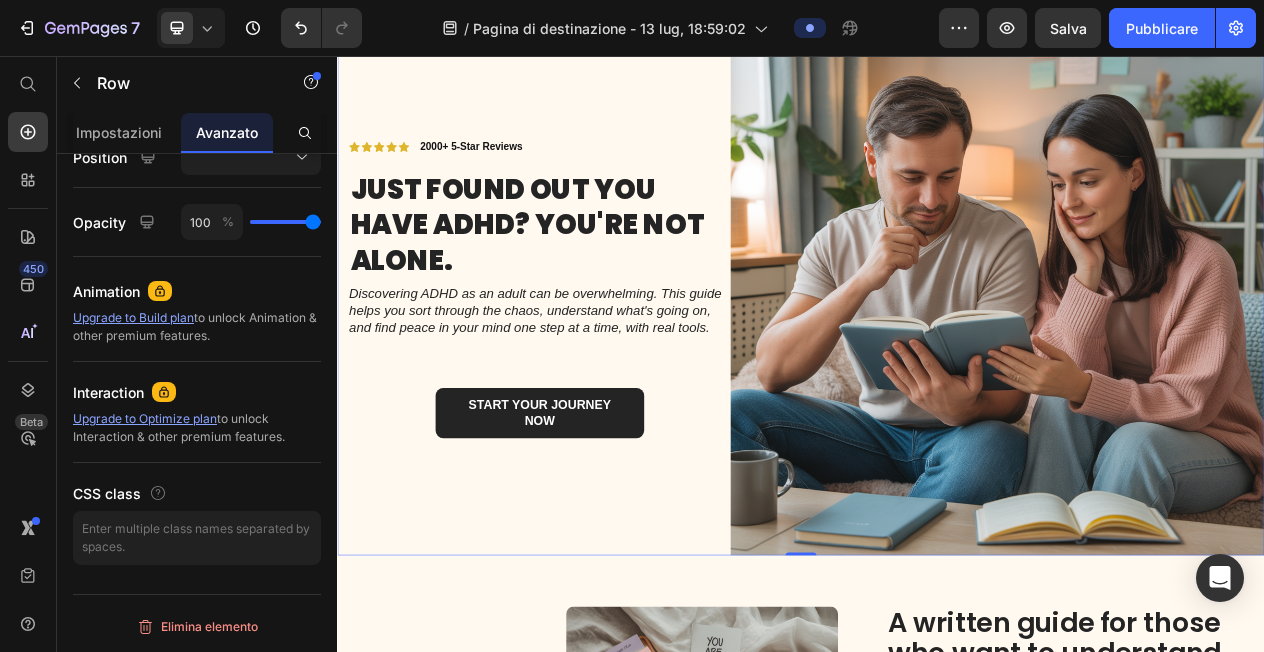 scroll, scrollTop: 0, scrollLeft: 0, axis: both 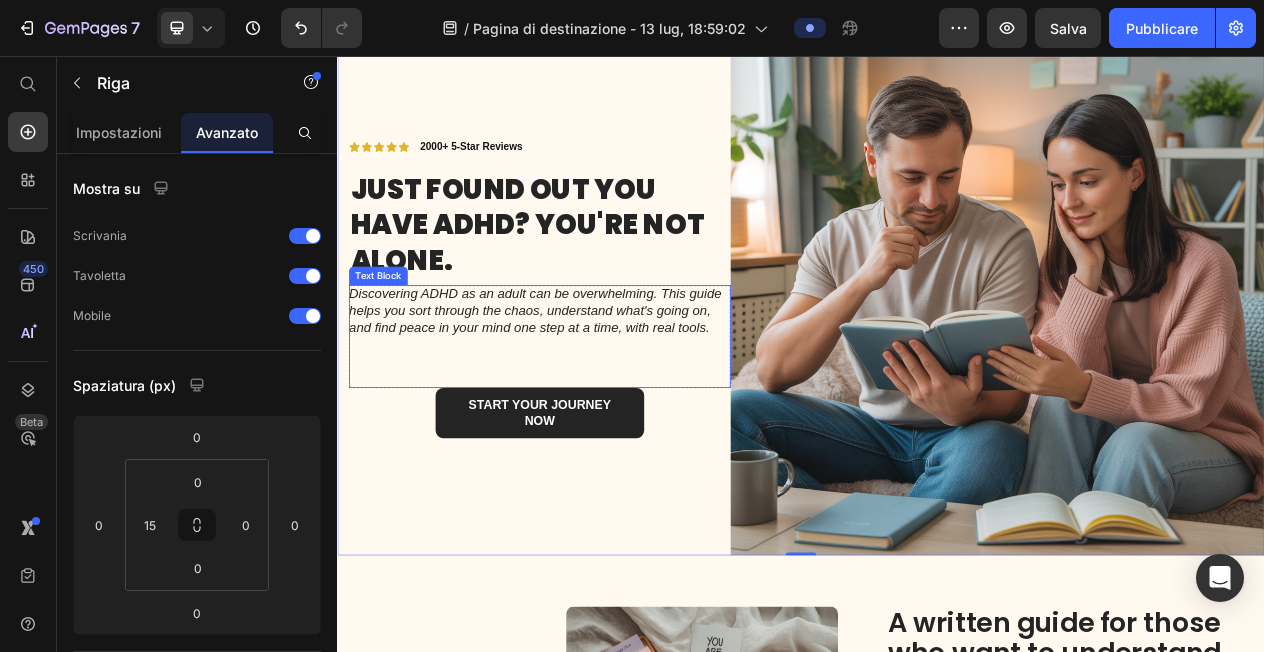 click on "Discovering ADHD as an adult can be overwhelming. This guide helps you sort through the chaos, understand what's going on, and find peace in your mind one step at a time, with real tools." at bounding box center [599, 386] 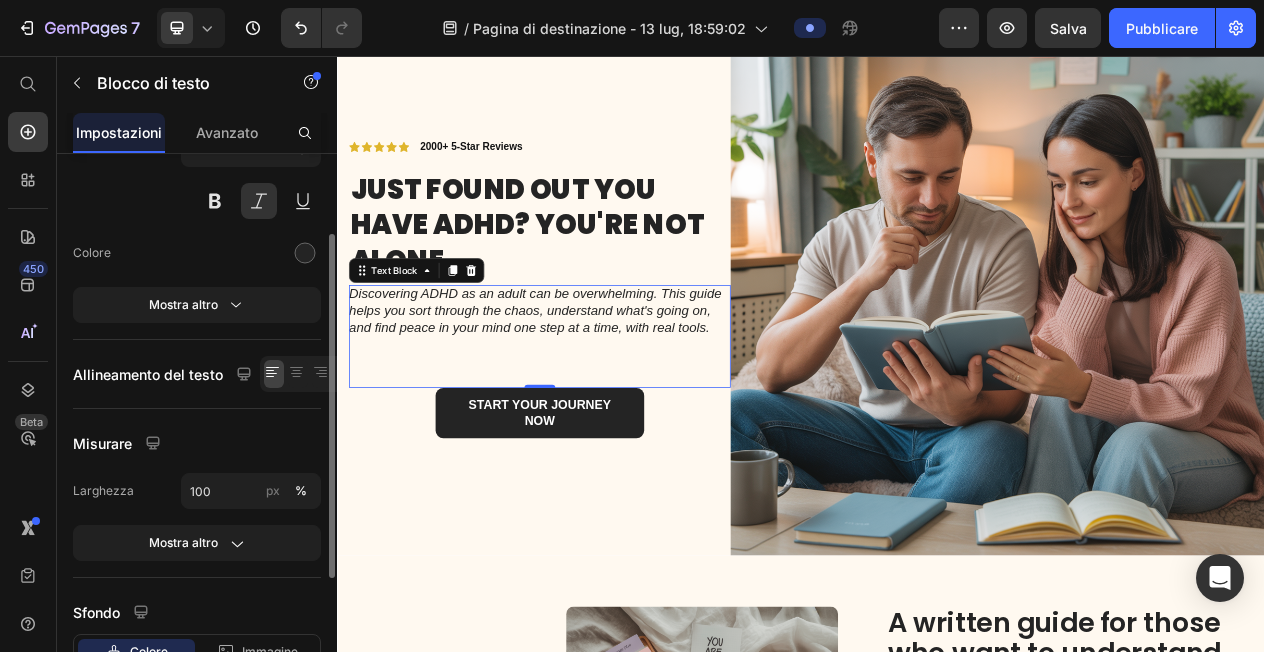 scroll, scrollTop: 169, scrollLeft: 0, axis: vertical 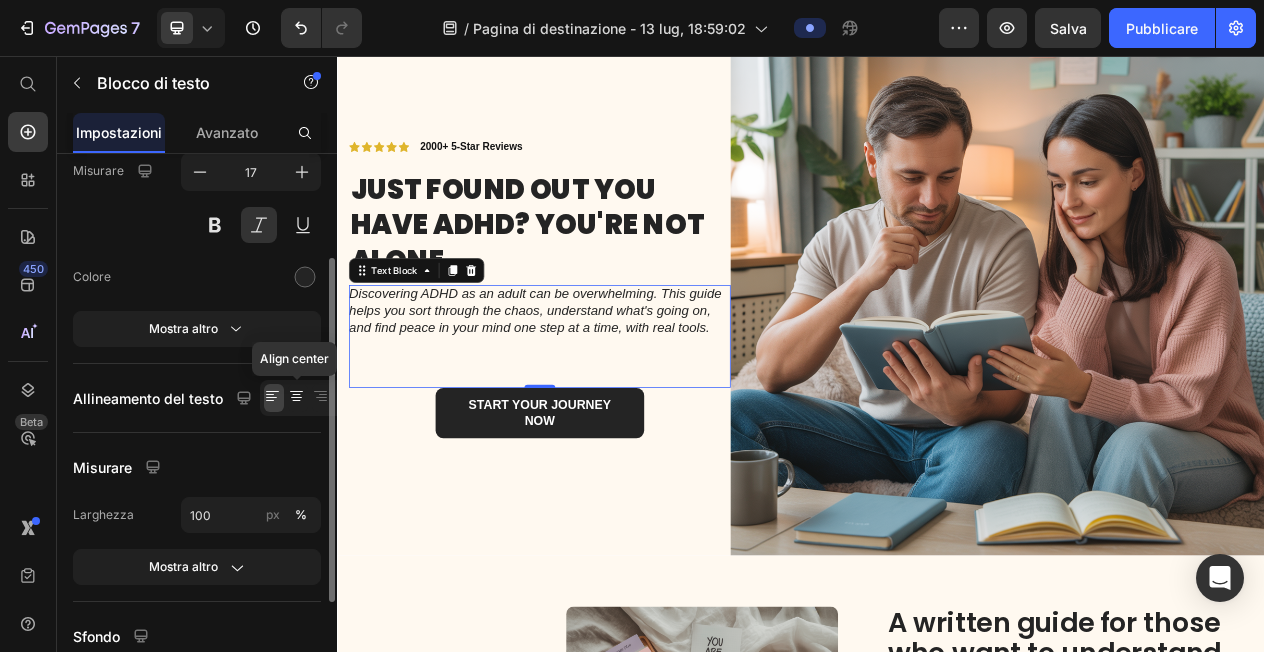 click 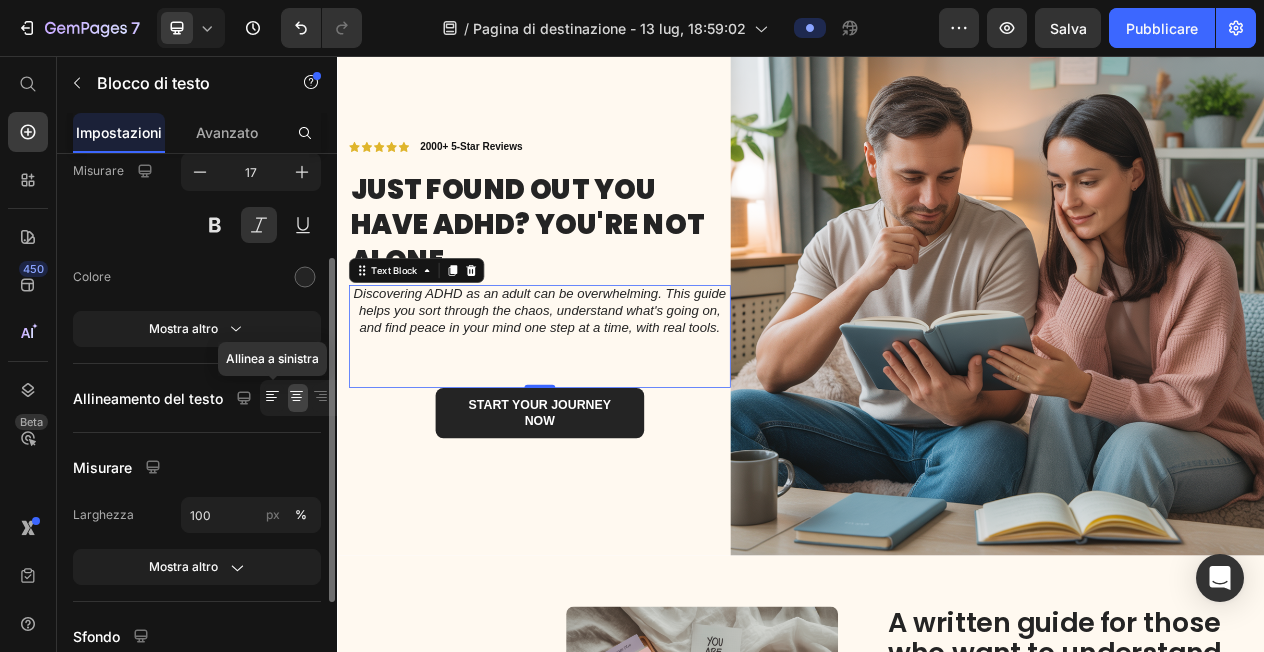 click 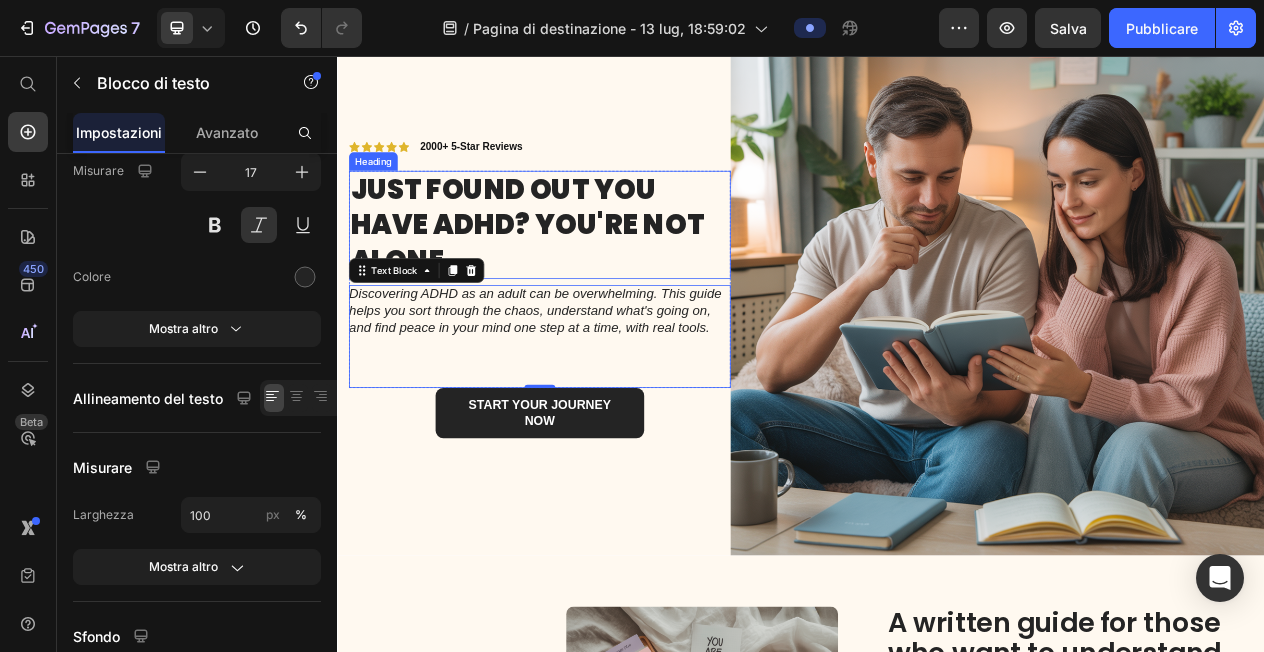 click on "Just found out you have ADHD? You're not alone." at bounding box center (599, 275) 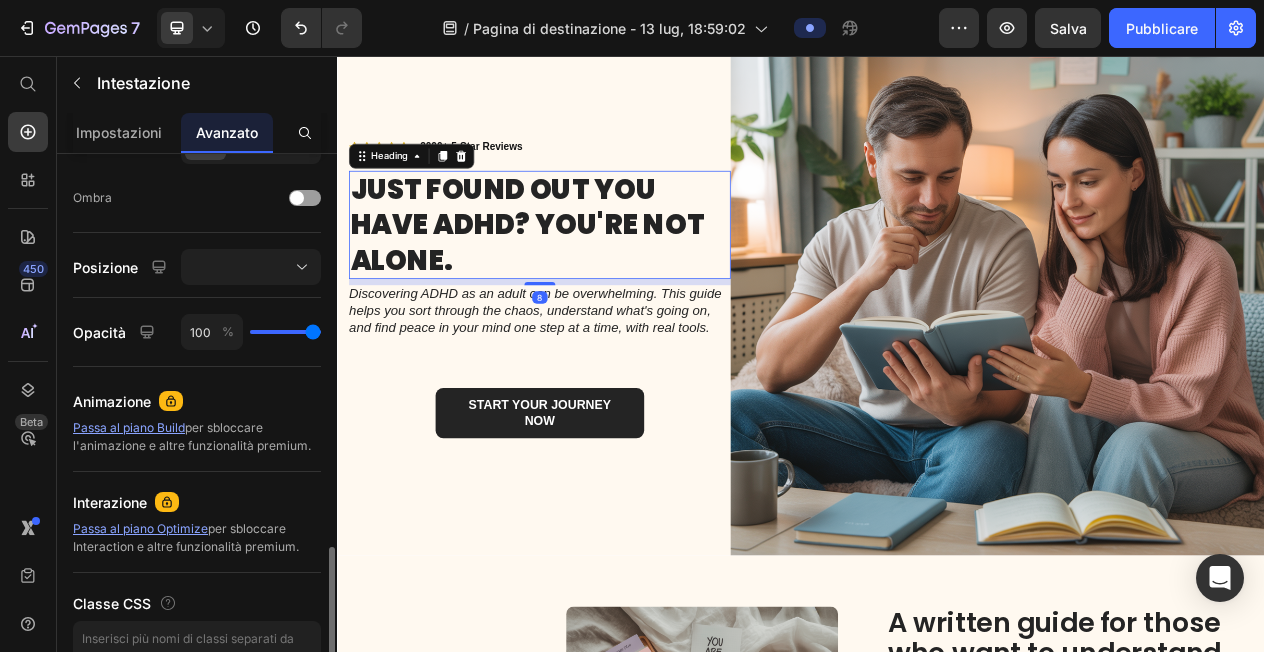 scroll, scrollTop: 750, scrollLeft: 0, axis: vertical 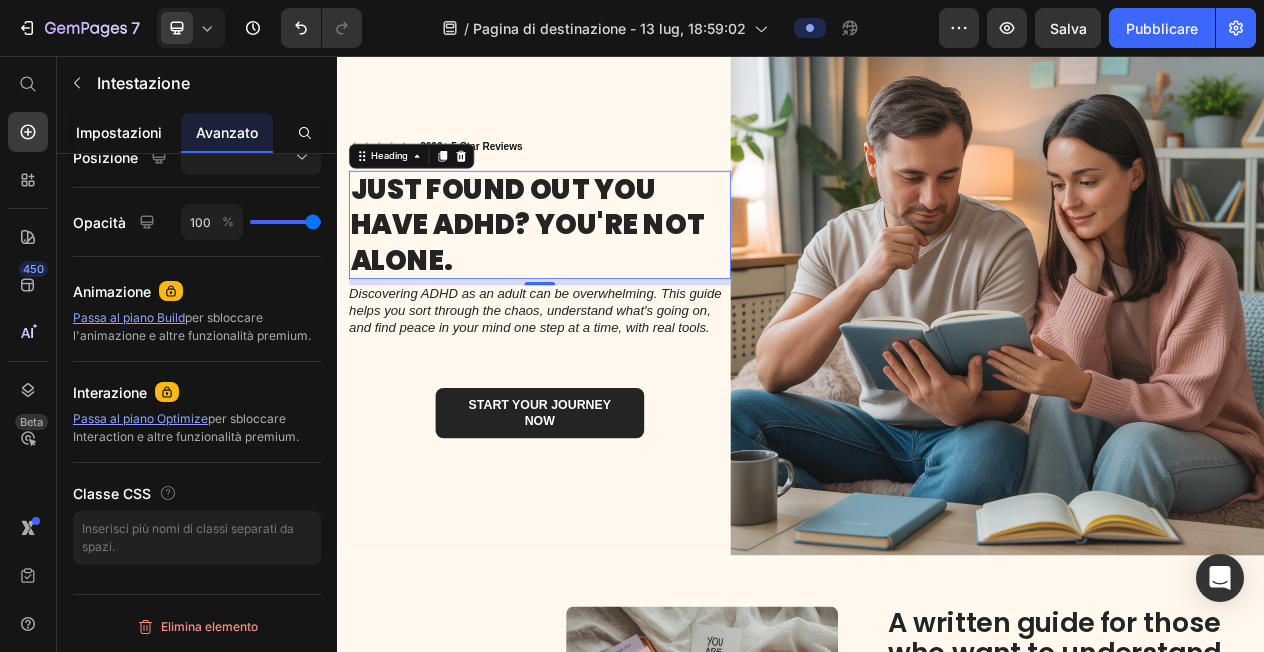 click on "Impostazioni" at bounding box center (119, 132) 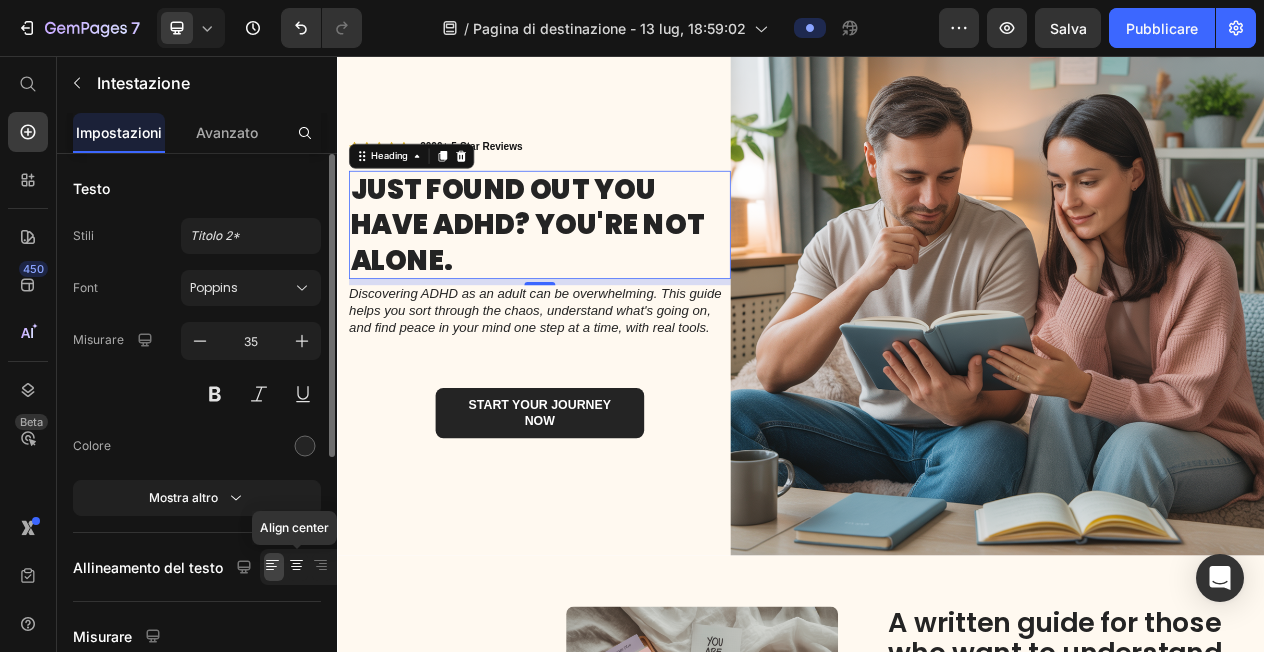 click 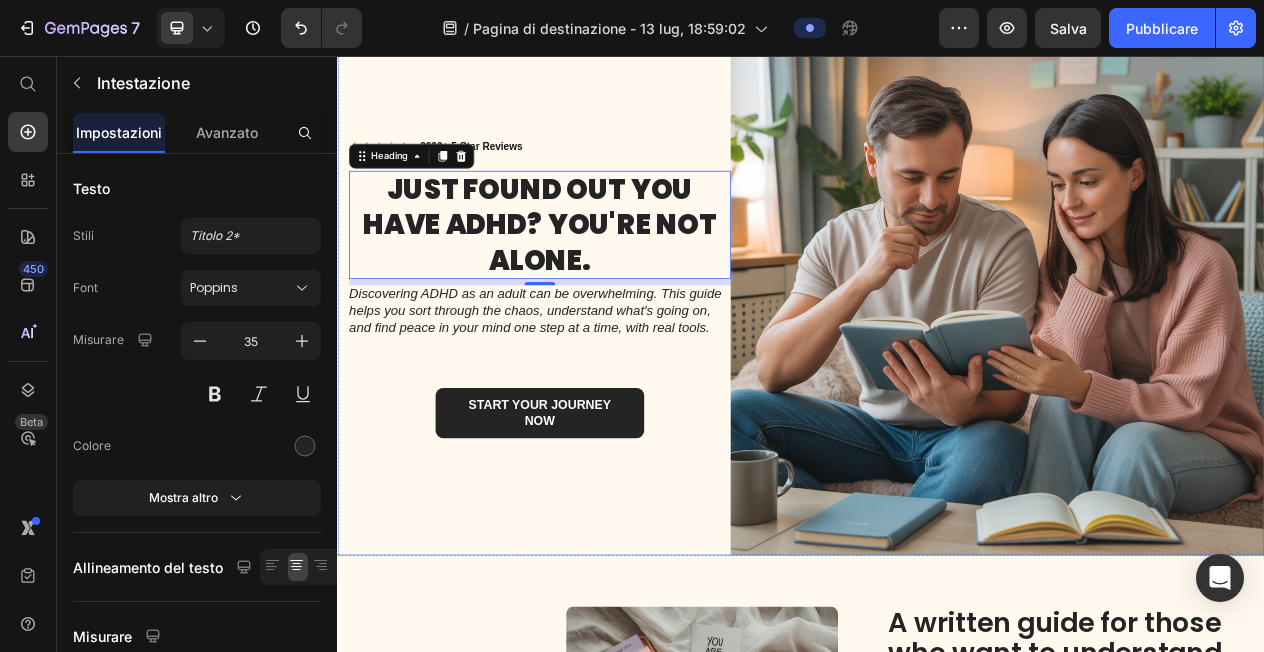 click on "Icon Icon Icon Icon Icon Icon List 2000+ 5-Star Reviews Text Block Row Just found out you have ADHD? You're not alone. Heading   8 Discovering ADHD as an adult can be overwhelming. This guide helps you sort through the chaos, understand what's going on, and find peace in your mind one step at a time, with real tools.       Text Block Row Row Start your journey now Button" at bounding box center [599, 357] 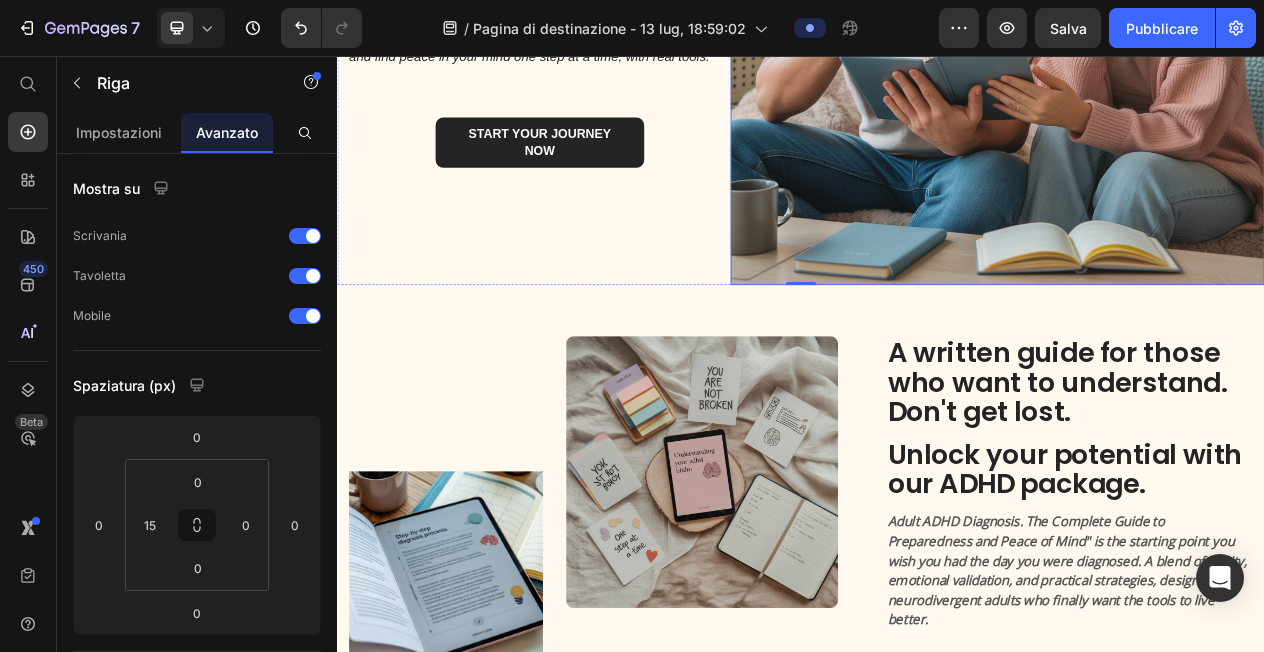 scroll, scrollTop: 437, scrollLeft: 0, axis: vertical 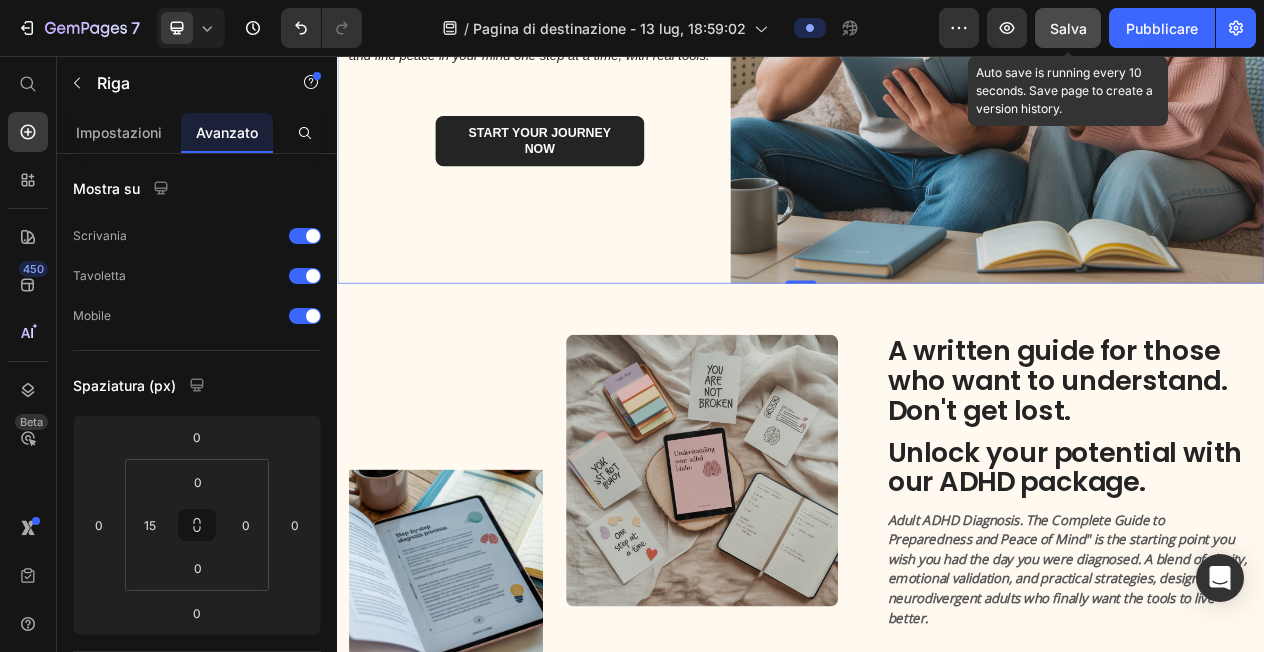 click on "Salva" 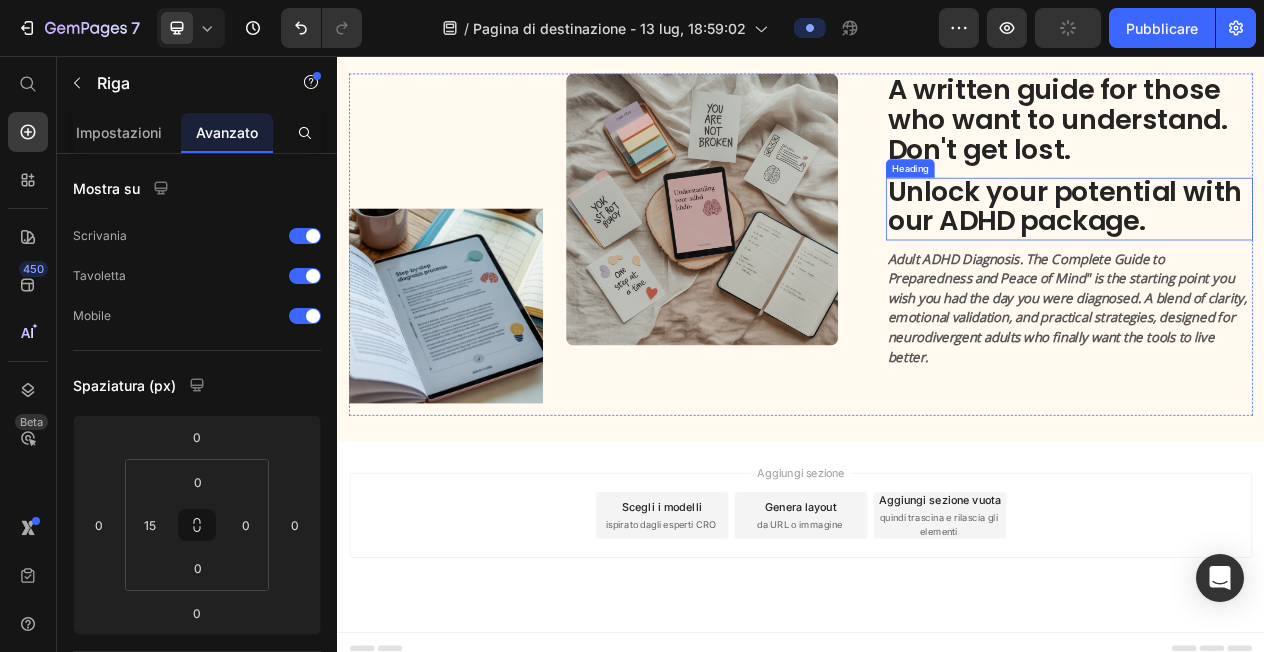 scroll, scrollTop: 791, scrollLeft: 0, axis: vertical 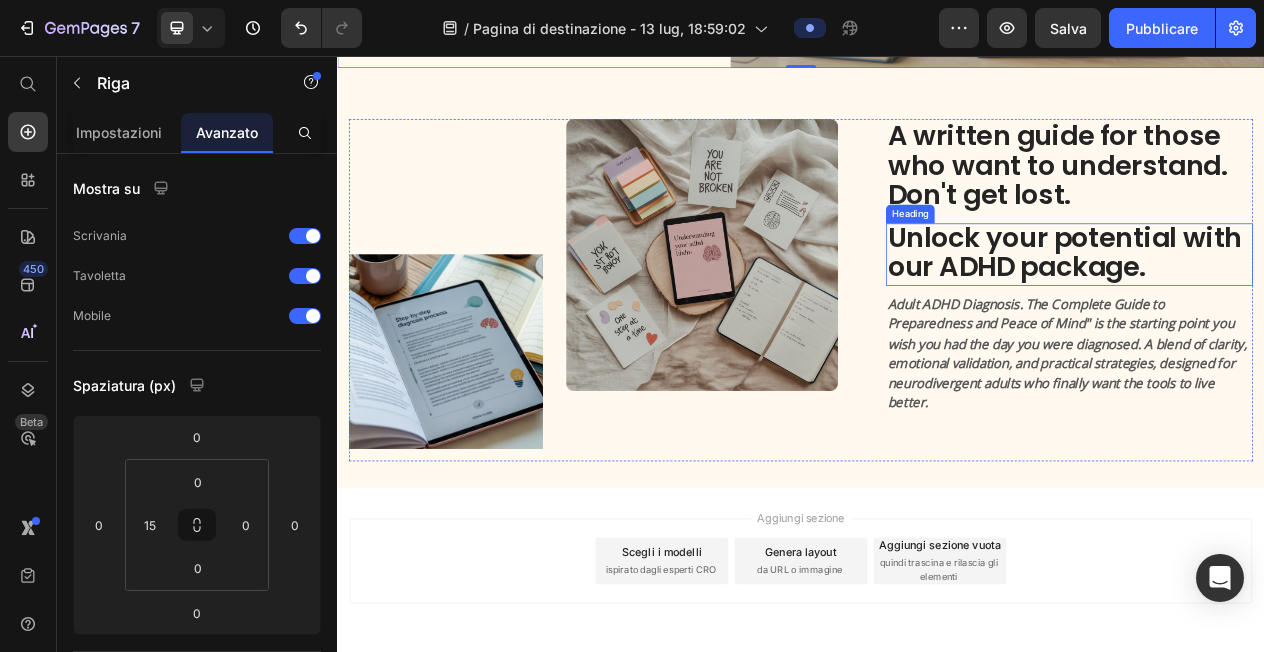 click on "Unlock your potential with our ADHD package." at bounding box center [1284, 310] 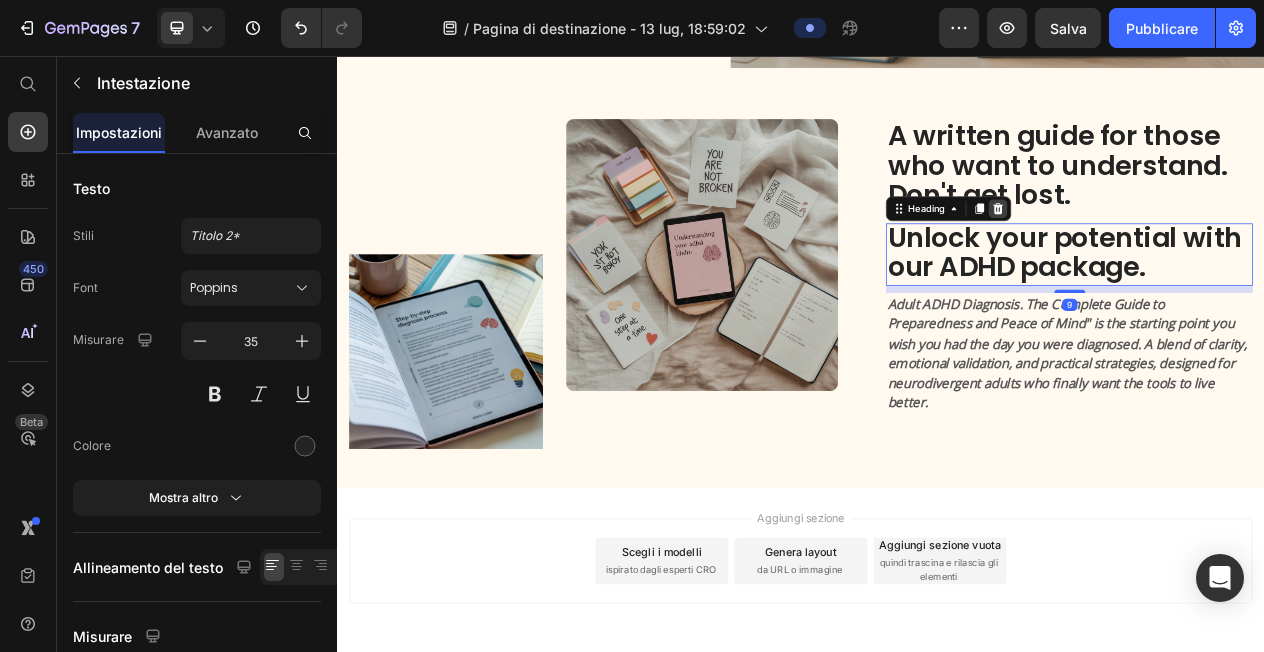 click at bounding box center (1192, 254) 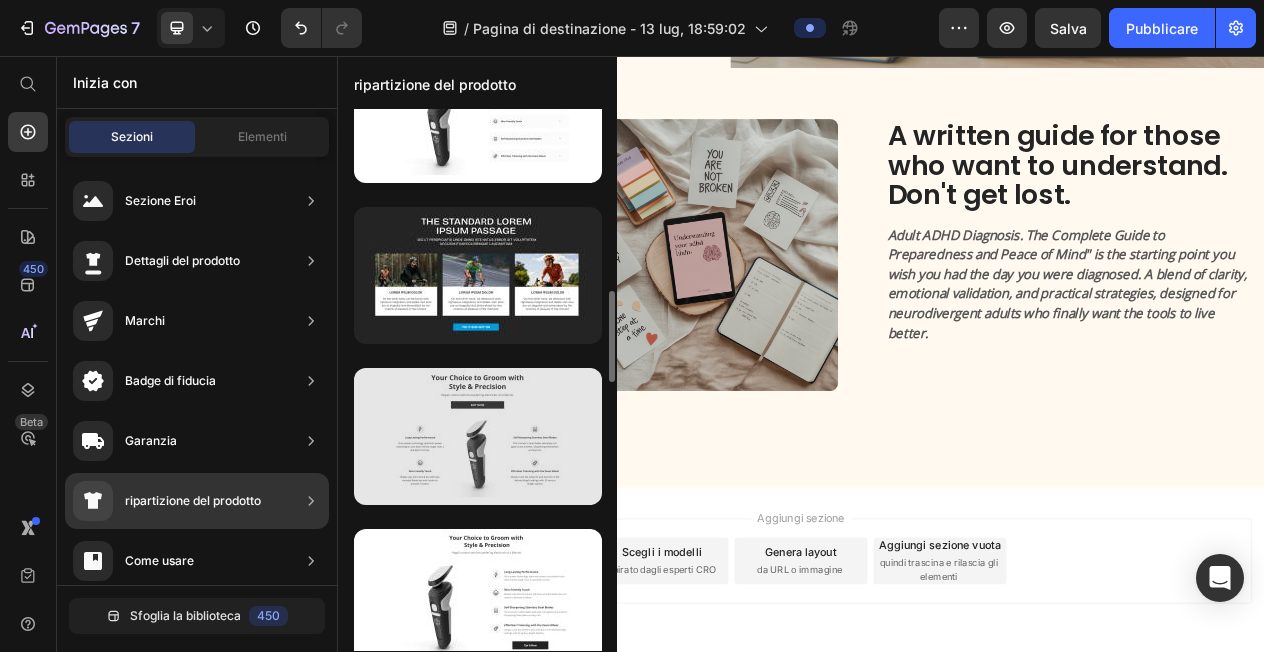 scroll, scrollTop: 996, scrollLeft: 0, axis: vertical 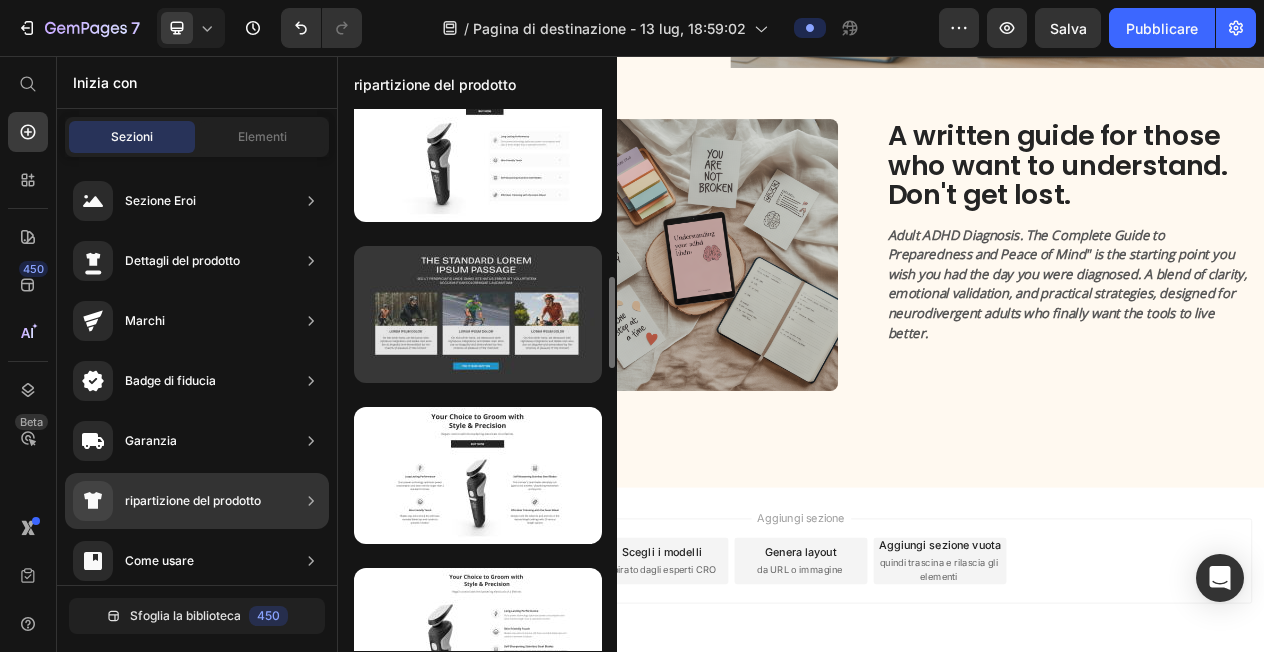 click at bounding box center [478, 314] 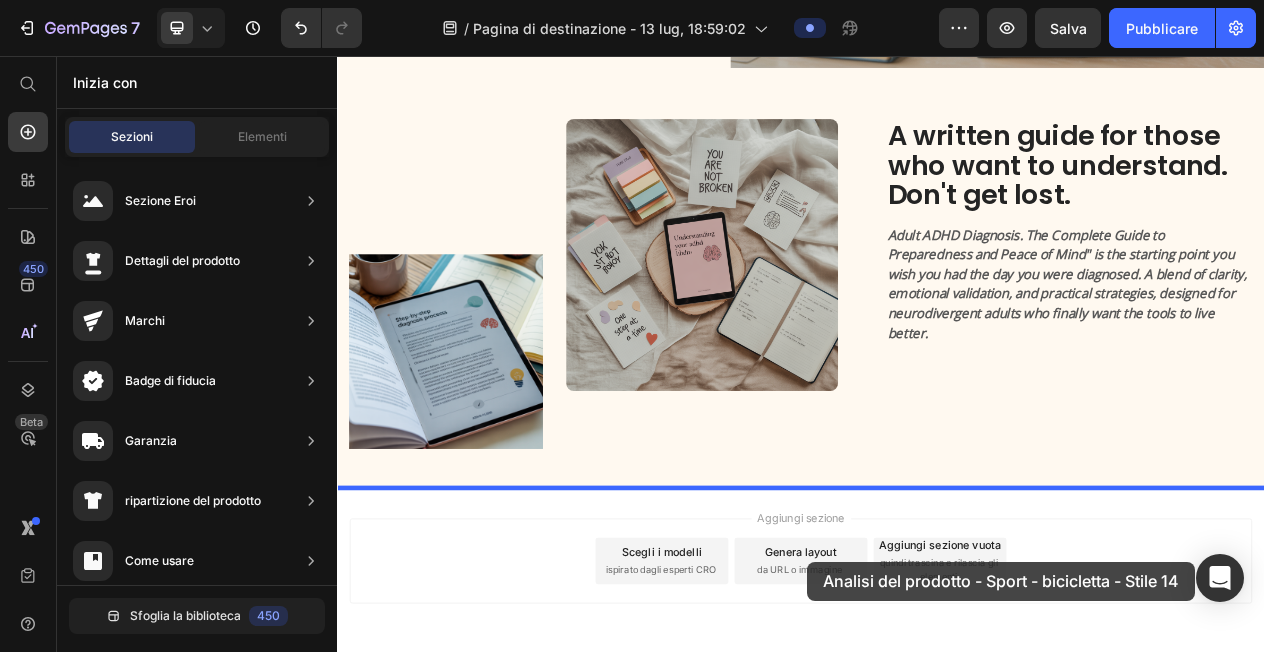 scroll, scrollTop: 791, scrollLeft: 0, axis: vertical 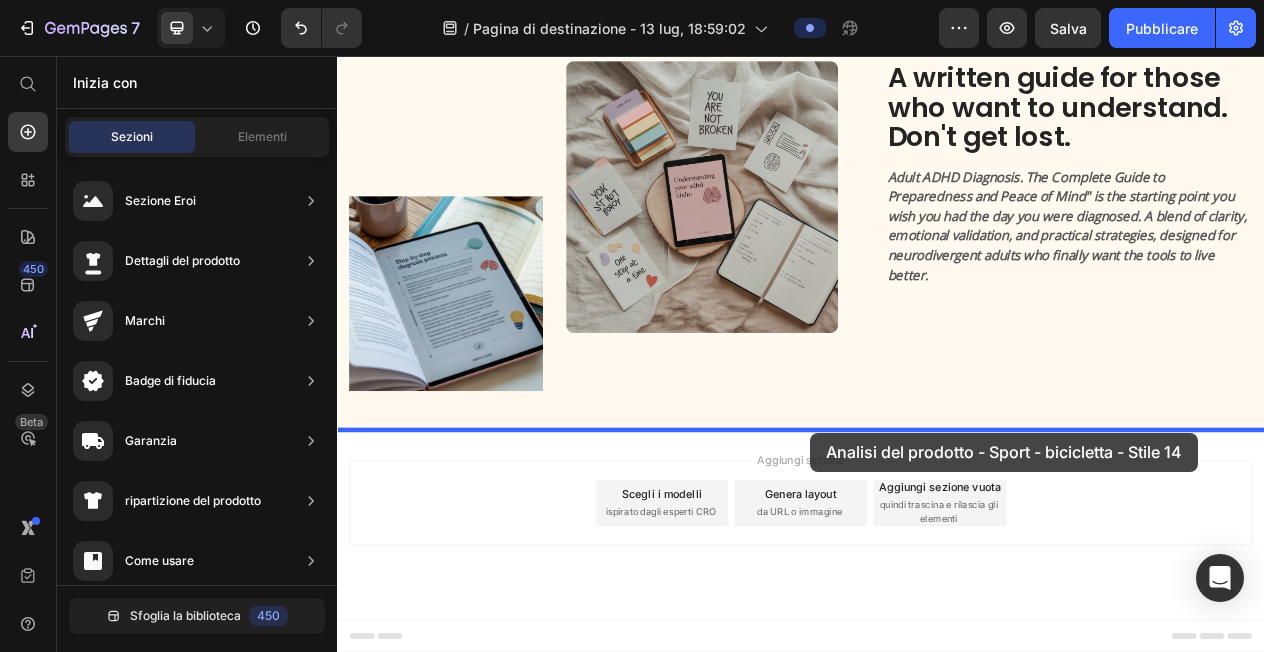 drag, startPoint x: 856, startPoint y: 395, endPoint x: 949, endPoint y: 545, distance: 176.4908 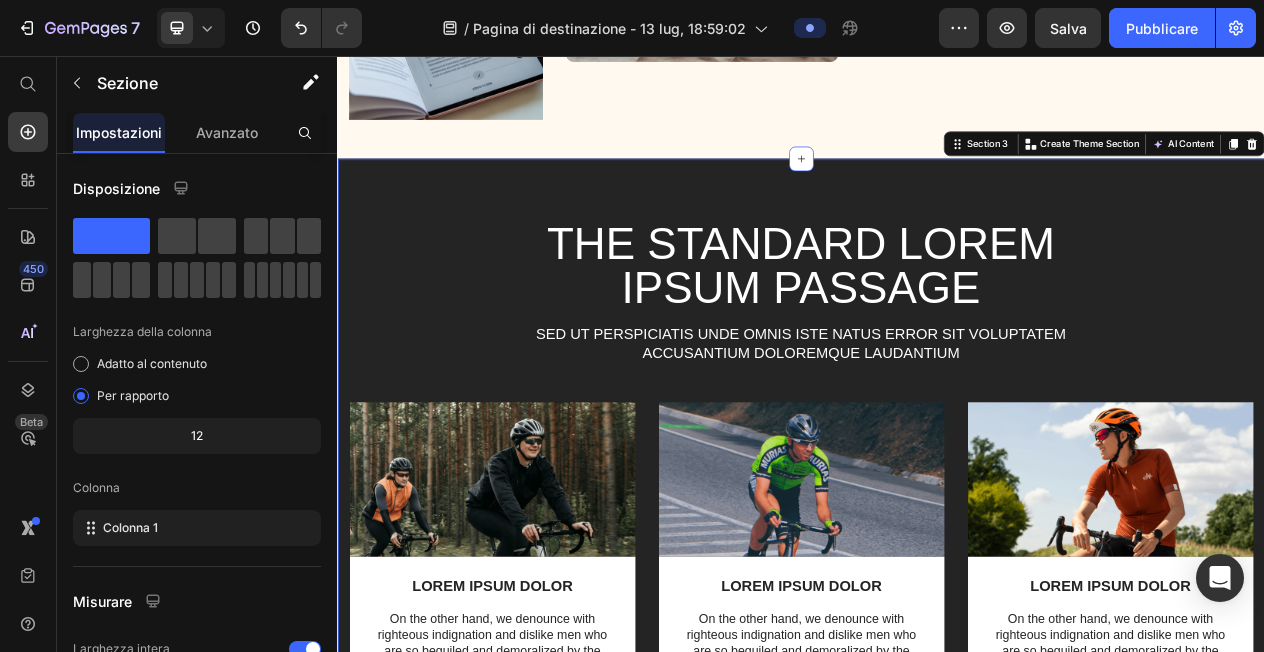 scroll, scrollTop: 1204, scrollLeft: 0, axis: vertical 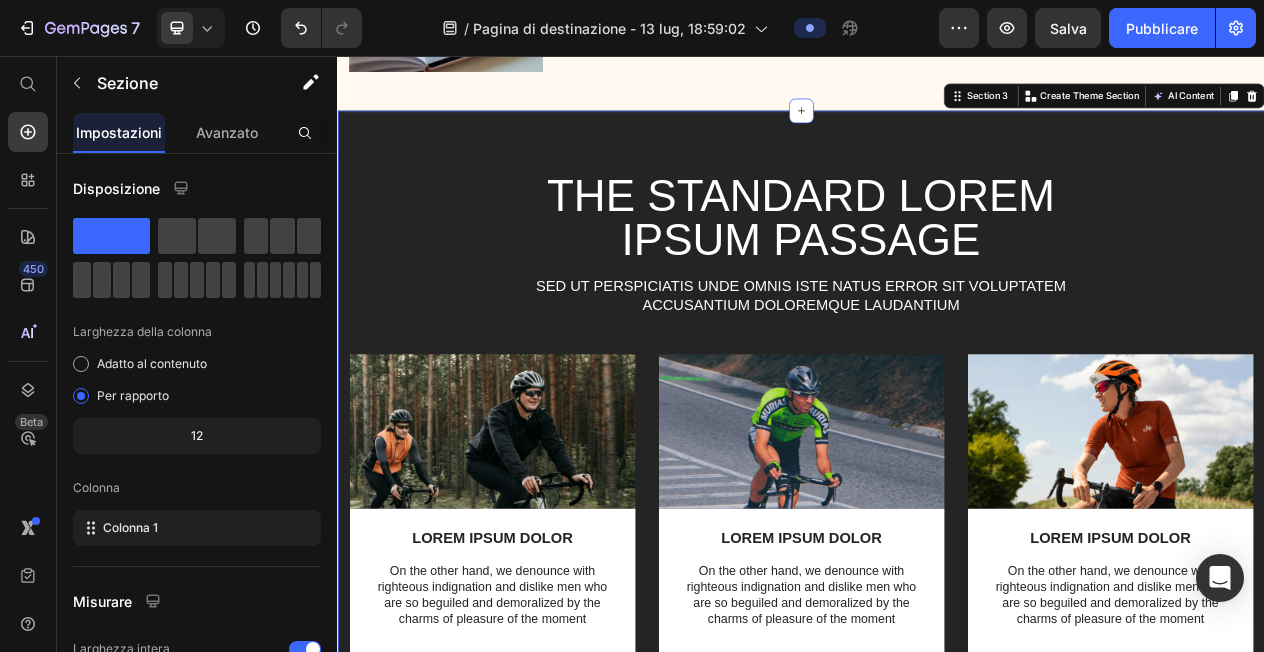 click on "The standard Lorem Ipsum passage Heading Sed ut perspiciatis unde omnis iste natus error sit voluptatem accusantium doloremque laudantium Text Block Row Image LOREM IPSUM DOLOR Text Block On the other hand, we denounce with righteous indignation and dislike men who are so beguiled and demoralized by the charms of pleasure of the moment Text Block Row Image LOREM IPSUM DOLOR Text Block On the other hand, we denounce with righteous indignation and dislike men who are so beguiled and demoralized by the charms of pleasure of the moment Text Block Row Image LOREM IPSUM DOLOR Text Block On the other hand, we denounce with righteous indignation and dislike men who are so beguiled and demoralized by the charms of pleasure of the moment Text Block Row Carousel TRY IT NOW-BUTTON Button Row Section 3   You can create reusable sections Create Theme Section AI Content Write with GemAI What would you like to describe here? Tone and Voice Persuasive Product Show more Generate" at bounding box center (937, 557) 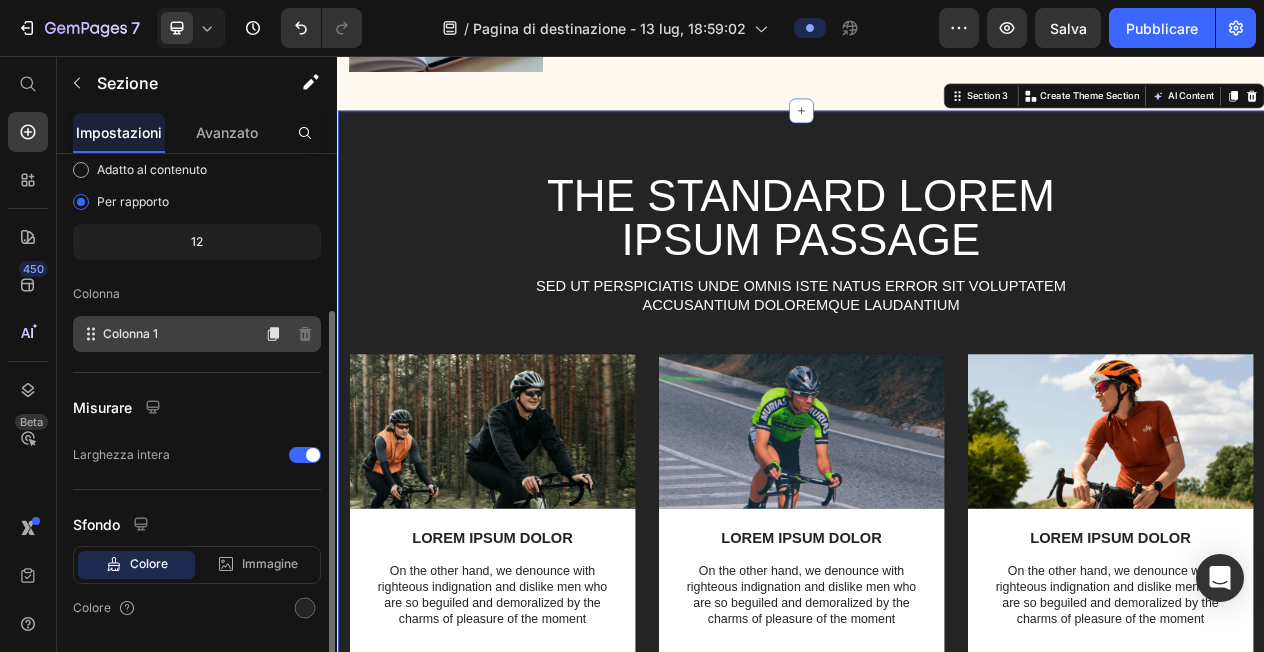 scroll, scrollTop: 253, scrollLeft: 0, axis: vertical 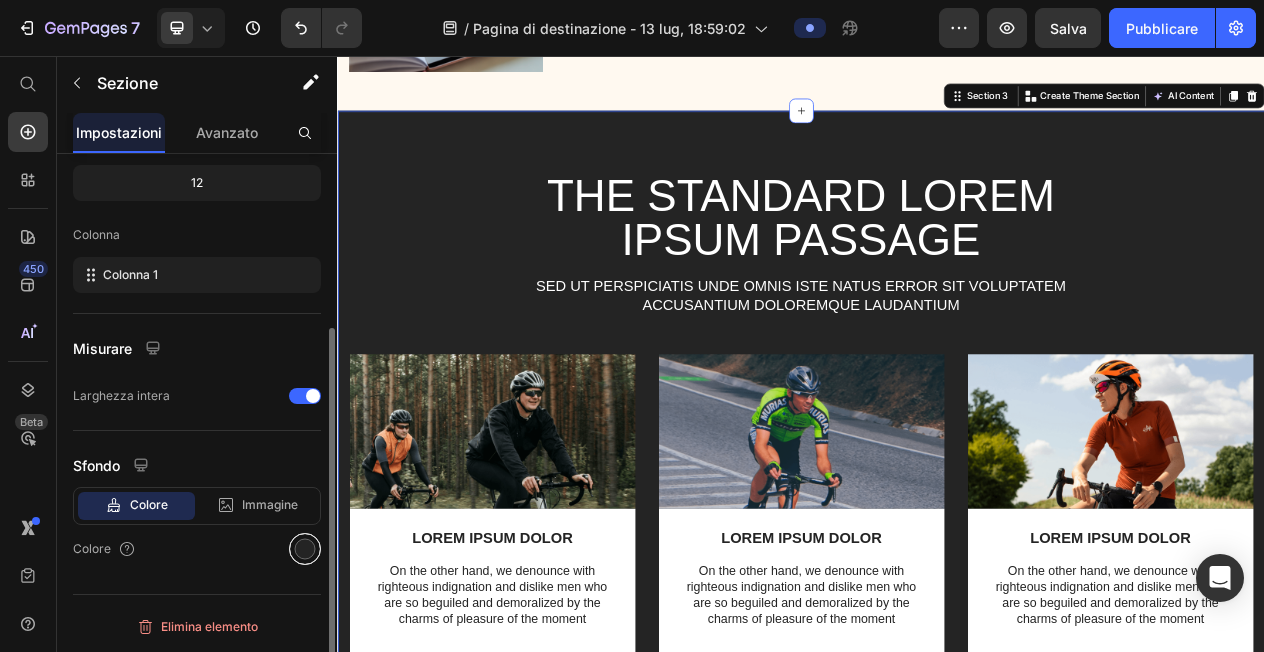 click at bounding box center (305, 549) 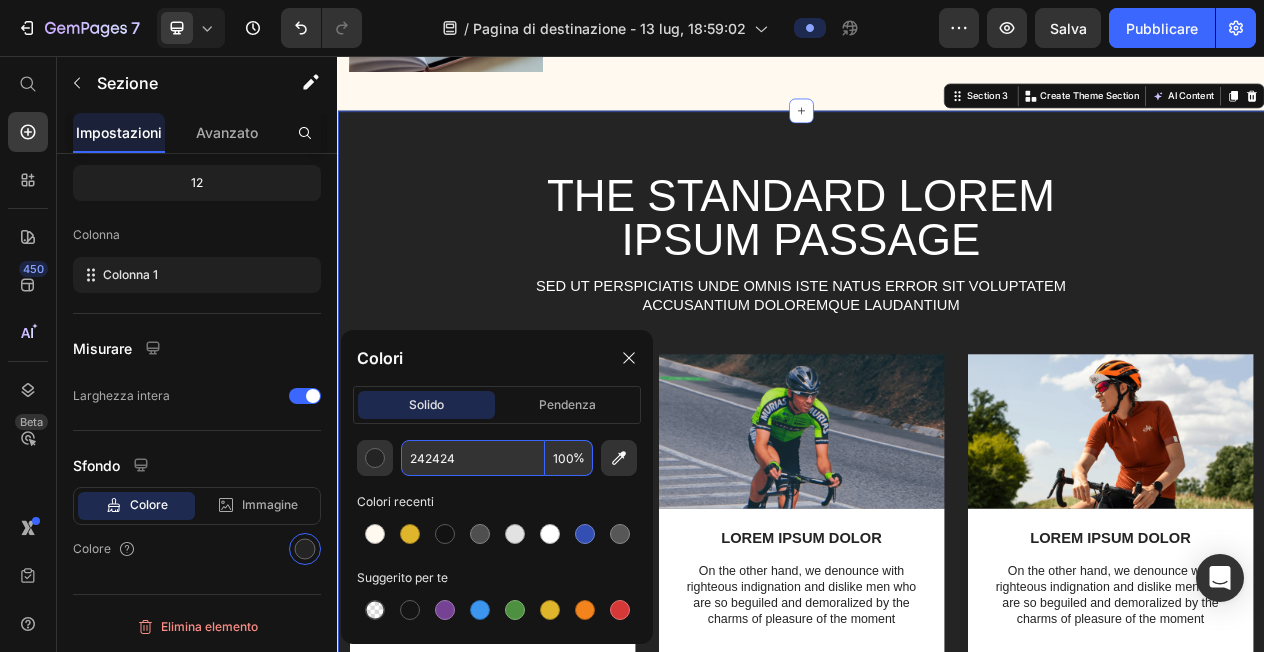 click on "242424" at bounding box center (473, 458) 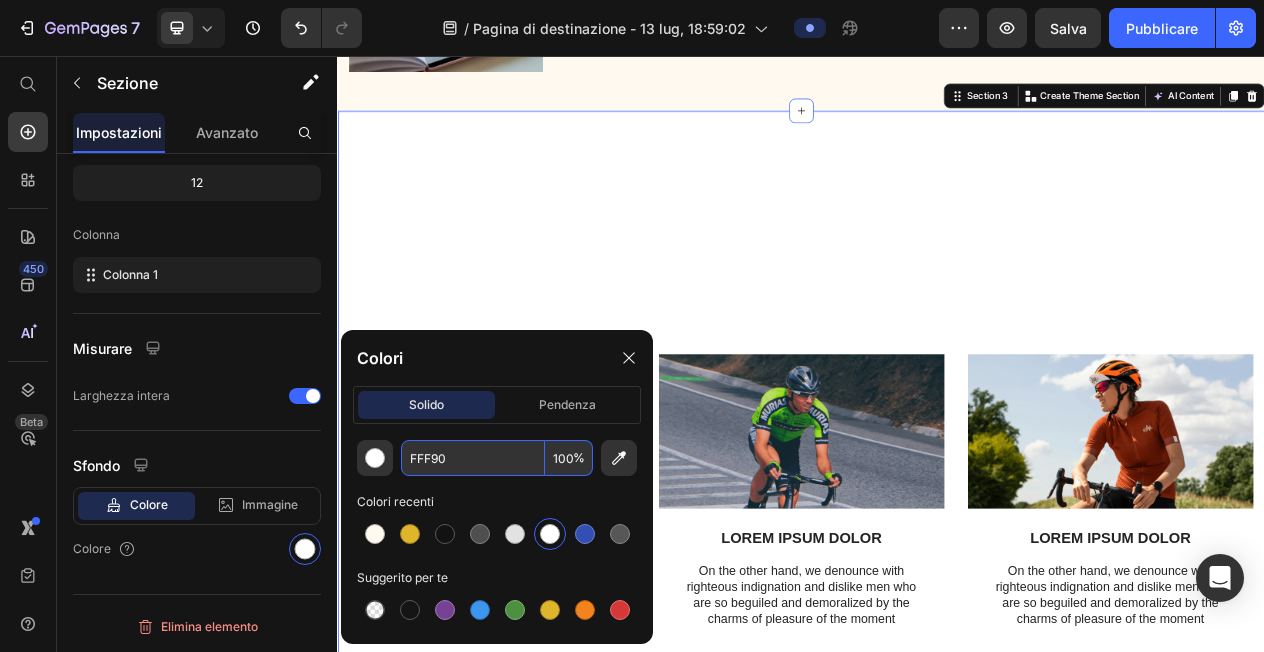 type on "FFF90F" 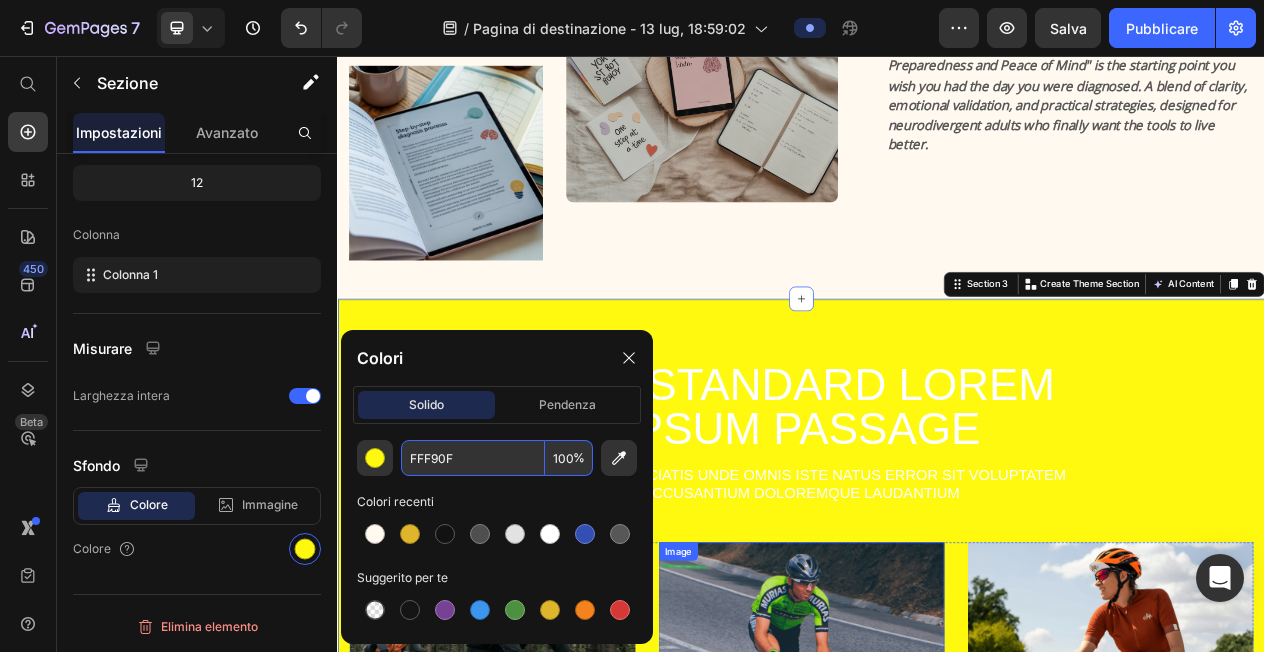 scroll, scrollTop: 831, scrollLeft: 0, axis: vertical 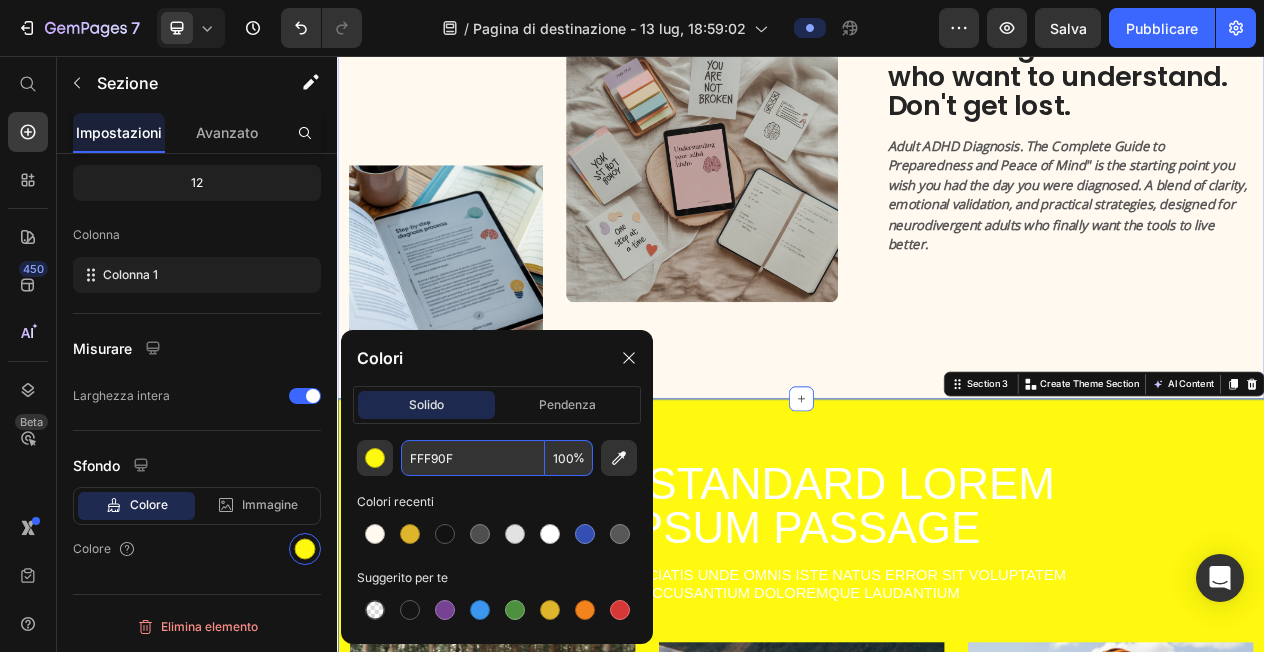 click on "Image Image Row A written guide for those who want to understand. Don't get lost. Heading Adult ADHD Diagnosis. The Complete Guide to Preparedness and Peace of Mind" is the starting point you wish you had the day you were diagnosed. A blend of clarity, emotional validation, and practical strategies, designed for neurodivergent adults who finally want the tools to live better. Text Block Row Section 2" at bounding box center [937, 228] 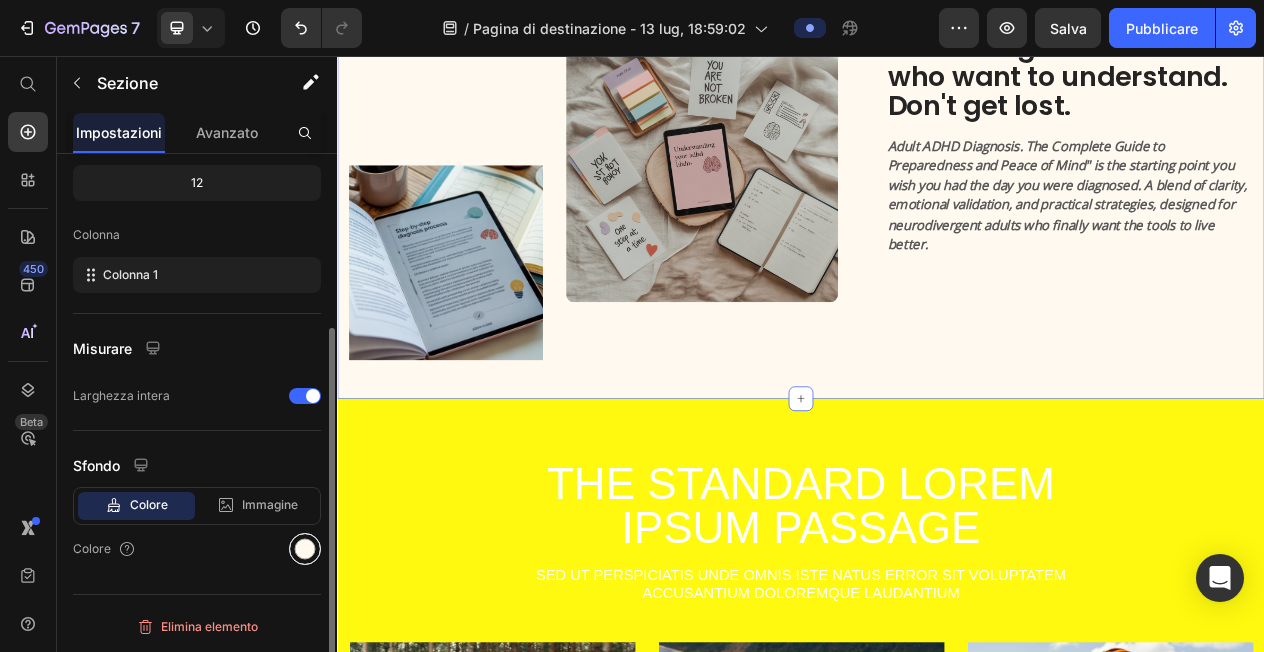 click at bounding box center [305, 549] 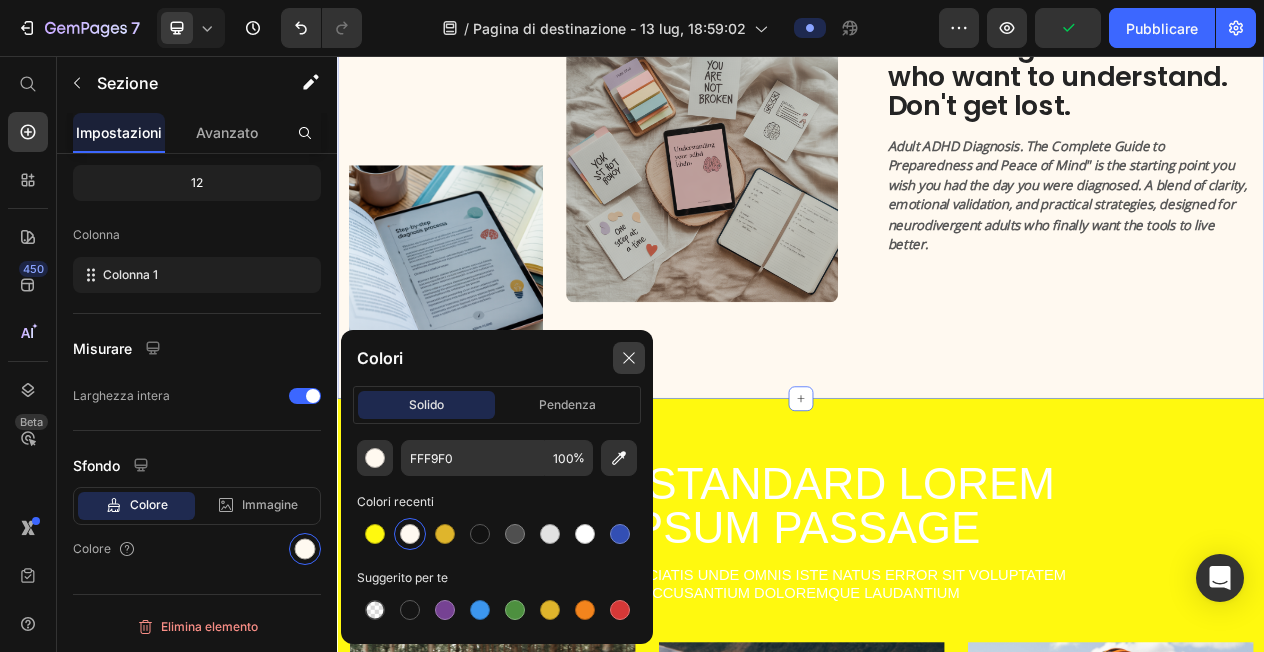 click at bounding box center (629, 358) 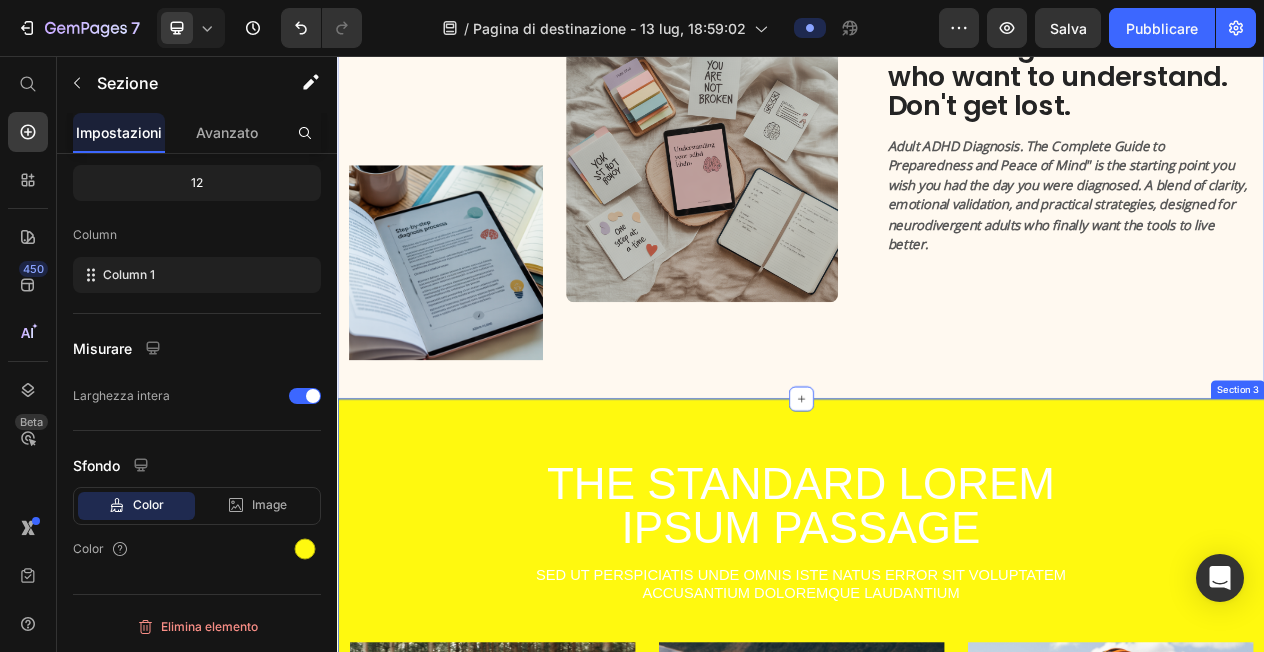 click on "The standard Lorem Ipsum passage Heading Sed ut perspiciatis unde omnis iste natus error sit voluptatem accusantium doloremque laudantium Text Block Row Image LOREM IPSUM DOLOR Text Block On the other hand, we denounce with righteous indignation and dislike men who are so beguiled and demoralized by the charms of pleasure of the moment Text Block Row Image LOREM IPSUM DOLOR Text Block On the other hand, we denounce with righteous indignation and dislike men who are so beguiled and demoralized by the charms of pleasure of the moment Text Block Row Image LOREM IPSUM DOLOR Text Block On the other hand, we denounce with righteous indignation and dislike men who are so beguiled and demoralized by the charms of pleasure of the moment Text Block Row Carousel TRY IT NOW-BUTTON Button Row Section 3" at bounding box center [937, 930] 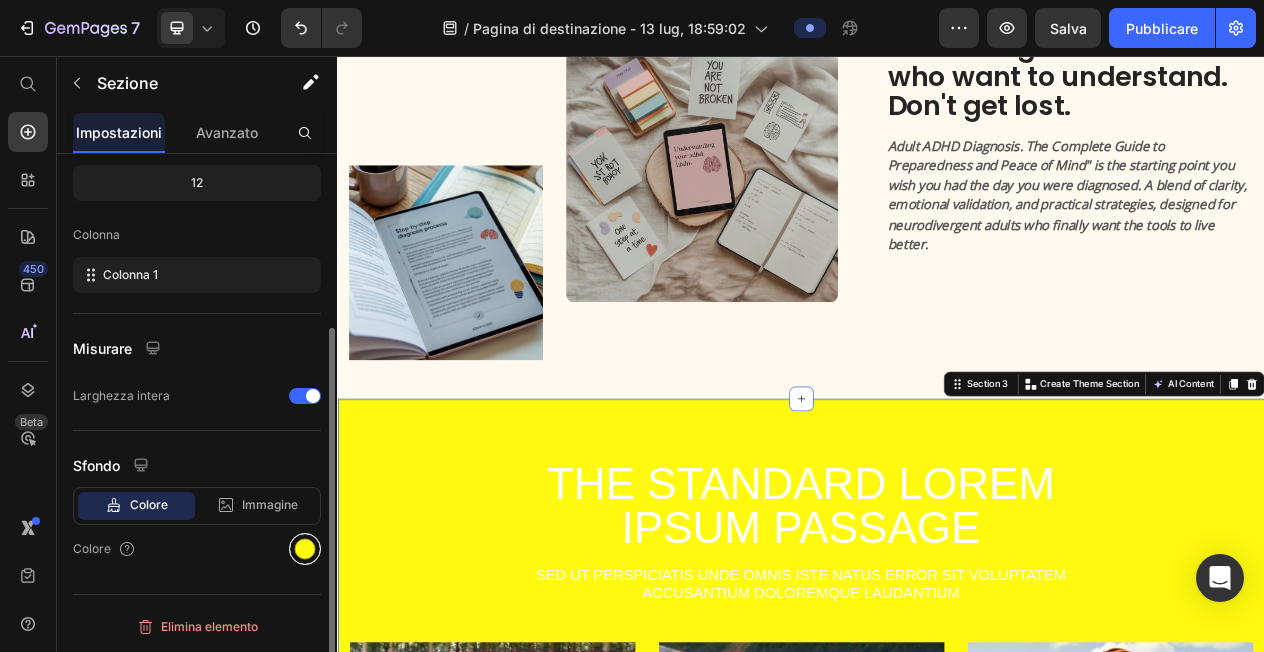 click at bounding box center (305, 549) 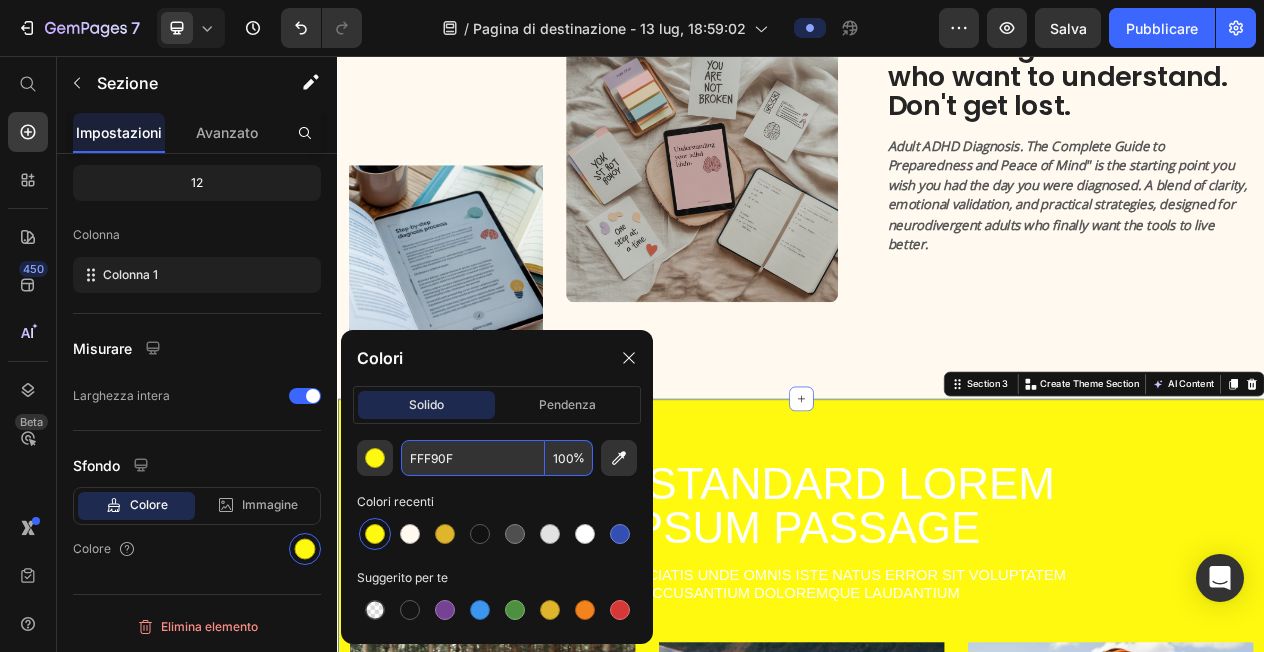 click on "FFF90F" at bounding box center (473, 458) 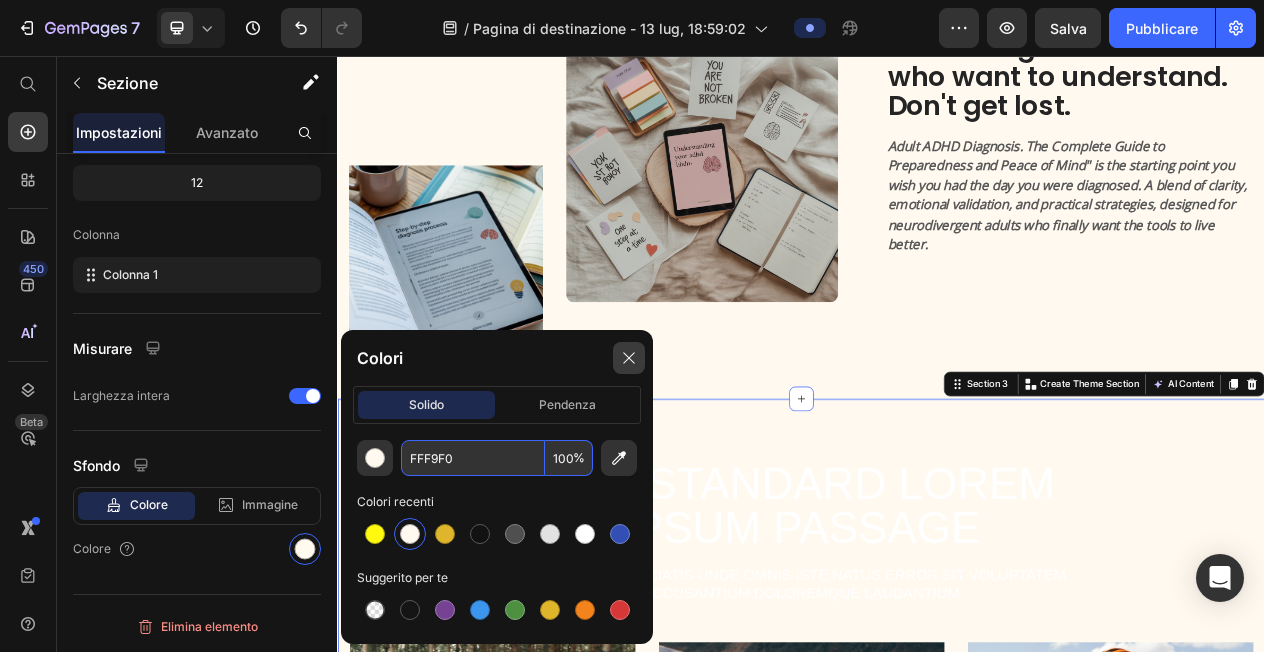 type on "FFF9F0" 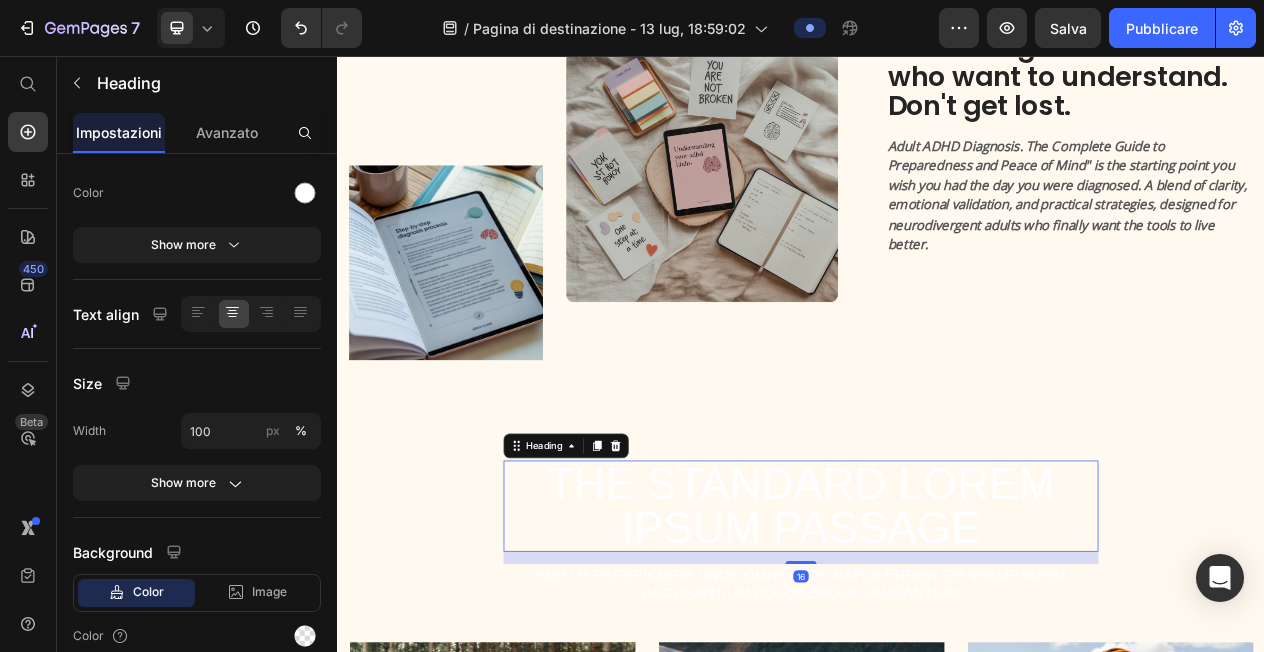 click on "The standard Lorem Ipsum passage" at bounding box center (937, 639) 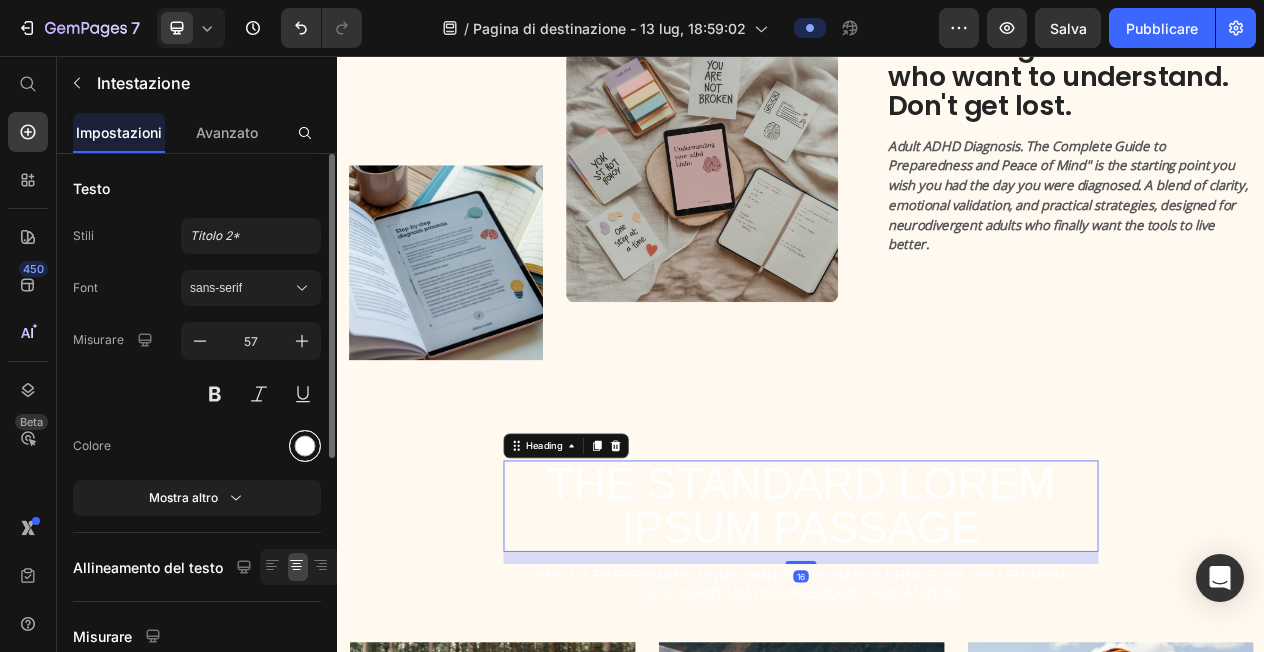 click at bounding box center [305, 446] 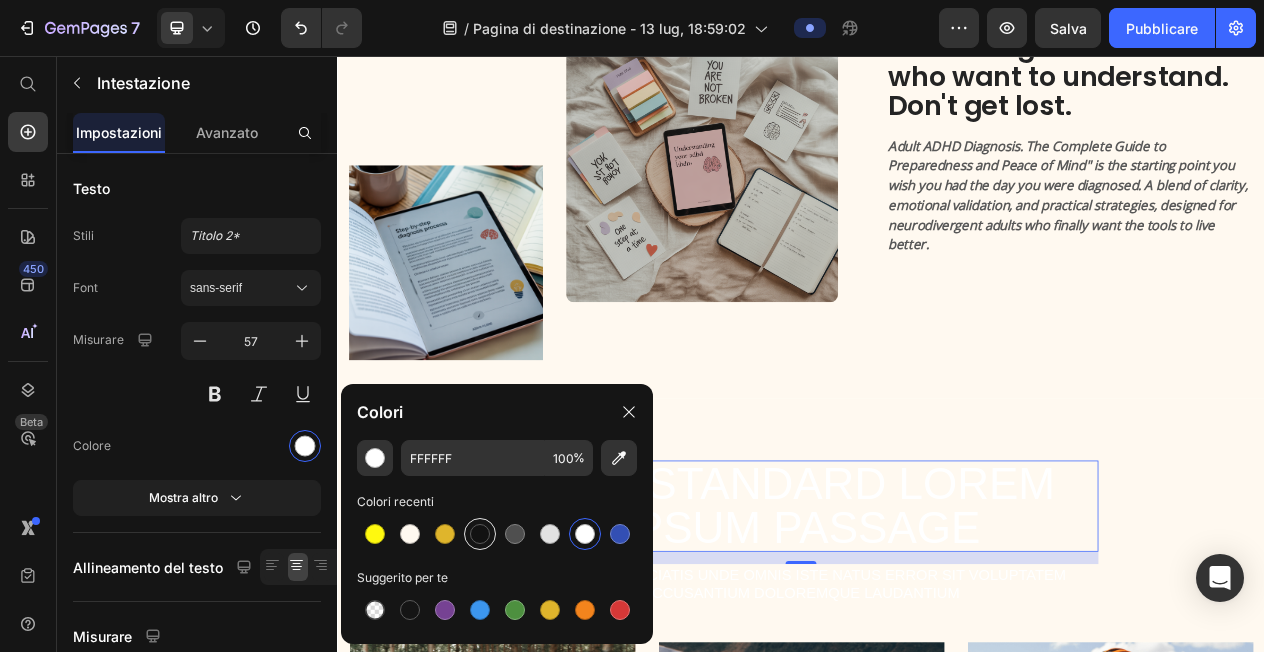 click at bounding box center (480, 534) 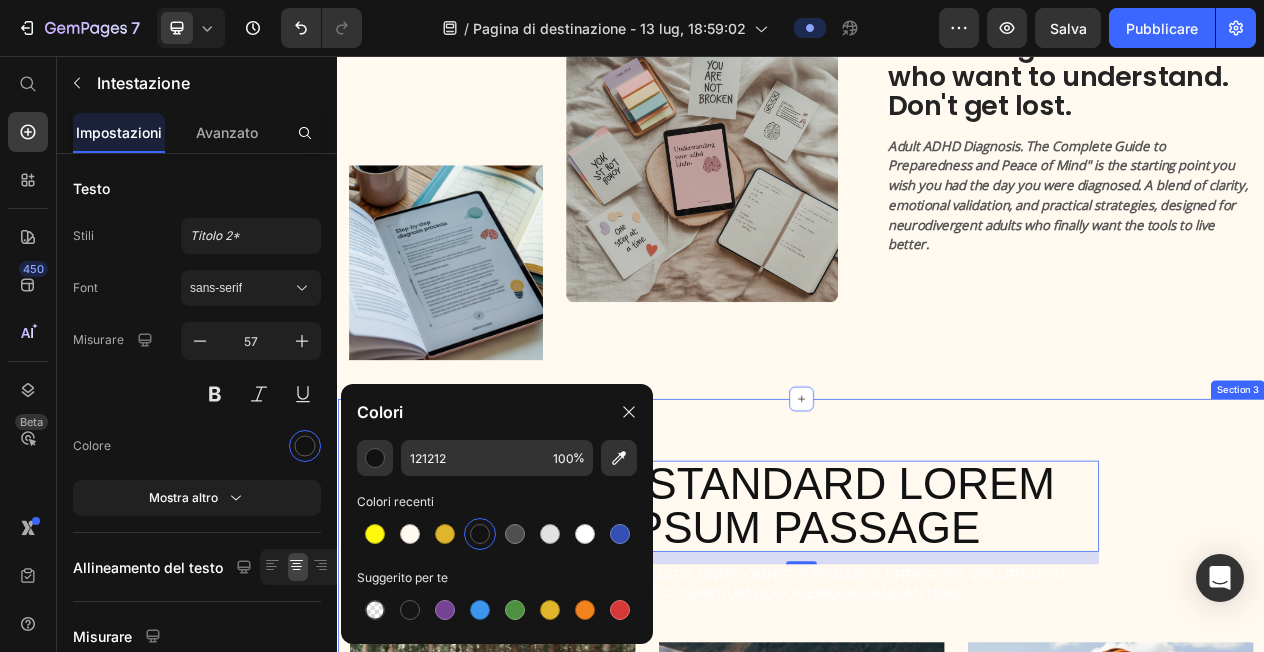click on "The standard Lorem Ipsum passage Heading   16 Sed ut perspiciatis unde omnis iste natus error sit voluptatem accusantium doloremque laudantium Text Block Row Image LOREM IPSUM DOLOR Text Block On the other hand, we denounce with righteous indignation and dislike men who are so beguiled and demoralized by the charms of pleasure of the moment Text Block Row Image LOREM IPSUM DOLOR Text Block On the other hand, we denounce with righteous indignation and dislike men who are so beguiled and demoralized by the charms of pleasure of the moment Text Block Row Image LOREM IPSUM DOLOR Text Block On the other hand, we denounce with righteous indignation and dislike men who are so beguiled and demoralized by the charms of pleasure of the moment Text Block Row Carousel TRY IT NOW-BUTTON Button Row Section 3" at bounding box center (937, 930) 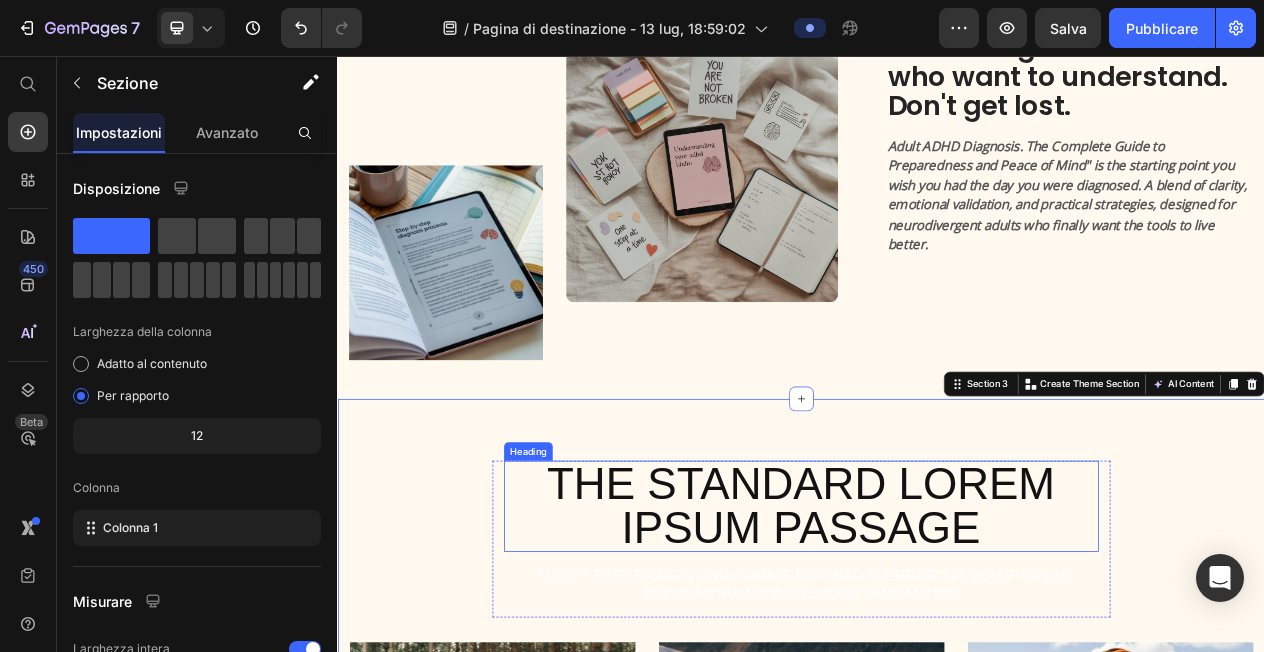 click on "The standard Lorem Ipsum passage" at bounding box center (937, 639) 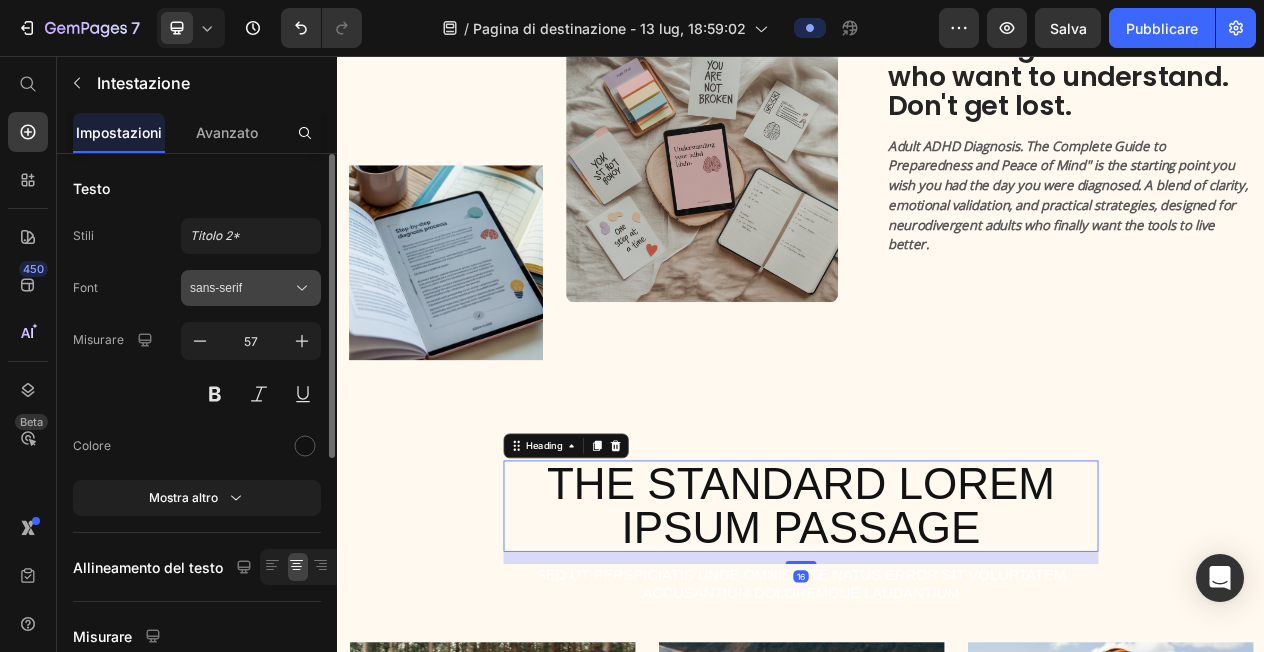 click on "sans-serif" at bounding box center [251, 288] 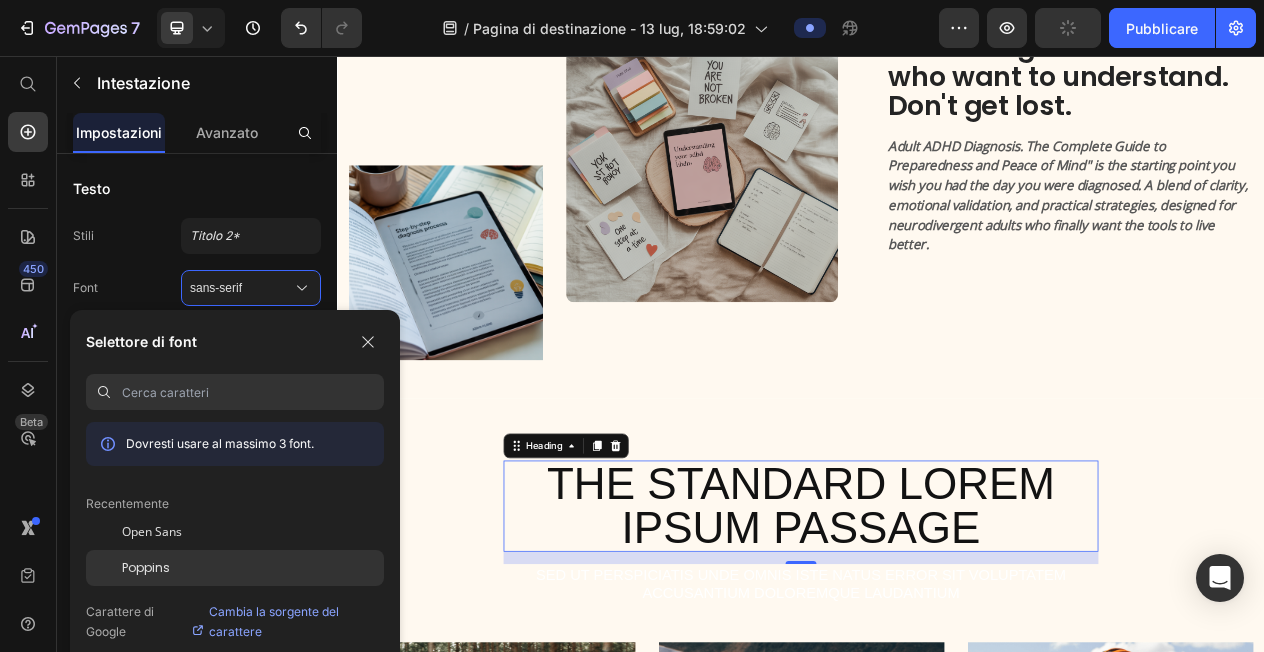 click on "Poppins" 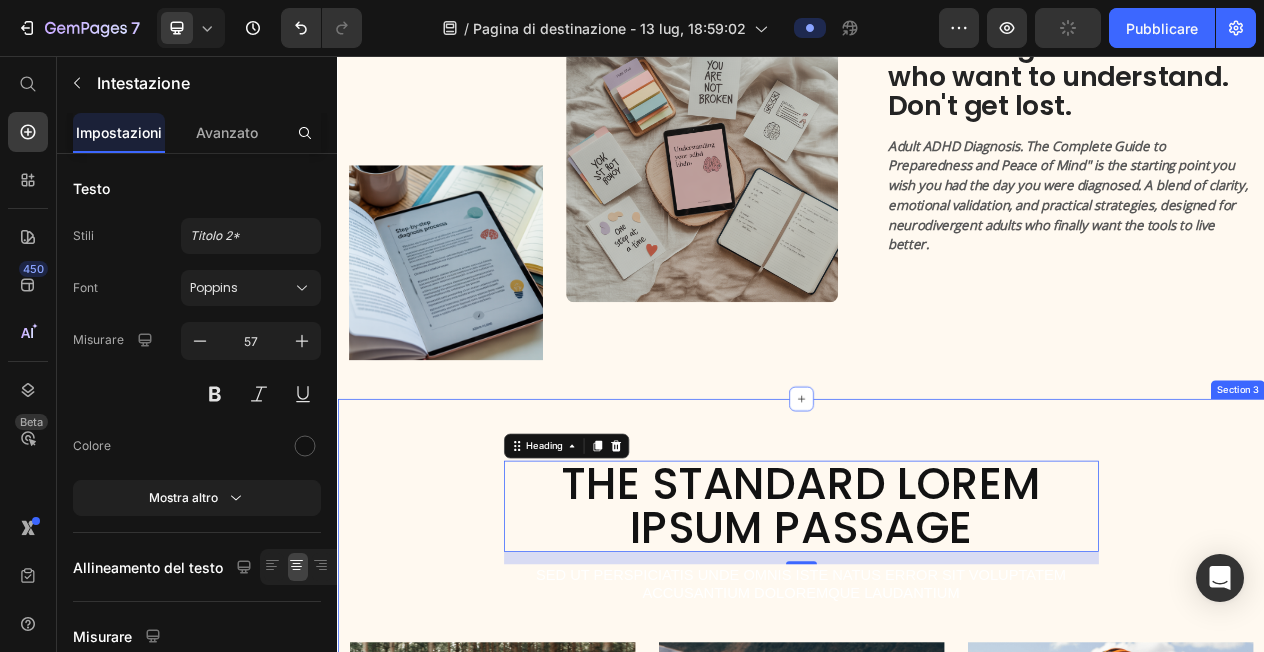 click on "The standard Lorem Ipsum passage Heading   16 Sed ut perspiciatis unde omnis iste natus error sit voluptatem accusantium doloremque laudantium Text Block Row Image LOREM IPSUM DOLOR Text Block On the other hand, we denounce with righteous indignation and dislike men who are so beguiled and demoralized by the charms of pleasure of the moment Text Block Row Image LOREM IPSUM DOLOR Text Block On the other hand, we denounce with righteous indignation and dislike men who are so beguiled and demoralized by the charms of pleasure of the moment Text Block Row Image LOREM IPSUM DOLOR Text Block On the other hand, we denounce with righteous indignation and dislike men who are so beguiled and demoralized by the charms of pleasure of the moment Text Block Row Carousel TRY IT NOW-BUTTON Button Row Section 3" at bounding box center [937, 930] 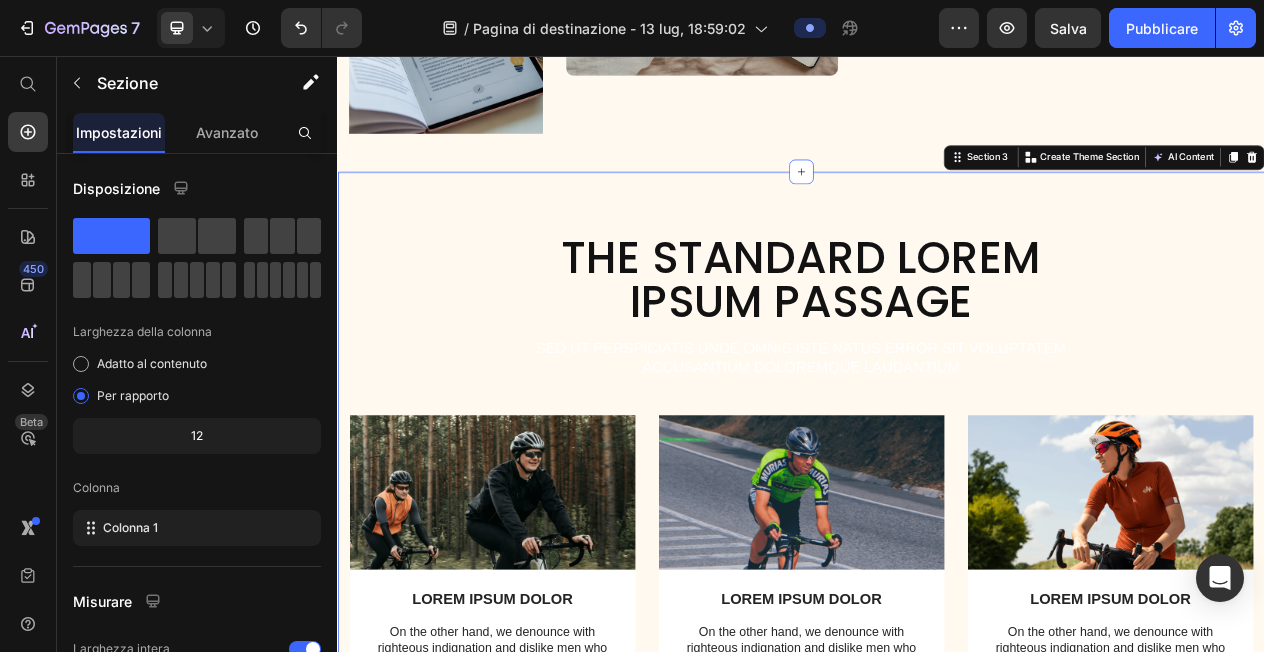 scroll, scrollTop: 1134, scrollLeft: 0, axis: vertical 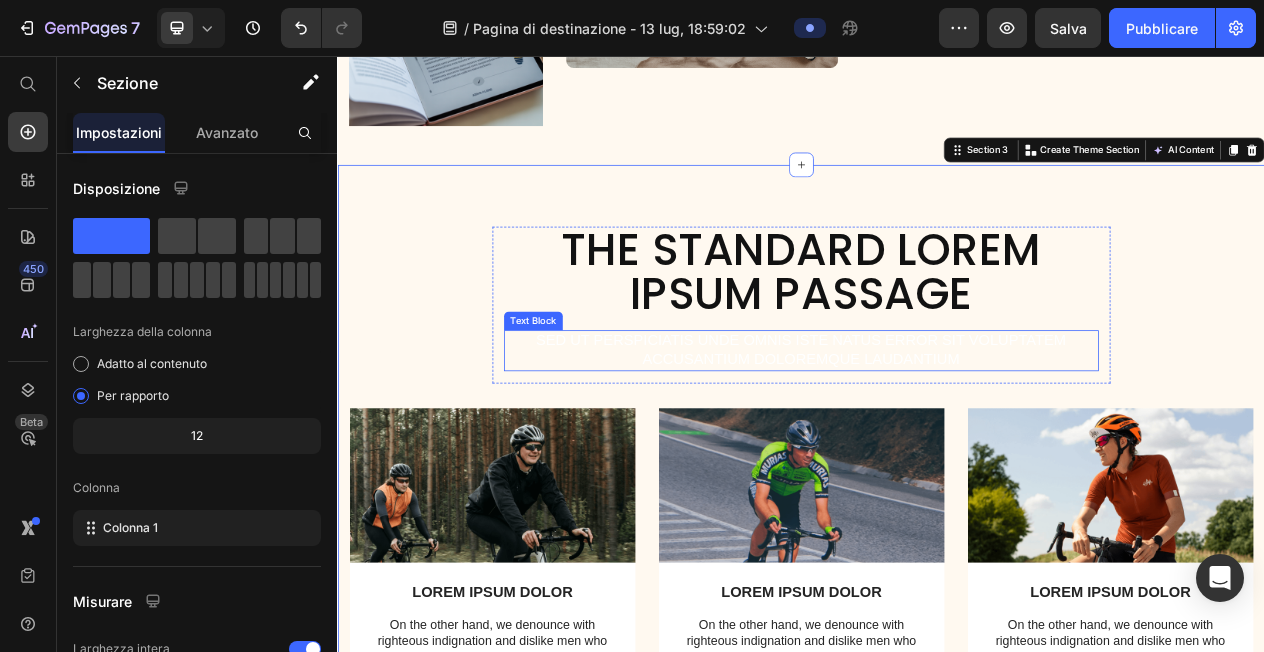 click on "The standard Lorem Ipsum passage" at bounding box center (937, 336) 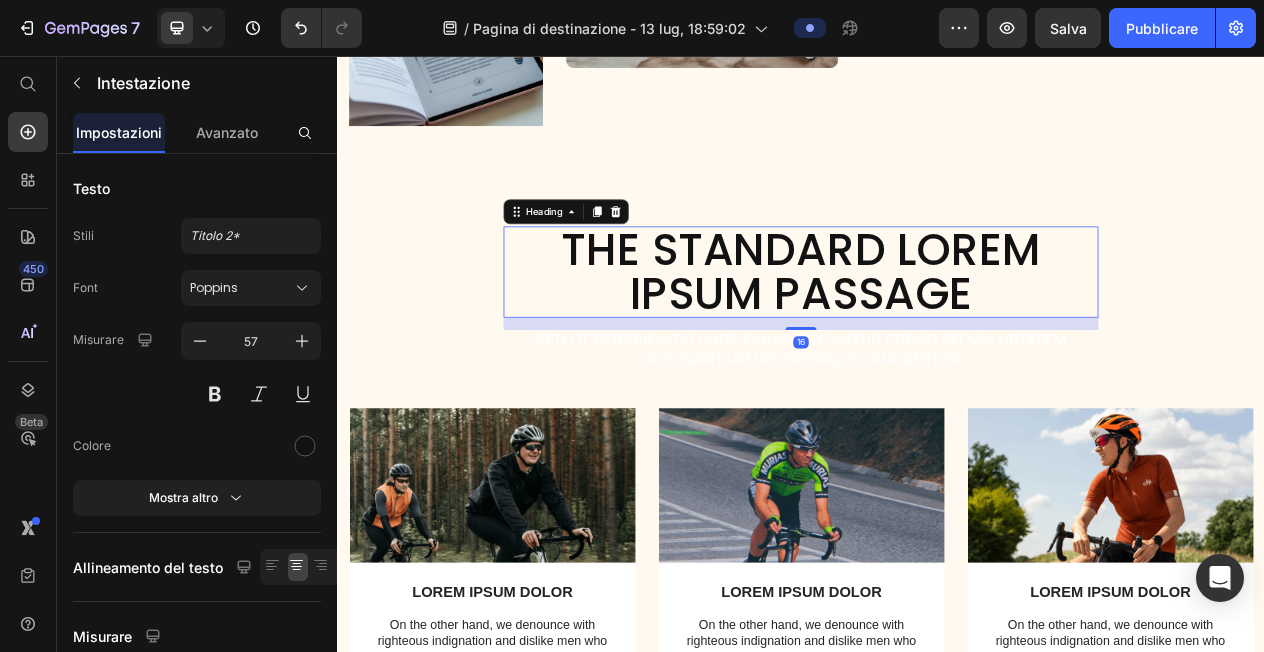 click on "The standard Lorem Ipsum passage" at bounding box center [937, 336] 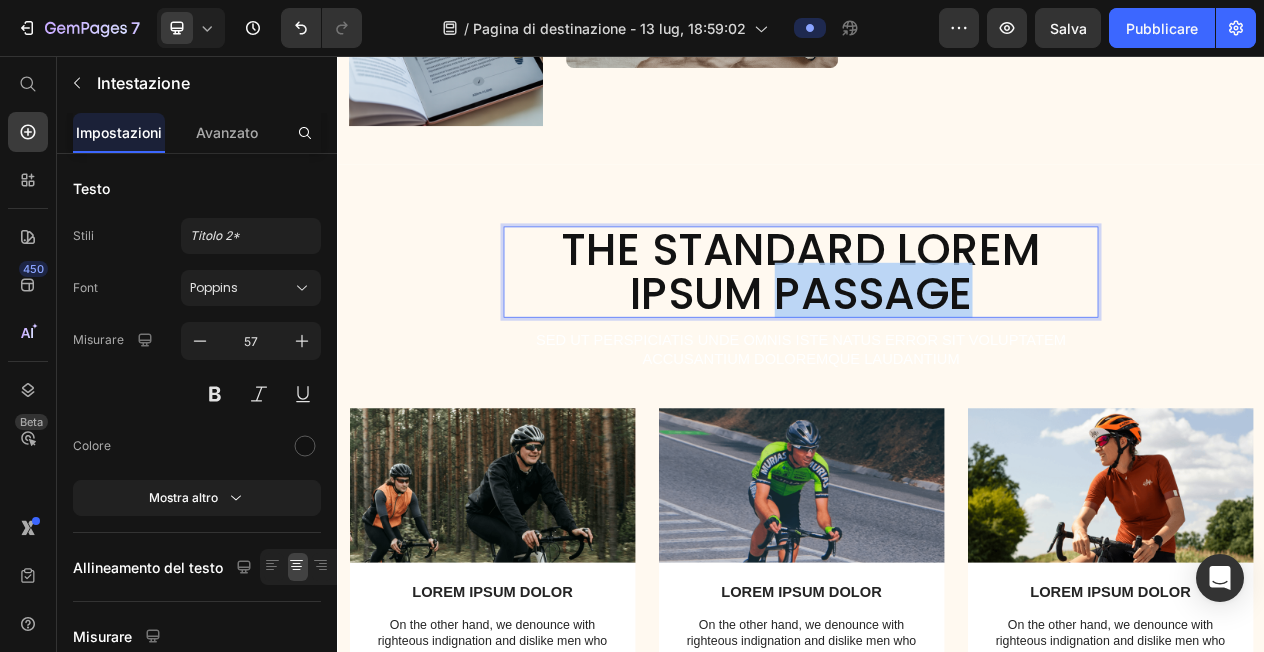 click on "The standard Lorem Ipsum passage" at bounding box center (937, 336) 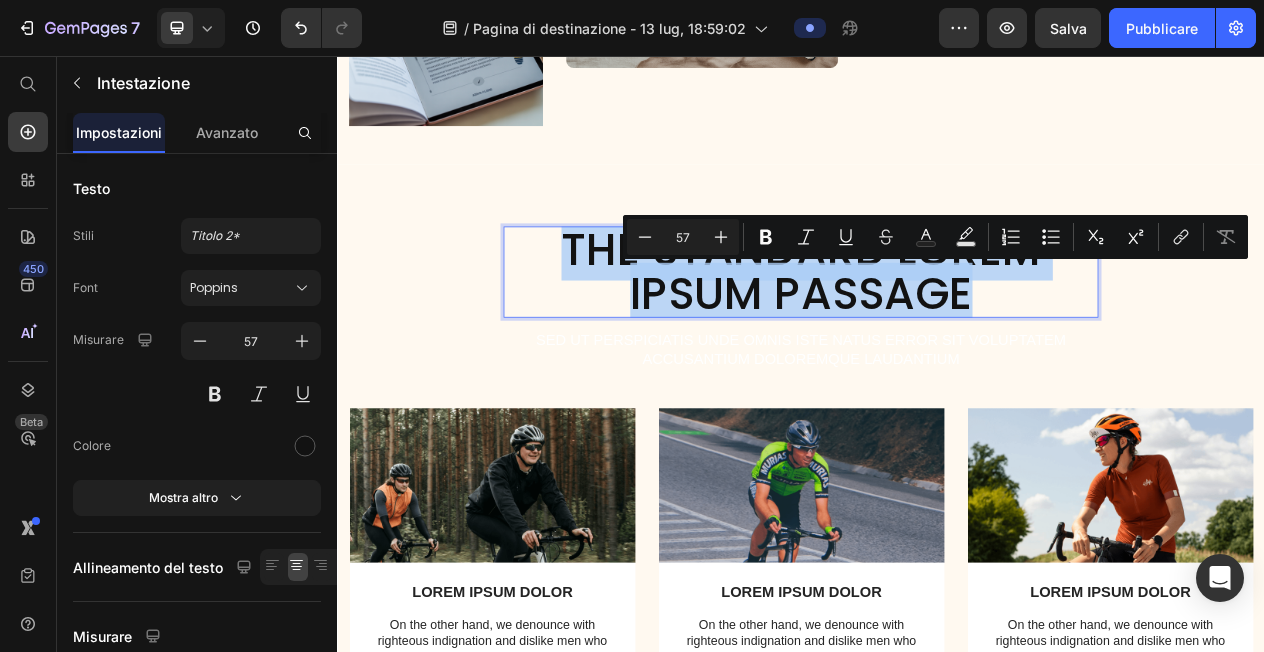 click on "The standard Lorem Ipsum passage" at bounding box center (937, 336) 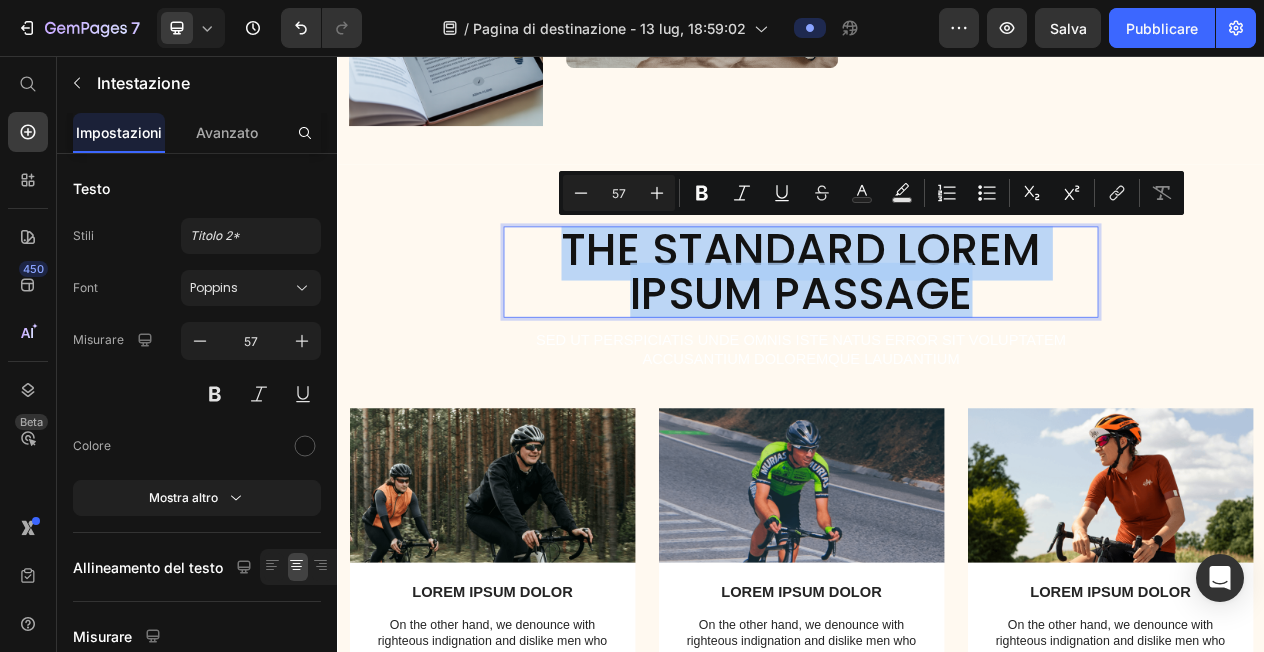 click on "The standard Lorem Ipsum passage" at bounding box center (937, 336) 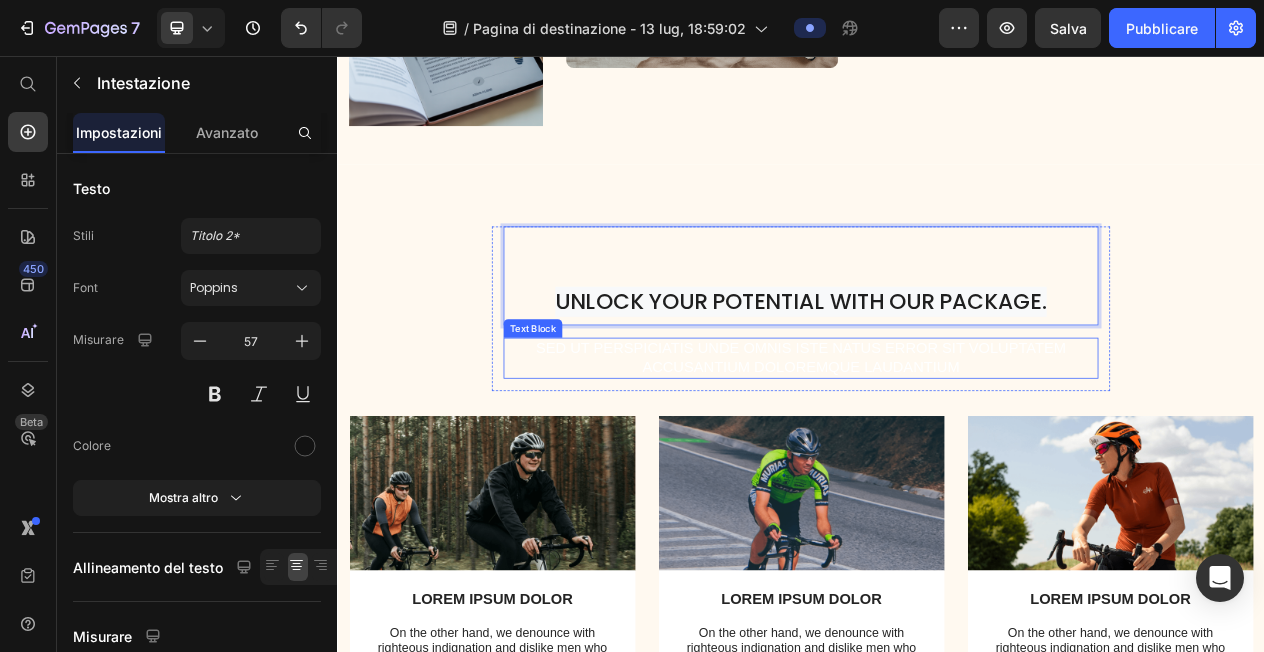 click on "Sed ut perspiciatis unde omnis iste natus error sit voluptatem accusantium doloremque laudantium" at bounding box center [937, 447] 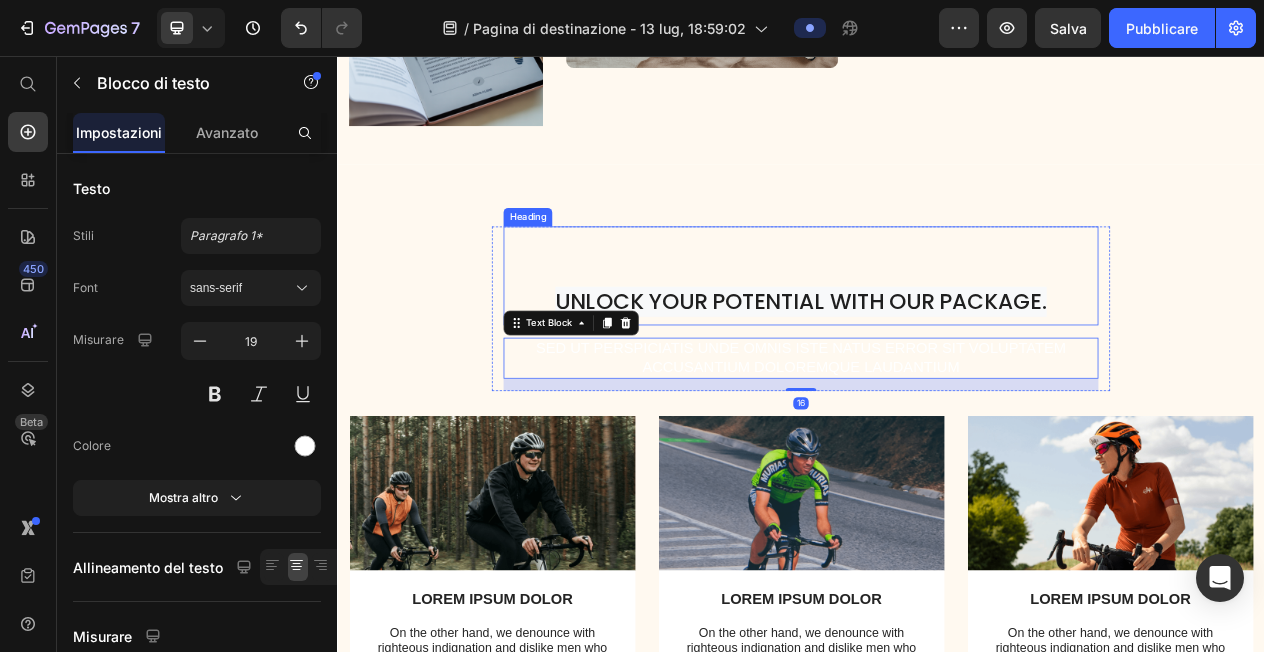 click on "Unlock your potential with our package." at bounding box center (937, 374) 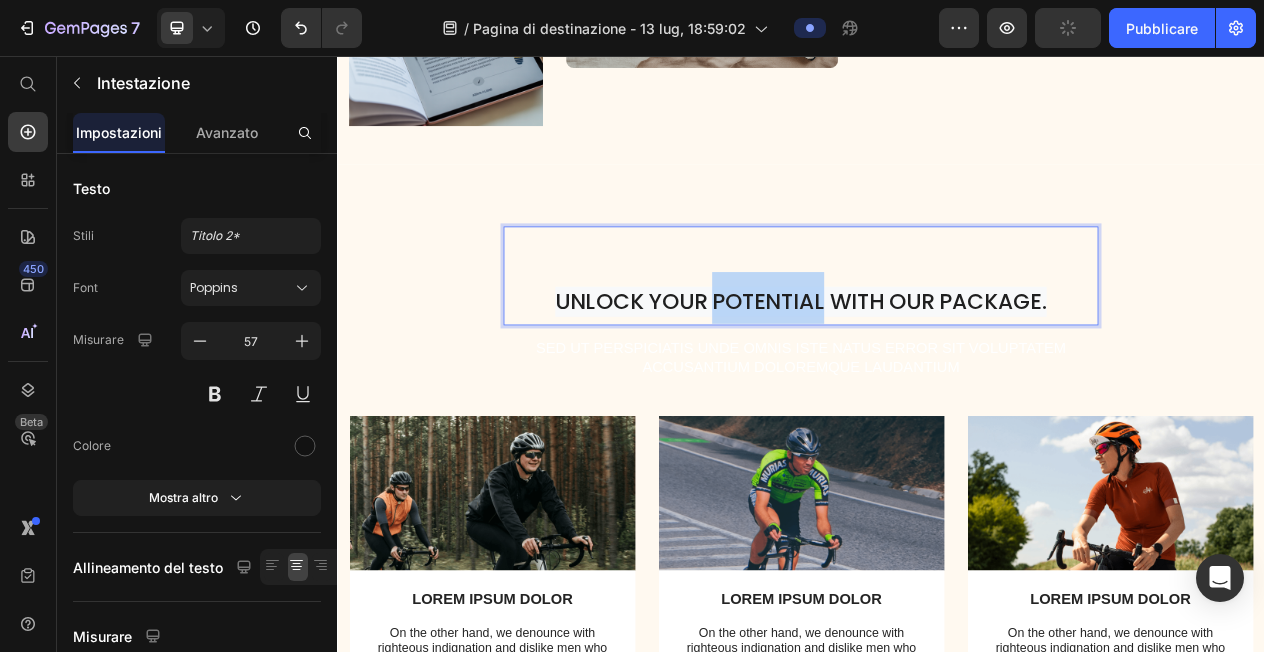 click on "Unlock your potential with our package." at bounding box center (937, 374) 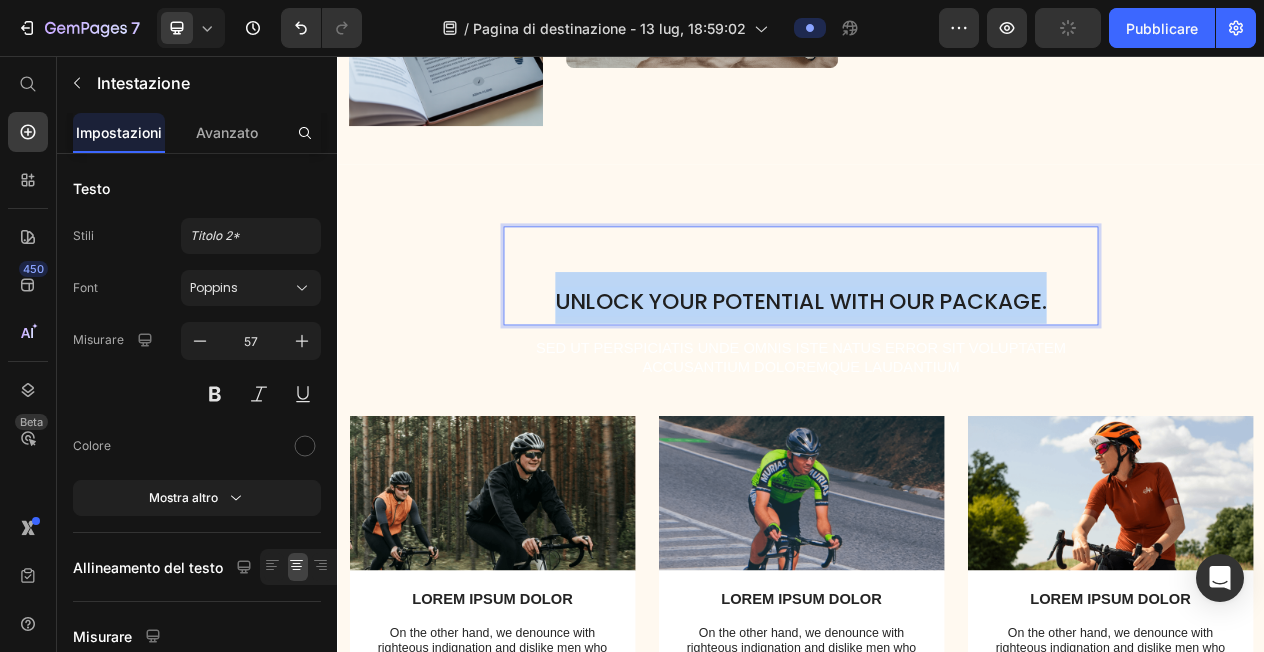 click on "Unlock your potential with our package." at bounding box center (937, 374) 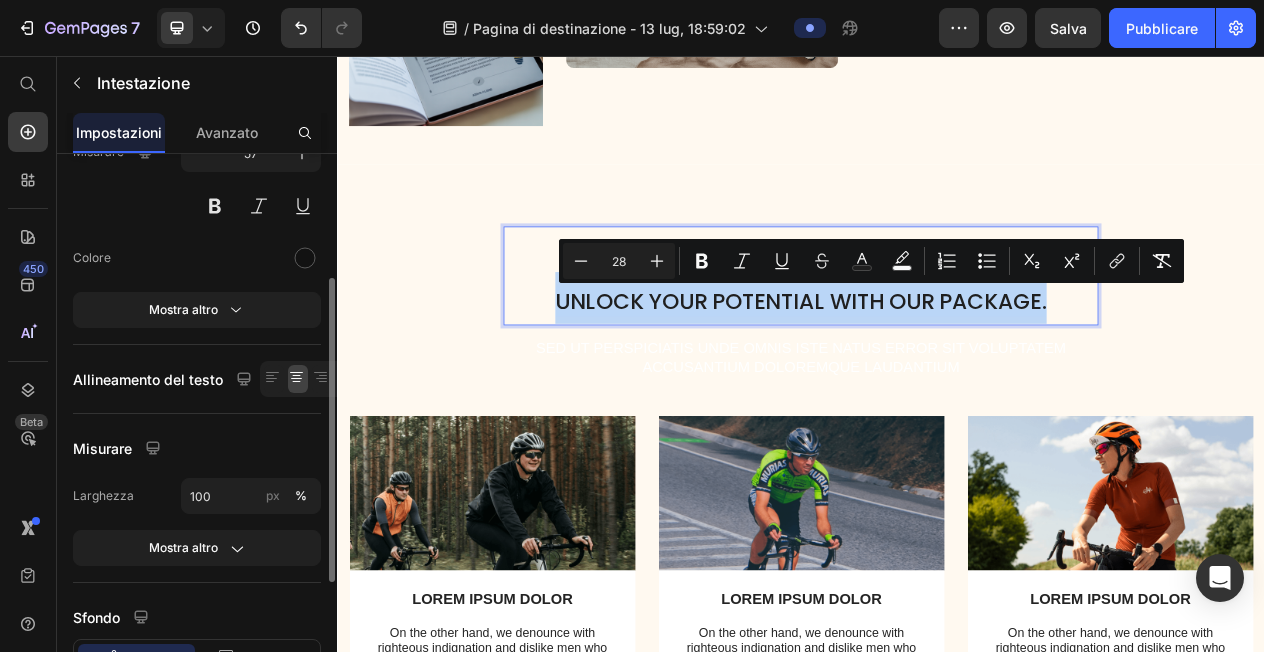 scroll, scrollTop: 202, scrollLeft: 0, axis: vertical 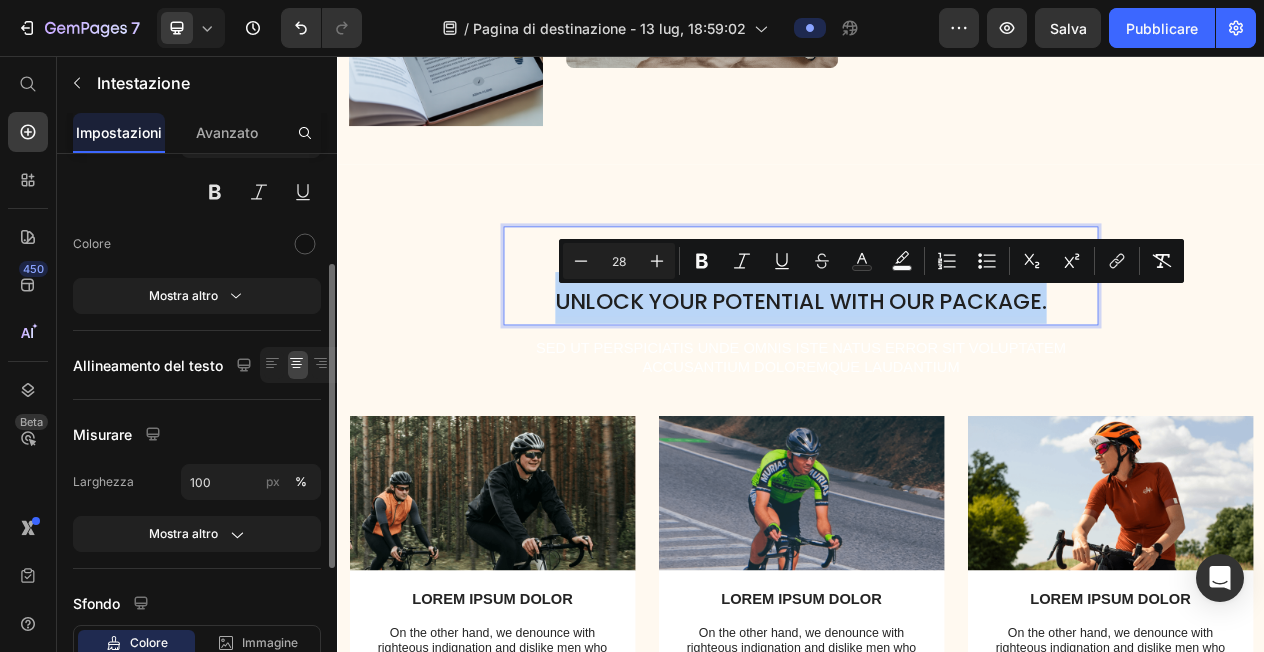 click on "Unlock your potential with our package." at bounding box center (937, 374) 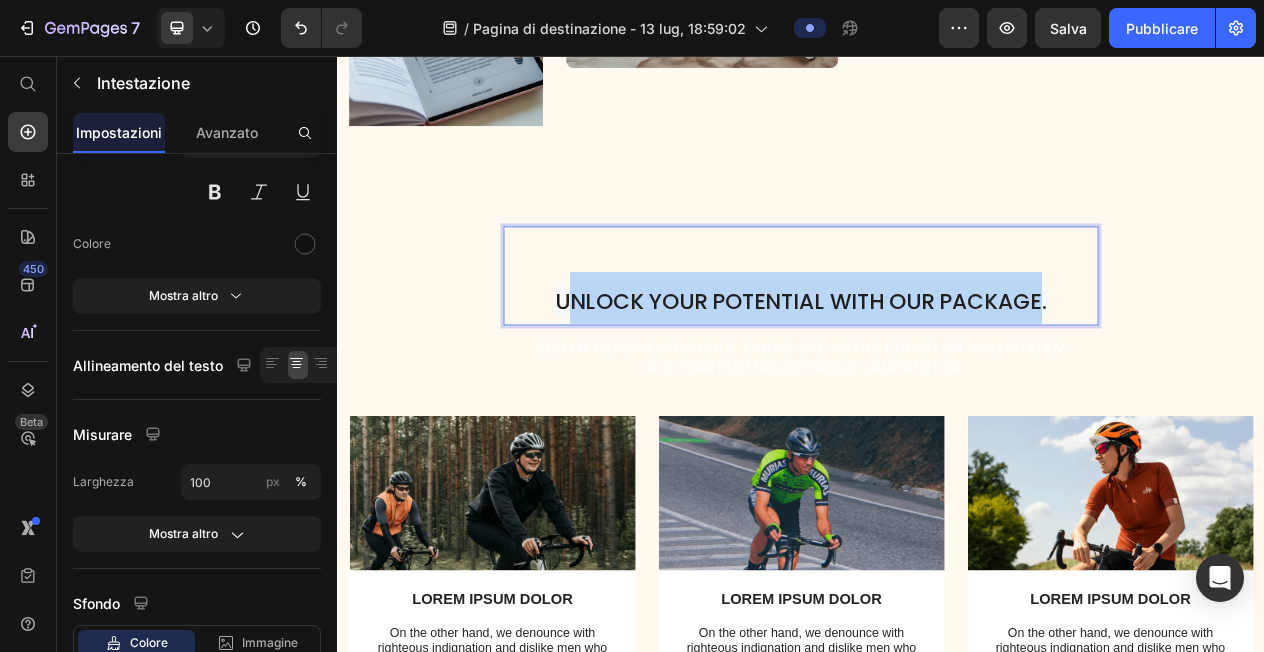 drag, startPoint x: 1250, startPoint y: 376, endPoint x: 647, endPoint y: 350, distance: 603.56024 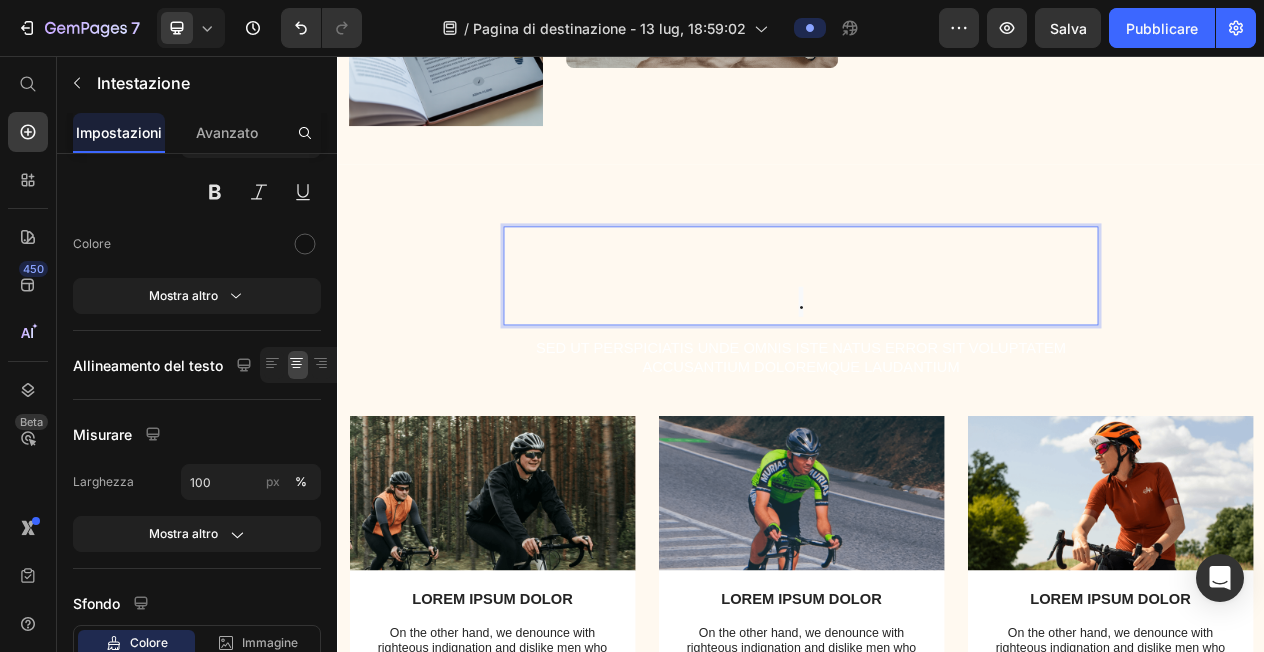 click on "." at bounding box center [937, 341] 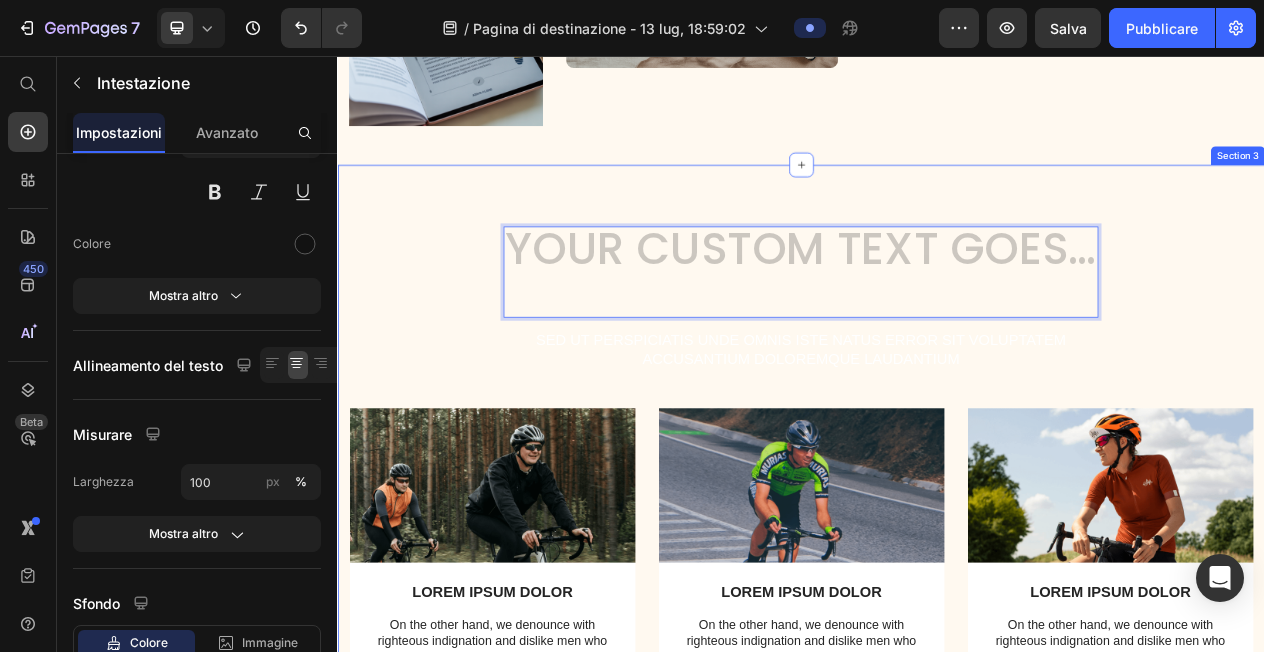 click on "Heading   16 Sed ut perspiciatis unde omnis iste natus error sit voluptatem accusantium doloremque laudantium Text Block Row Image LOREM IPSUM DOLOR Text Block On the other hand, we denounce with righteous indignation and dislike men who are so beguiled and demoralized by the charms of pleasure of the moment Text Block Row Image LOREM IPSUM DOLOR Text Block On the other hand, we denounce with righteous indignation and dislike men who are so beguiled and demoralized by the charms of pleasure of the moment Text Block Row Image LOREM IPSUM DOLOR Text Block On the other hand, we denounce with righteous indignation and dislike men who are so beguiled and demoralized by the charms of pleasure of the moment Text Block Row Carousel TRY IT NOW-BUTTON Button Row" at bounding box center (937, 643) 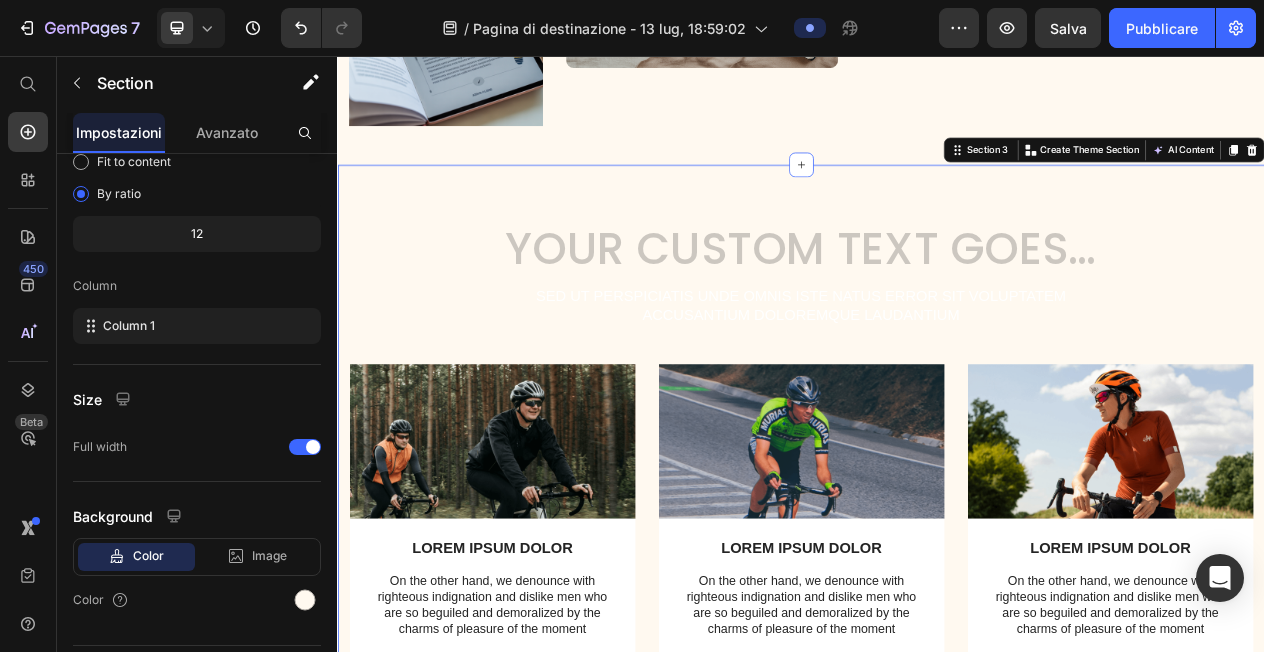 scroll, scrollTop: 0, scrollLeft: 0, axis: both 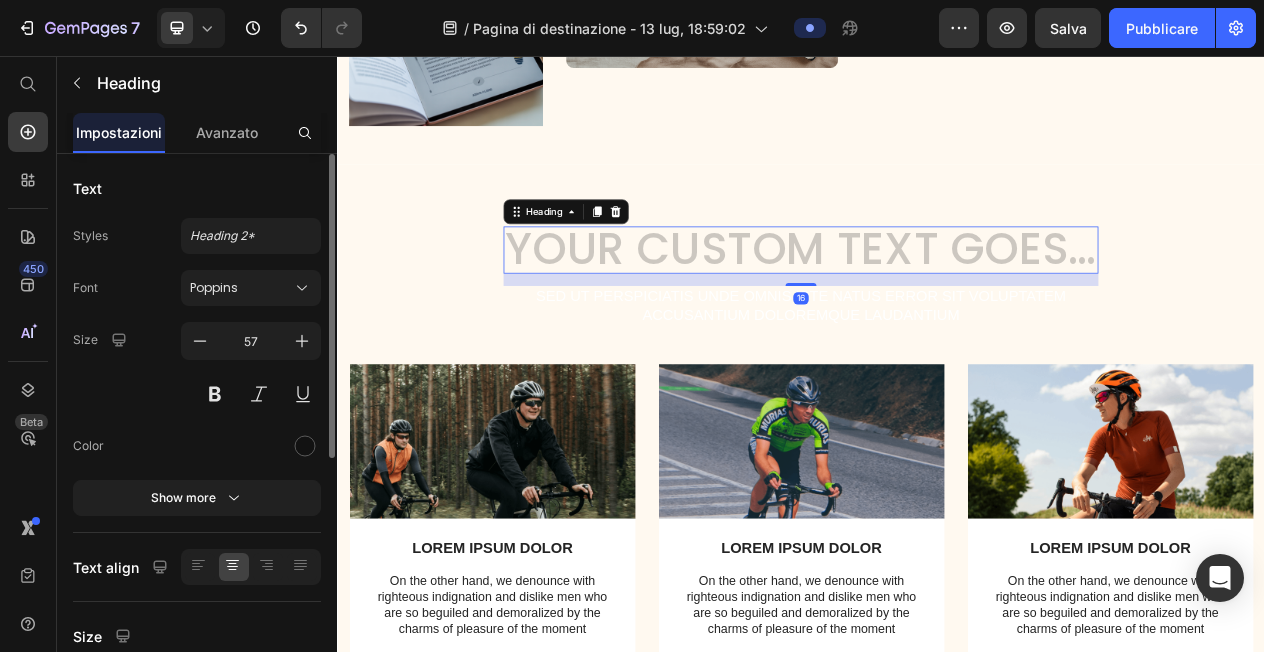 click at bounding box center (937, 307) 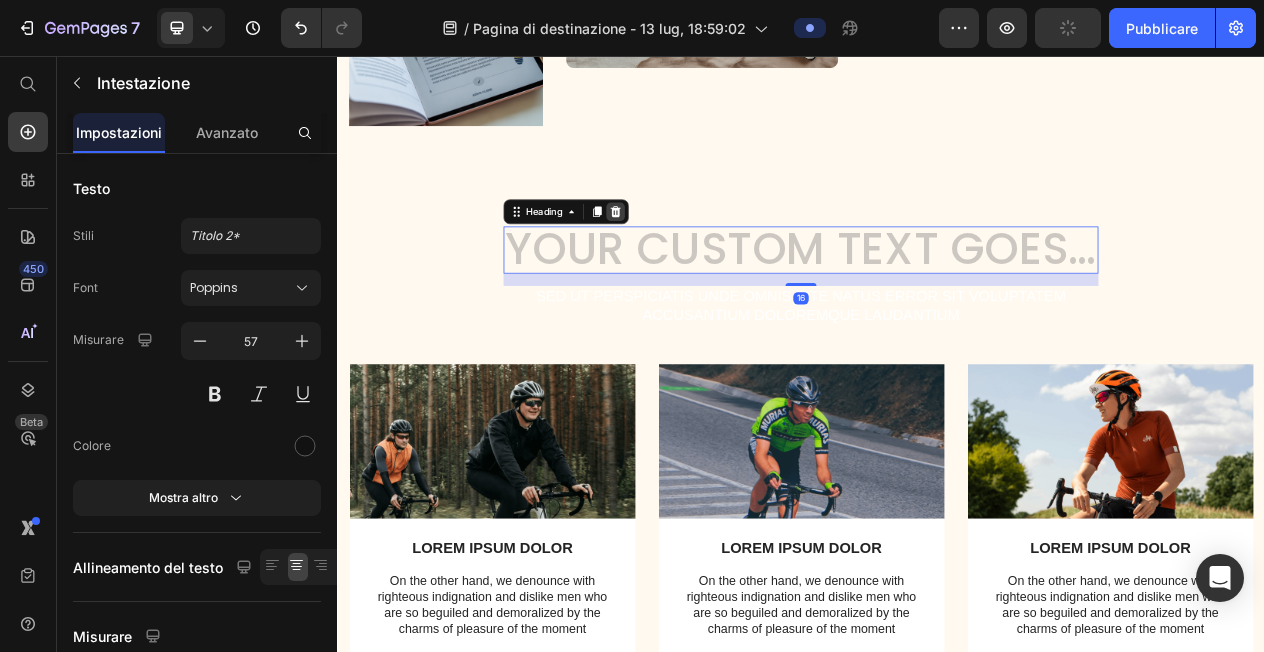 click 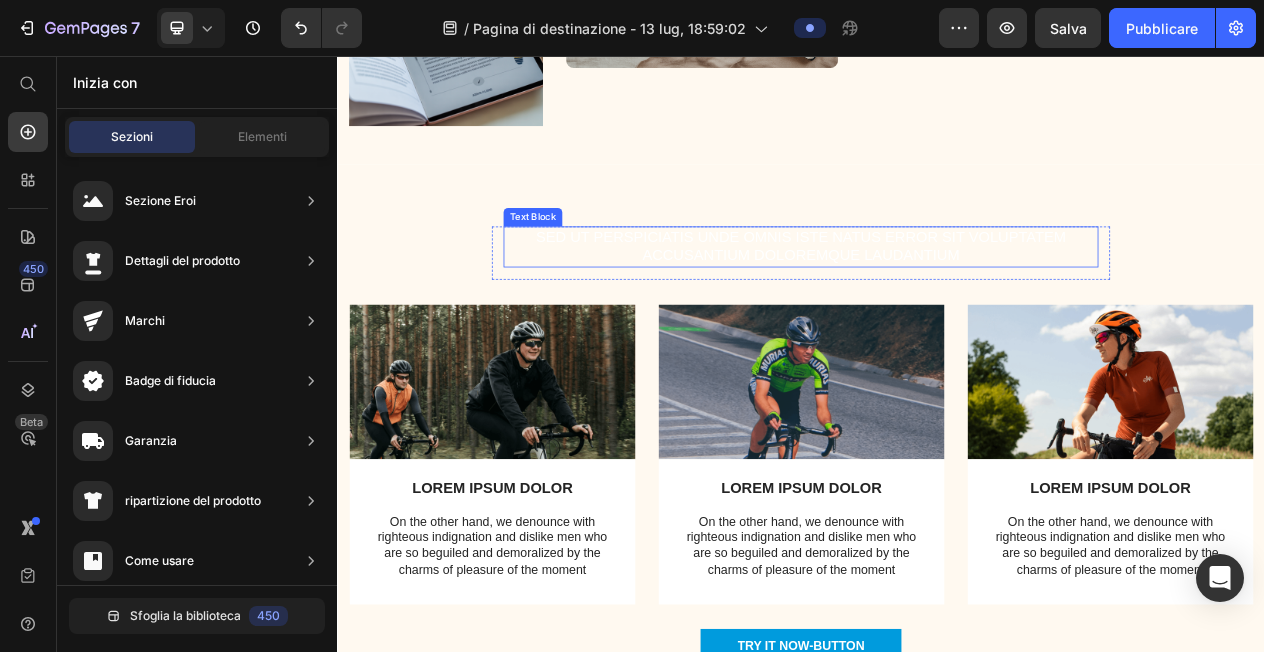 click on "Sed ut perspiciatis unde omnis iste natus error sit voluptatem accusantium doloremque laudantium" at bounding box center [937, 303] 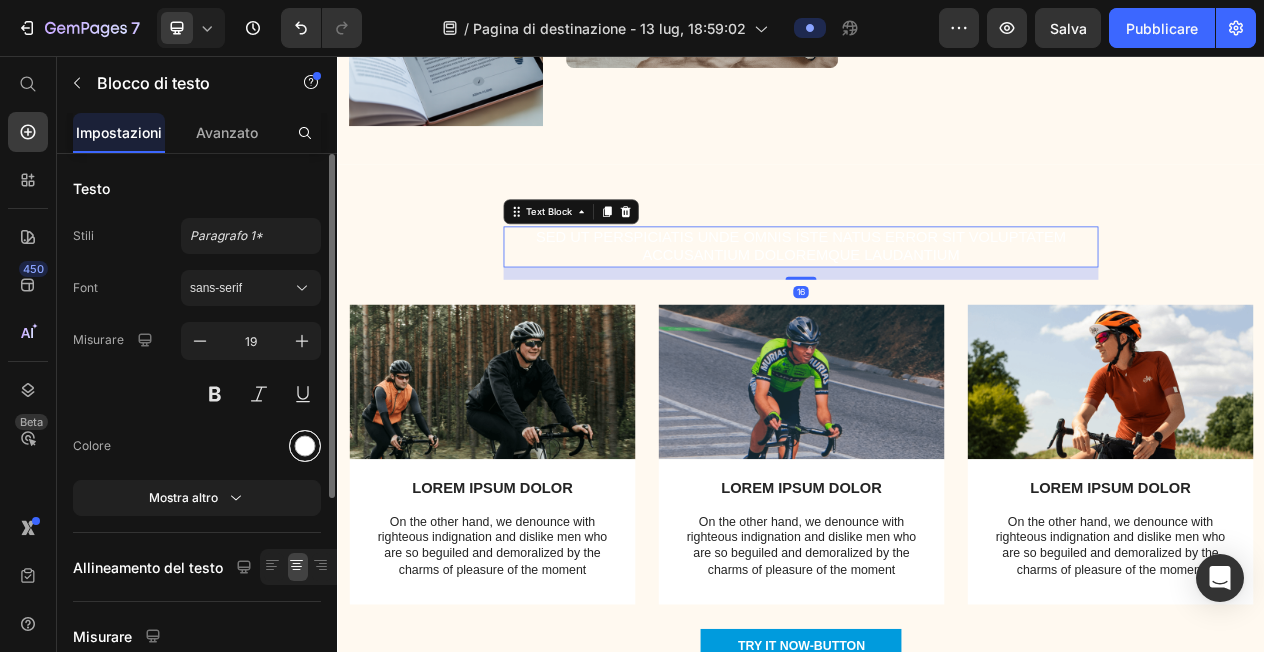 click at bounding box center [305, 446] 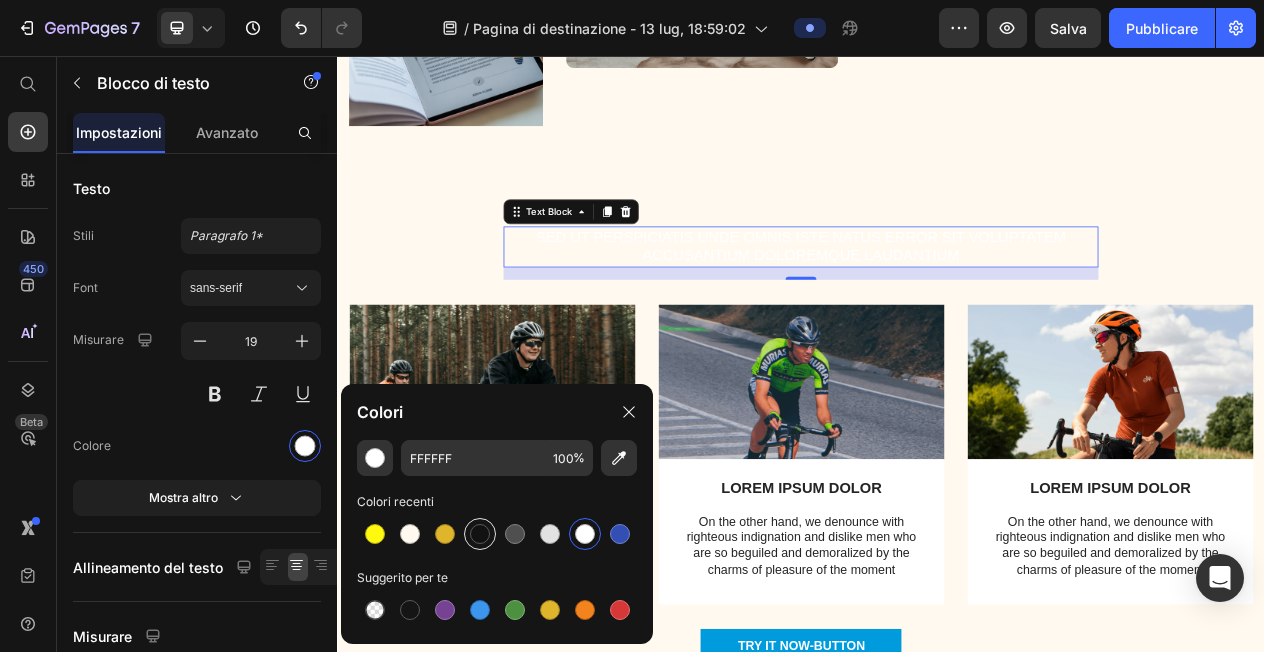 click at bounding box center [480, 534] 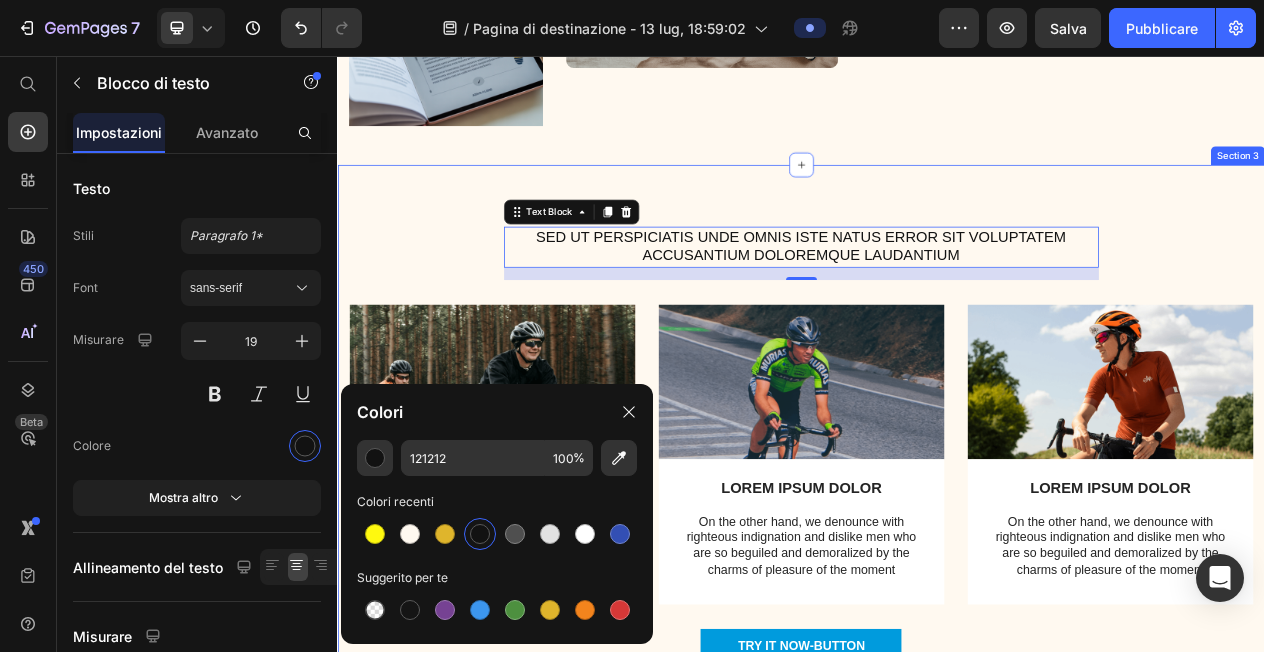 click on "Sed ut perspiciatis unde omnis iste natus error sit voluptatem accusantium doloremque laudantium Text Block   16 Row Image LOREM IPSUM DOLOR Text Block On the other hand, we denounce with righteous indignation and dislike men who are so beguiled and demoralized by the charms of pleasure of the moment Text Block Row Image LOREM IPSUM DOLOR Text Block On the other hand, we denounce with righteous indignation and dislike men who are so beguiled and demoralized by the charms of pleasure of the moment Text Block Row Image LOREM IPSUM DOLOR Text Block On the other hand, we denounce with righteous indignation and dislike men who are so beguiled and demoralized by the charms of pleasure of the moment Text Block Row Carousel TRY IT NOW-BUTTON Button Row" at bounding box center (937, 576) 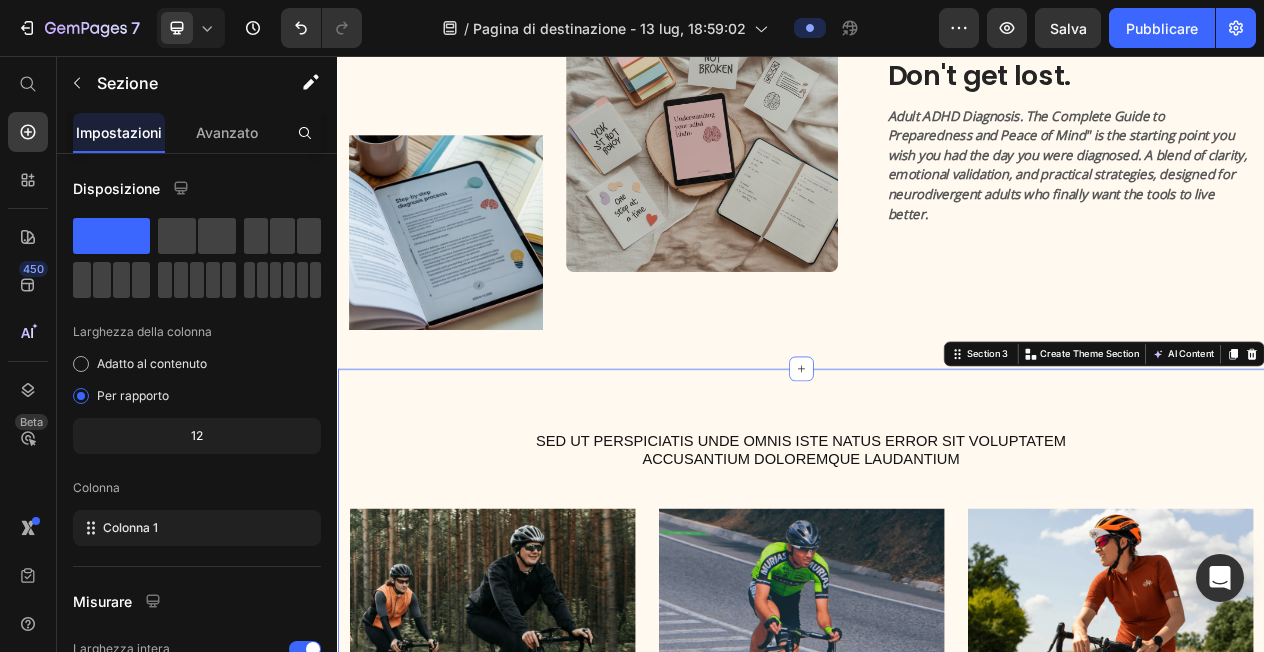 scroll, scrollTop: 805, scrollLeft: 0, axis: vertical 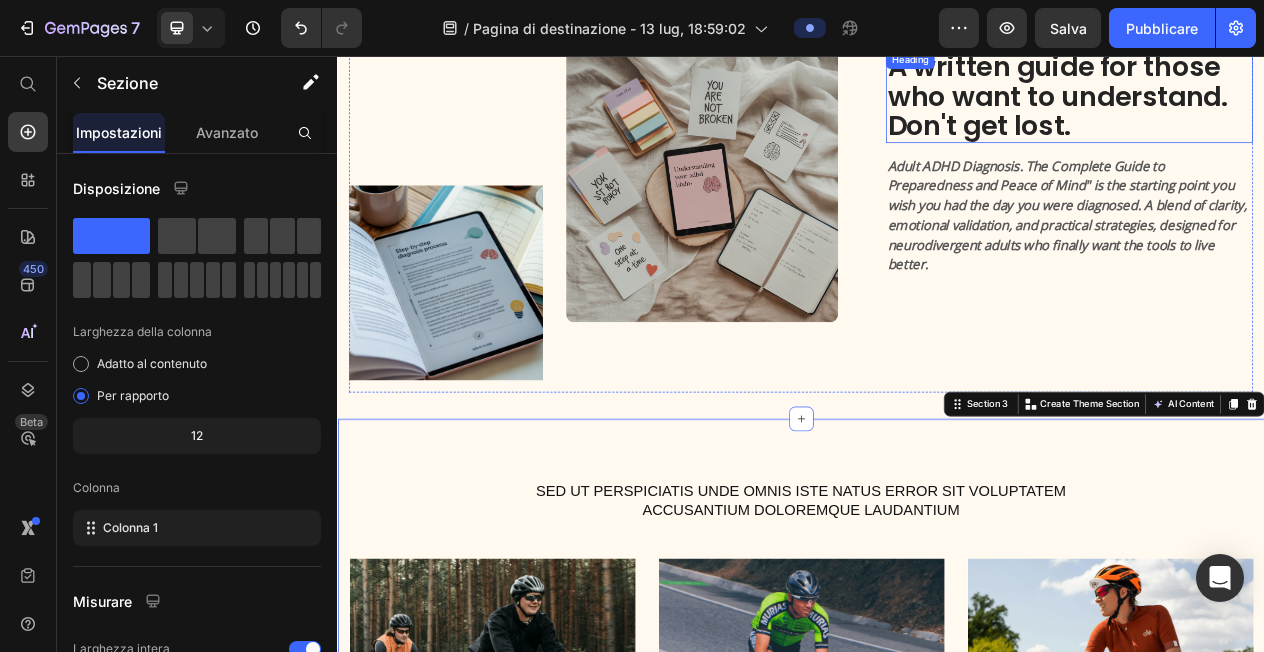 click on "A written guide for those who want to understand. Don't get lost." at bounding box center (1284, 109) 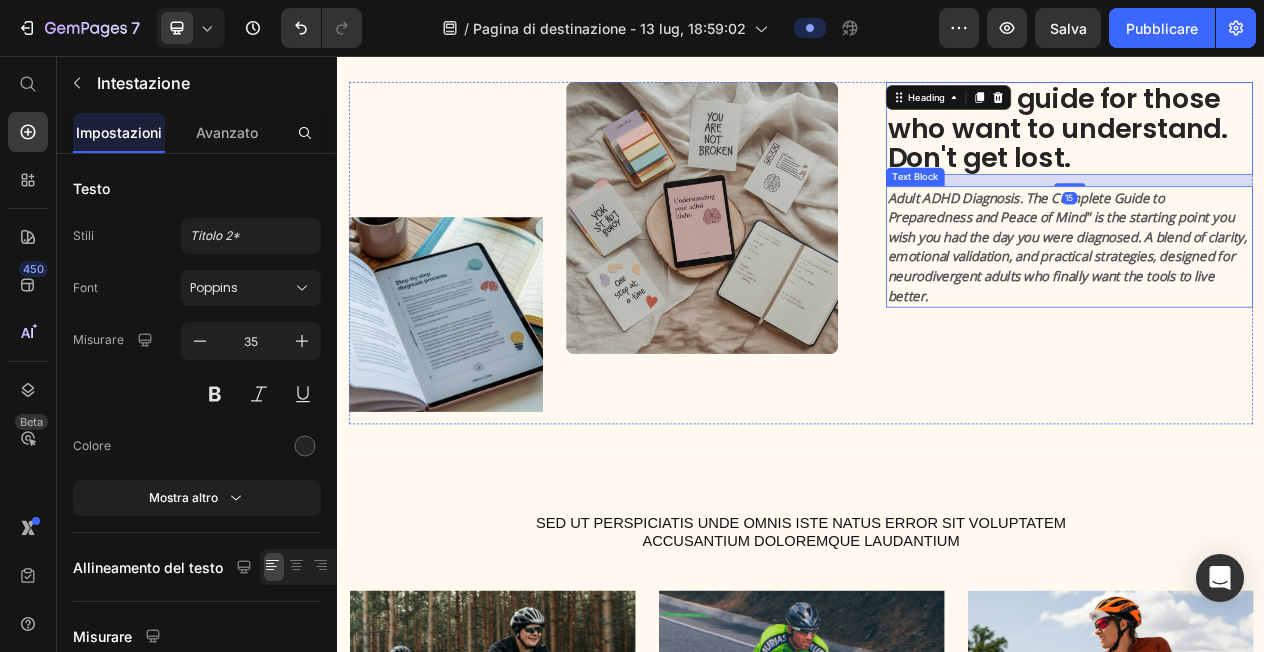scroll, scrollTop: 710, scrollLeft: 0, axis: vertical 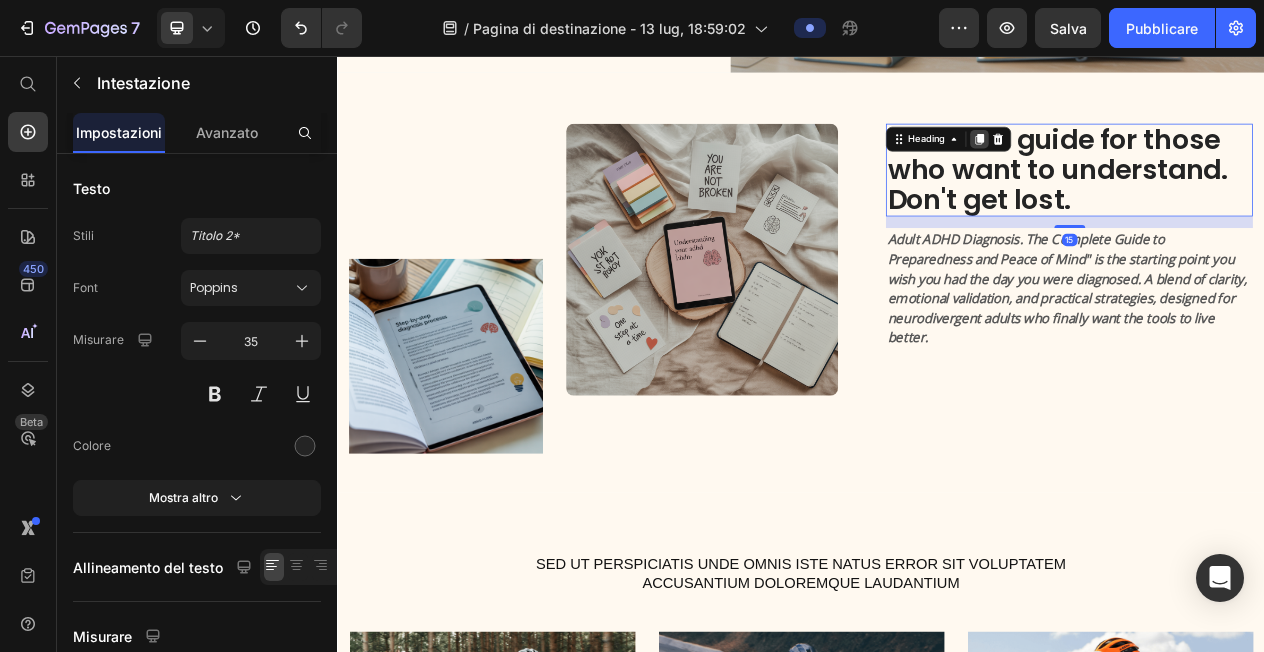 click 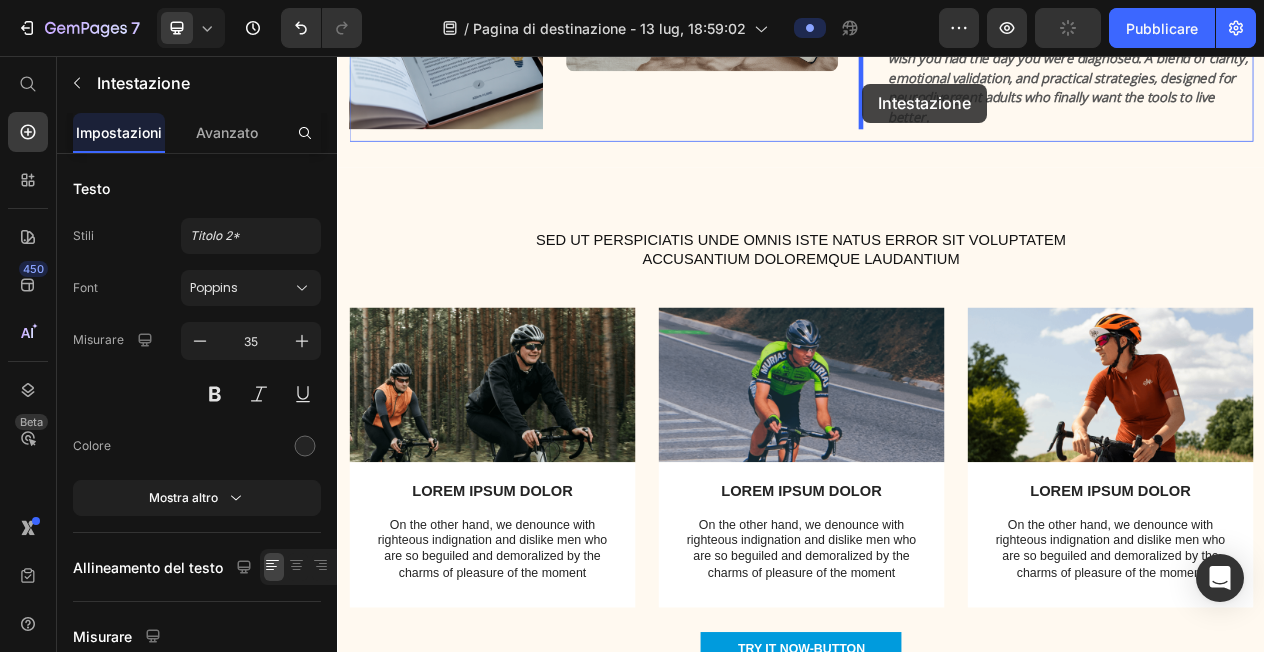 scroll, scrollTop: 1066, scrollLeft: 0, axis: vertical 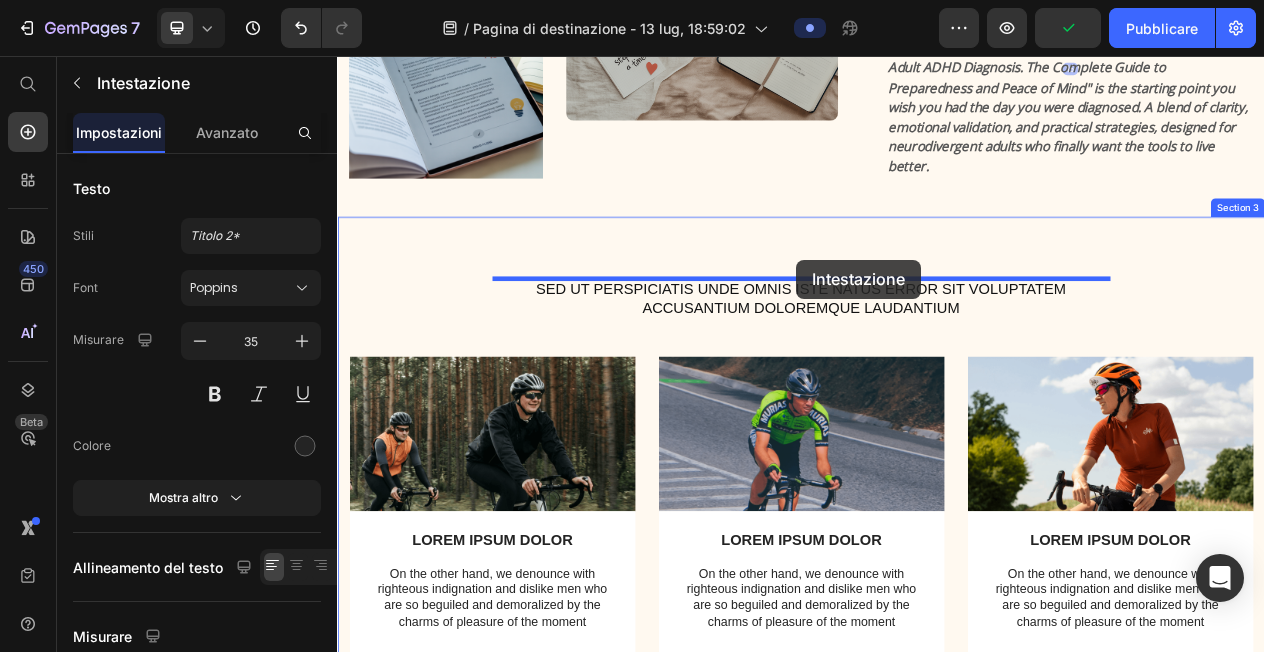 drag, startPoint x: 1227, startPoint y: 336, endPoint x: 931, endPoint y: 320, distance: 296.43213 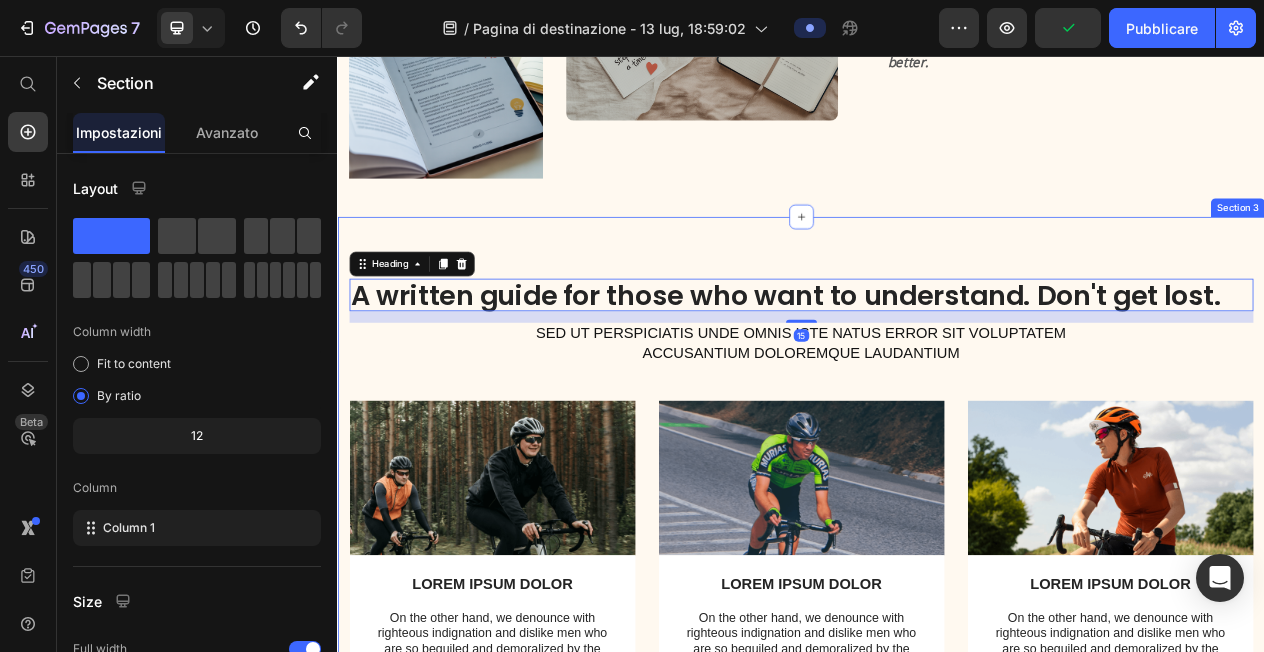 click on "A written guide for those who want to understand. Don't get lost. Heading   15 Sed ut perspiciatis unde omnis iste natus error sit voluptatem accusantium doloremque laudantium Text Block Row Image LOREM IPSUM DOLOR Text Block On the other hand, we denounce with righteous indignation and dislike men who are so beguiled and demoralized by the charms of pleasure of the moment Text Block Row Image LOREM IPSUM DOLOR Text Block On the other hand, we denounce with righteous indignation and dislike men who are so beguiled and demoralized by the charms of pleasure of the moment Text Block Row Image LOREM IPSUM DOLOR Text Block On the other hand, we denounce with righteous indignation and dislike men who are so beguiled and demoralized by the charms of pleasure of the moment Text Block Row Carousel TRY IT NOW-BUTTON Button Row Section 3" at bounding box center (937, 657) 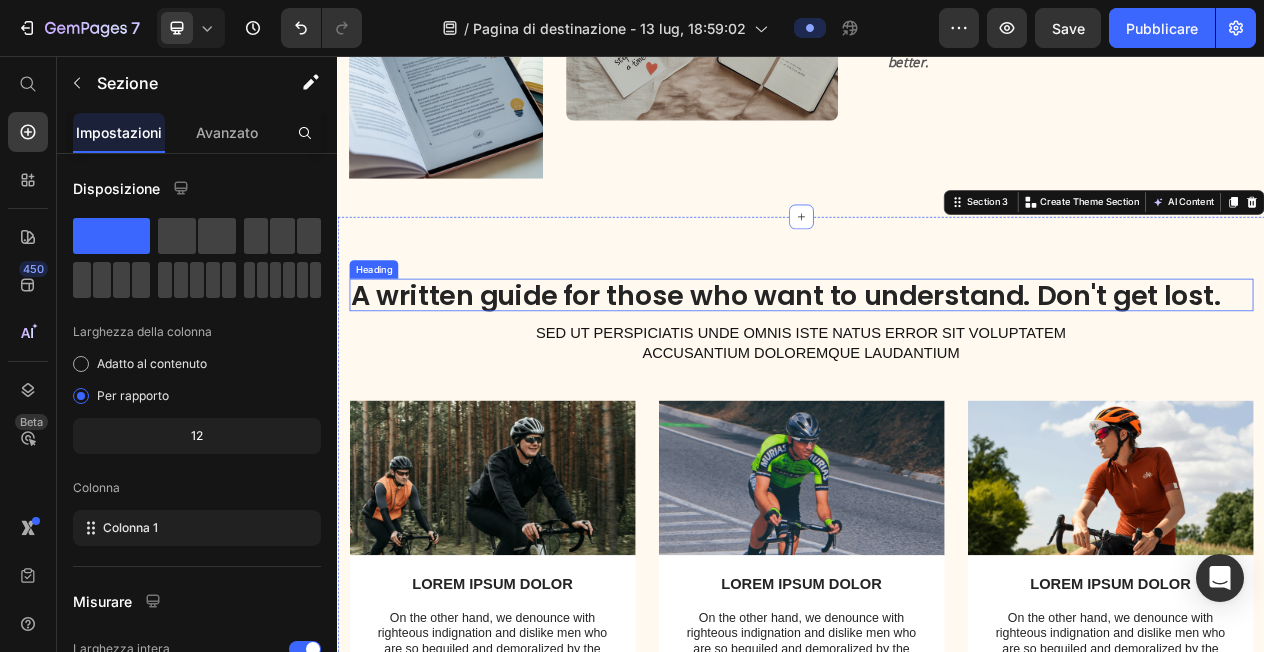click on "A written guide for those who want to understand. Don't get lost." at bounding box center (937, 366) 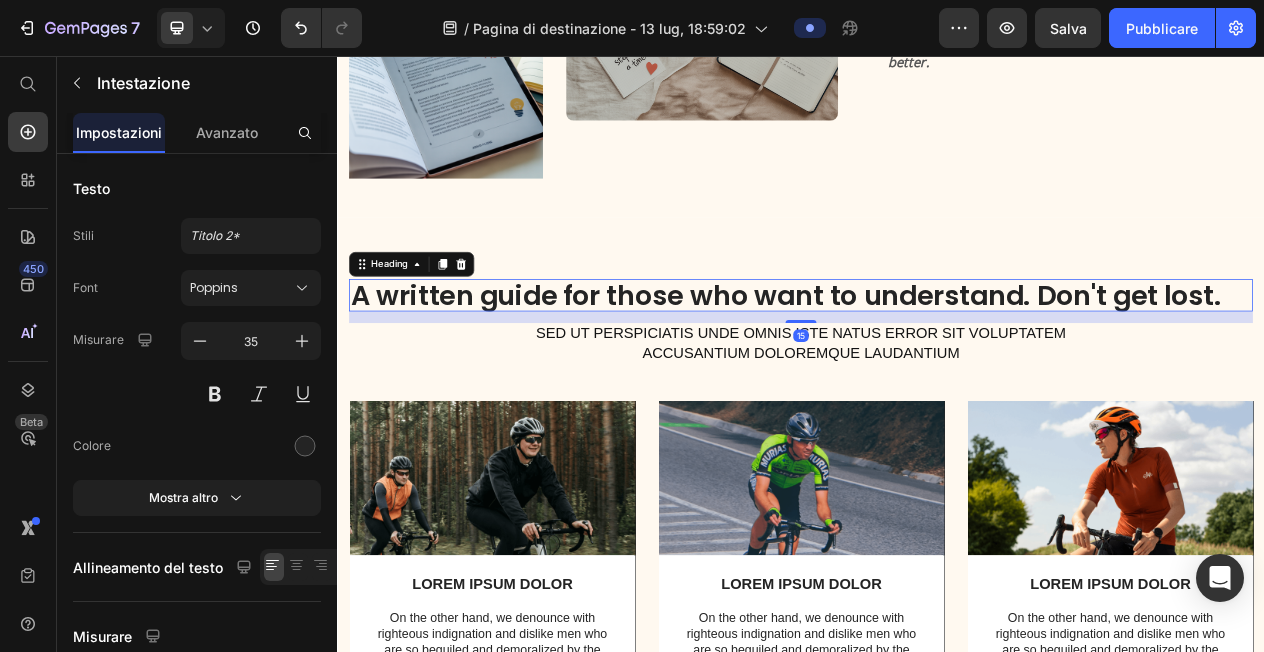click on "A written guide for those who want to understand. Don't get lost." at bounding box center (937, 366) 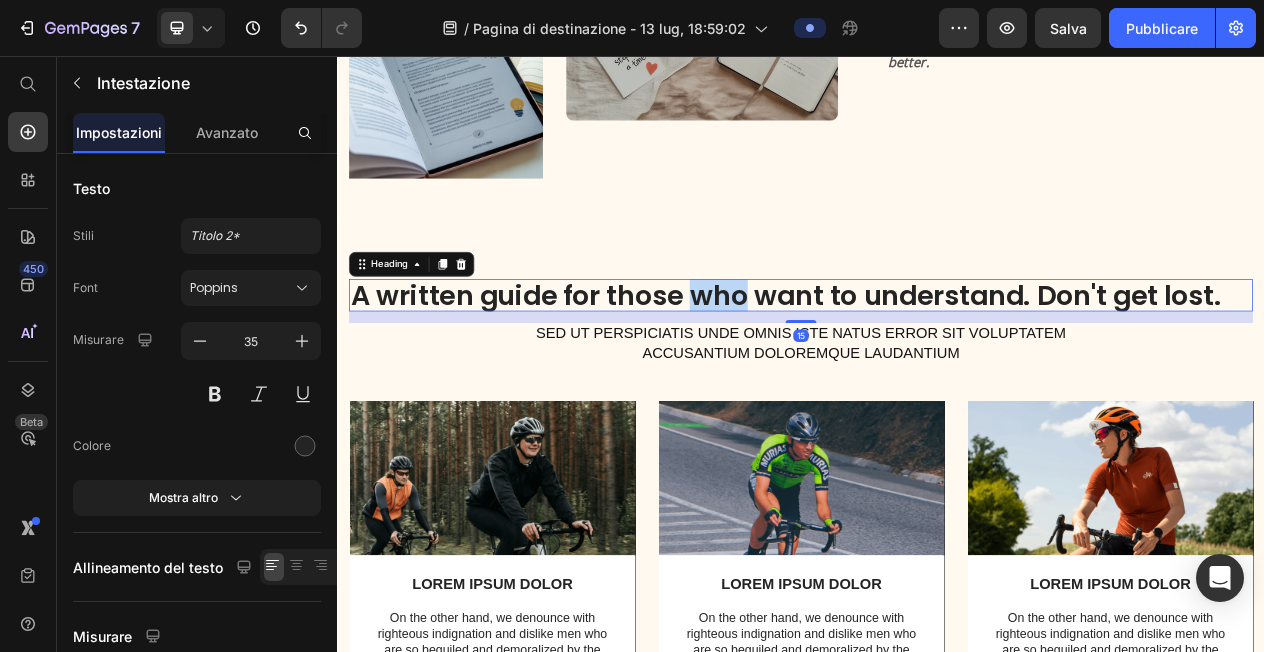 click on "A written guide for those who want to understand. Don't get lost." at bounding box center [937, 366] 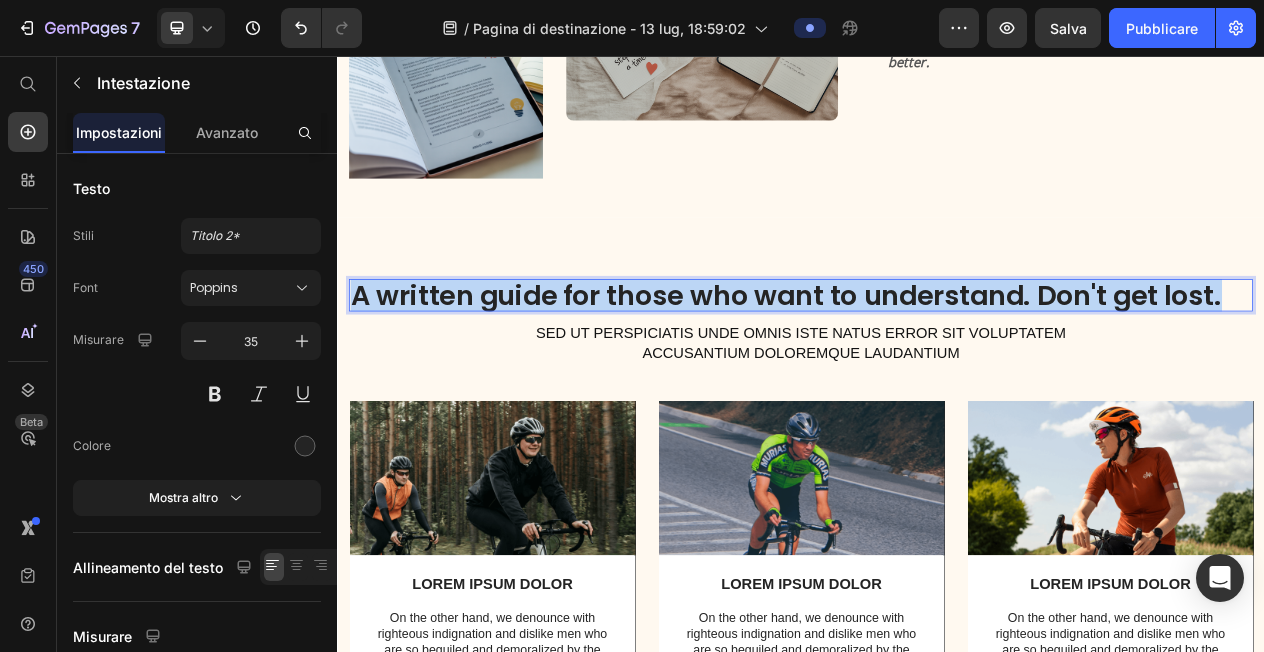 click on "A written guide for those who want to understand. Don't get lost." at bounding box center [937, 366] 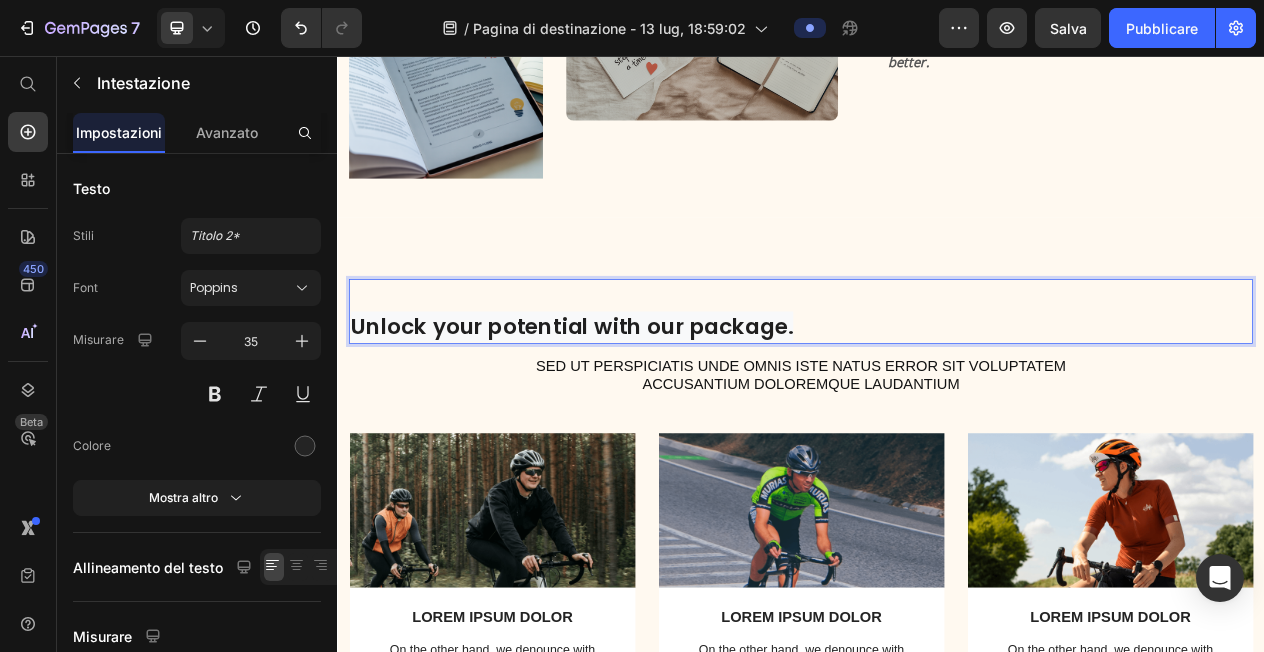 click on "Unlock your potential with our package." at bounding box center [937, 387] 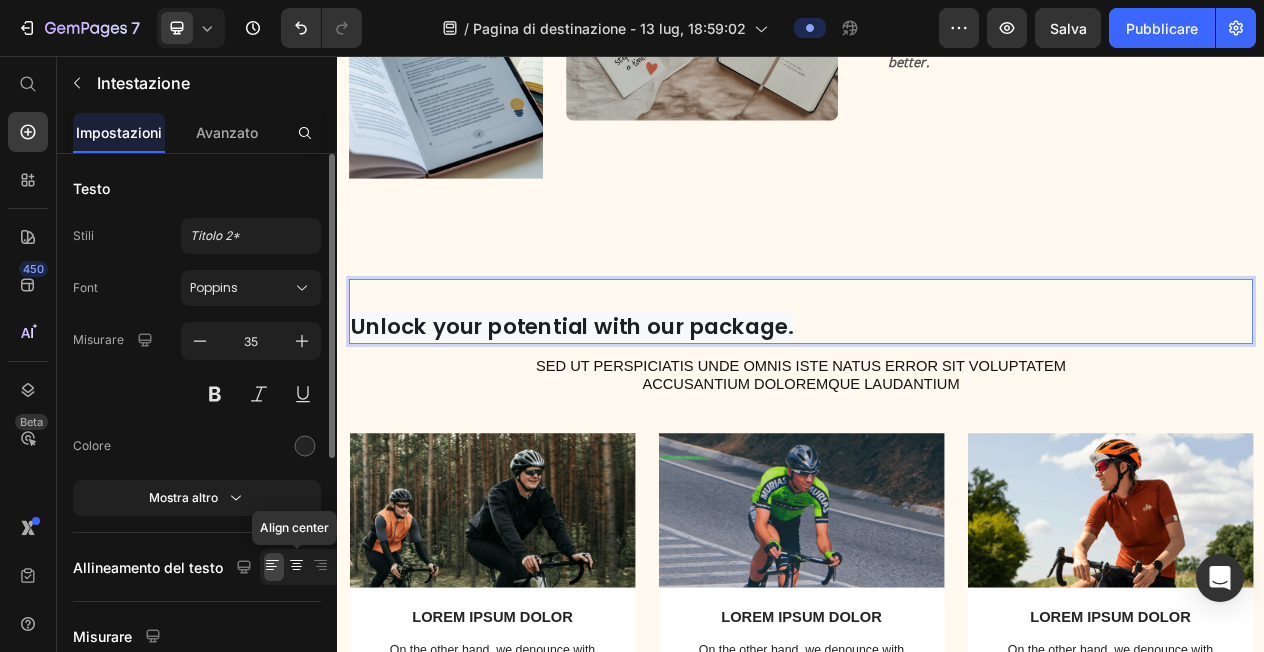 click 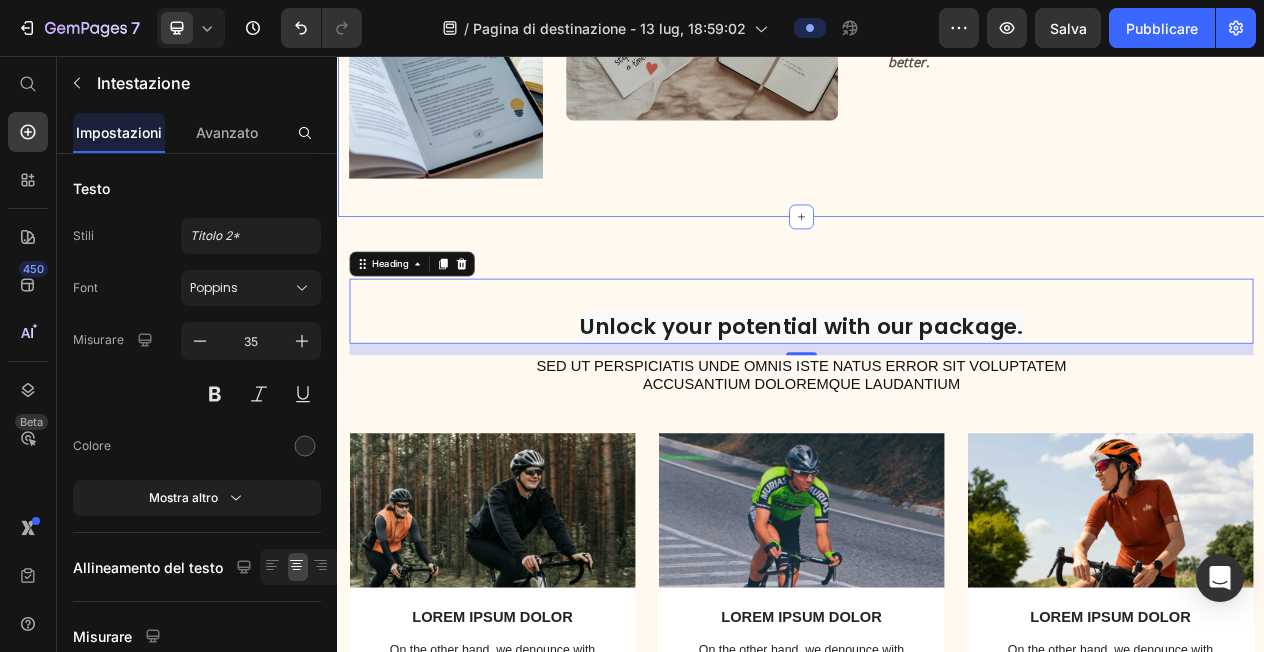 click on "Image Image Row A written guide for those who want to understand. Don't get lost. Heading Adult ADHD Diagnosis. The Complete Guide to Preparedness and Peace of Mind" is the starting point you wish you had the day you were diagnosed. A blend of clarity, emotional validation, and practical strategies, designed for neurodivergent adults who finally want the tools to live better. Text Block Row Section 2" at bounding box center [937, -7] 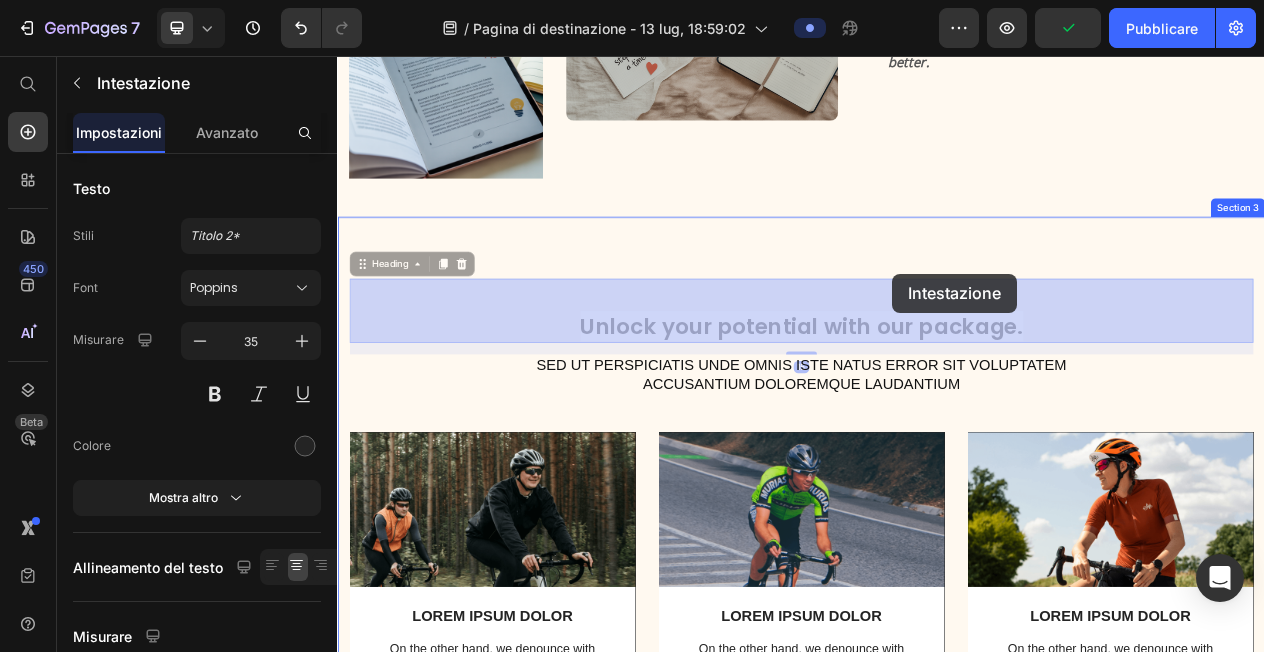 drag, startPoint x: 1064, startPoint y: 400, endPoint x: 1055, endPoint y: 338, distance: 62.649822 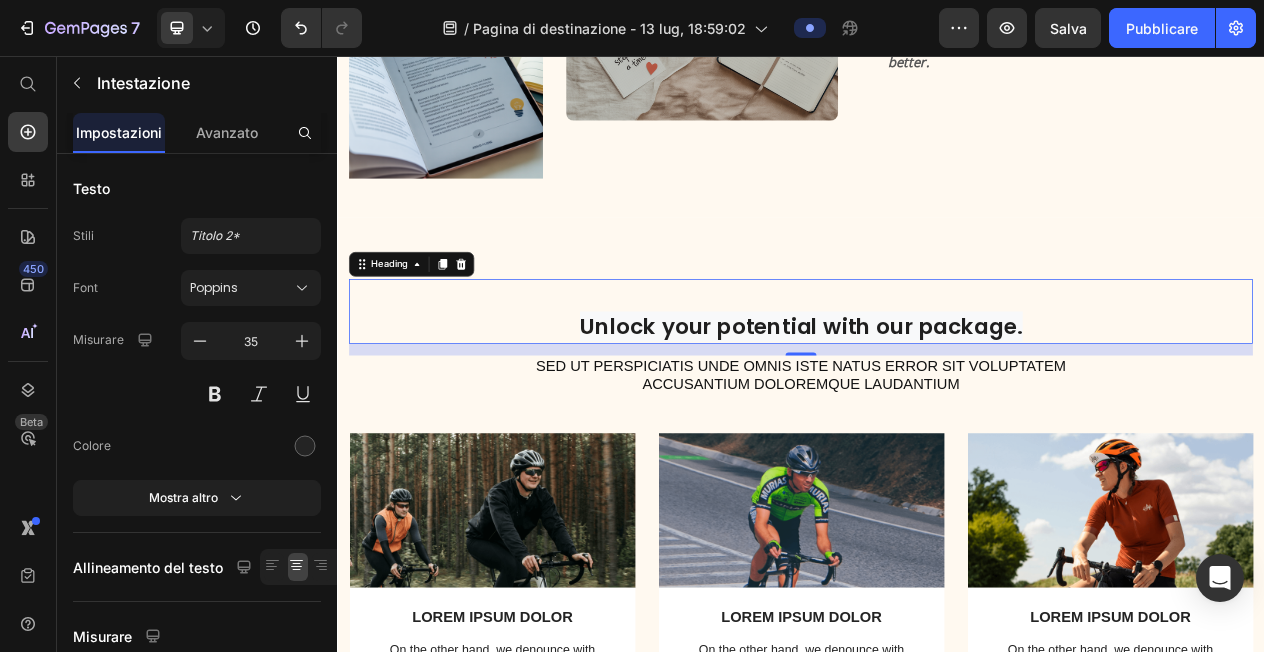 click on "15" at bounding box center [937, 436] 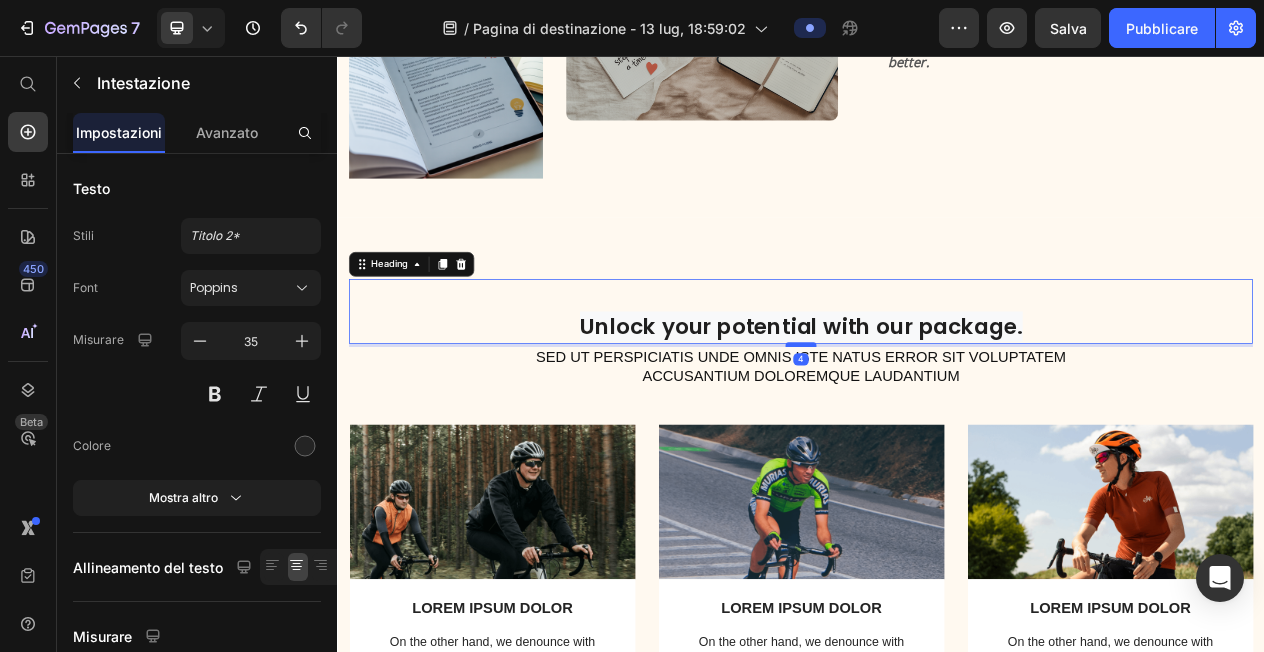 drag, startPoint x: 938, startPoint y: 441, endPoint x: 938, endPoint y: 430, distance: 11 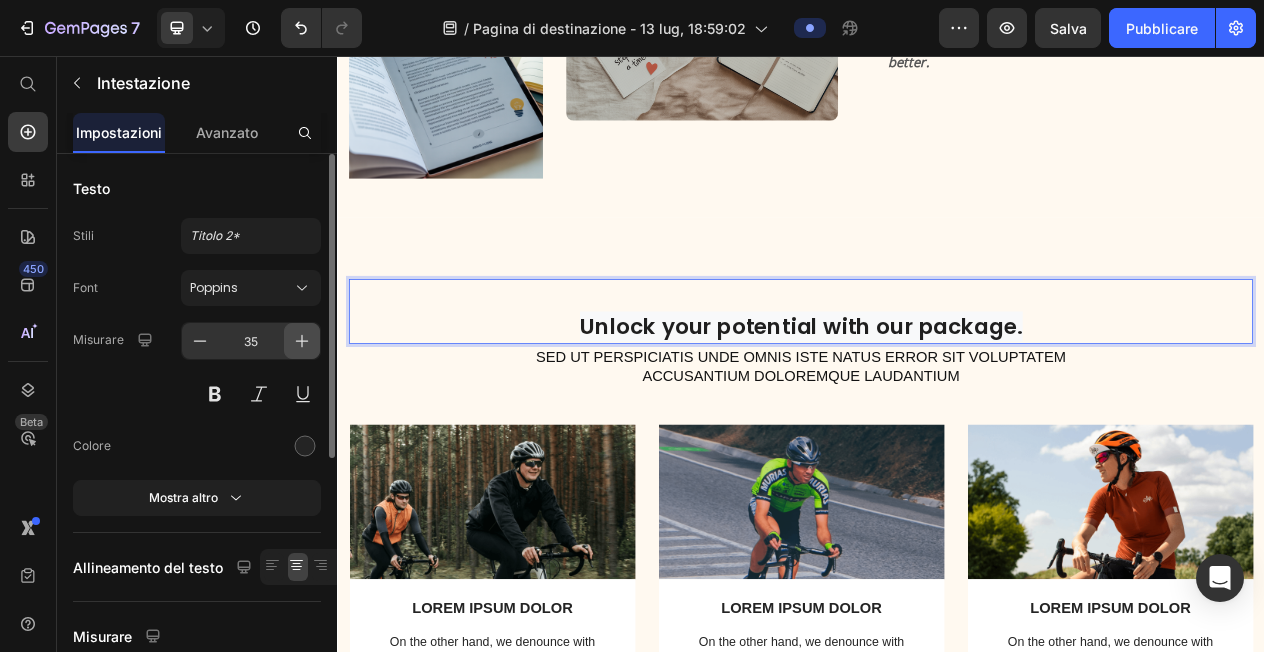 click at bounding box center (302, 341) 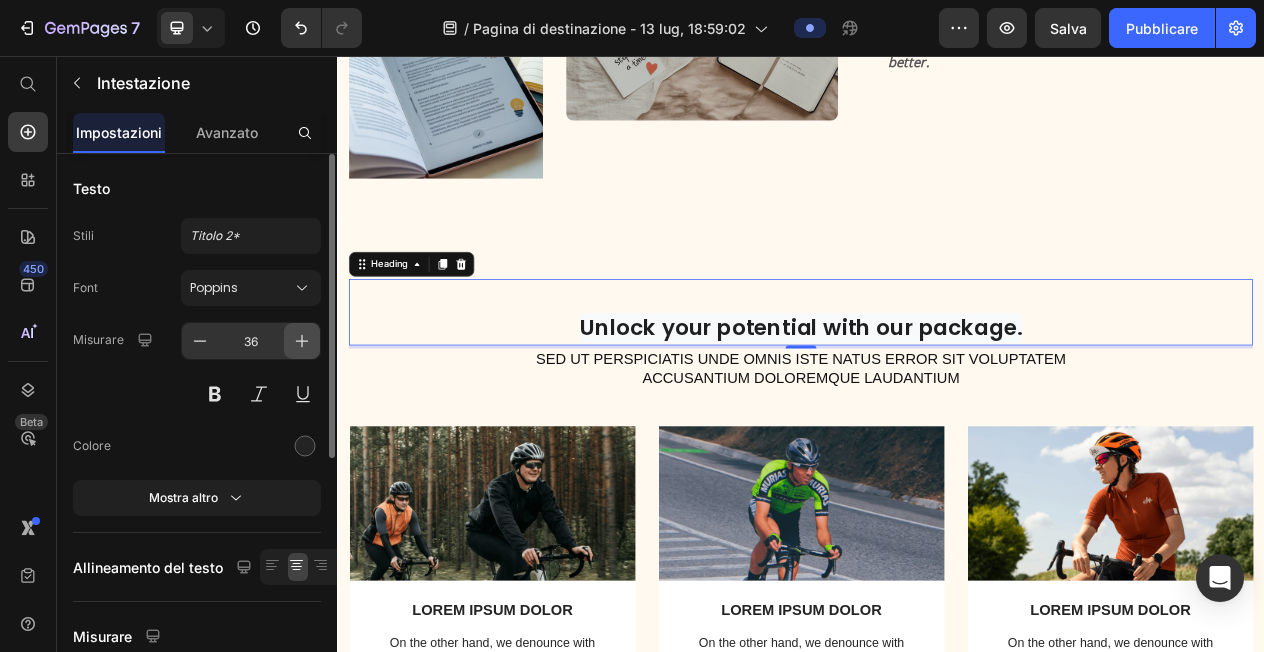 click at bounding box center [302, 341] 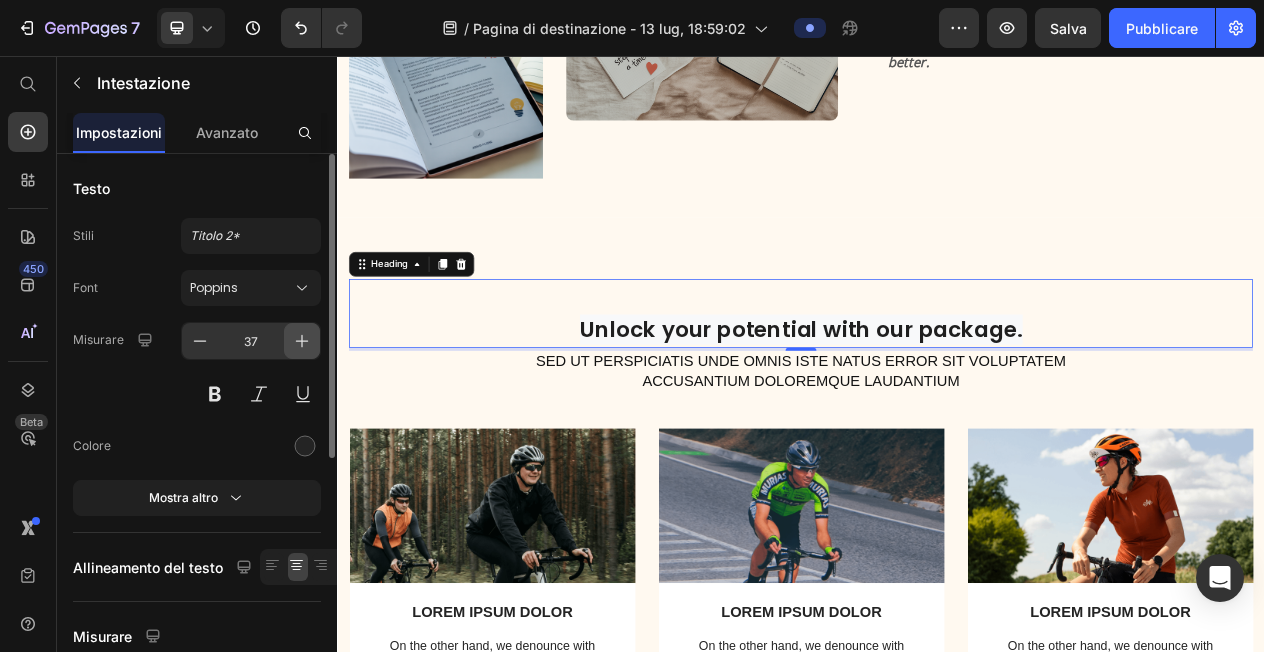 click at bounding box center (302, 341) 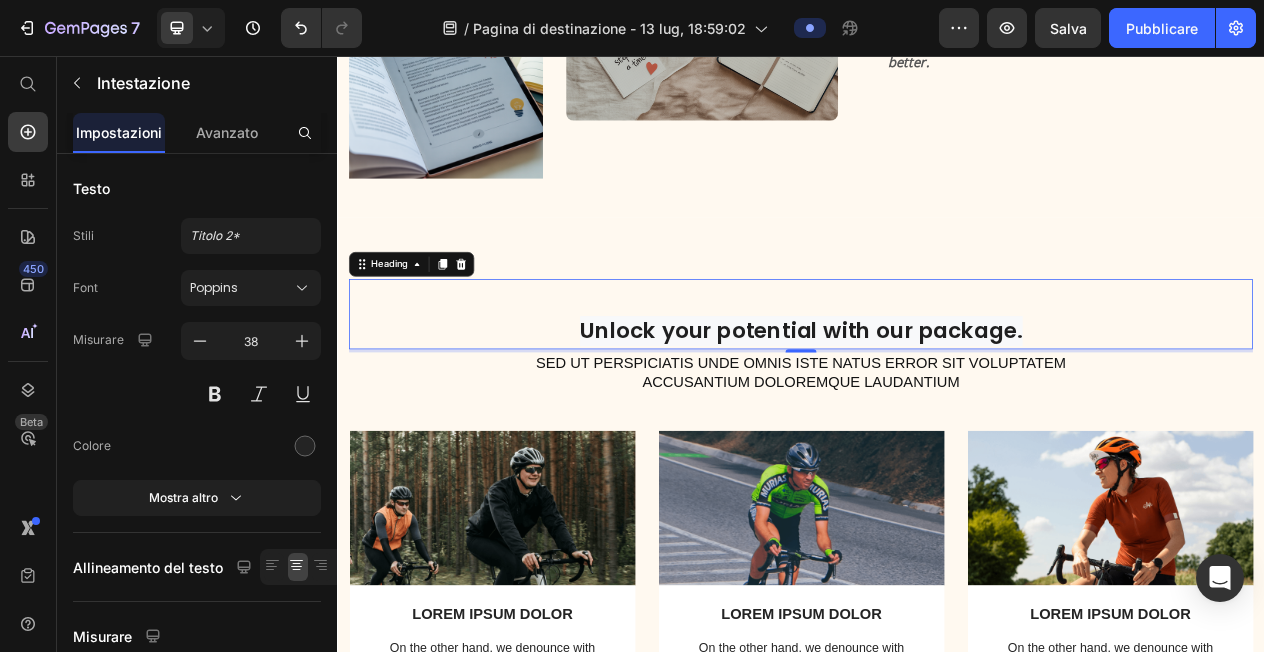 click on "Unlock your potential with our package." at bounding box center (937, 412) 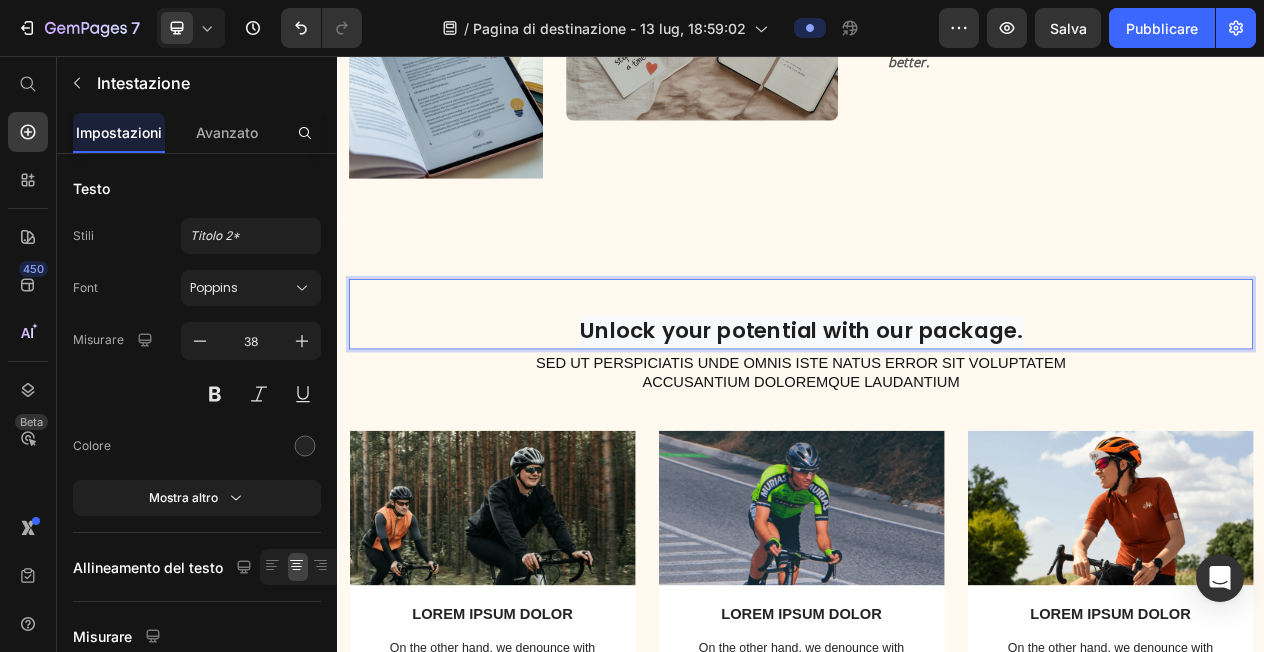 click on "Unlock your potential with our package." at bounding box center (937, 412) 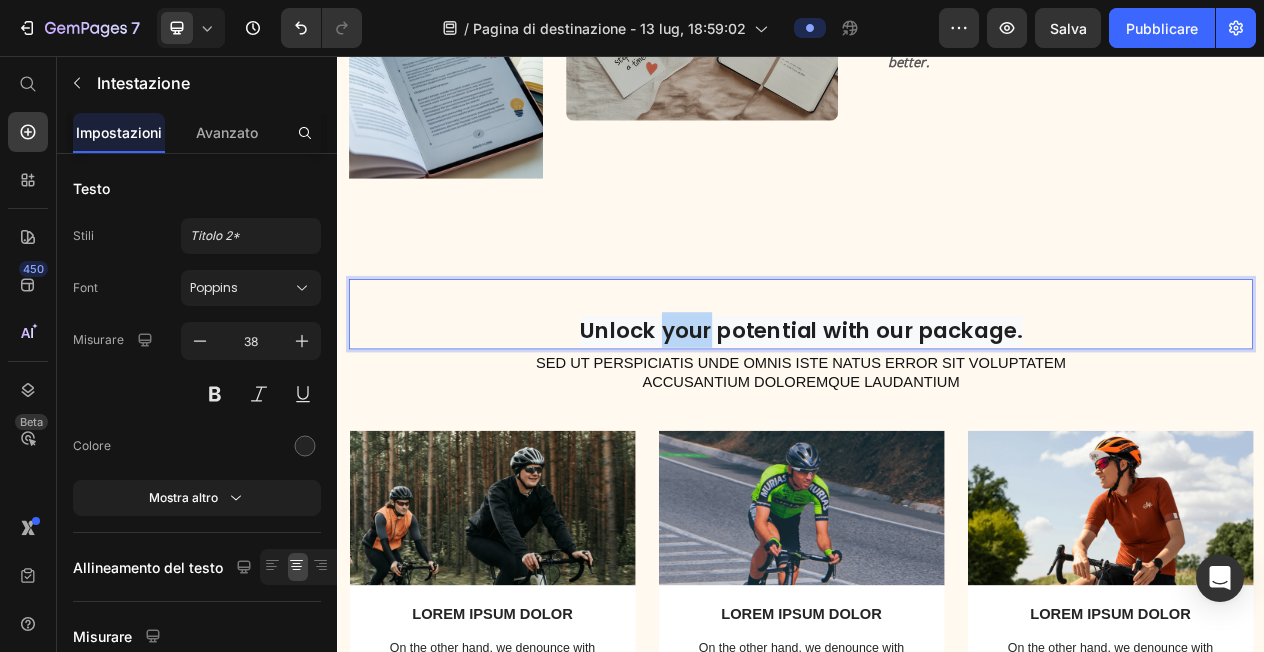 click on "Unlock your potential with our package." at bounding box center (937, 412) 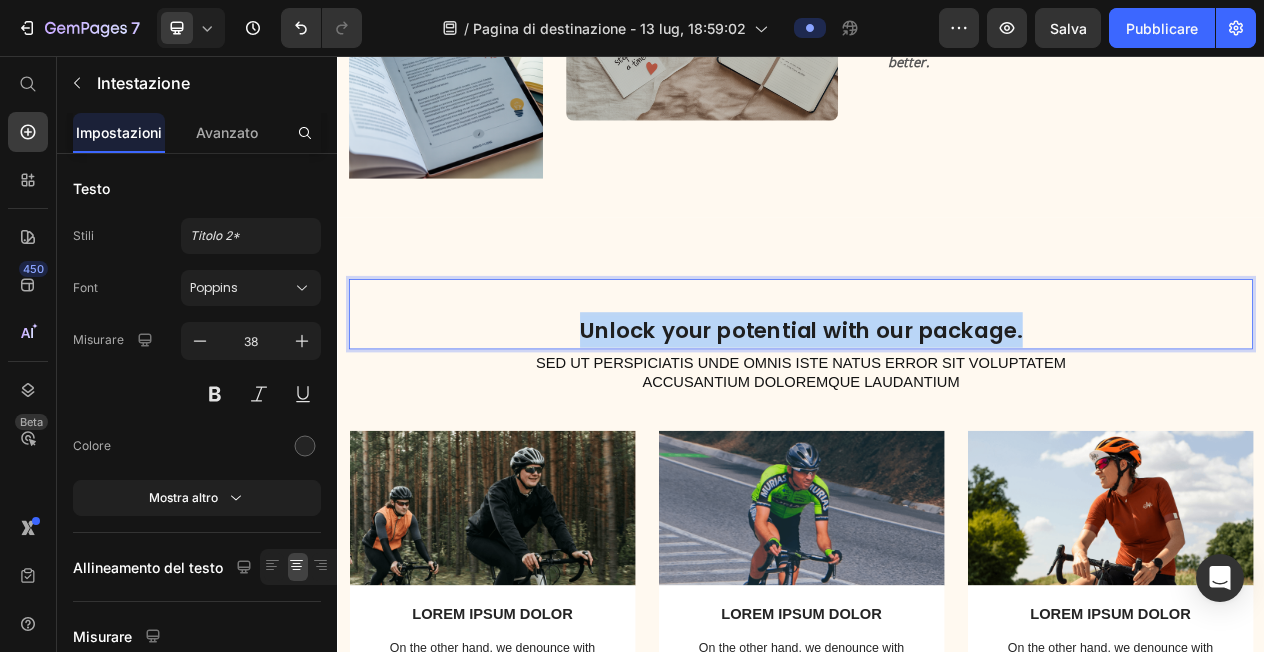 click on "Unlock your potential with our package." at bounding box center [937, 412] 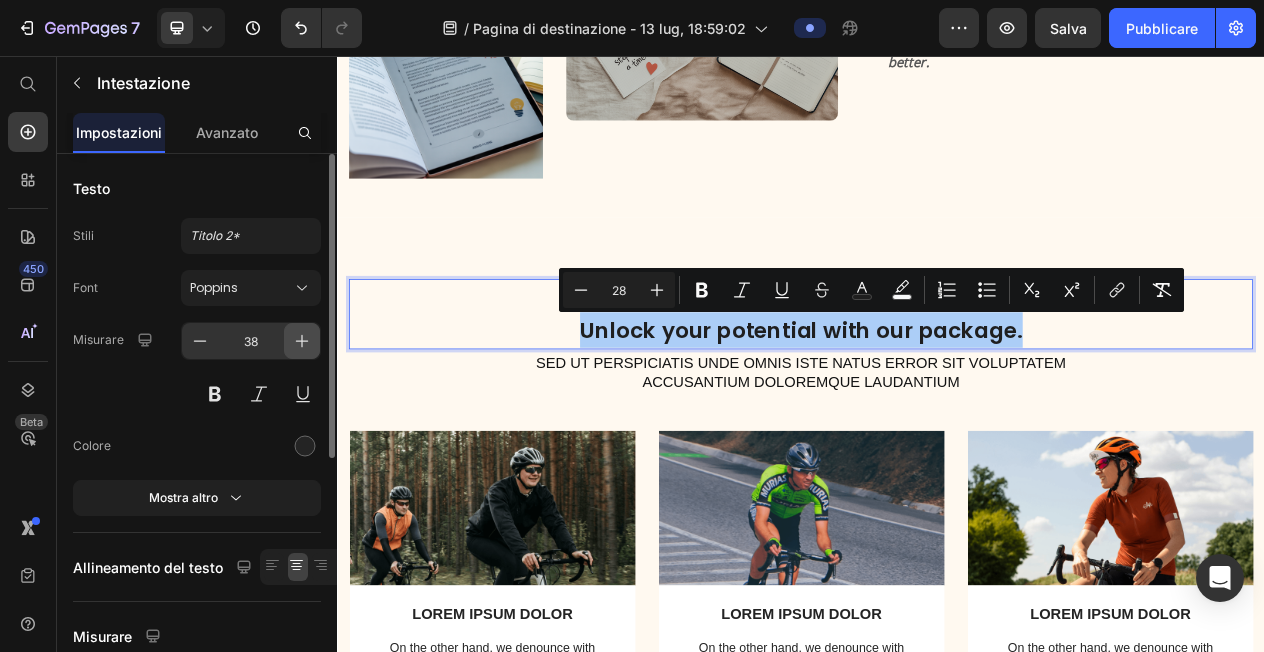 click 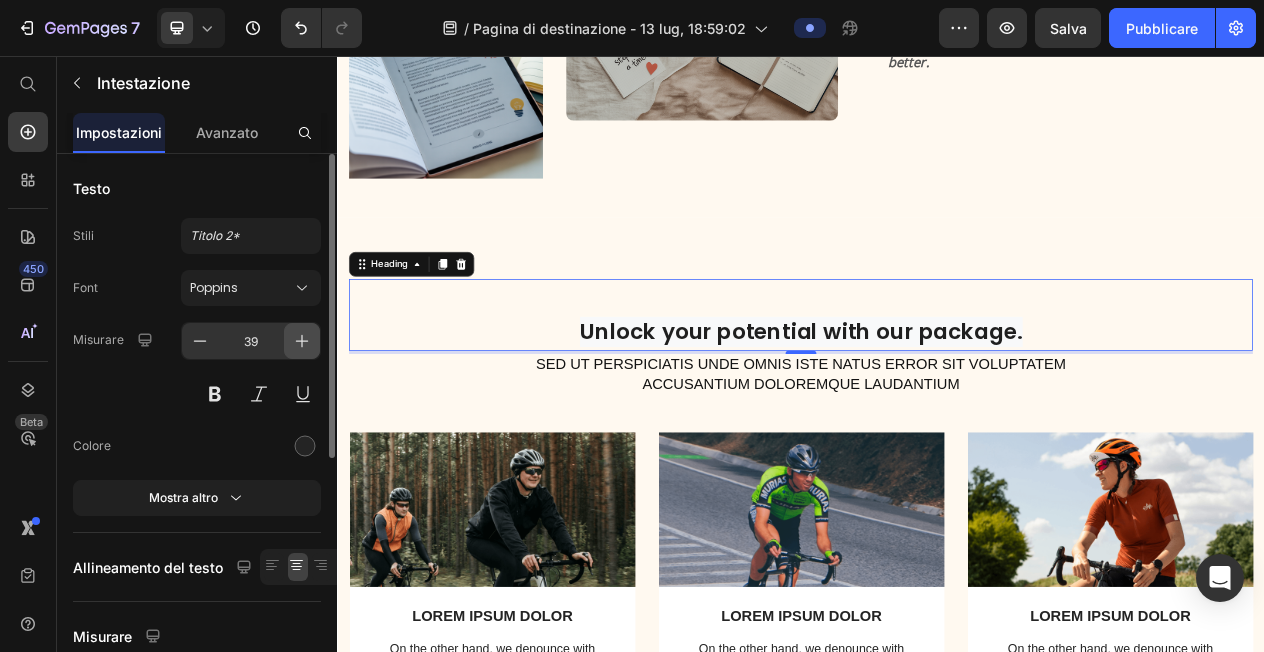 click 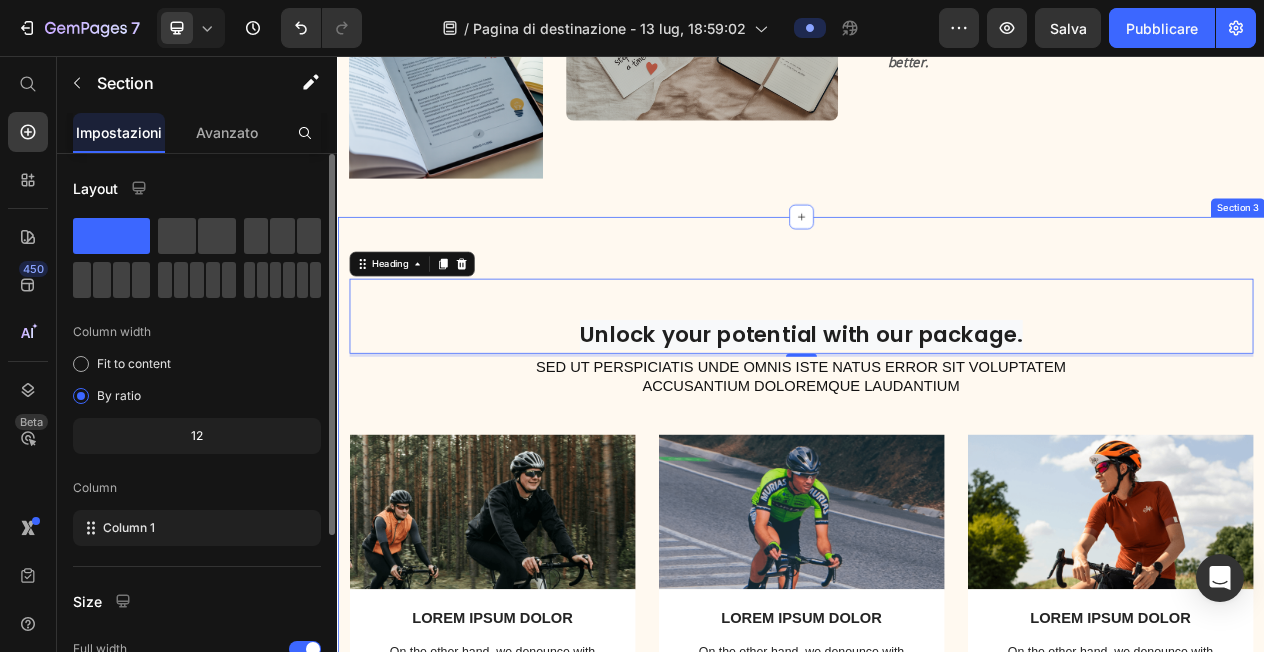 click on "⁠⁠⁠⁠⁠⁠⁠ Unlock your potential with our package. Heading   4 Sed ut perspiciatis unde omnis iste natus error sit voluptatem accusantium doloremque laudantium Text Block Row Image LOREM IPSUM DOLOR Text Block On the other hand, we denounce with righteous indignation and dislike men who are so beguiled and demoralized by the charms of pleasure of the moment Text Block Row Image LOREM IPSUM DOLOR Text Block On the other hand, we denounce with righteous indignation and dislike men who are so beguiled and demoralized by the charms of pleasure of the moment Text Block Row Image LOREM IPSUM DOLOR Text Block On the other hand, we denounce with righteous indignation and dislike men who are so beguiled and demoralized by the charms of pleasure of the moment Text Block Row Carousel TRY IT NOW-BUTTON Button Row Section 3" at bounding box center (937, 678) 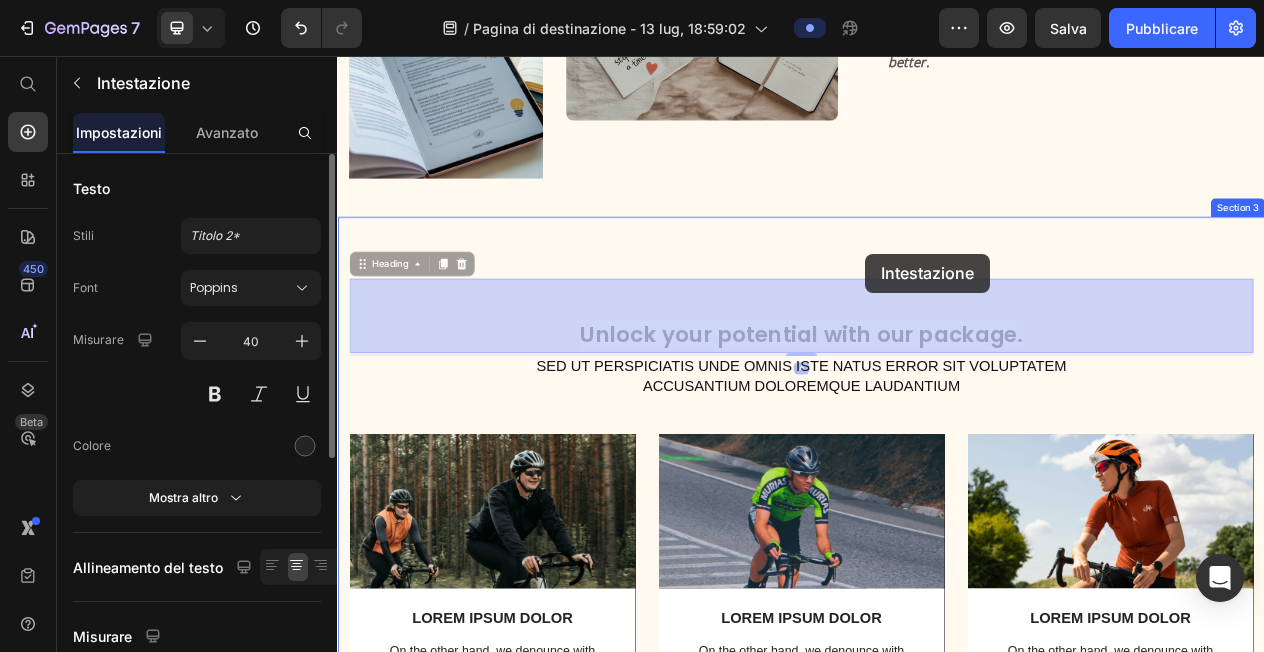 drag, startPoint x: 1023, startPoint y: 416, endPoint x: 1021, endPoint y: 312, distance: 104.019226 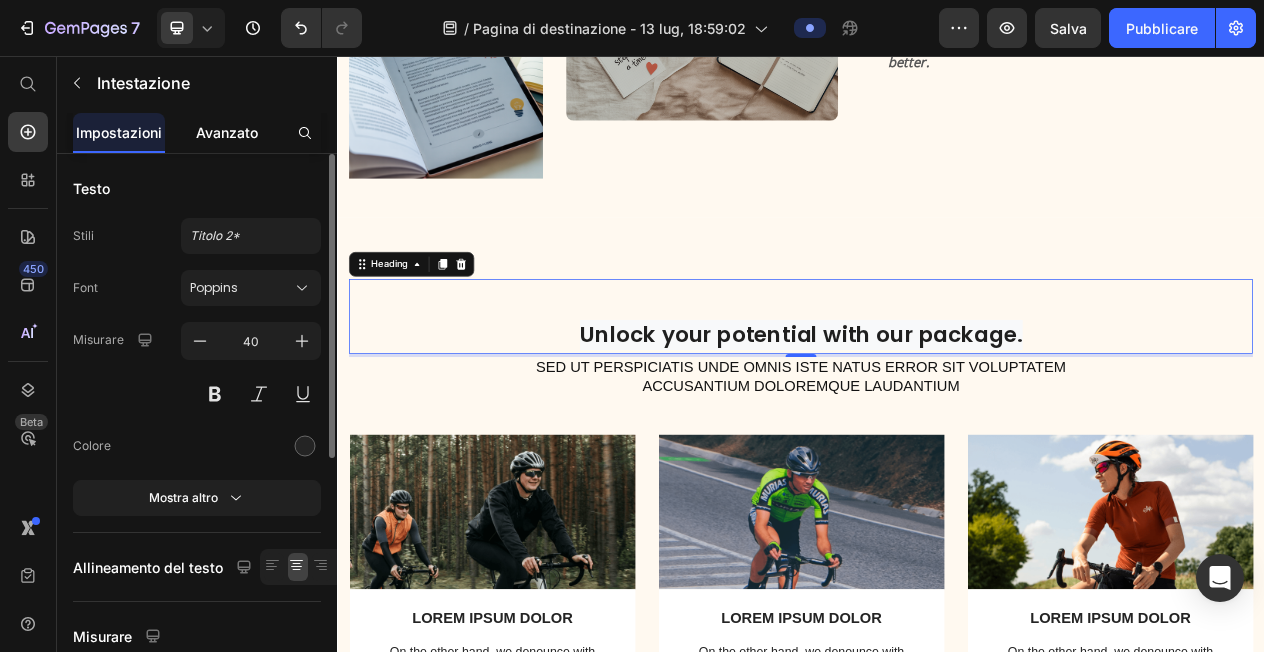 click on "Avanzato" at bounding box center [227, 132] 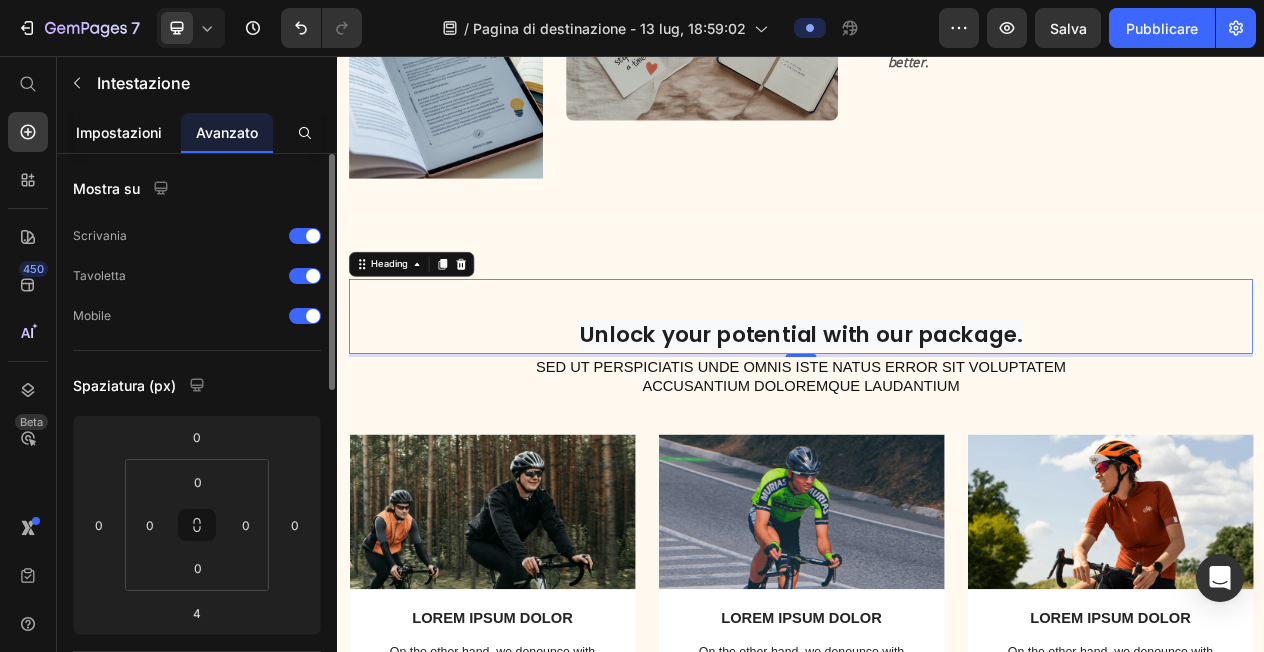 click on "Impostazioni" at bounding box center (119, 132) 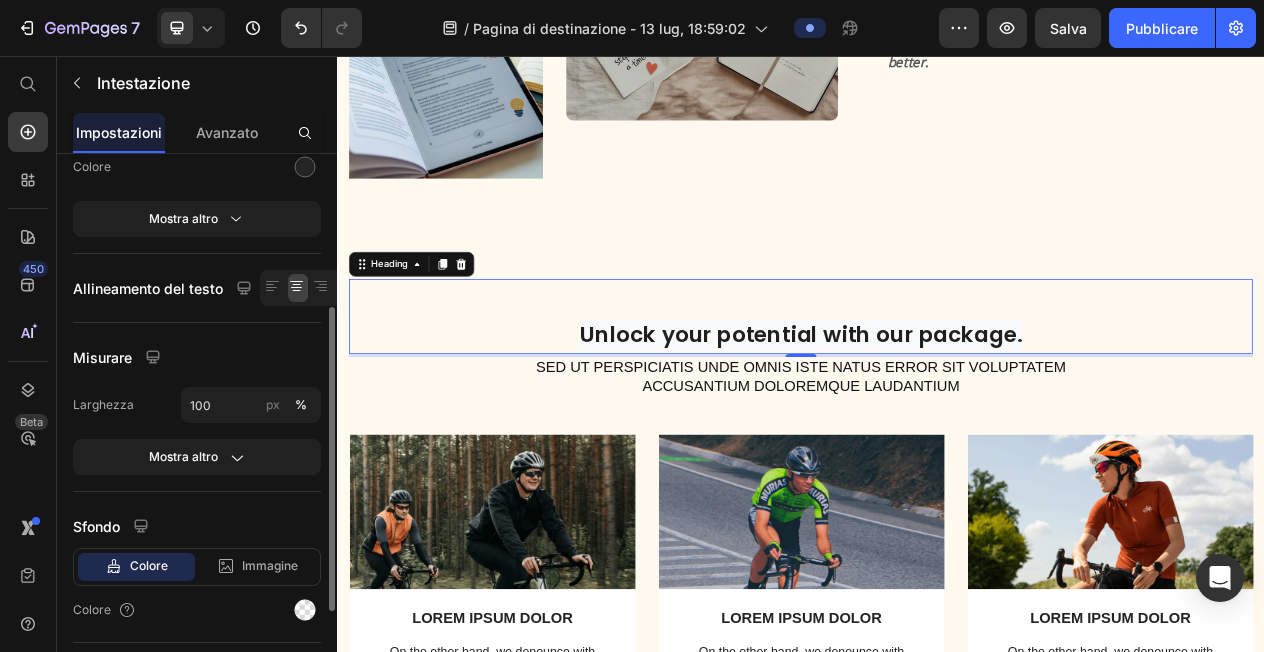 scroll, scrollTop: 179, scrollLeft: 0, axis: vertical 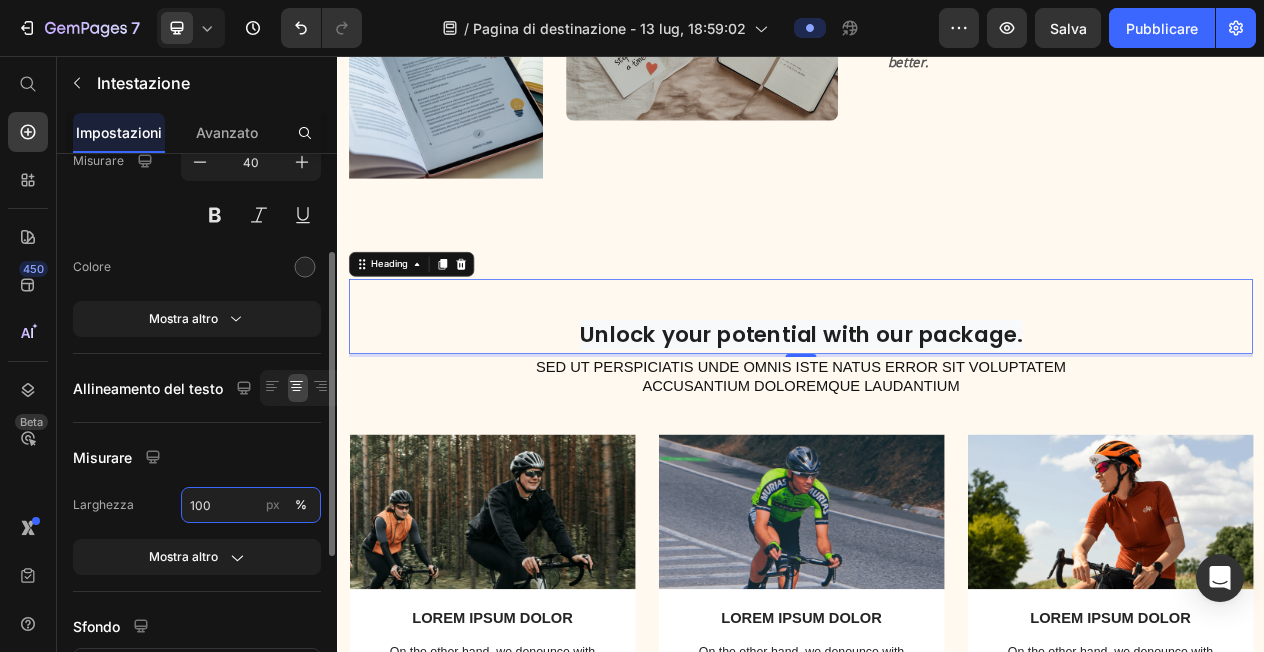 click on "100" at bounding box center (251, 505) 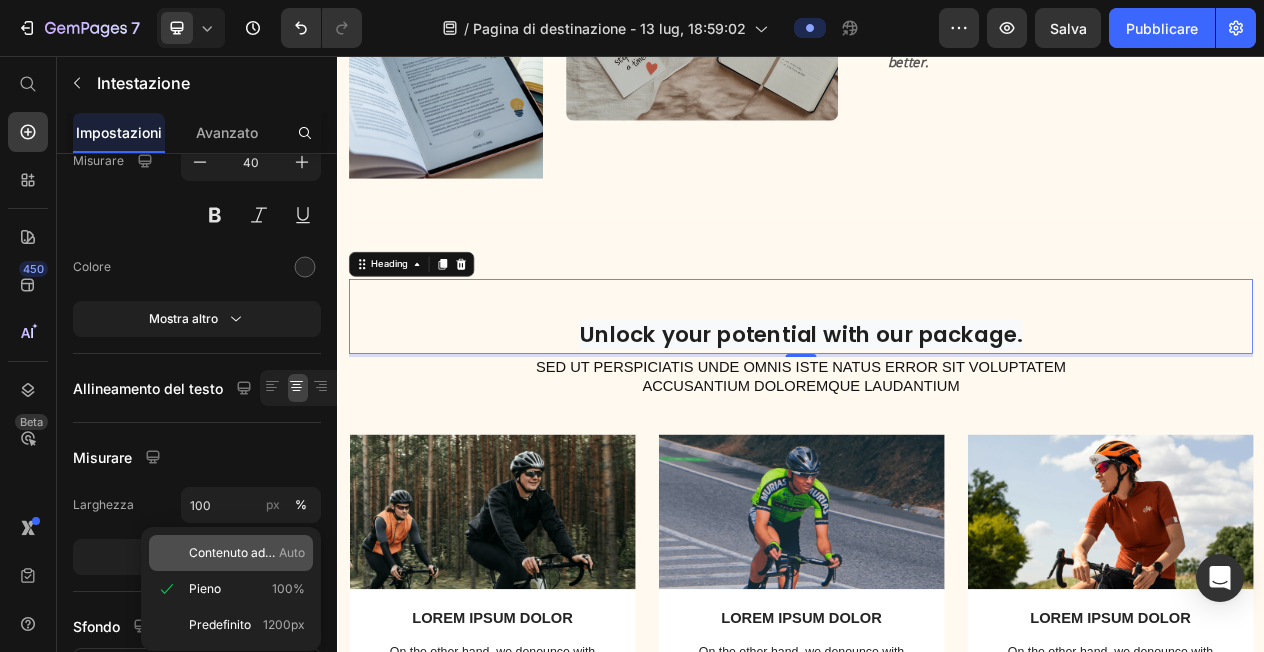 click on "Contenuto adatto" at bounding box center (238, 552) 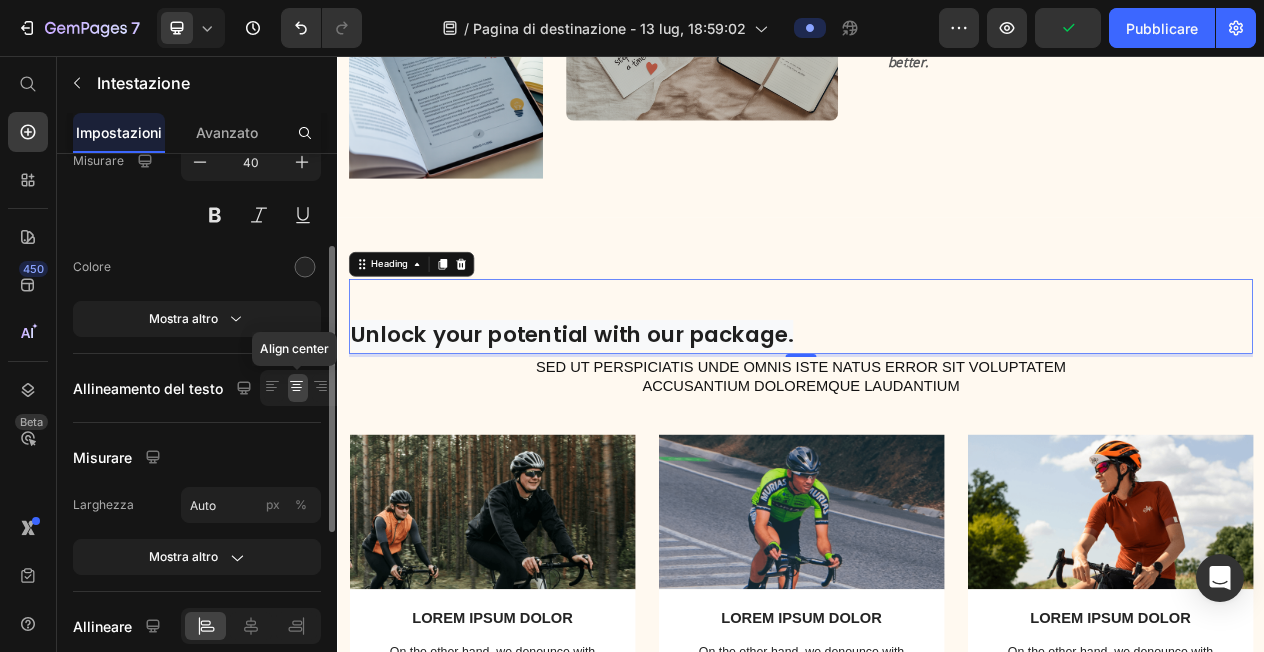 click 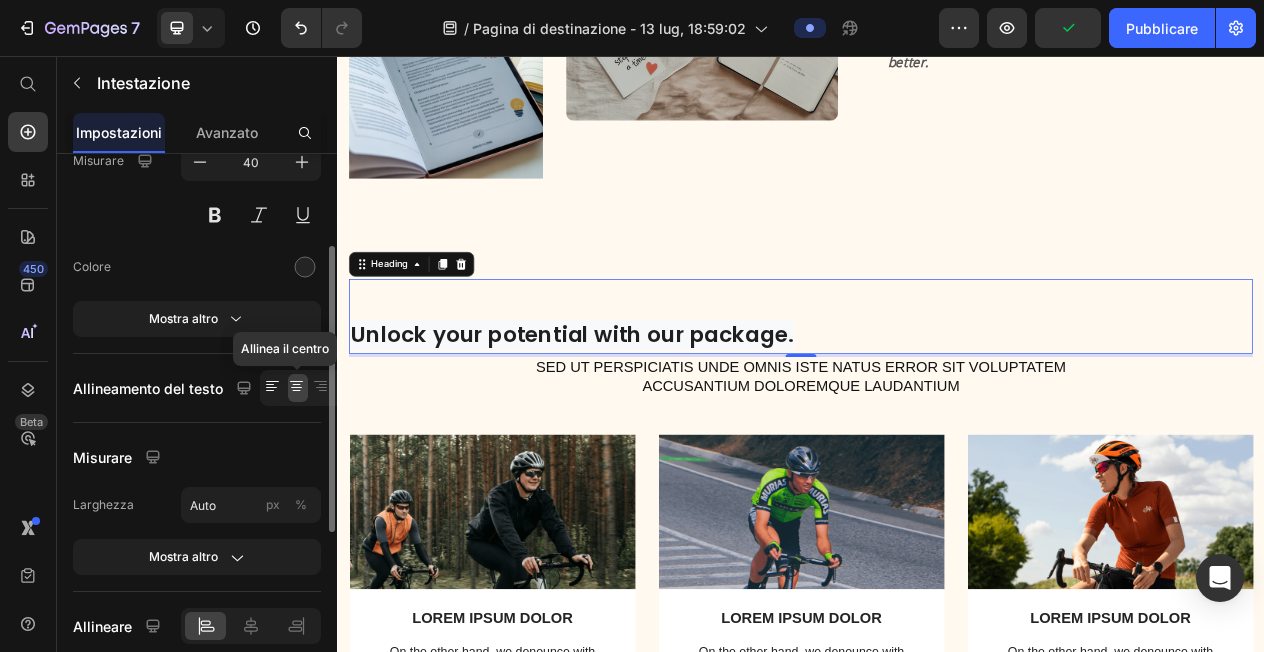 click 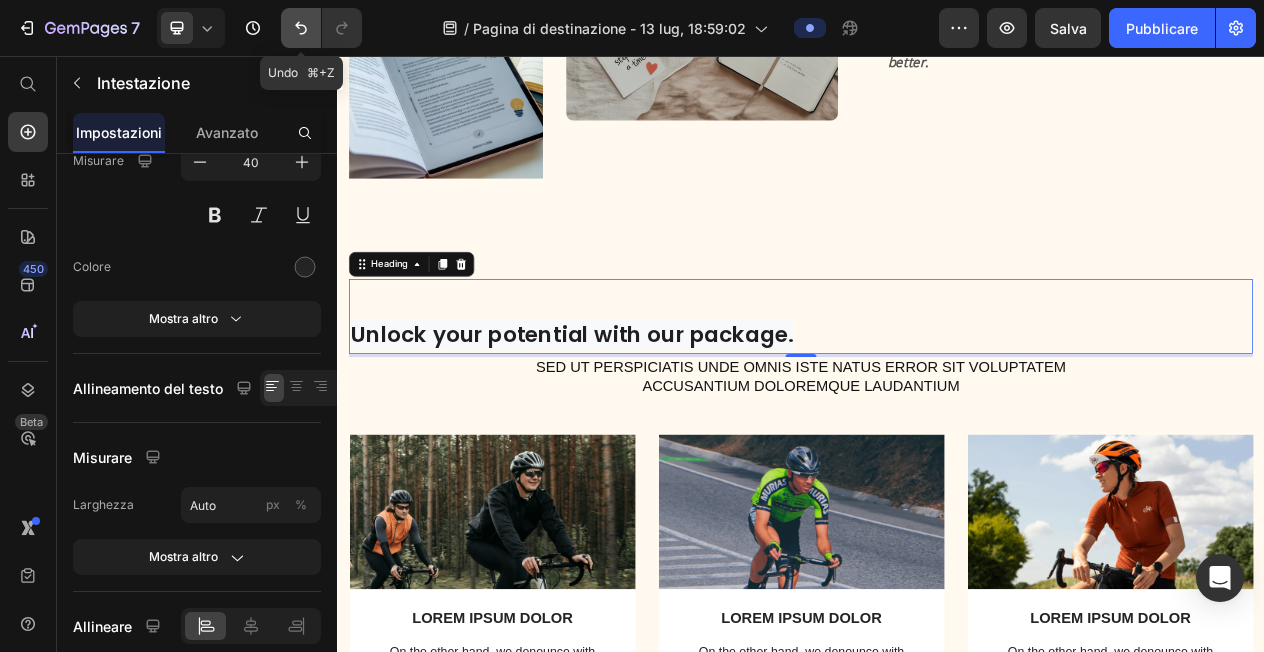 click 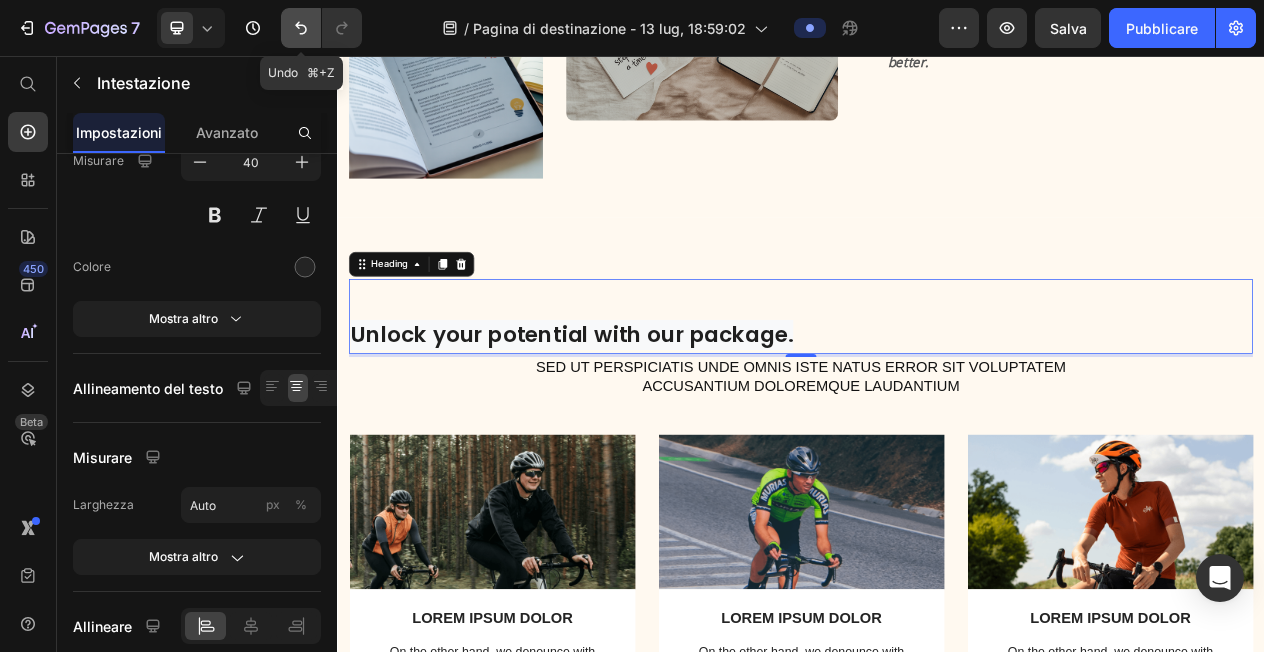 click 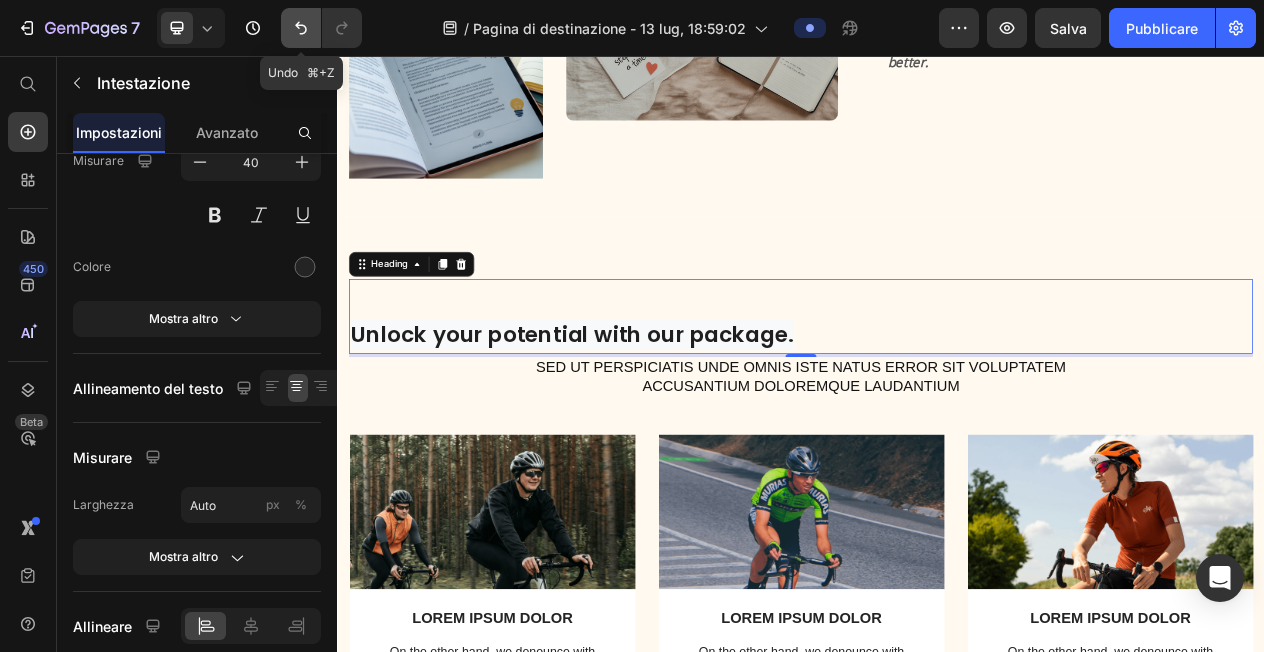 click 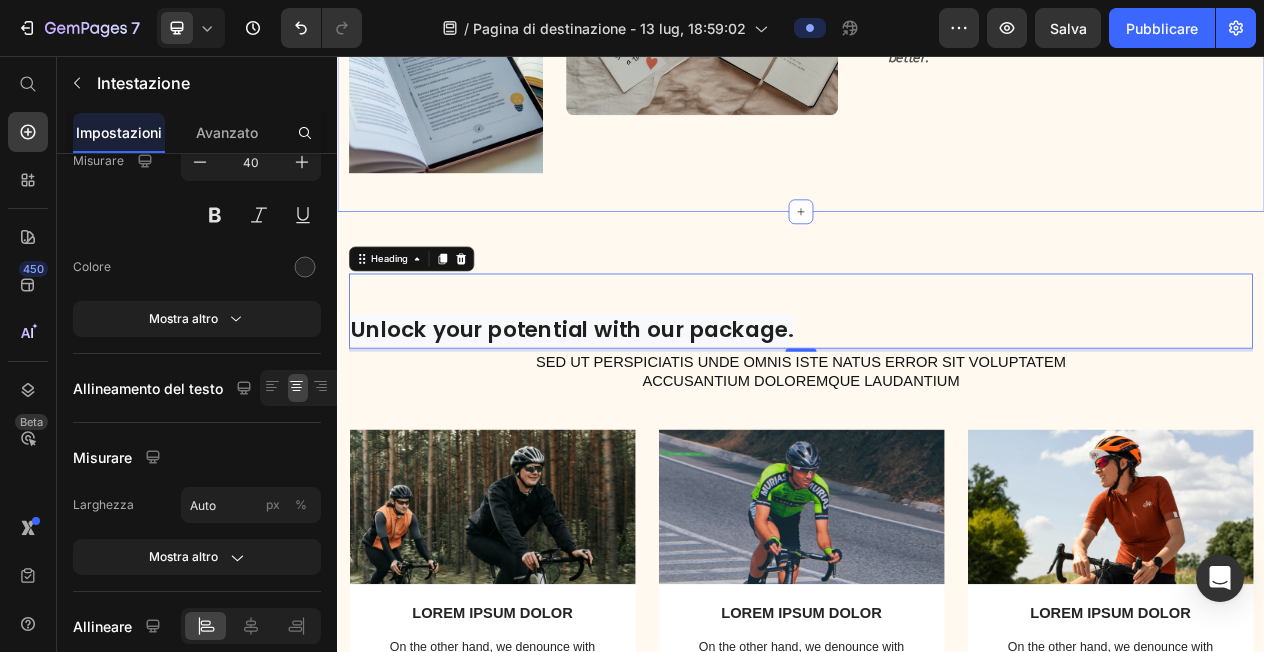 scroll, scrollTop: 1081, scrollLeft: 0, axis: vertical 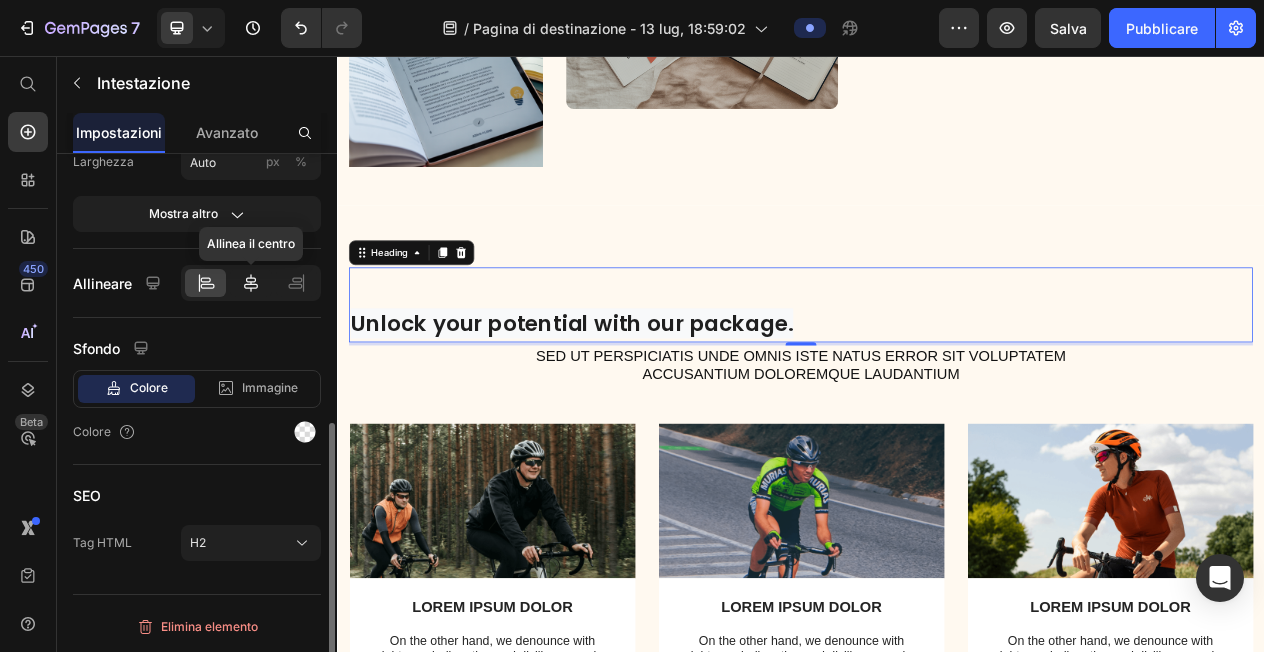 click 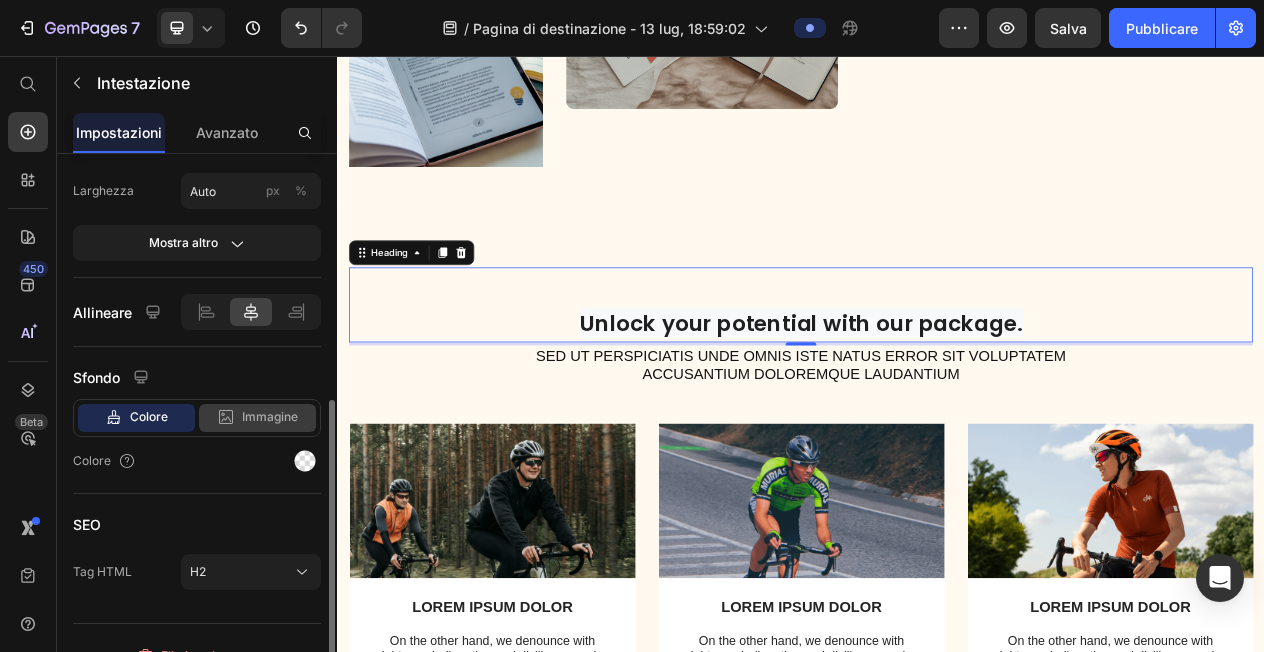 scroll, scrollTop: 488, scrollLeft: 0, axis: vertical 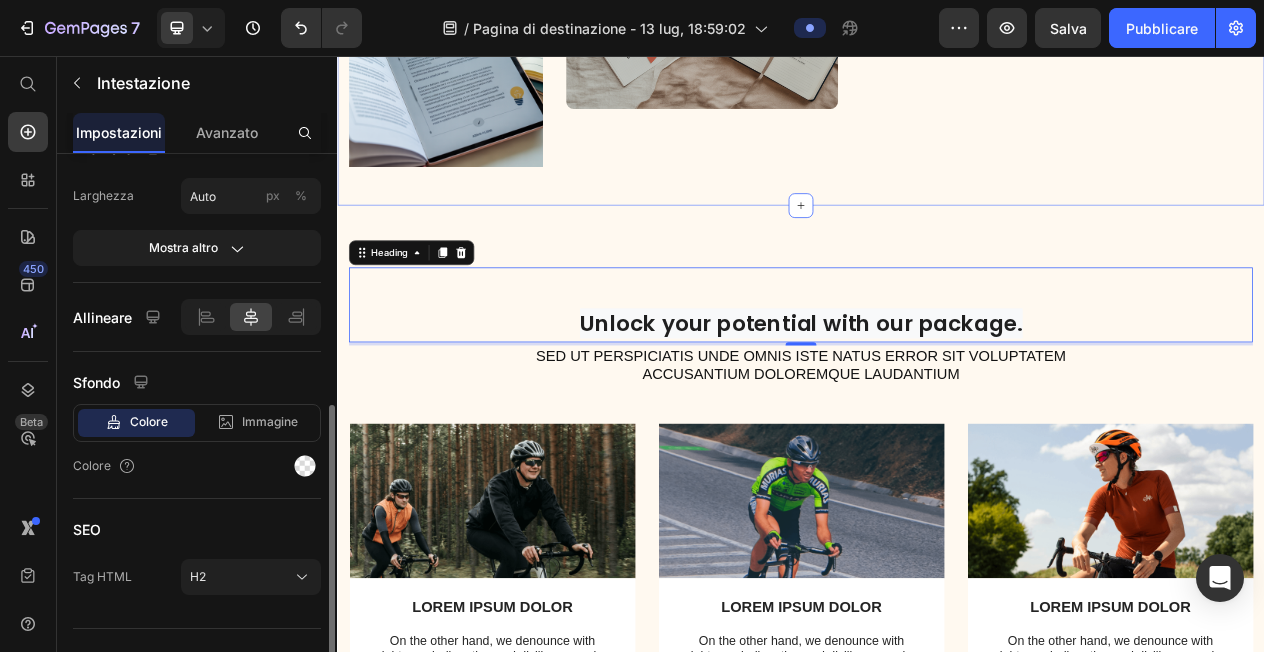 click on "Image Image Row A written guide for those who want to understand. Don't get lost. Heading Adult ADHD Diagnosis. The Complete Guide to Preparedness and Peace of Mind" is the starting point you wish you had the day you were diagnosed. A blend of clarity, emotional validation, and practical strategies, designed for neurodivergent adults who finally want the tools to live better. Text Block Row Section 2" at bounding box center (937, -22) 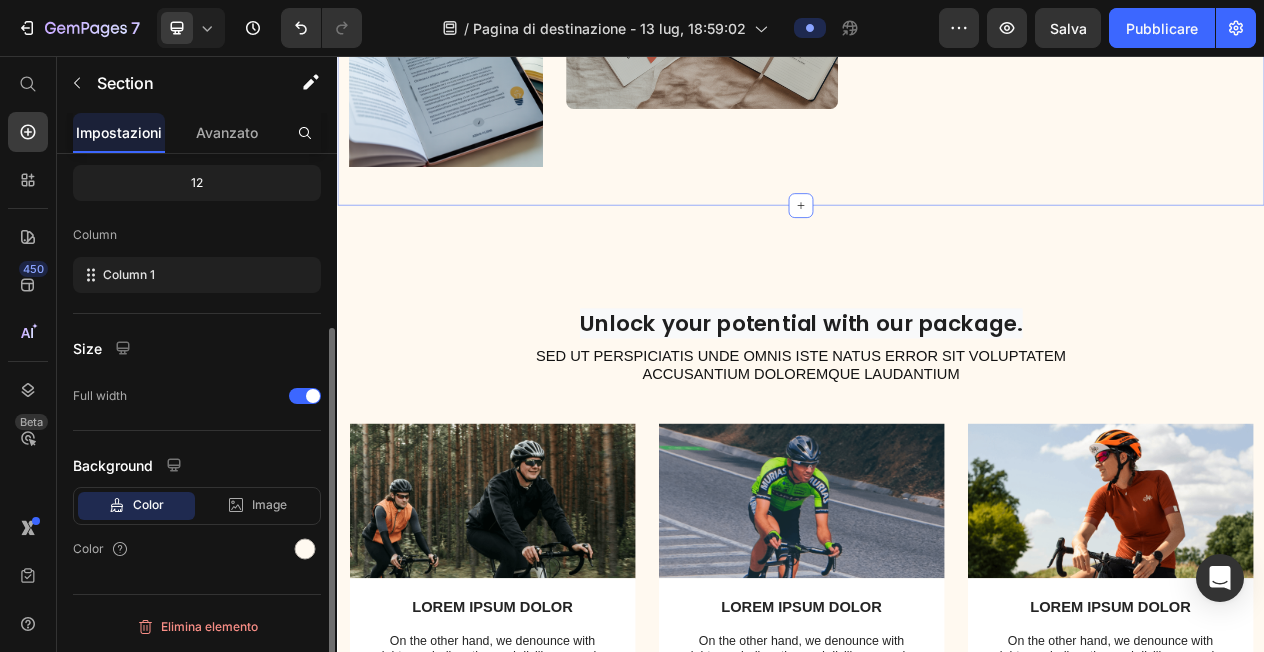 scroll, scrollTop: 0, scrollLeft: 0, axis: both 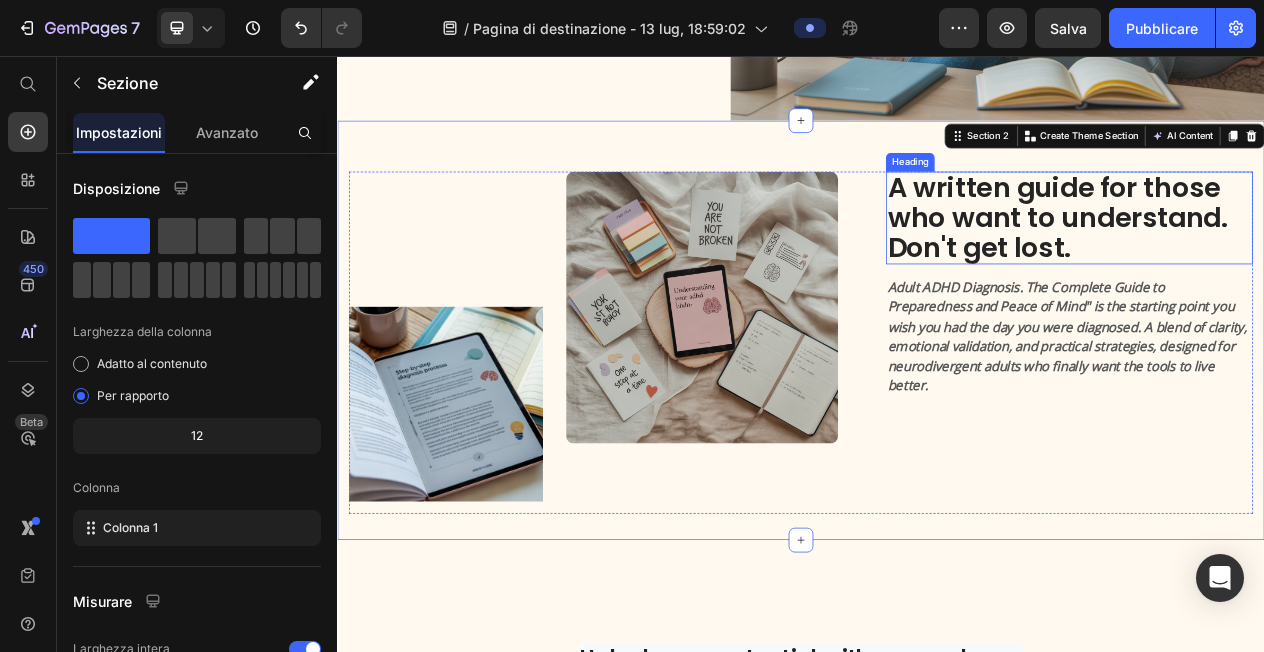click on "A written guide for those who want to understand. Don't get lost." at bounding box center [1284, 266] 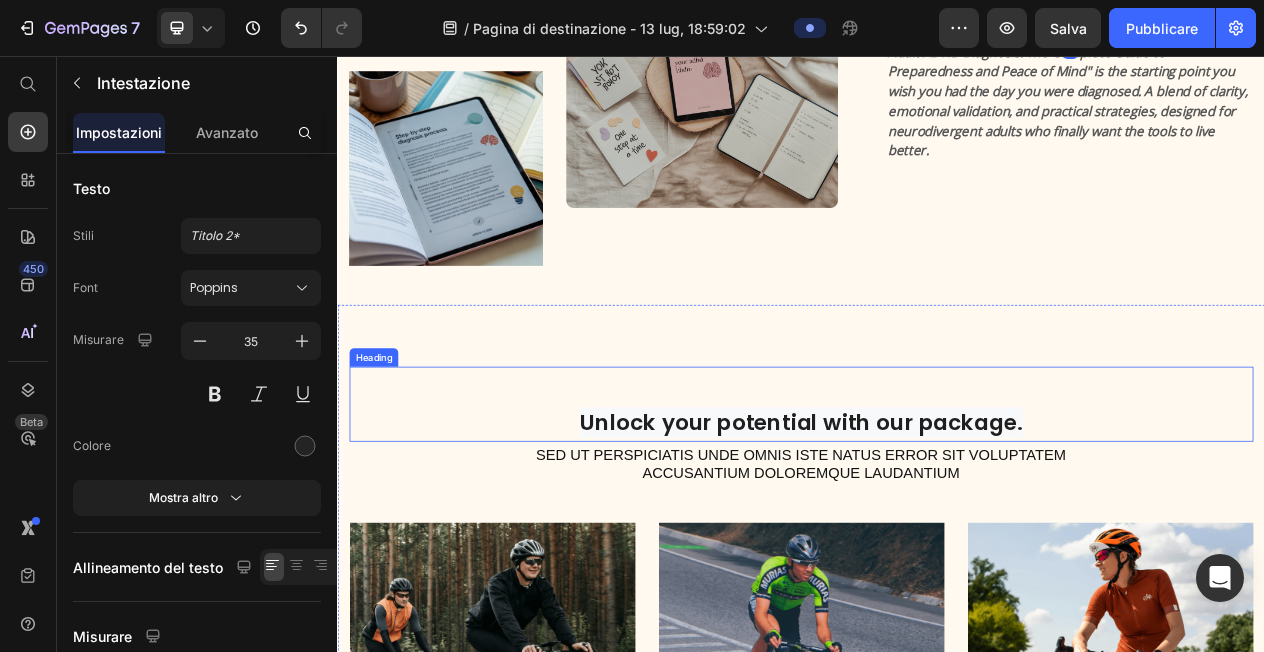 scroll, scrollTop: 1070, scrollLeft: 0, axis: vertical 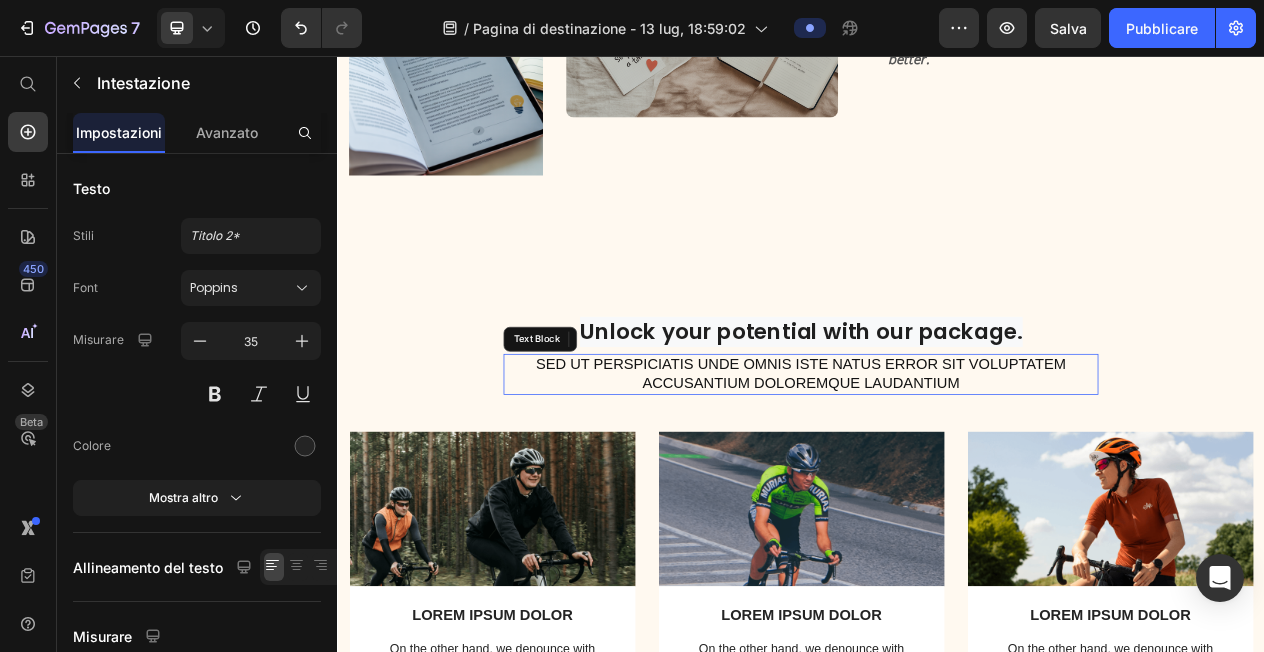 click on "Sed ut perspiciatis unde omnis iste natus error sit voluptatem accusantium doloremque laudantium" at bounding box center (937, 468) 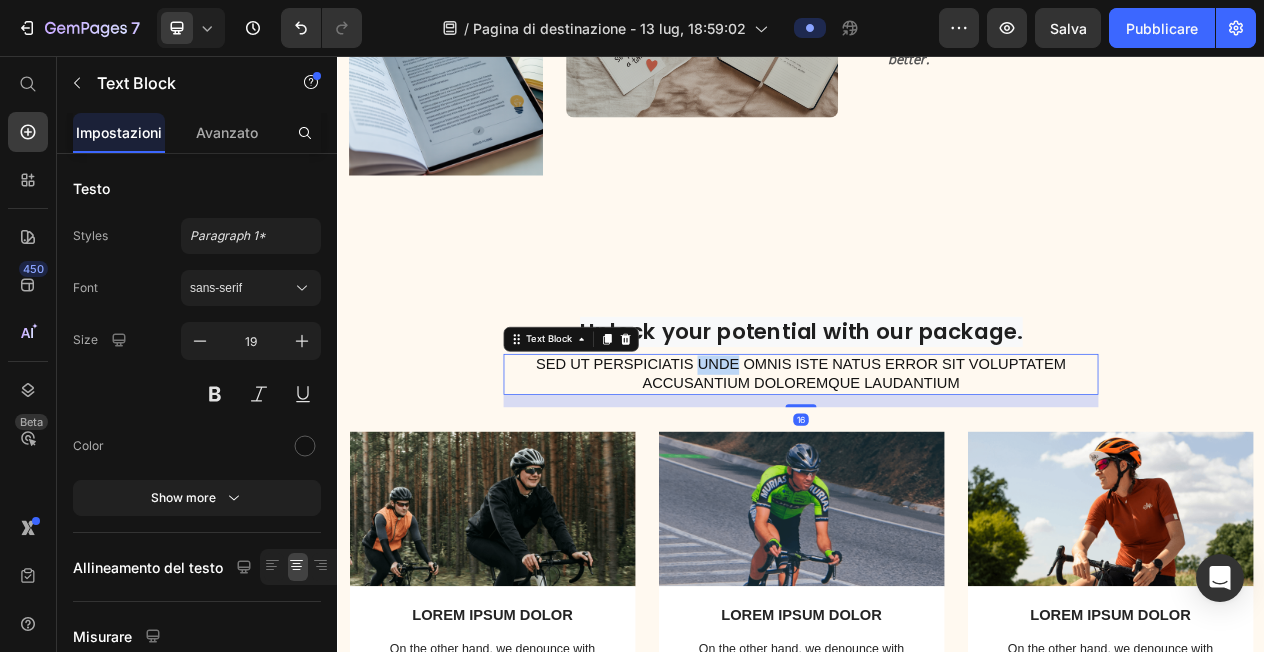 click on "Sed ut perspiciatis unde omnis iste natus error sit voluptatem accusantium doloremque laudantium" at bounding box center (937, 468) 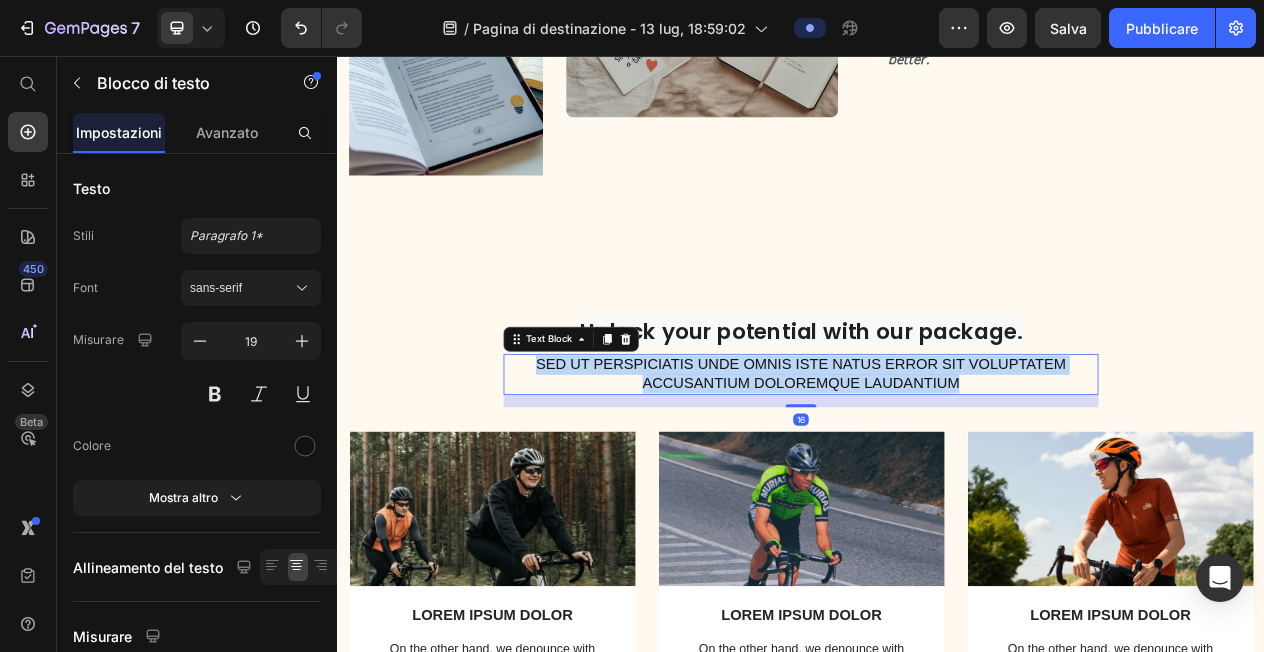 click on "Sed ut perspiciatis unde omnis iste natus error sit voluptatem accusantium doloremque laudantium" at bounding box center [937, 468] 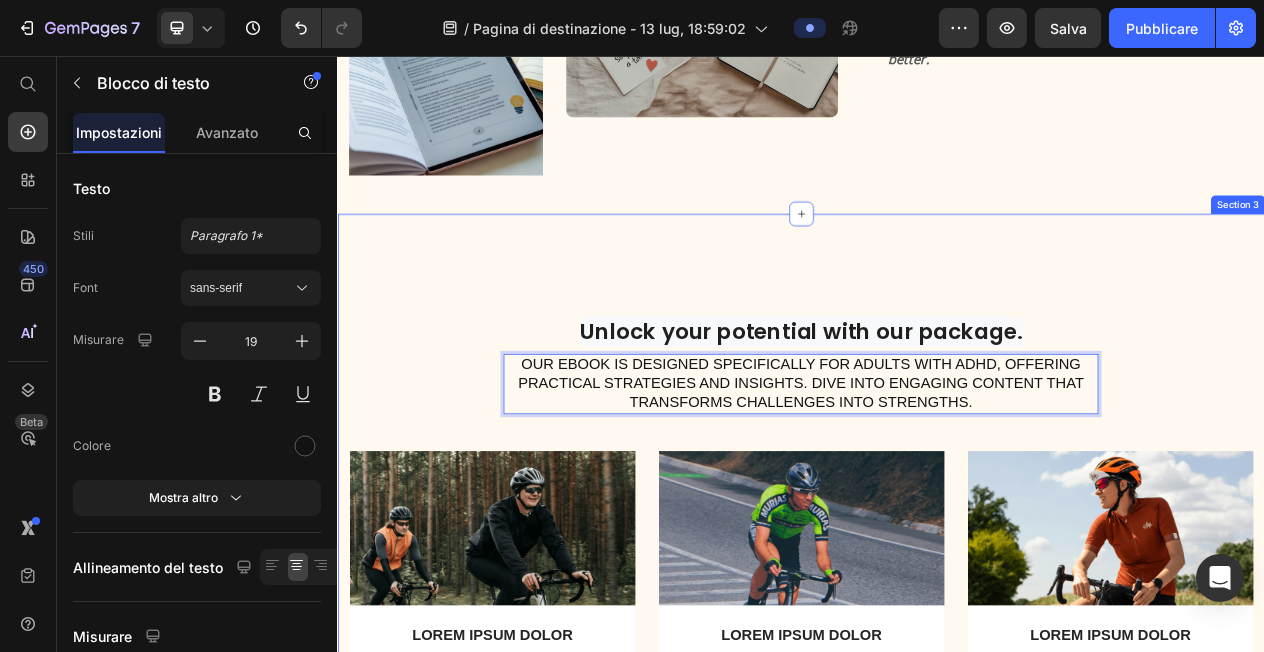 click on "⁠⁠⁠⁠⁠⁠⁠ Unlock your potential with our package. Heading Our eBook is designed specifically for adults with ADHD, offering practical strategies and insights. Dive into engaging content that transforms challenges into strengths. Text Block   16 Row Image LOREM IPSUM DOLOR Text Block On the other hand, we denounce with righteous indignation and dislike men who are so beguiled and demoralized by the charms of pleasure of the moment Text Block Row Image LOREM IPSUM DOLOR Text Block On the other hand, we denounce with righteous indignation and dislike men who are so beguiled and demoralized by the charms of pleasure of the moment Text Block Row Image LOREM IPSUM DOLOR Text Block On the other hand, we denounce with righteous indignation and dislike men who are so beguiled and demoralized by the charms of pleasure of the moment Text Block Row Carousel TRY IT NOW-BUTTON Button Row" at bounding box center [937, 703] 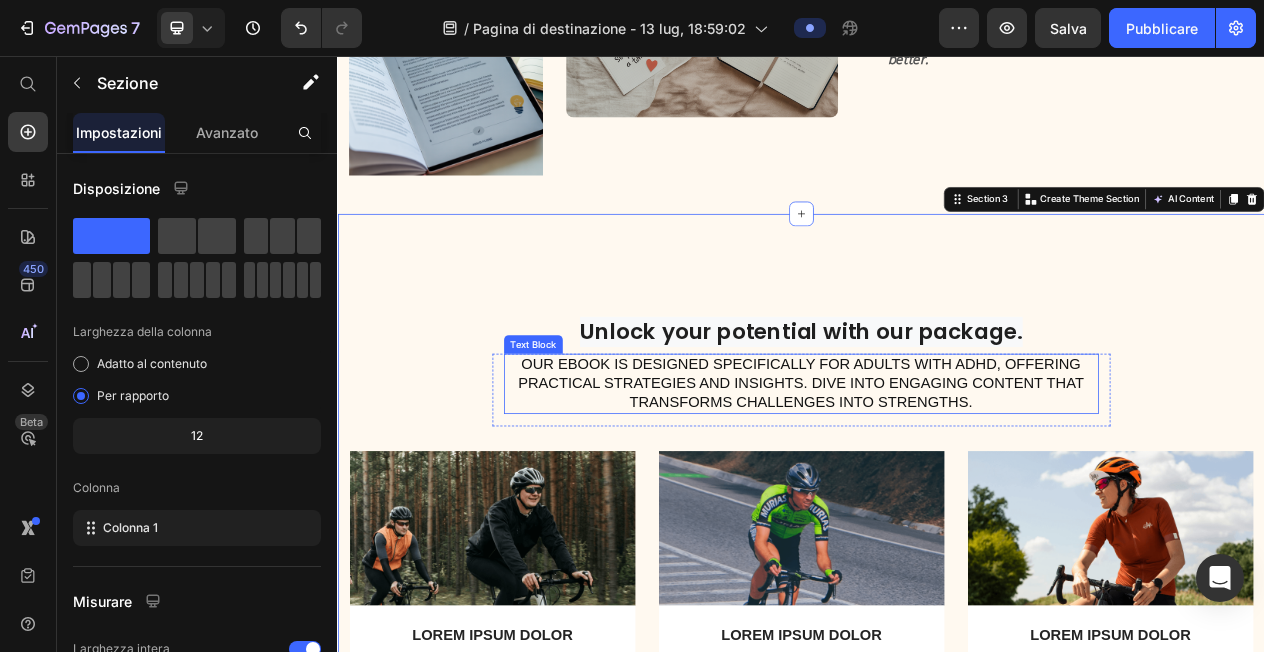 click on "Our eBook is designed specifically for adults with ADHD, offering practical strategies and insights. Dive into engaging content that transforms challenges into strengths." at bounding box center [937, 481] 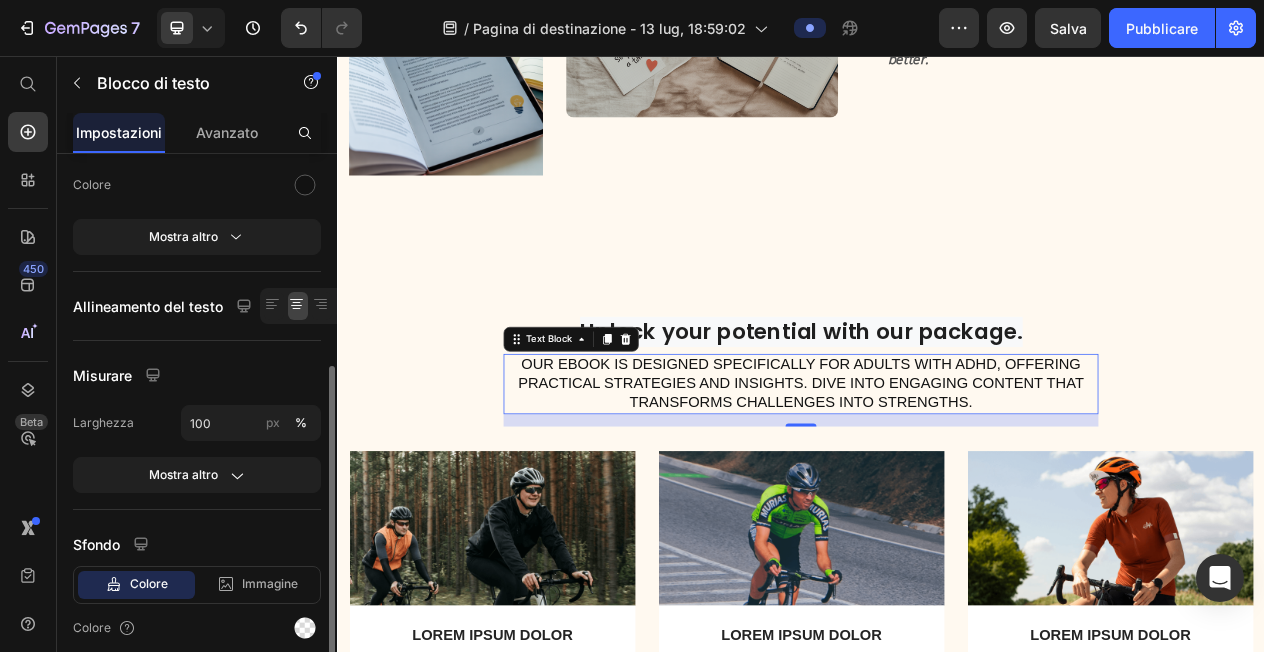 scroll, scrollTop: 340, scrollLeft: 0, axis: vertical 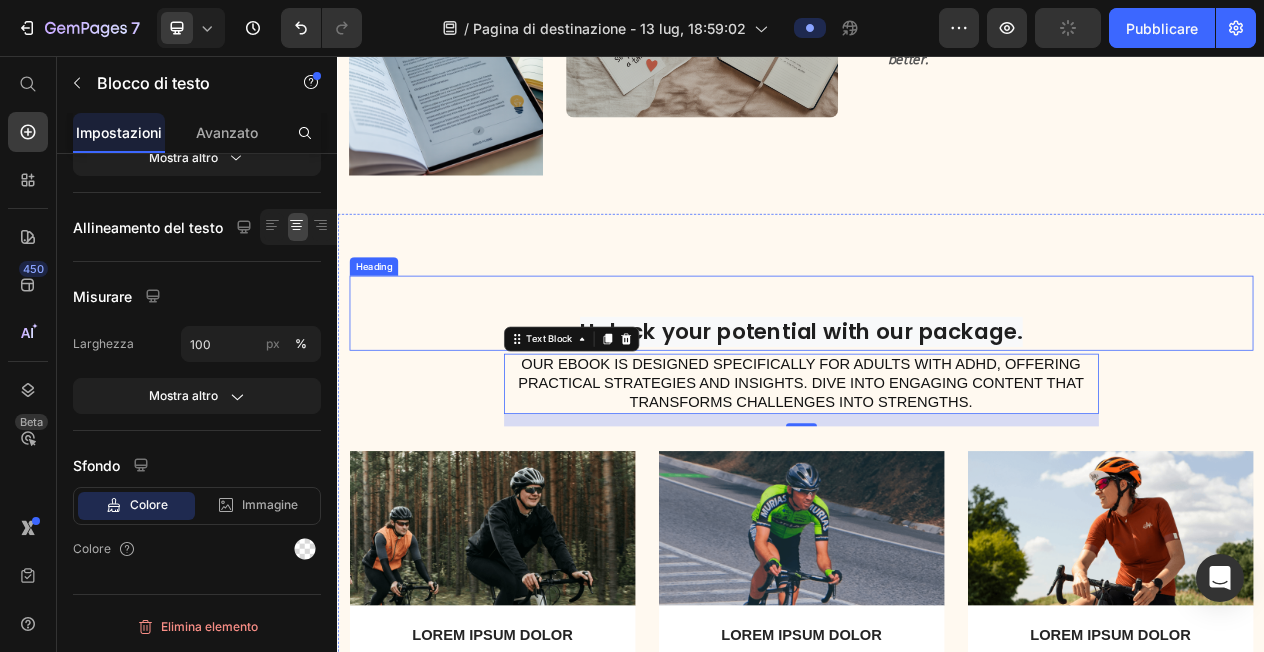 click on "⁠⁠⁠⁠⁠⁠⁠ Unlock your potential with our package." at bounding box center (937, 389) 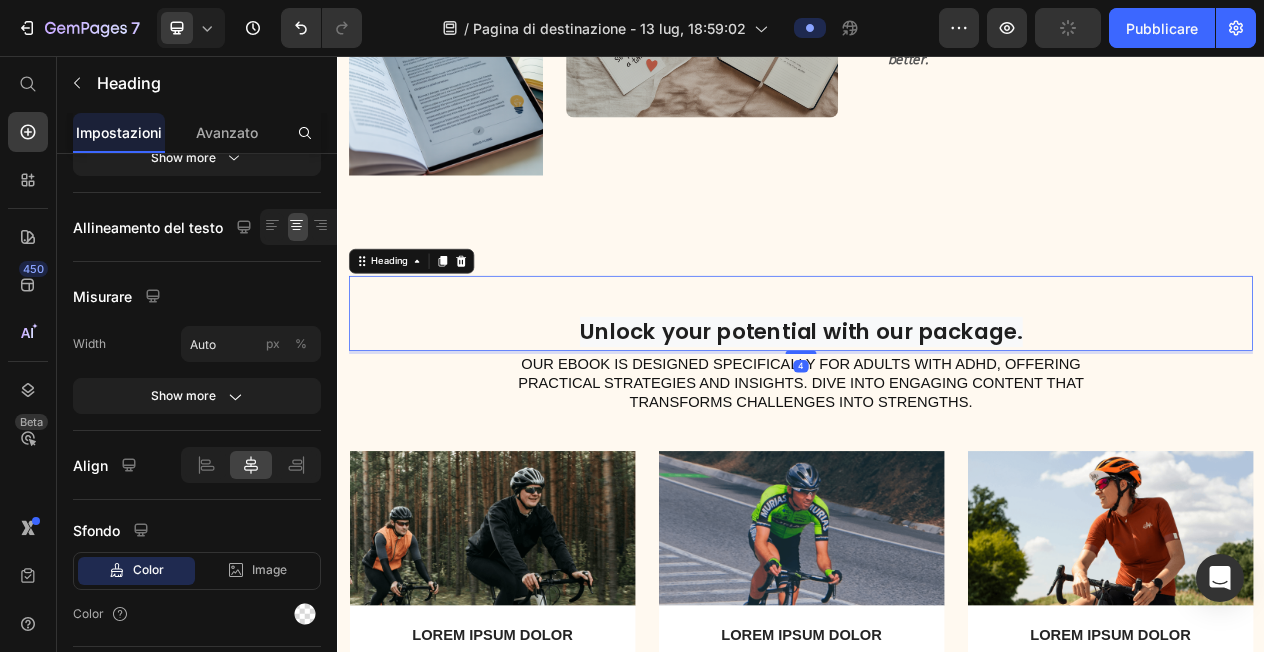 scroll, scrollTop: 0, scrollLeft: 0, axis: both 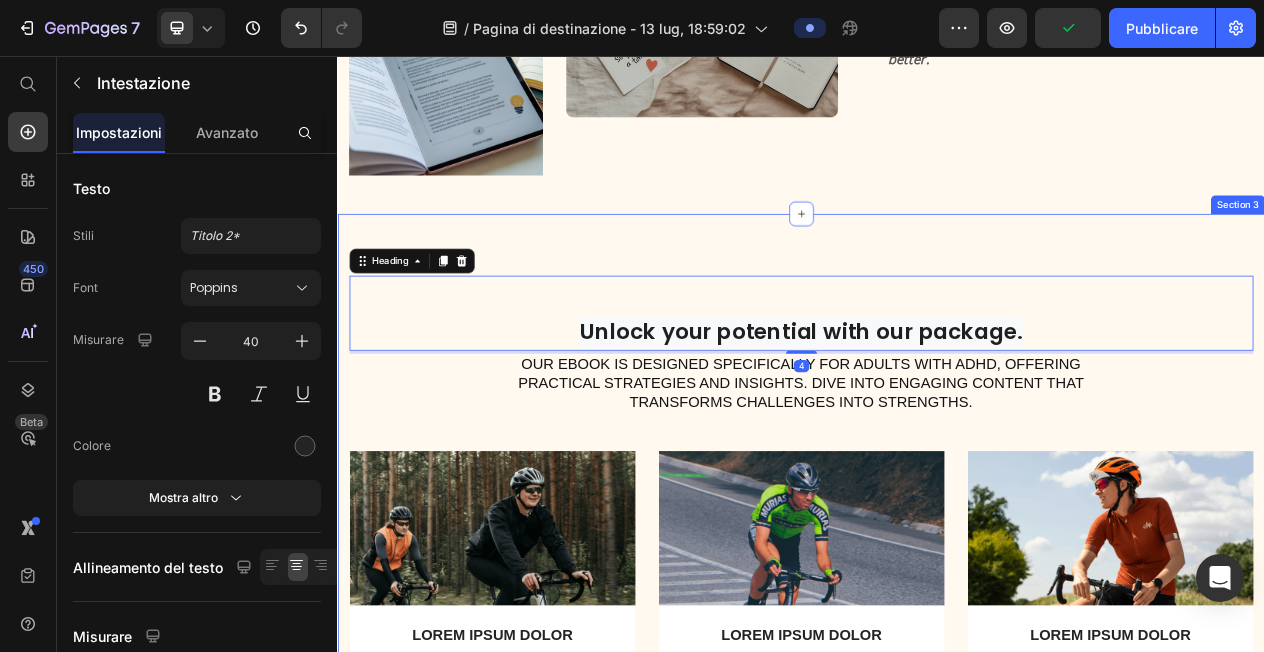 click on "⁠⁠⁠⁠⁠⁠⁠ Unlock your potential with our package. Heading   4 Our eBook is designed specifically for adults with ADHD, offering practical strategies and insights. Dive into engaging content that transforms challenges into strengths. Text Block Row Image LOREM IPSUM DOLOR Text Block On the other hand, we denounce with righteous indignation and dislike men who are so beguiled and demoralized by the charms of pleasure of the moment Text Block Row Image LOREM IPSUM DOLOR Text Block On the other hand, we denounce with righteous indignation and dislike men who are so beguiled and demoralized by the charms of pleasure of the moment Text Block Row Image LOREM IPSUM DOLOR Text Block On the other hand, we denounce with righteous indignation and dislike men who are so beguiled and demoralized by the charms of pleasure of the moment Text Block Row Carousel TRY IT NOW-BUTTON Button Row Section 3" at bounding box center [937, 687] 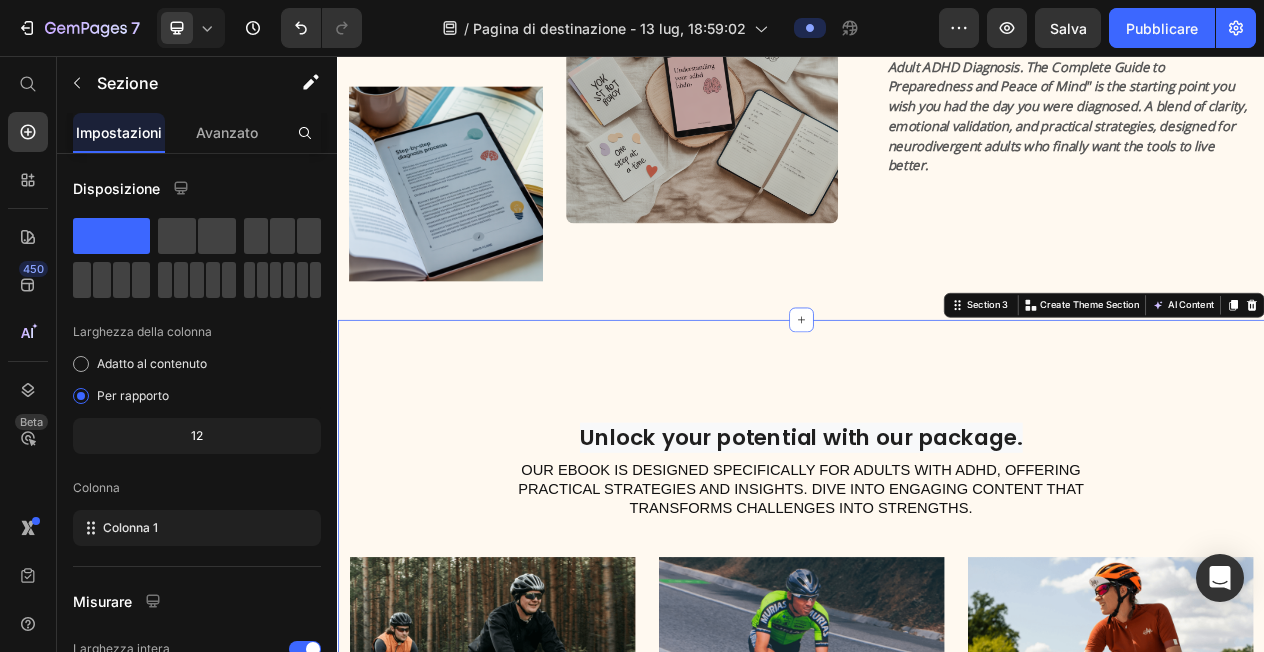 scroll, scrollTop: 934, scrollLeft: 0, axis: vertical 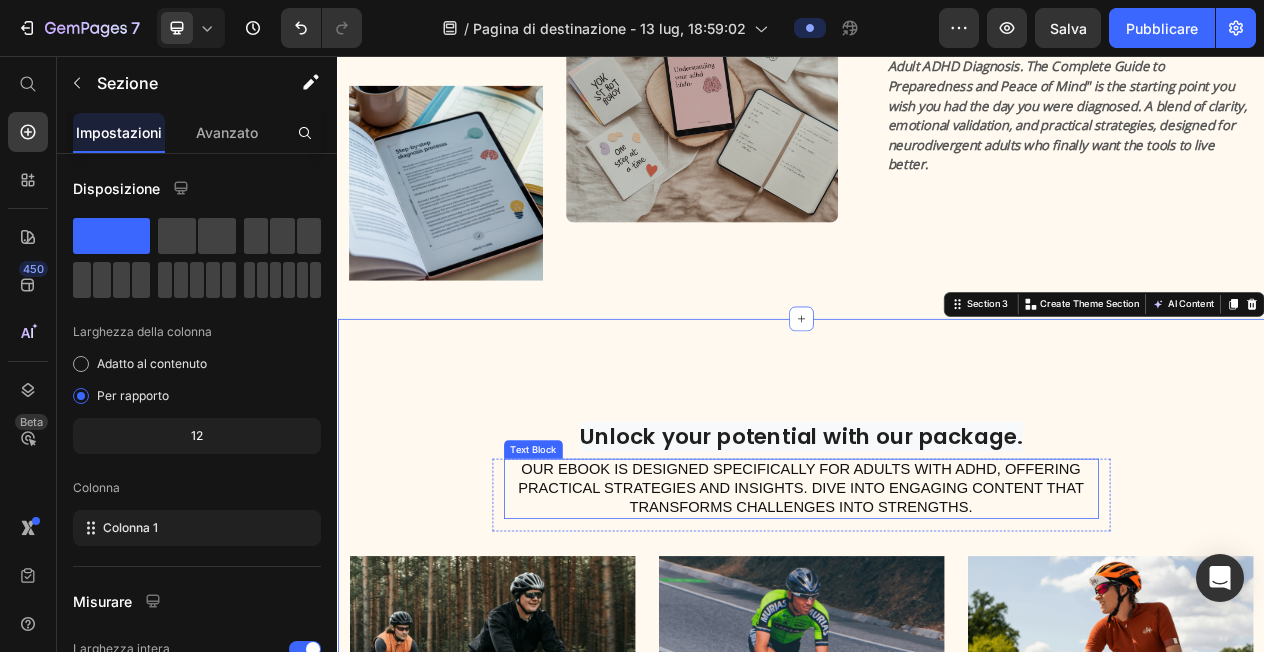 click on "Our eBook is designed specifically for adults with ADHD, offering practical strategies and insights. Dive into engaging content that transforms challenges into strengths." at bounding box center [937, 617] 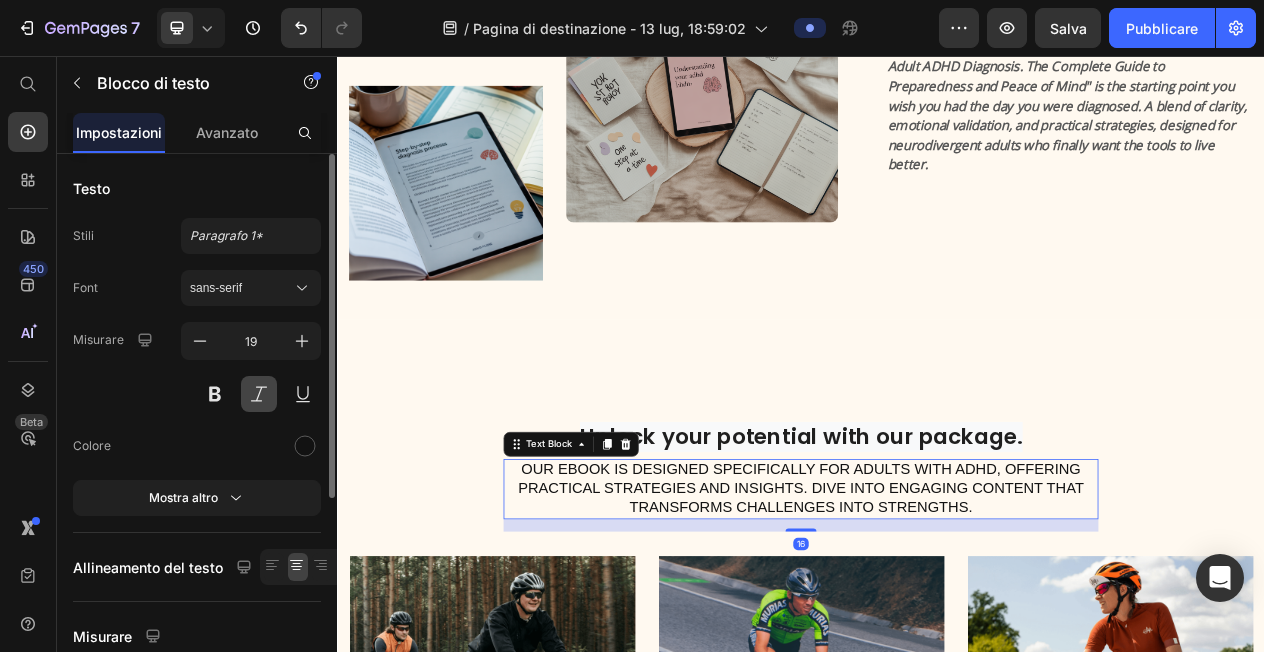 click at bounding box center (259, 394) 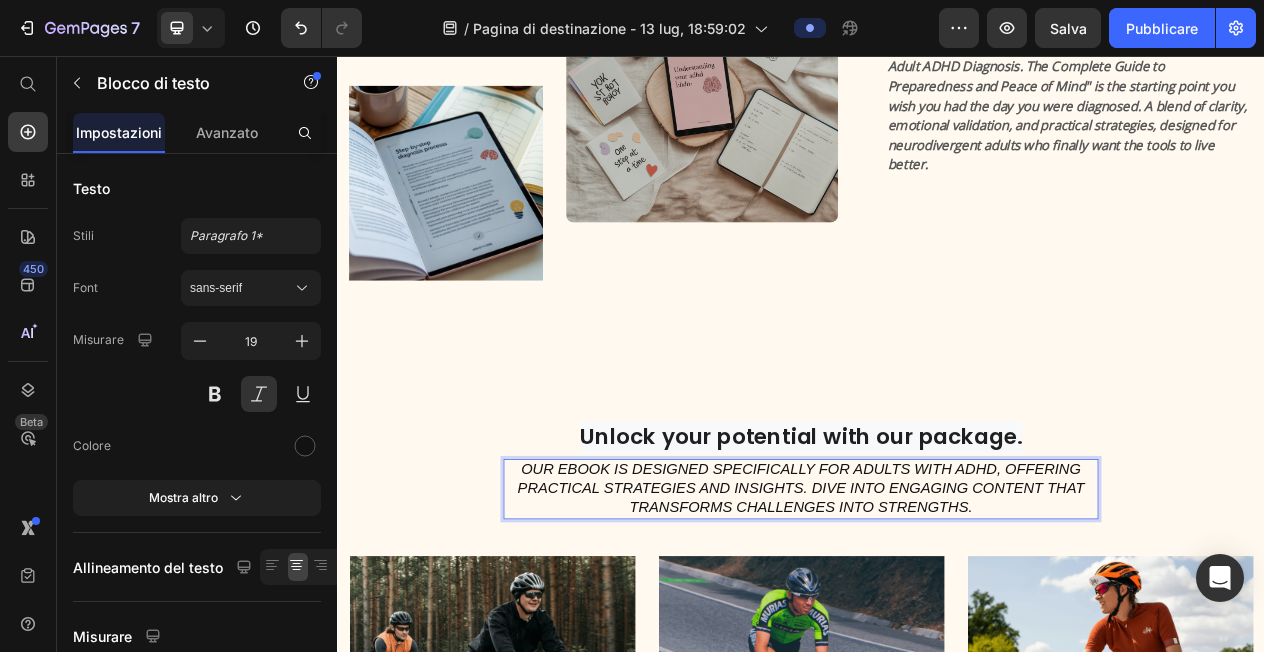 click on "Our eBook is designed specifically for adults with ADHD, offering practical strategies and insights. Dive into engaging content that transforms challenges into strengths." at bounding box center [937, 617] 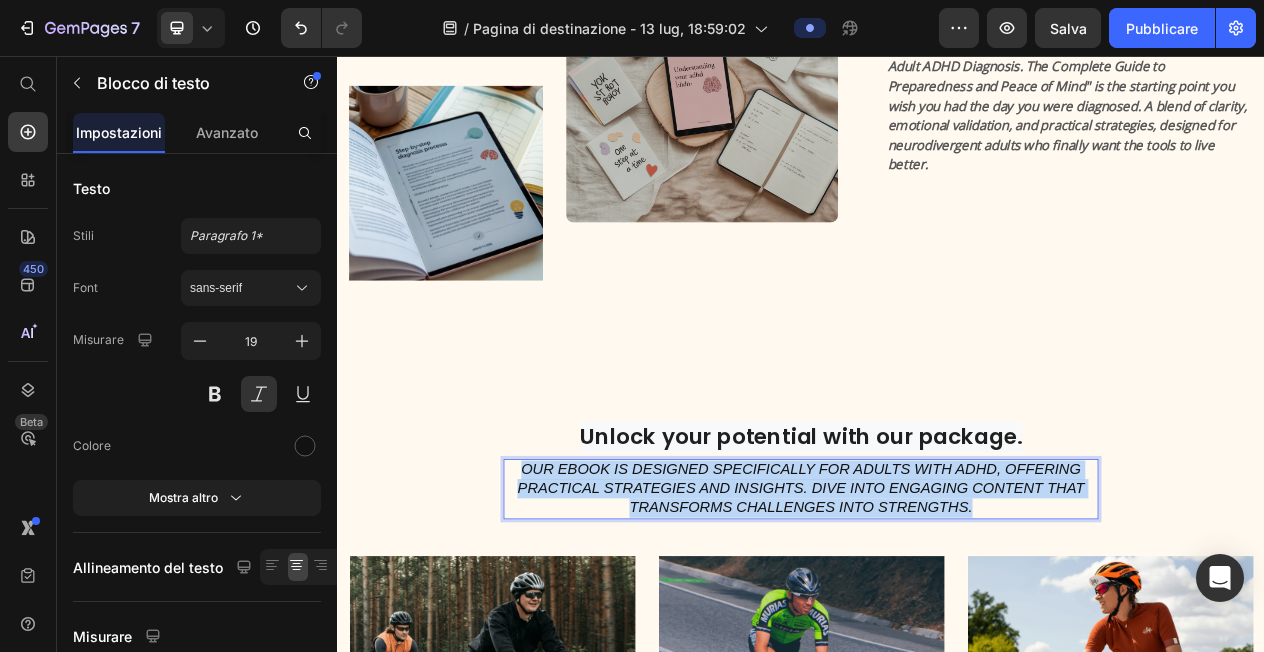 click on "Our eBook is designed specifically for adults with ADHD, offering practical strategies and insights. Dive into engaging content that transforms challenges into strengths." at bounding box center [937, 617] 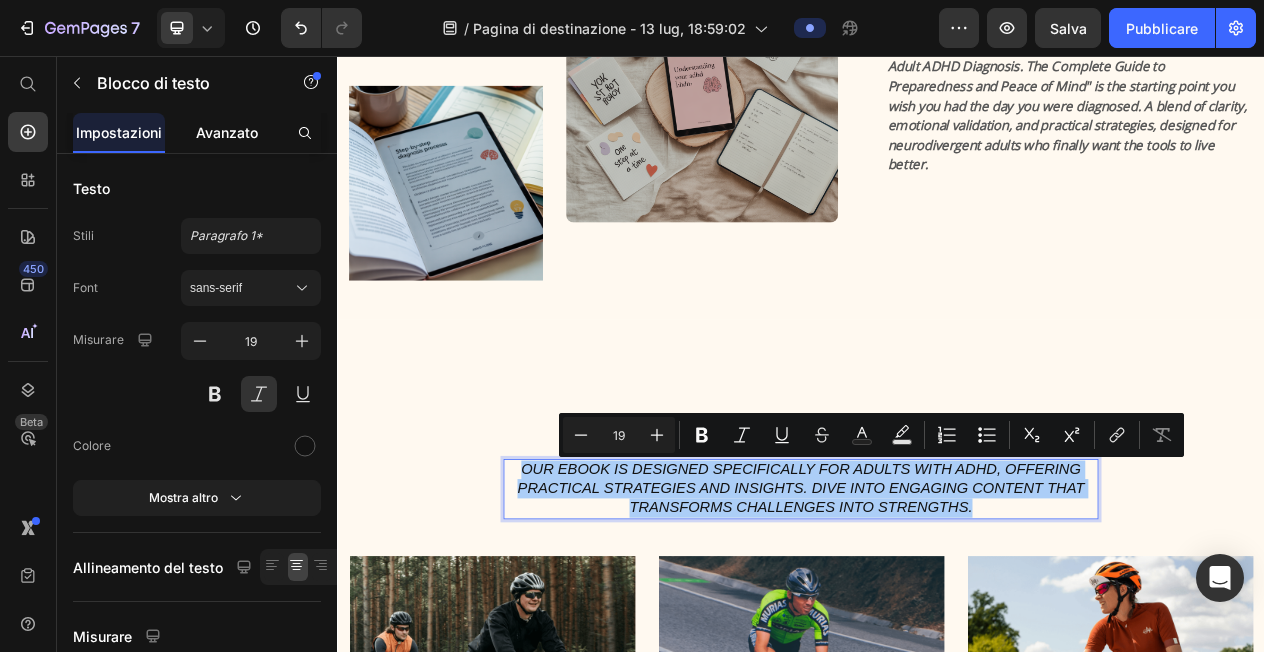 click on "Avanzato" at bounding box center [227, 132] 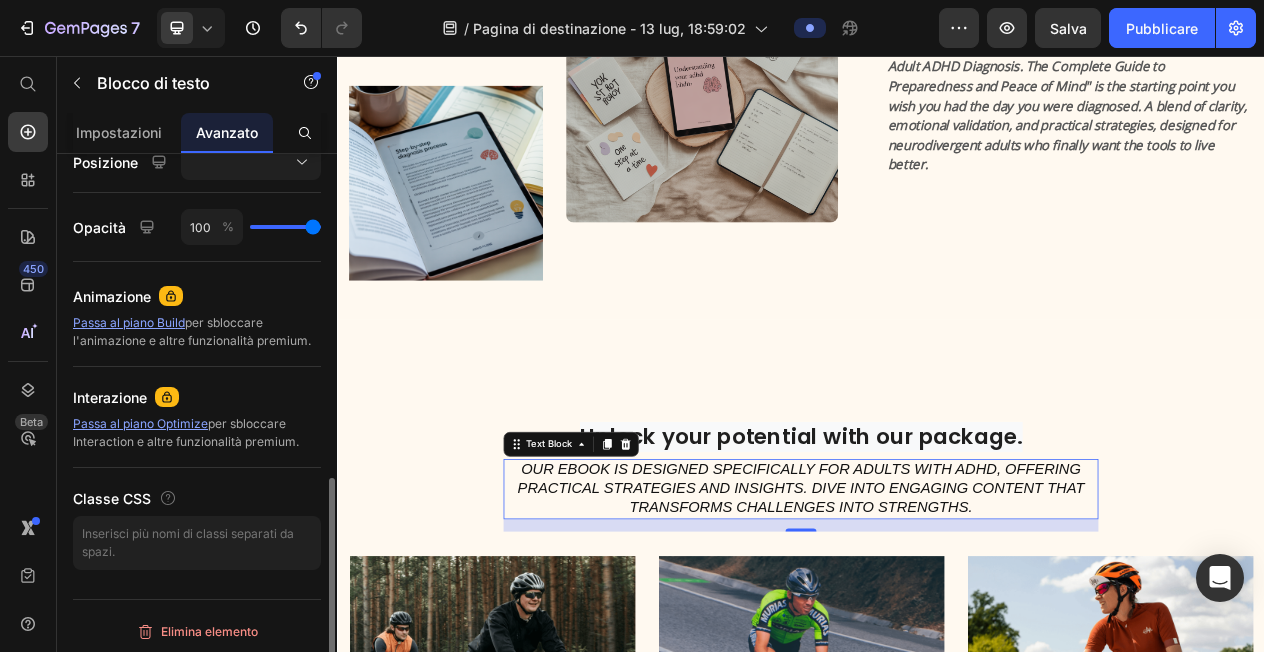 scroll, scrollTop: 750, scrollLeft: 0, axis: vertical 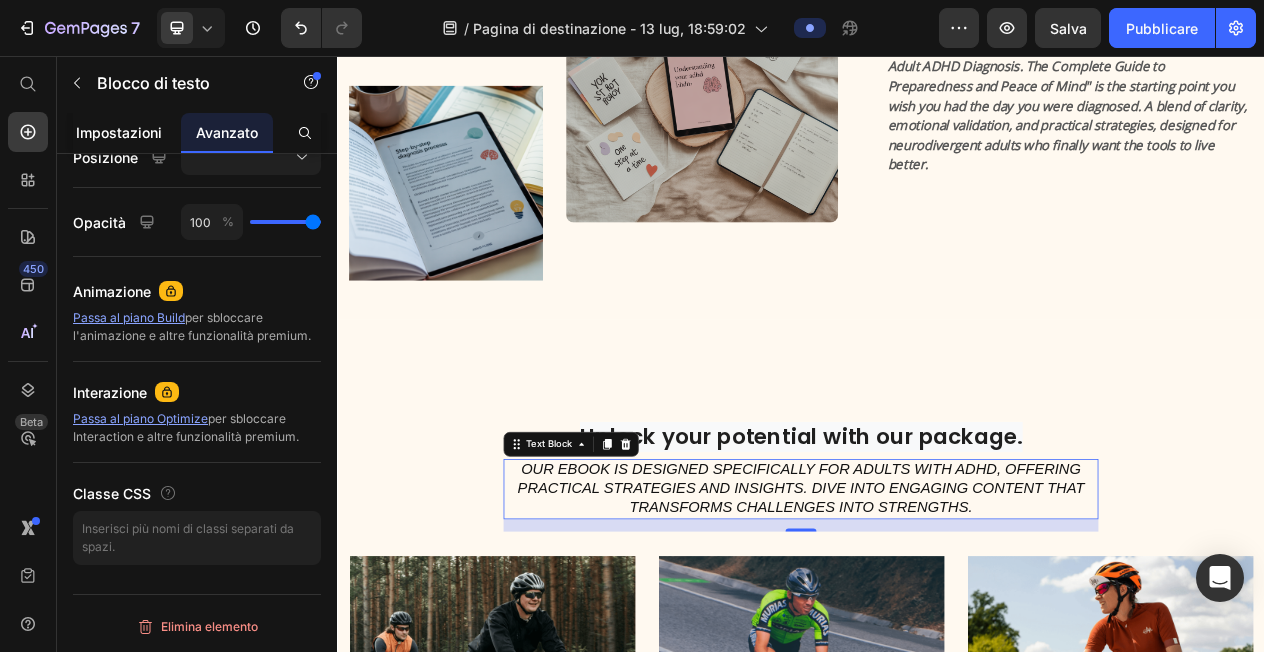 click on "Impostazioni" 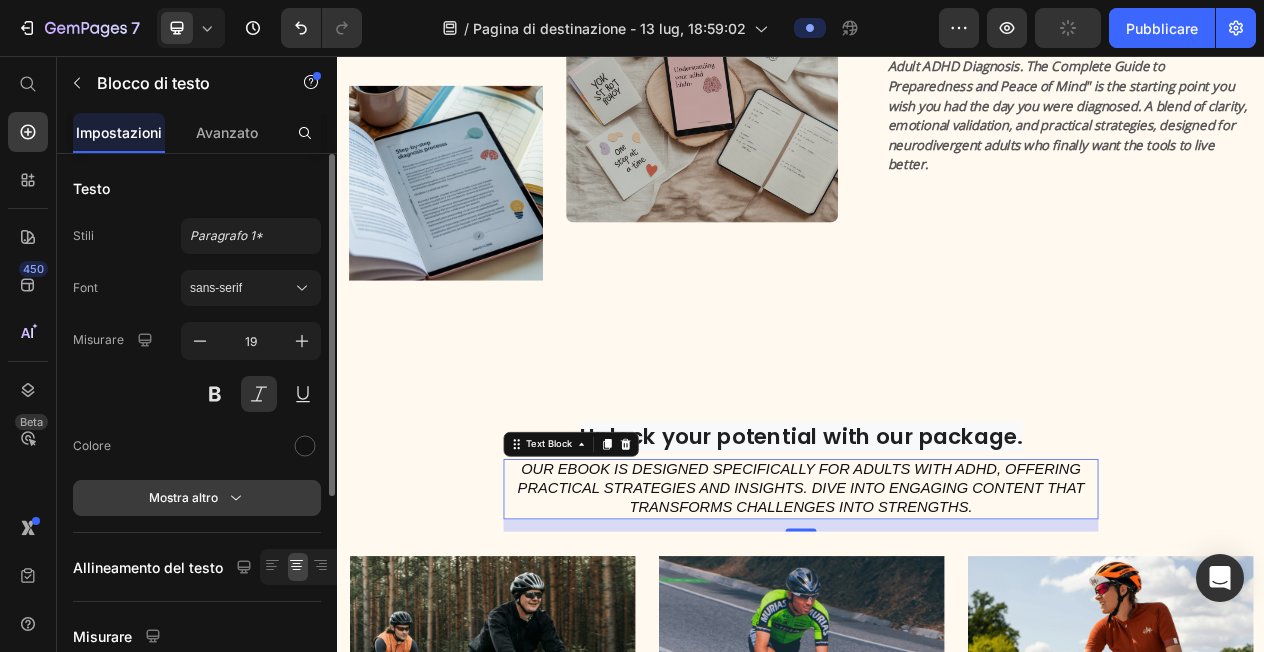 scroll, scrollTop: 23, scrollLeft: 0, axis: vertical 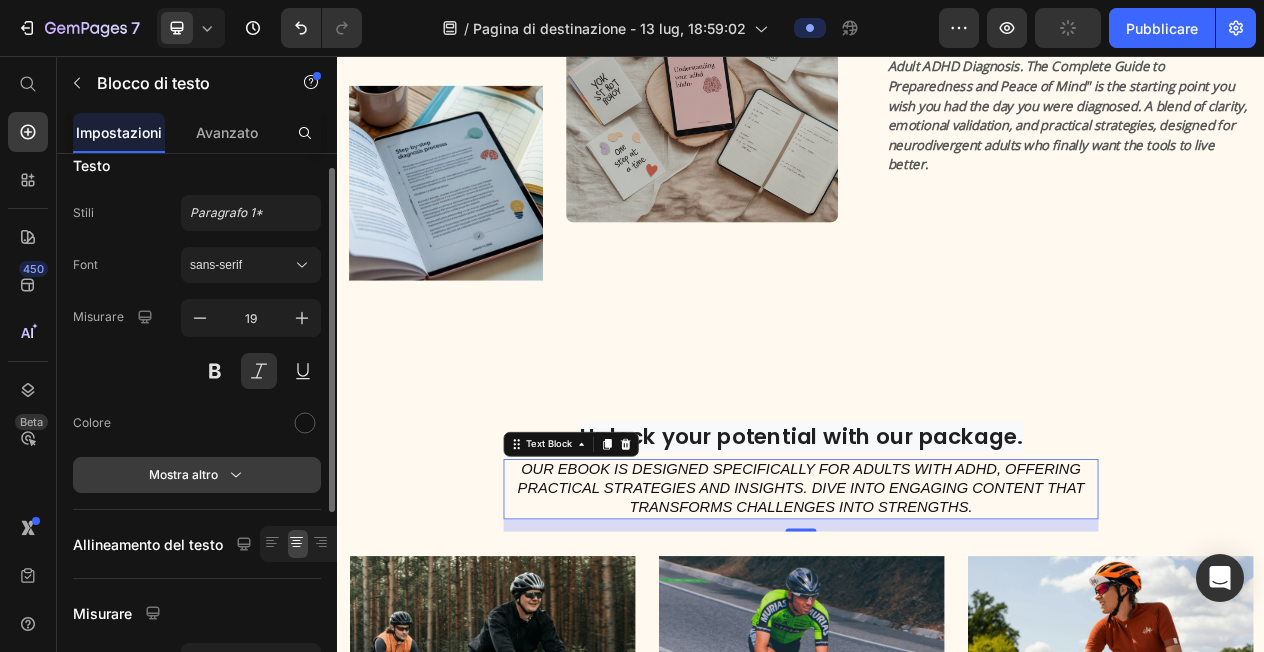 click on "Mostra altro" at bounding box center (183, 474) 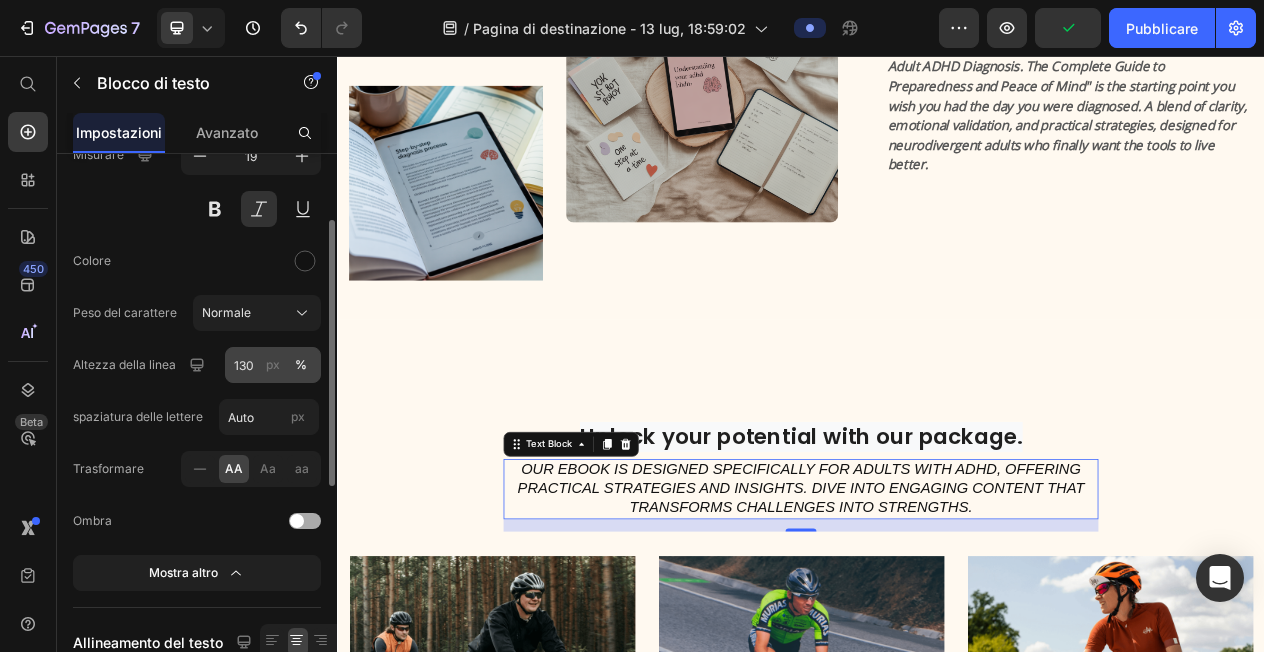 scroll, scrollTop: 207, scrollLeft: 0, axis: vertical 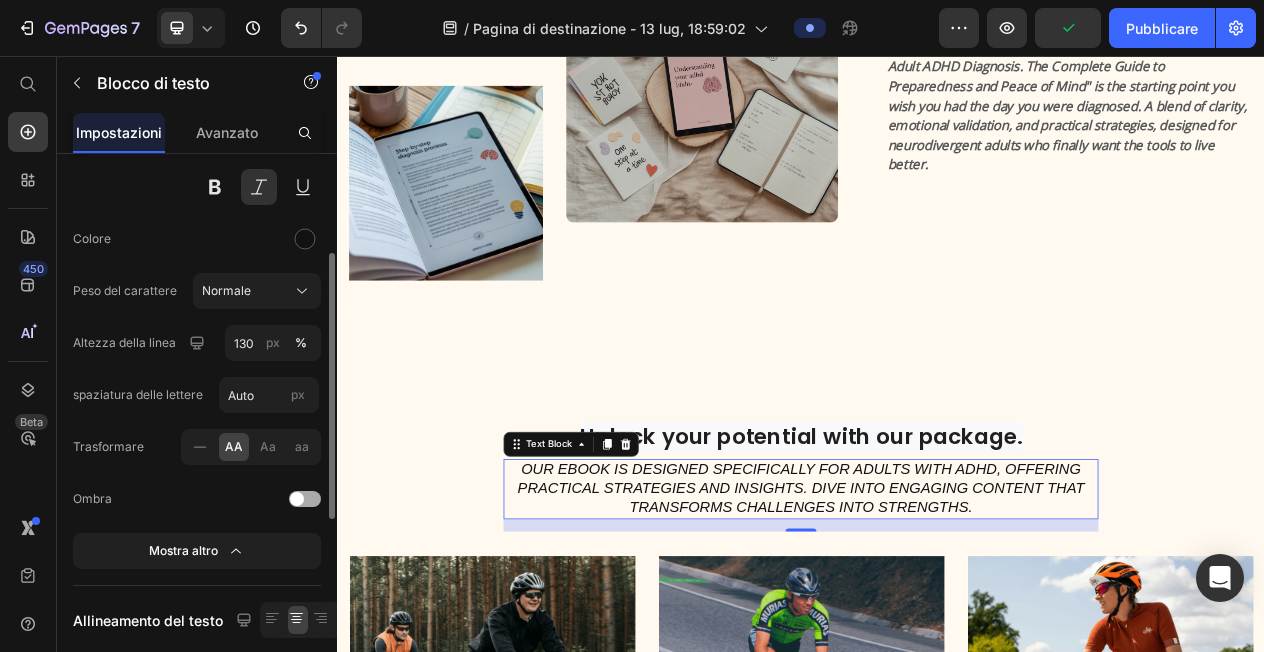 click on "AA" at bounding box center (234, 446) 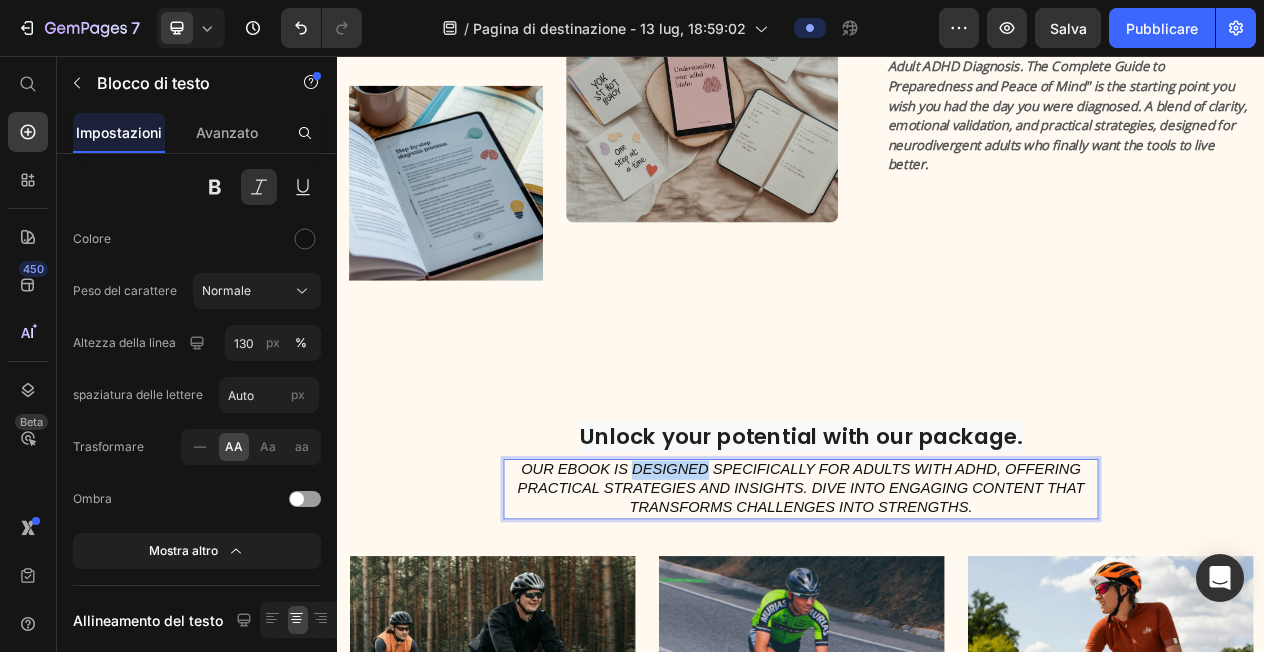 click on "Our eBook is designed specifically for adults with ADHD, offering practical strategies and insights. Dive into engaging content that transforms challenges into strengths." at bounding box center [937, 617] 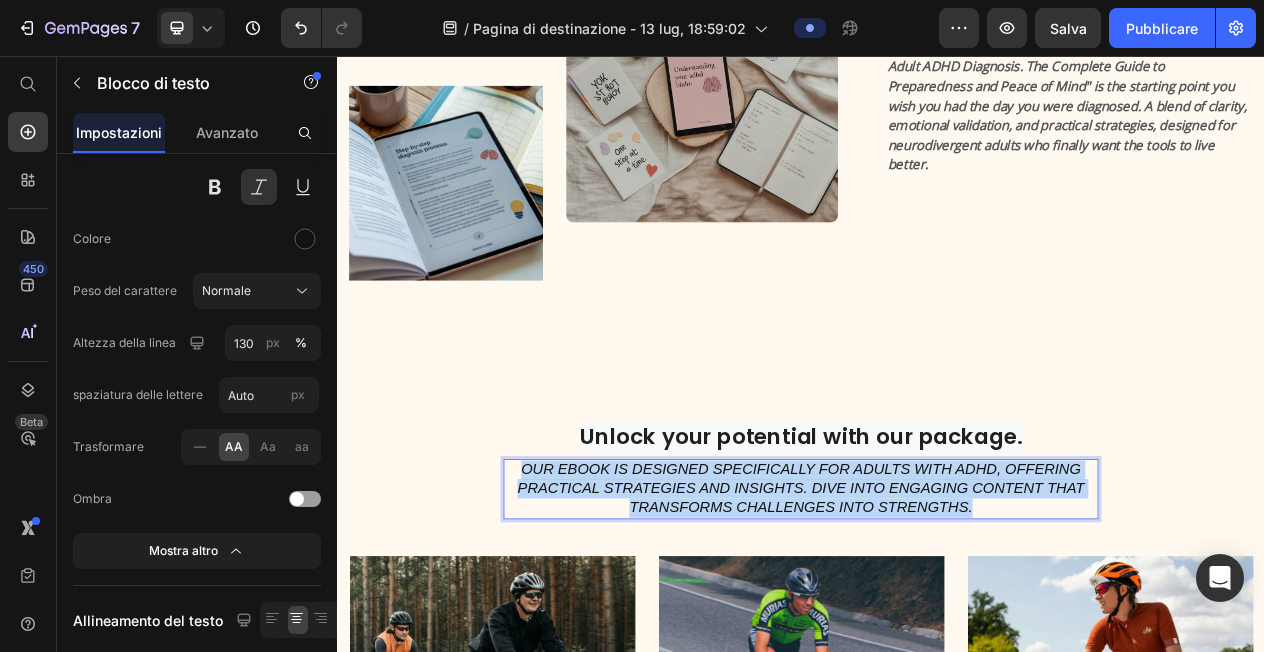 click on "Our eBook is designed specifically for adults with ADHD, offering practical strategies and insights. Dive into engaging content that transforms challenges into strengths." at bounding box center [937, 617] 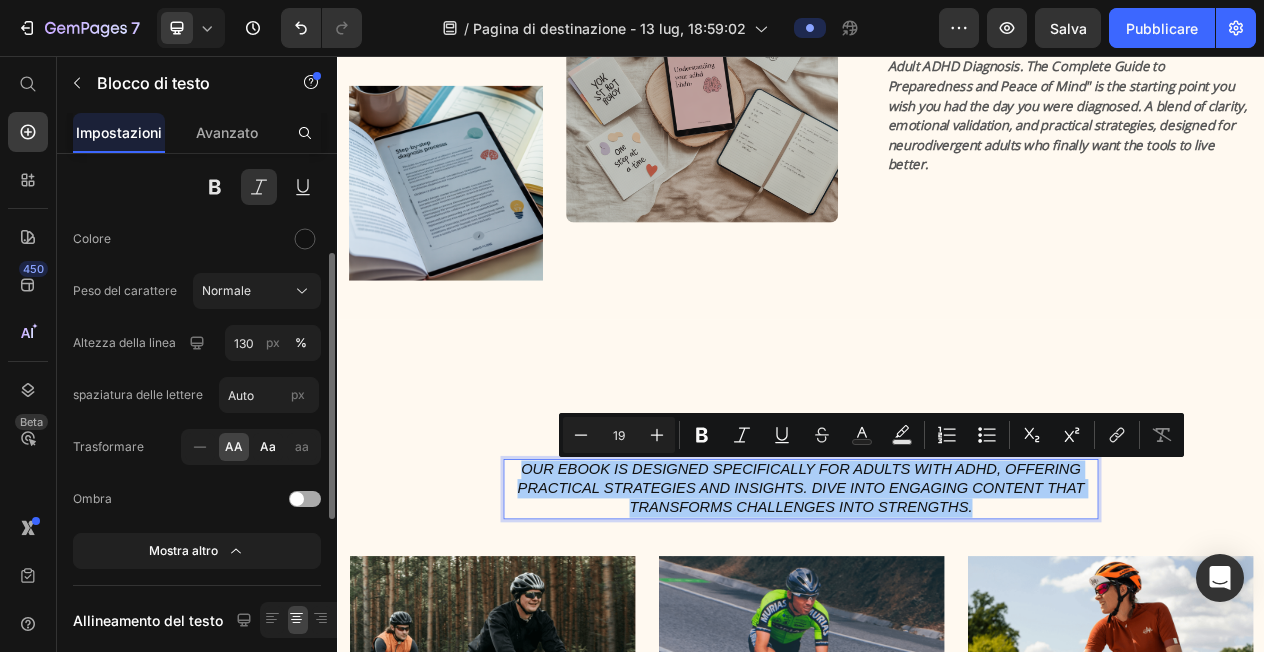 click on "Aa" 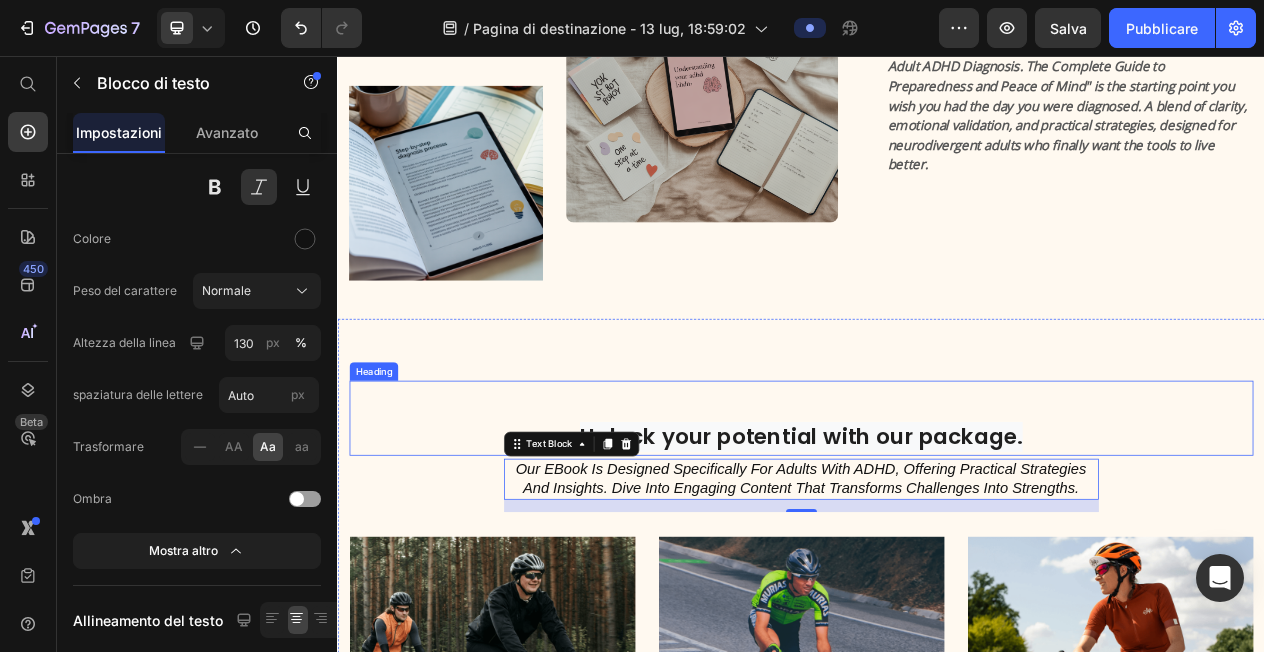 click on "⁠⁠⁠⁠⁠⁠⁠ Unlock your potential with our package." at bounding box center (937, 525) 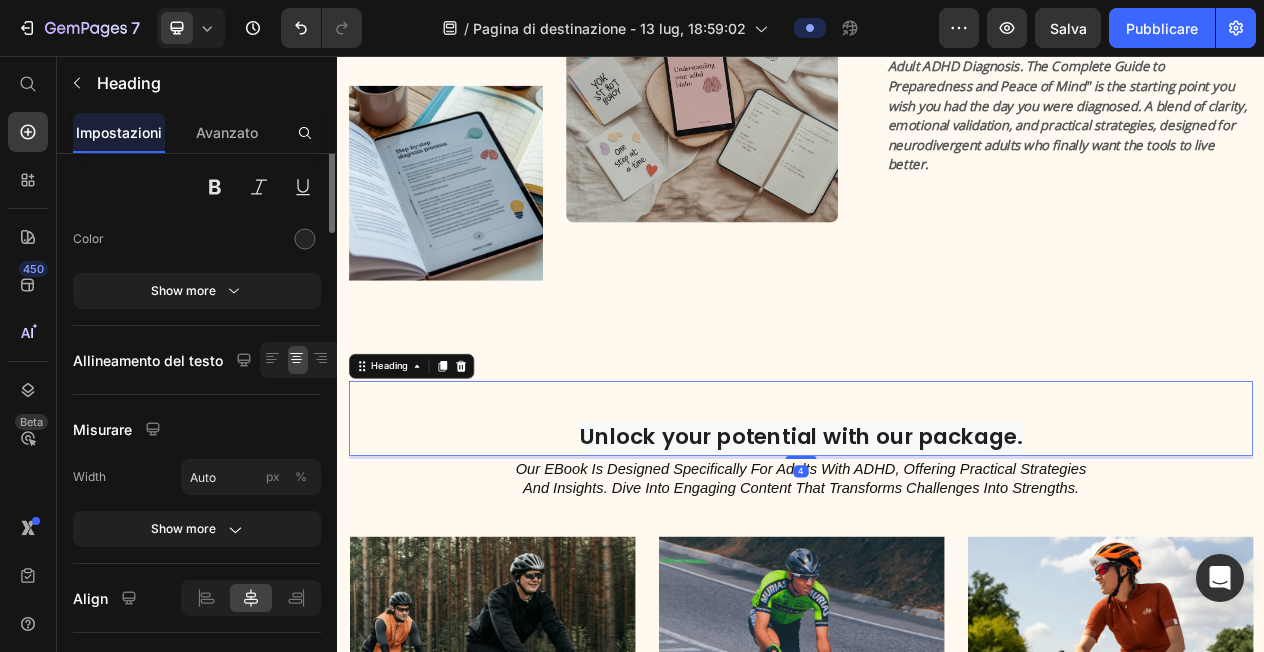 scroll, scrollTop: 0, scrollLeft: 0, axis: both 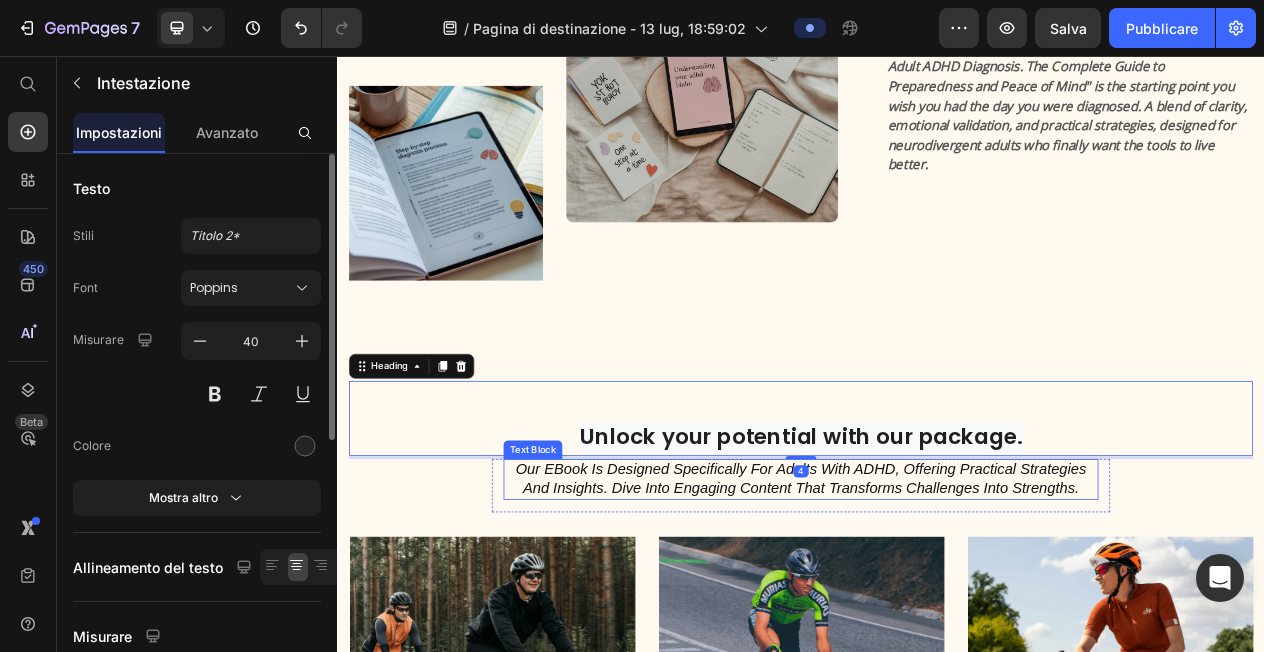 click on "Our eBook is designed specifically for adults with ADHD, offering practical strategies and insights. Dive into engaging content that transforms challenges into strengths." at bounding box center (937, 604) 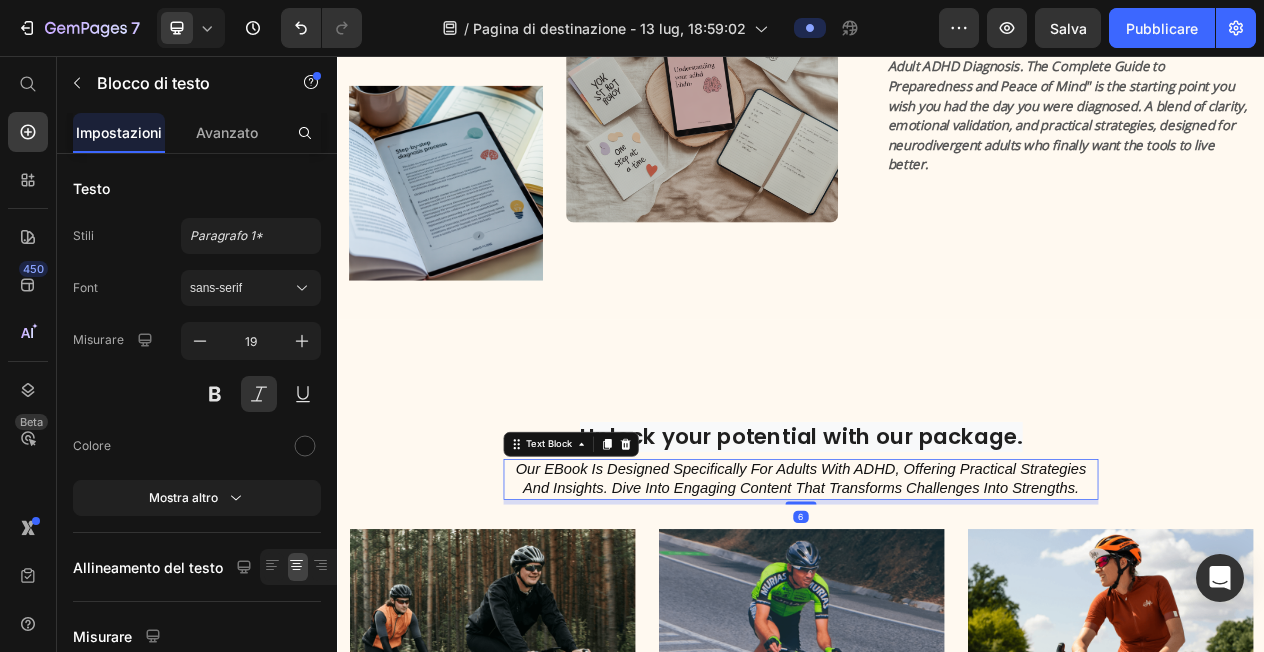 click at bounding box center (937, 635) 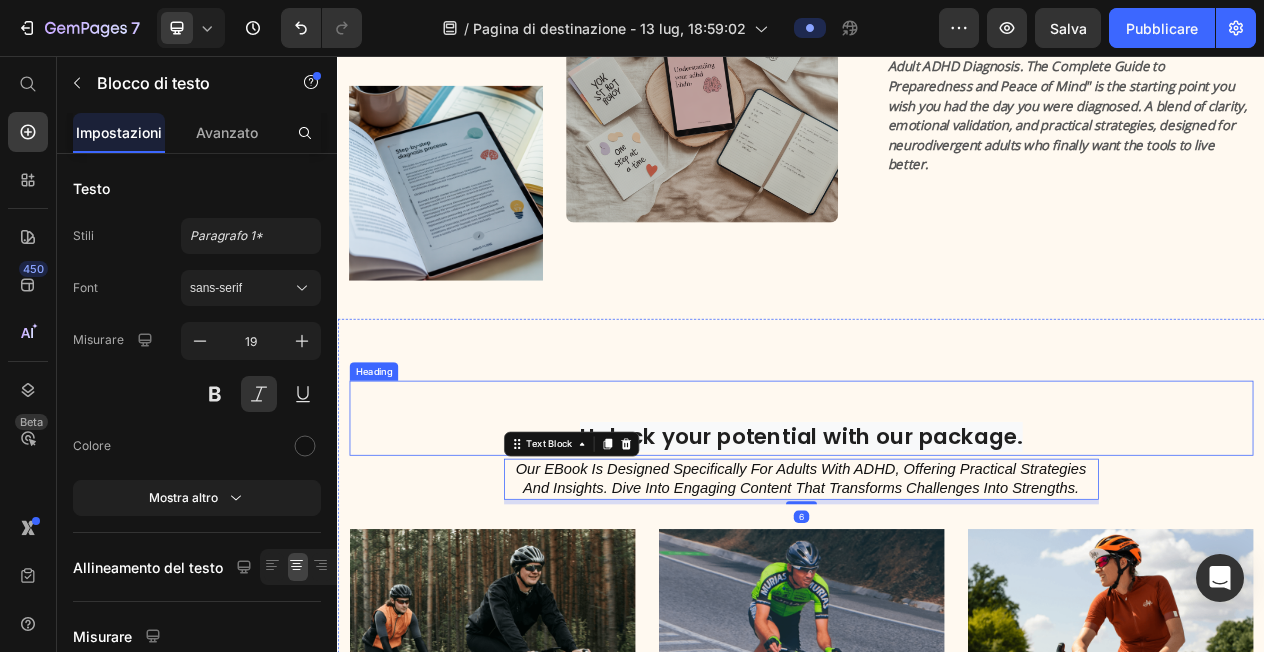 click on "Unlock your potential with our package." at bounding box center (937, 549) 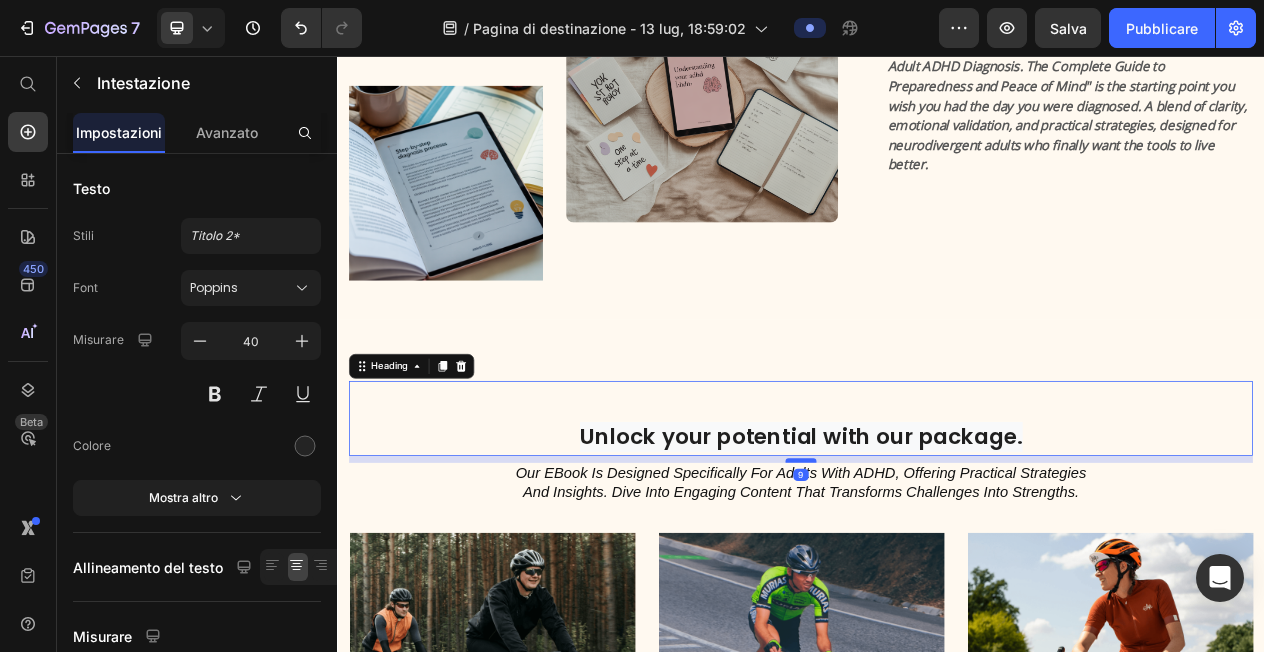 click at bounding box center [937, 580] 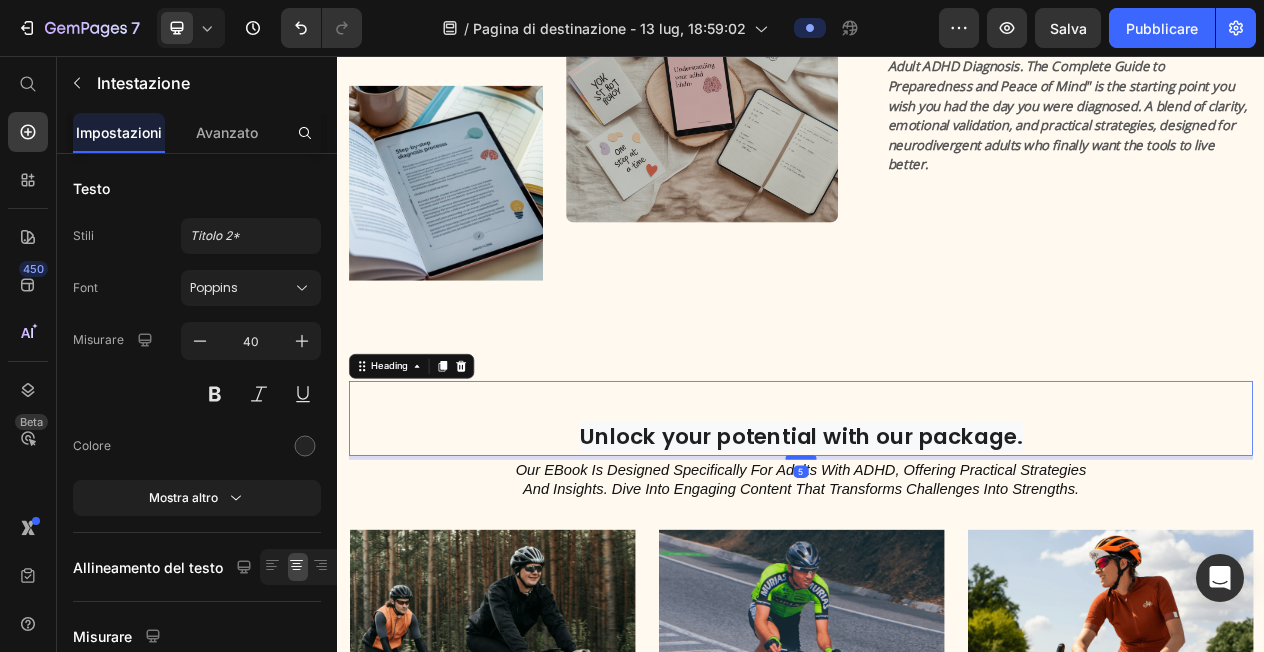 click at bounding box center [937, 576] 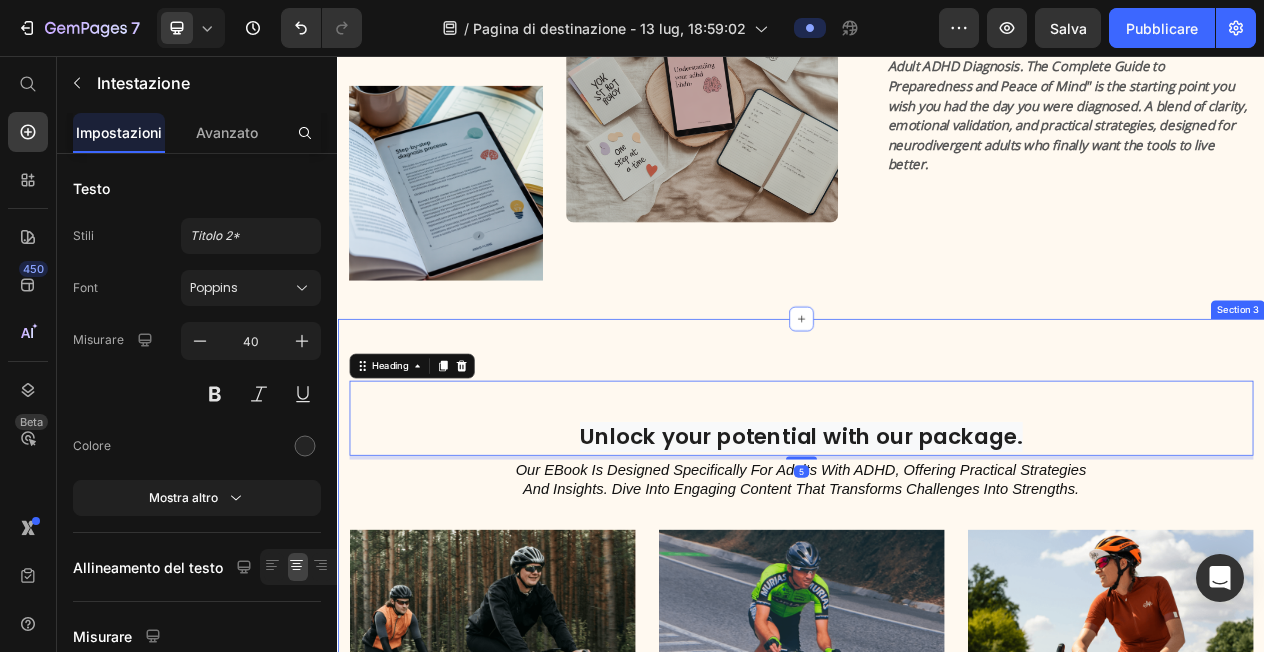 click on "⁠⁠⁠⁠⁠⁠⁠ Unlock your potential with our package. Heading   5 Our eBook is designed specifically for adults with ADHD, offering practical strategies and insights. Dive into engaging content that transforms challenges into strengths. Text Block Row Image LOREM IPSUM DOLOR Text Block On the other hand, we denounce with righteous indignation and dislike men who are so beguiled and demoralized by the charms of pleasure of the moment Text Block Row Image LOREM IPSUM DOLOR Text Block On the other hand, we denounce with righteous indignation and dislike men who are so beguiled and demoralized by the charms of pleasure of the moment Text Block Row Image LOREM IPSUM DOLOR Text Block On the other hand, we denounce with righteous indignation and dislike men who are so beguiled and demoralized by the charms of pleasure of the moment Text Block Row Carousel TRY IT NOW-BUTTON Button Row Section 3" at bounding box center (937, 806) 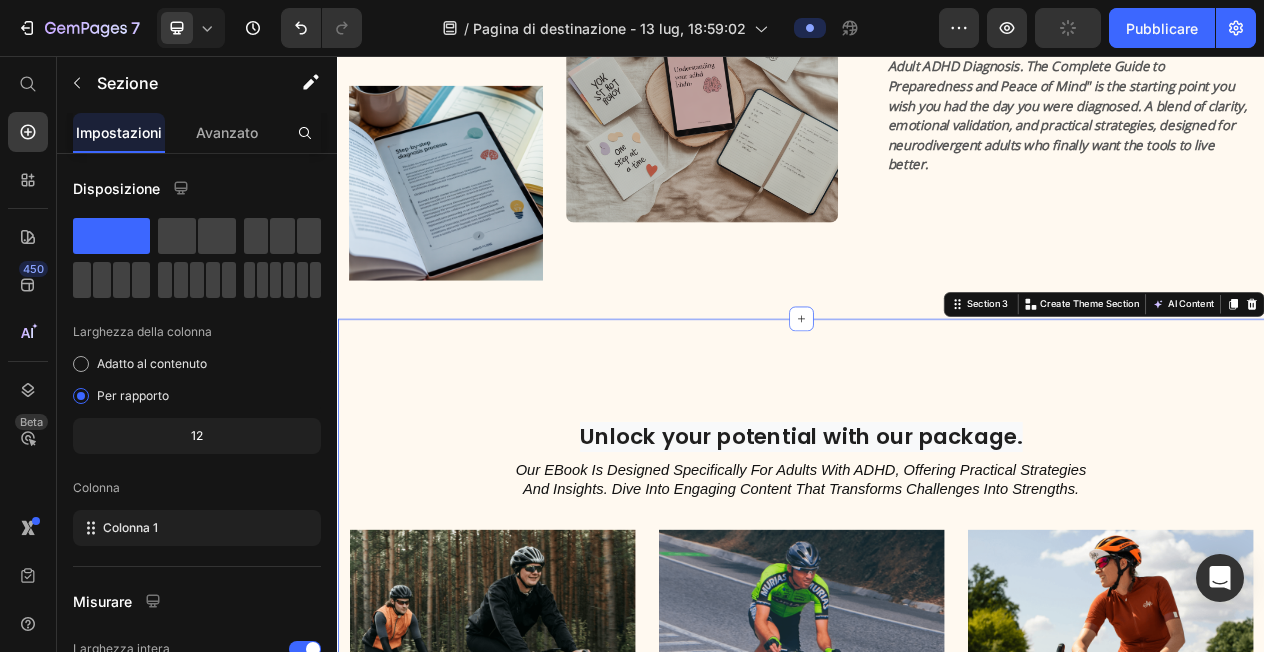 click on "⁠⁠⁠⁠⁠⁠⁠ Unlock your potential with our package. Heading Our eBook is designed specifically for adults with ADHD, offering practical strategies and insights. Dive into engaging content that transforms challenges into strengths. Text Block Row Image LOREM IPSUM DOLOR Text Block On the other hand, we denounce with righteous indignation and dislike men who are so beguiled and demoralized by the charms of pleasure of the moment Text Block Row Image LOREM IPSUM DOLOR Text Block On the other hand, we denounce with righteous indignation and dislike men who are so beguiled and demoralized by the charms of pleasure of the moment Text Block Row Image LOREM IPSUM DOLOR Text Block On the other hand, we denounce with righteous indignation and dislike men who are so beguiled and demoralized by the charms of pleasure of the moment Text Block Row Carousel TRY IT NOW-BUTTON Button Row Section 3   You can create reusable sections Create Theme Section AI Content Write with GemAI Tone and Voice Persuasive Product" at bounding box center (937, 806) 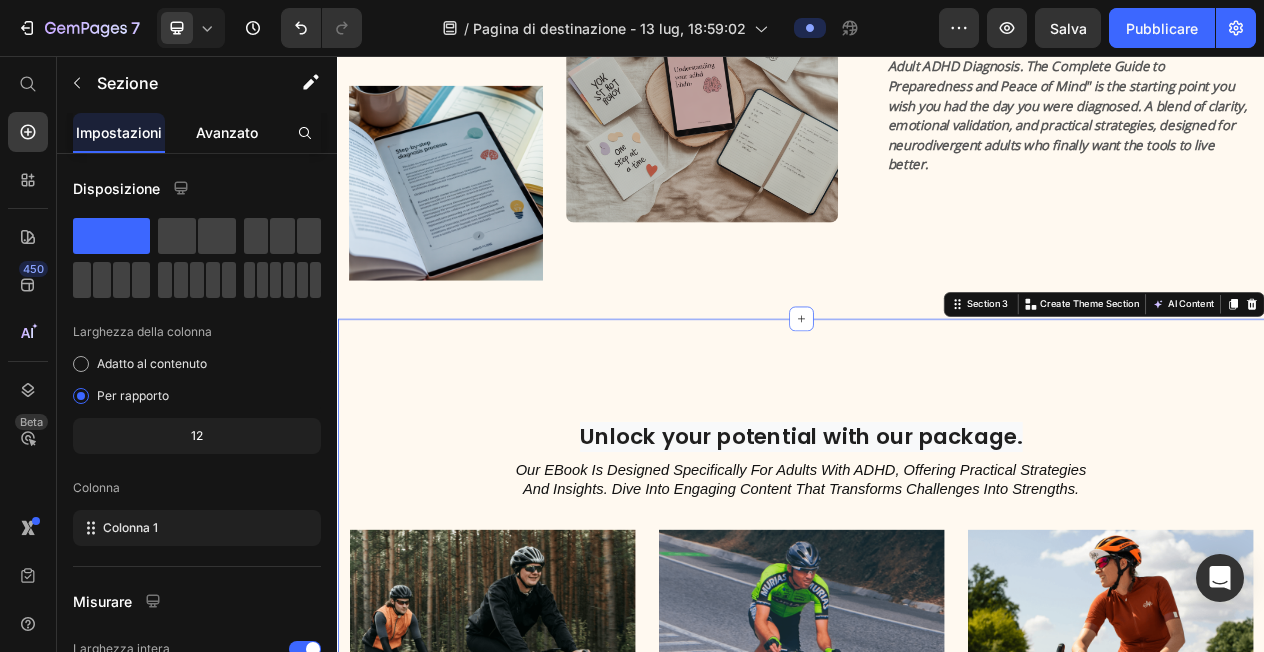 click on "Avanzato" at bounding box center (227, 132) 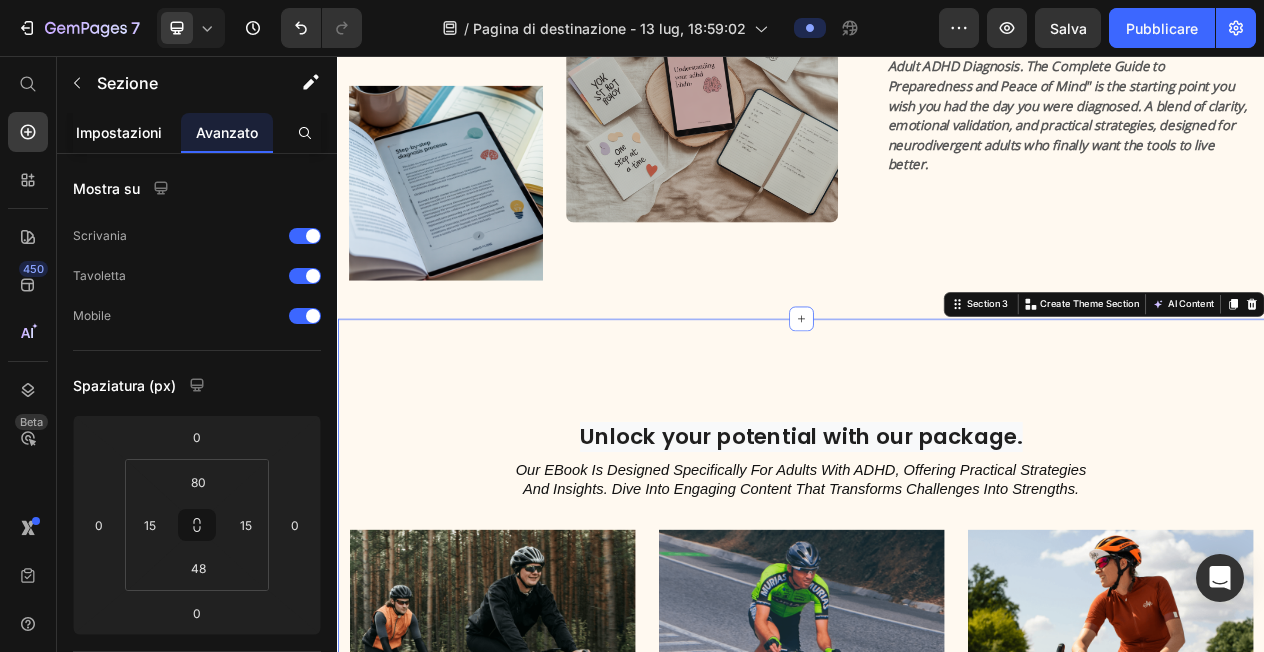 click on "Impostazioni" at bounding box center (119, 132) 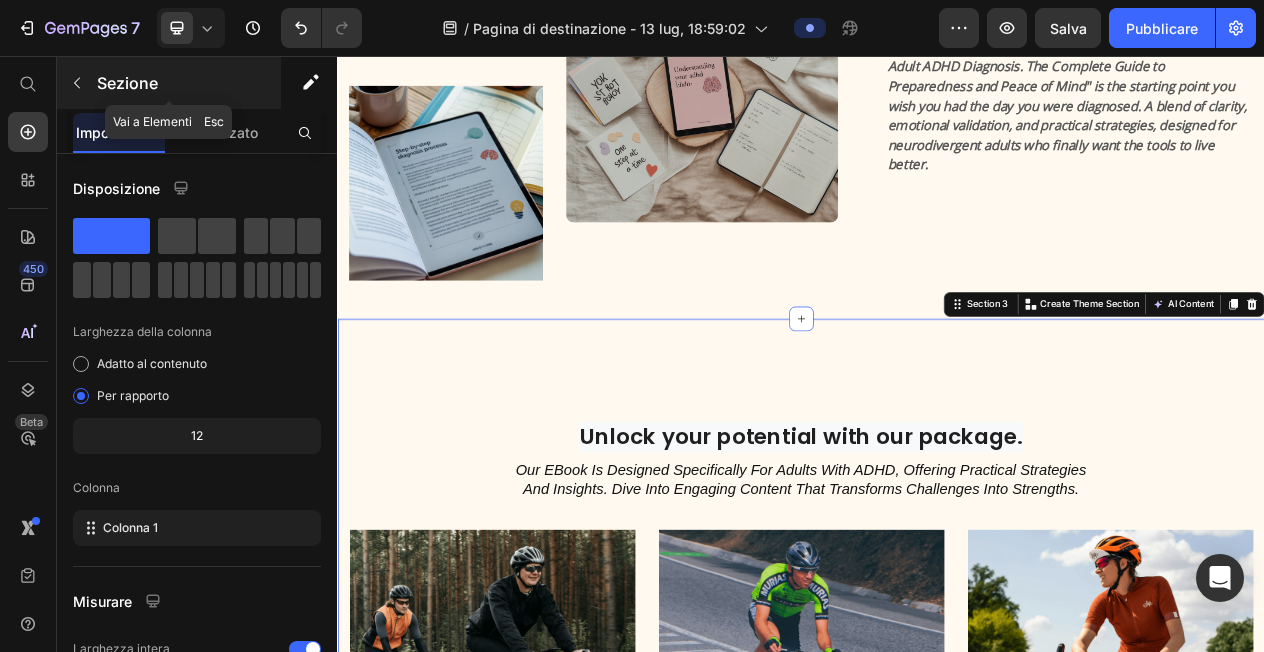 click on "Sezione" at bounding box center (169, 83) 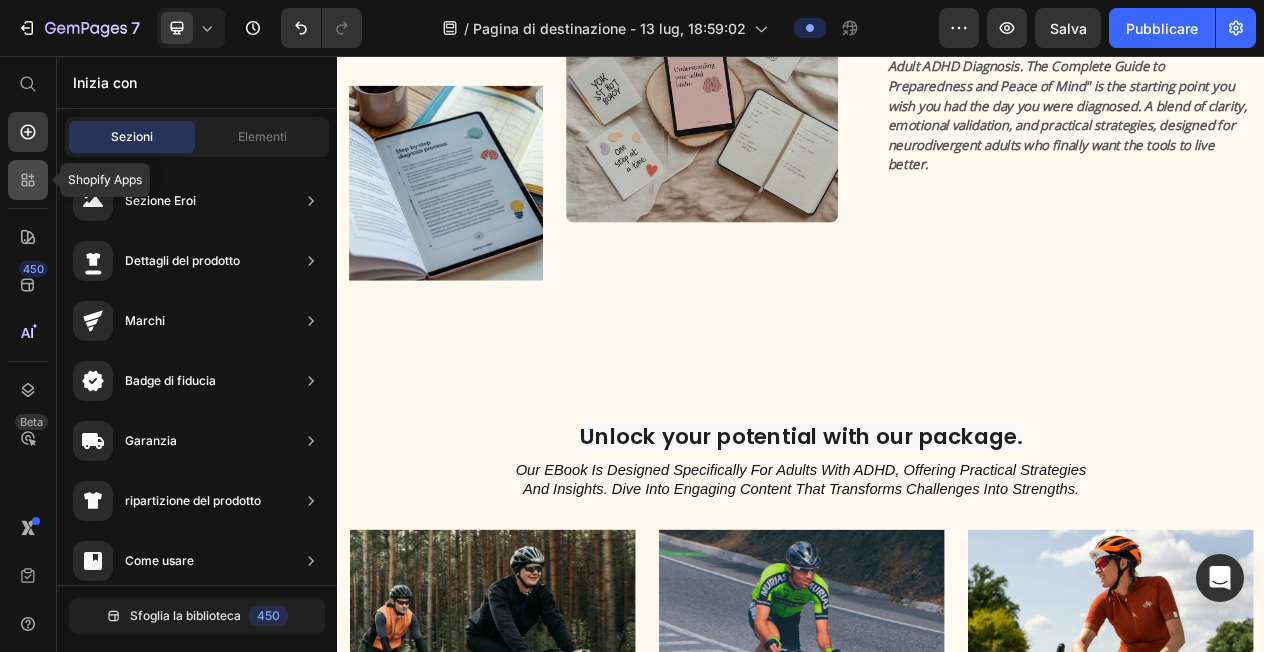click 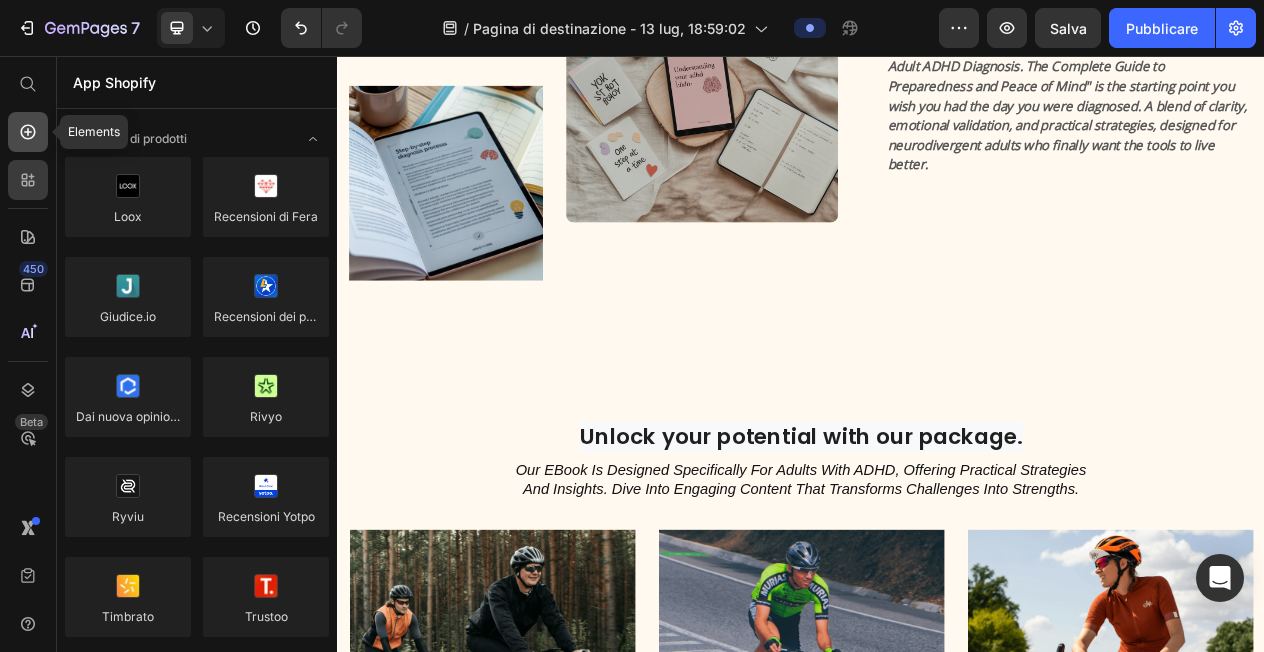 click 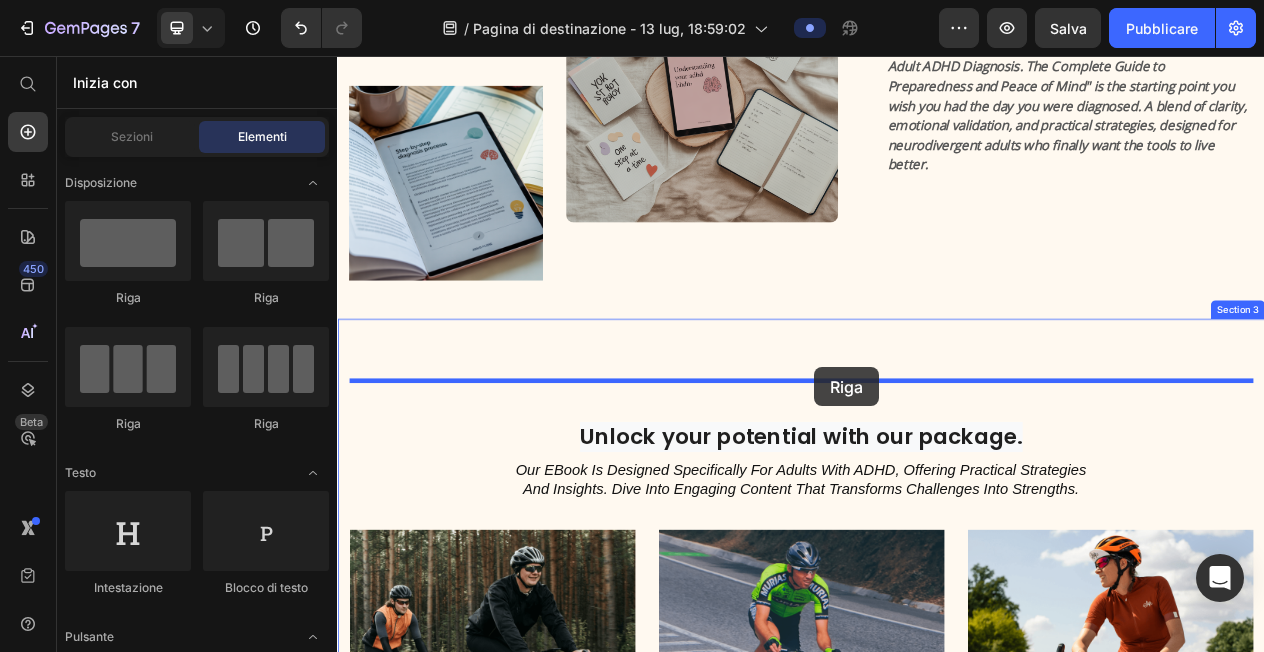 drag, startPoint x: 473, startPoint y: 301, endPoint x: 954, endPoint y: 459, distance: 506.2855 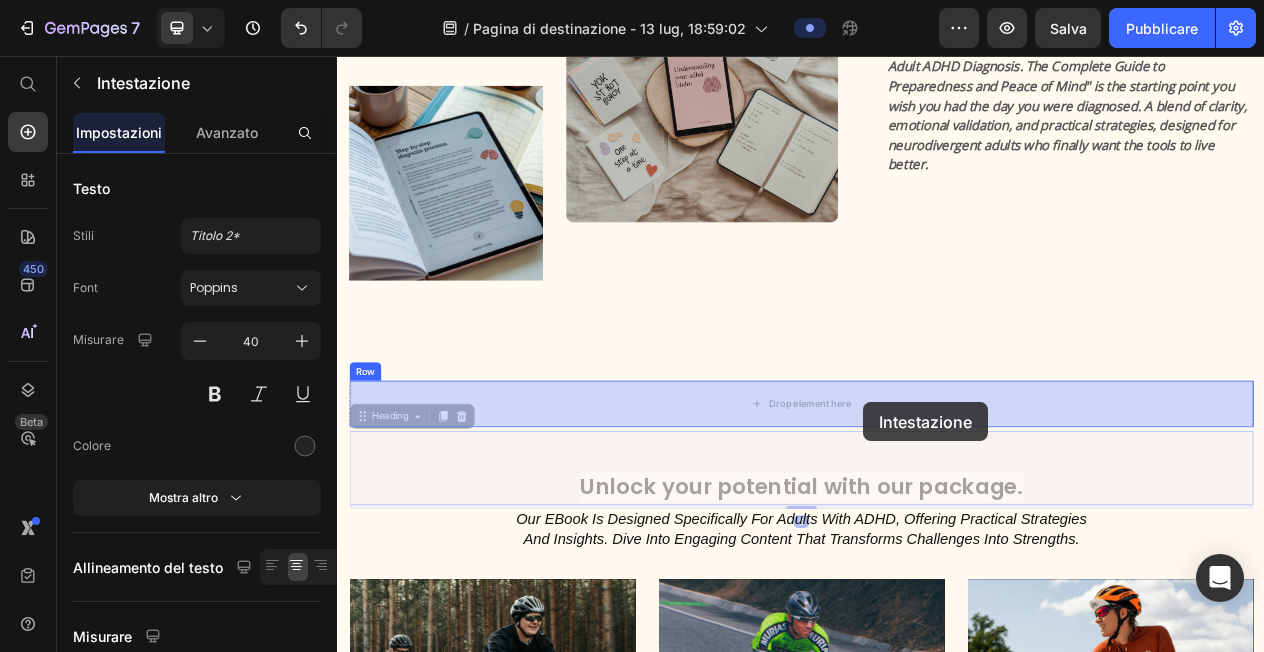 drag, startPoint x: 1016, startPoint y: 608, endPoint x: 1018, endPoint y: 504, distance: 104.019226 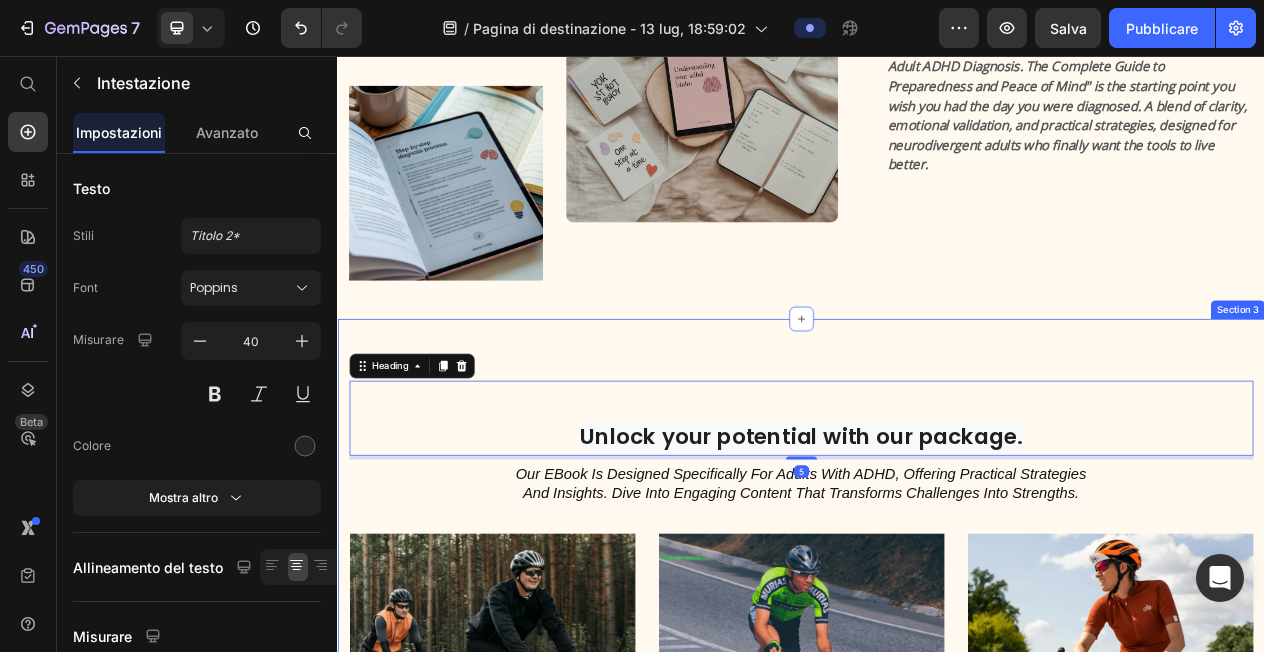 click on "Unlock your potential with our package. Heading   5 Row Our eBook is designed specifically for adults with ADHD, offering practical strategies and insights. Dive into engaging content that transforms challenges into strengths. Text Block Row Image LOREM IPSUM DOLOR Text Block On the other hand, we denounce with righteous indignation and dislike men who are so beguiled and demoralized by the charms of pleasure of the moment Text Block Row Image LOREM IPSUM DOLOR Text Block On the other hand, we denounce with righteous indignation and dislike men who are so beguiled and demoralized by the charms of pleasure of the moment Text Block Row Image LOREM IPSUM DOLOR Text Block On the other hand, we denounce with righteous indignation and dislike men who are so beguiled and demoralized by the charms of pleasure of the moment Text Block Row Carousel TRY IT NOW-BUTTON Button Row Section 3" at bounding box center (937, 808) 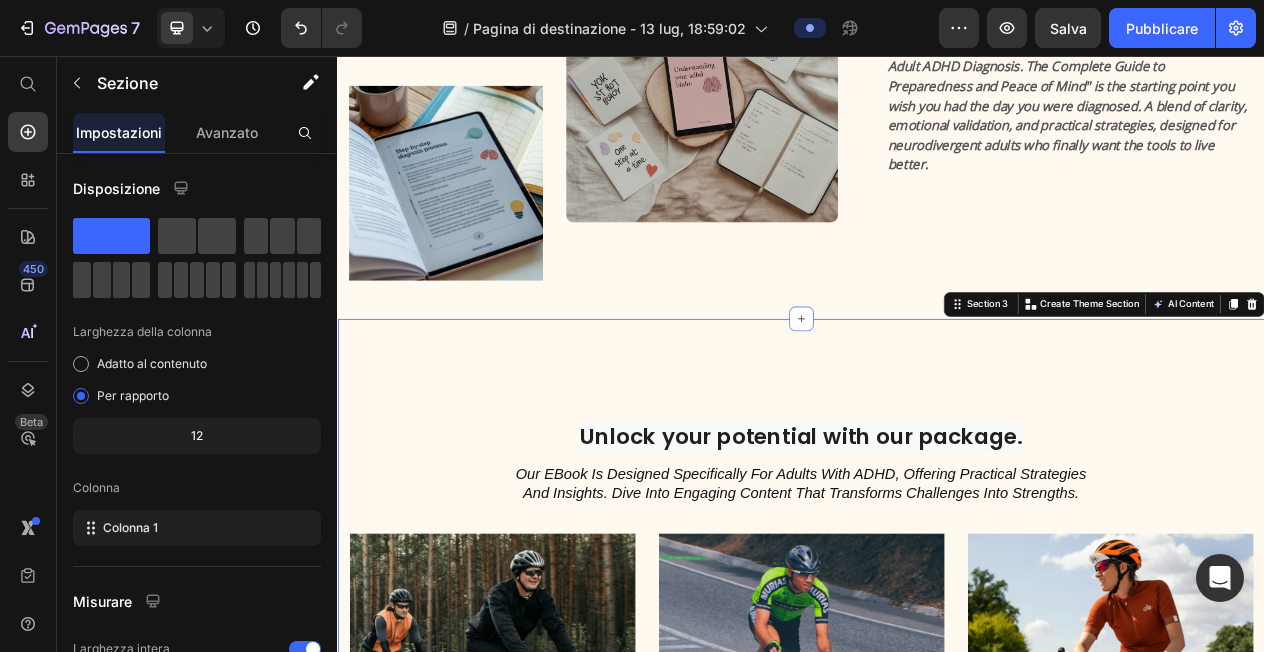 click on "Unlock your potential with our package. Heading Row Our eBook is designed specifically for adults with ADHD, offering practical strategies and insights. Dive into engaging content that transforms challenges into strengths. Text Block Row Image LOREM IPSUM DOLOR Text Block On the other hand, we denounce with righteous indignation and dislike men who are so beguiled and demoralized by the charms of pleasure of the moment Text Block Row Image LOREM IPSUM DOLOR Text Block On the other hand, we denounce with righteous indignation and dislike men who are so beguiled and demoralized by the charms of pleasure of the moment Text Block Row Image LOREM IPSUM DOLOR Text Block On the other hand, we denounce with righteous indignation and dislike men who are so beguiled and demoralized by the charms of pleasure of the moment Text Block Row Carousel TRY IT NOW-BUTTON Button Row Section 3   You can create reusable sections Create Theme Section AI Content Write with GemAI What would you like to describe here? Tone and Voice" at bounding box center [937, 808] 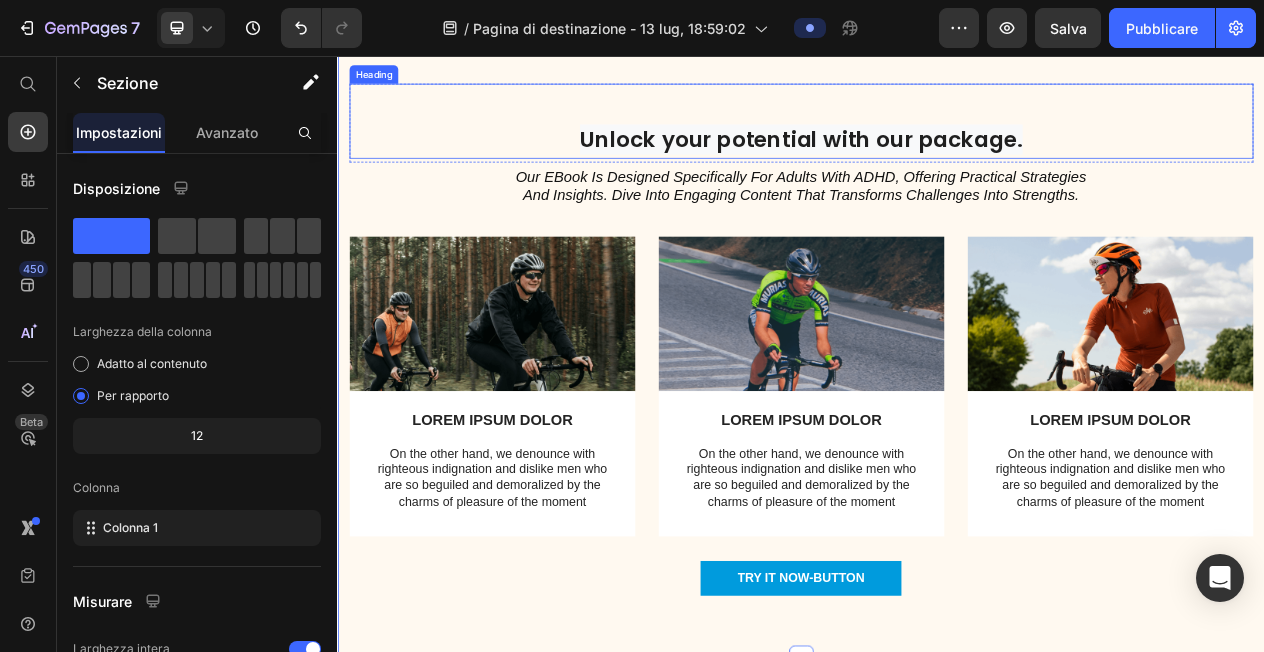scroll, scrollTop: 1374, scrollLeft: 0, axis: vertical 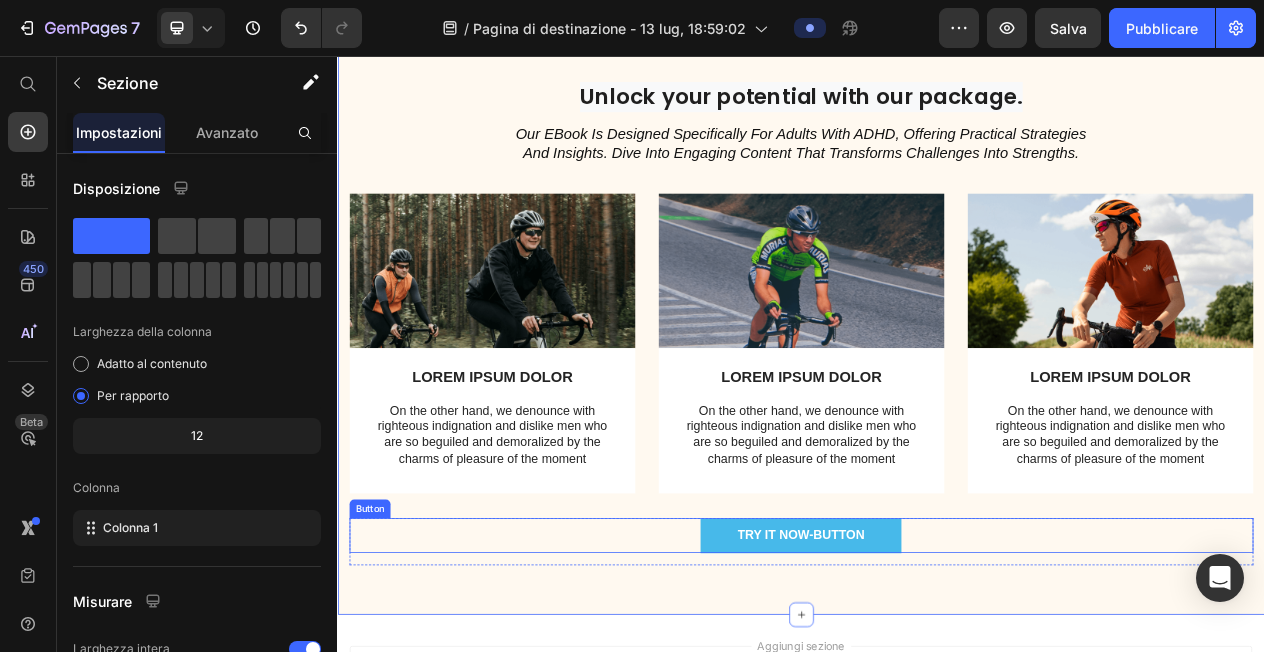 click on "TRY IT NOW-BUTTON" at bounding box center [937, 677] 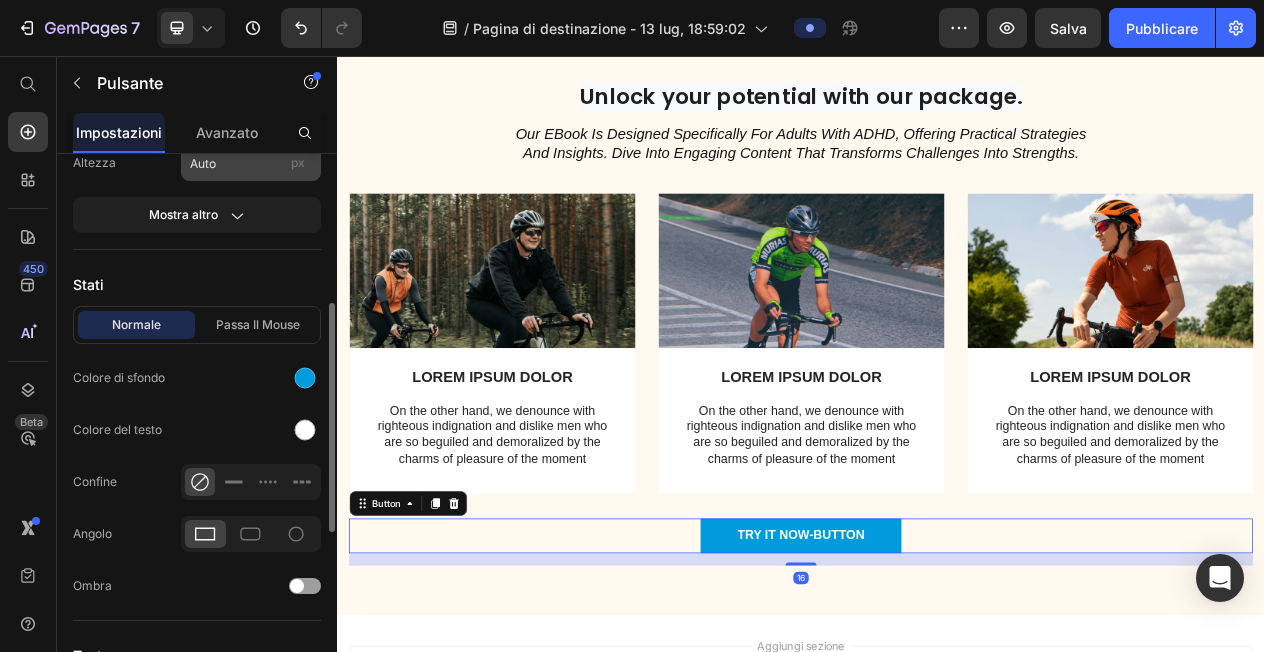 scroll, scrollTop: 368, scrollLeft: 0, axis: vertical 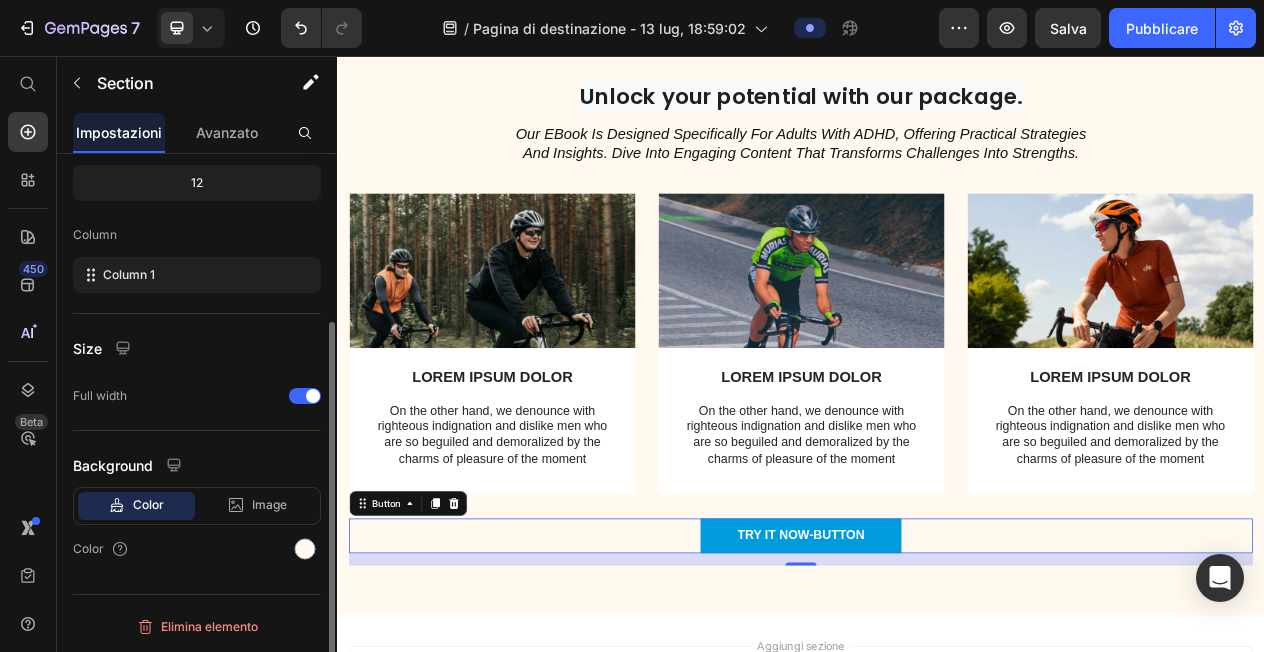 click on "Unlock your potential with our package. Heading Row Our eBook is designed specifically for adults with ADHD, offering practical strategies and insights. Dive into engaging content that transforms challenges into strengths. Text Block Row Image LOREM IPSUM DOLOR Text Block On the other hand, we denounce with righteous indignation and dislike men who are so beguiled and demoralized by the charms of pleasure of the moment Text Block Row Image LOREM IPSUM DOLOR Text Block On the other hand, we denounce with righteous indignation and dislike men who are so beguiled and demoralized by the charms of pleasure of the moment Text Block Row Image LOREM IPSUM DOLOR Text Block On the other hand, we denounce with righteous indignation and dislike men who are so beguiled and demoralized by the charms of pleasure of the moment Text Block Row Carousel TRY IT NOW-BUTTON Button   16 Row Section 3" at bounding box center [937, 368] 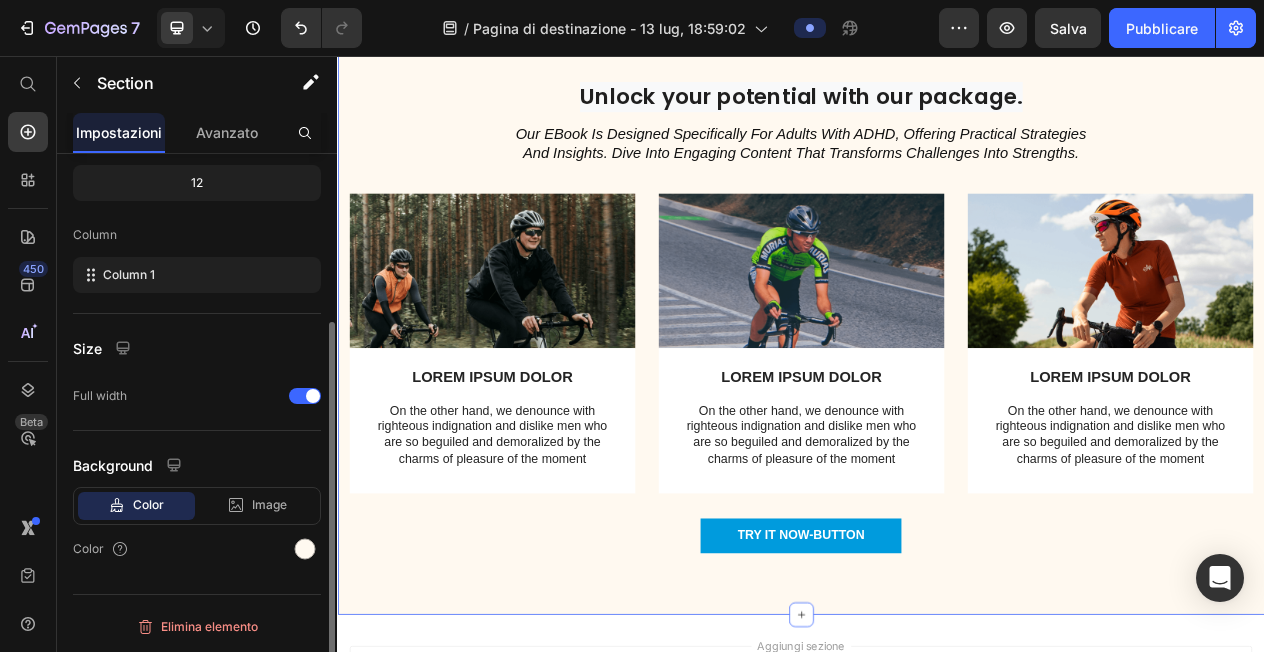 scroll, scrollTop: 0, scrollLeft: 0, axis: both 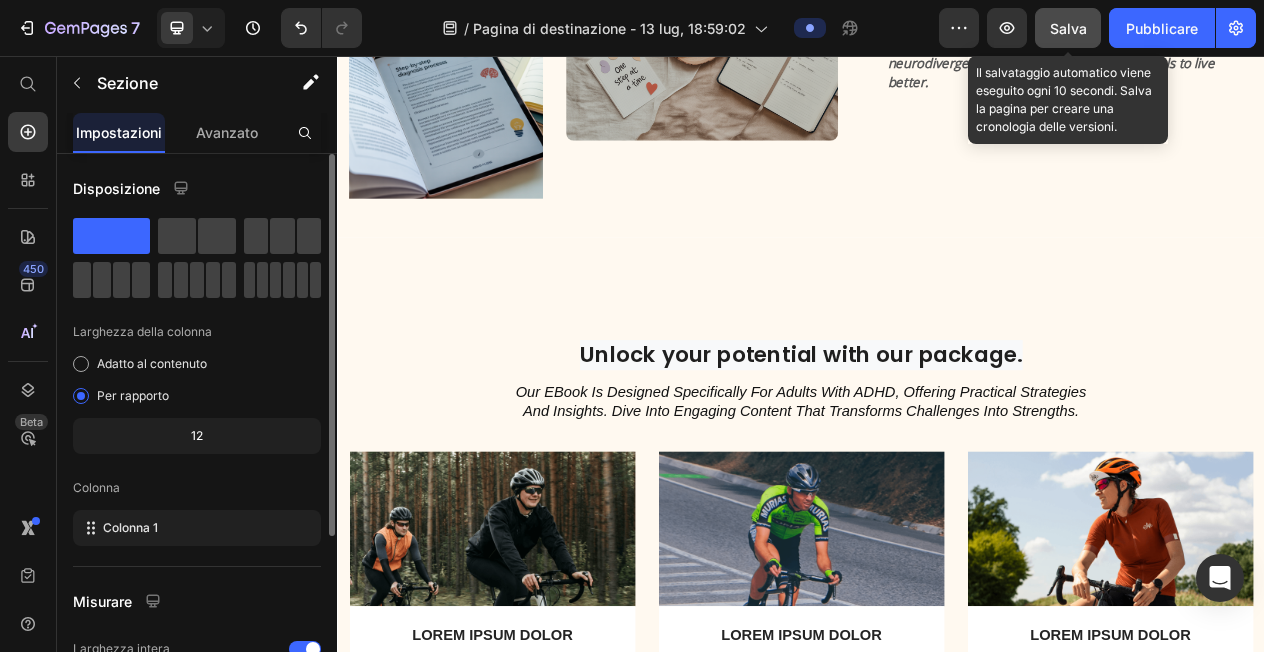 click on "Salva" 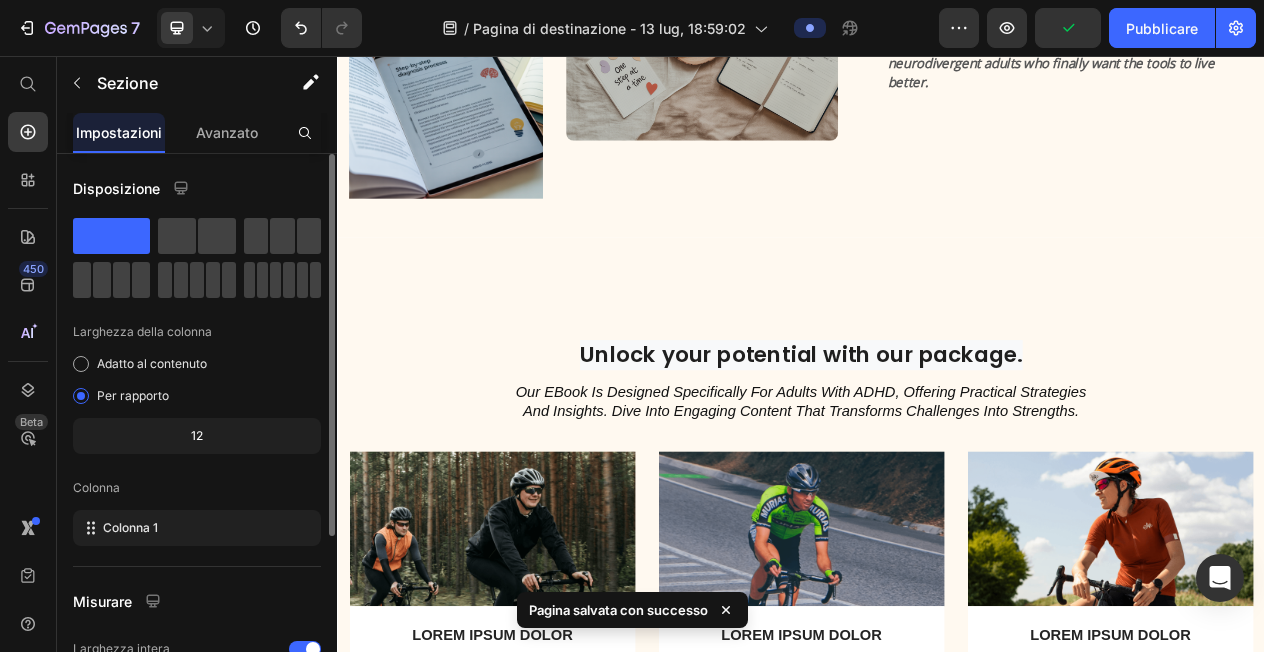 click on "Anteprima Pubblicare" at bounding box center [1097, 28] 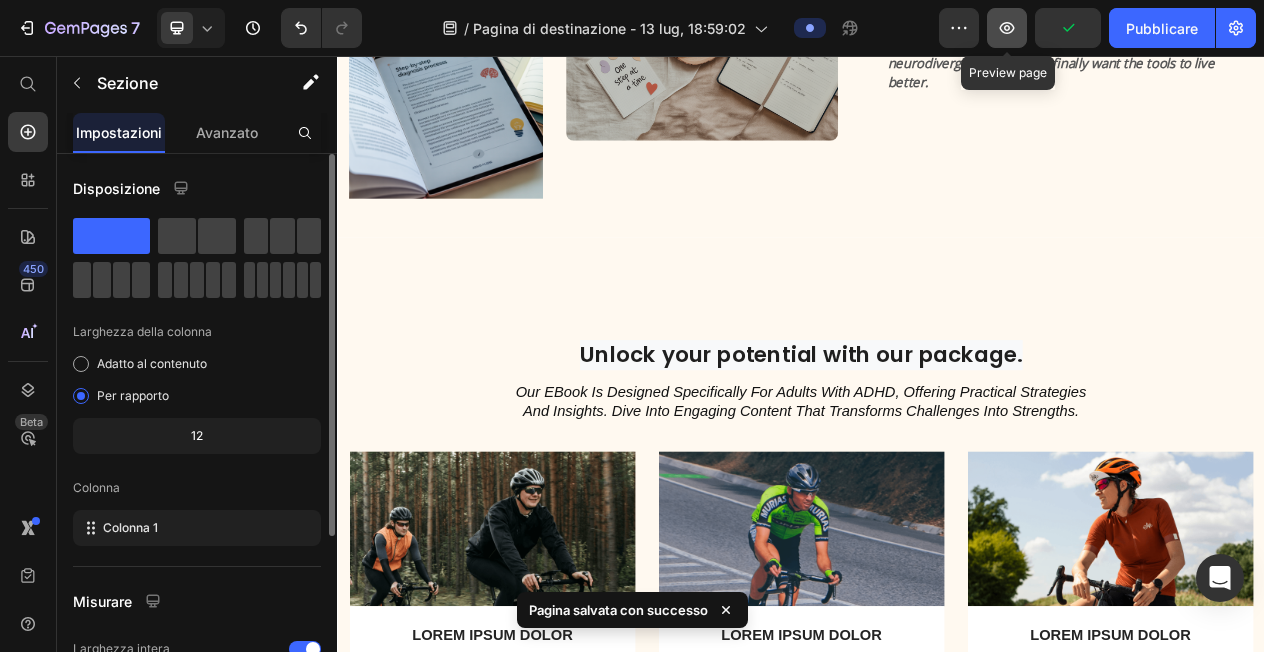 click 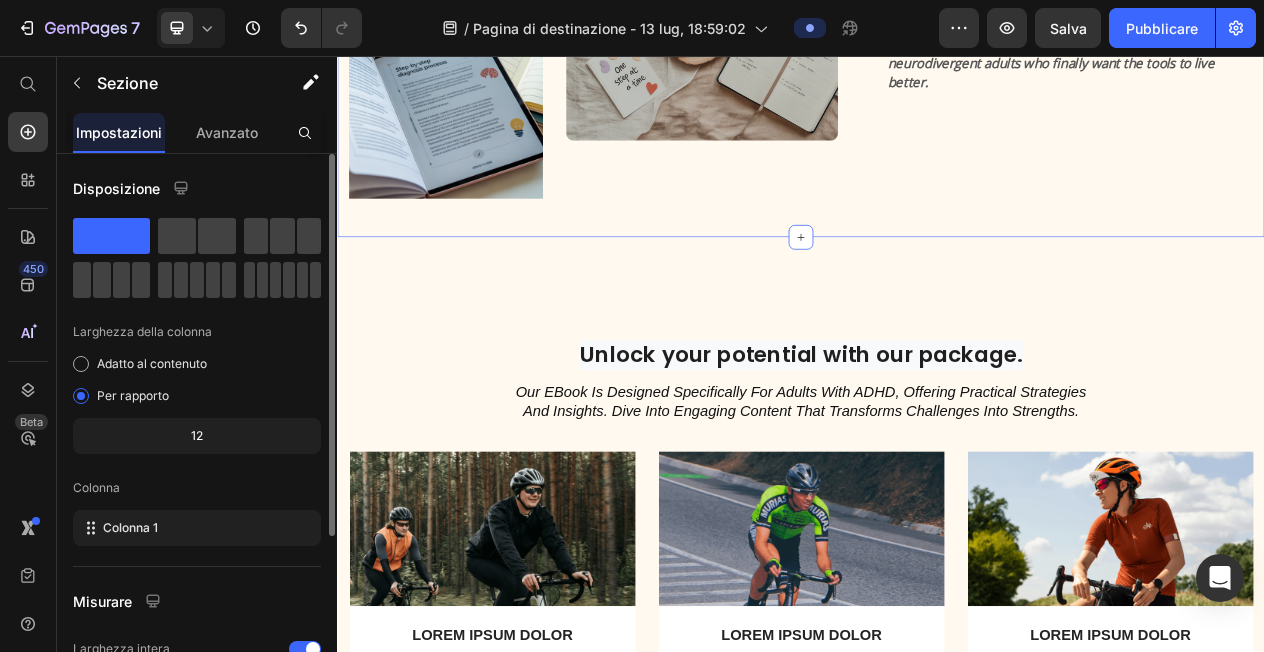 click on "Image Image Row A written guide for those who want to understand. Don't get lost. Heading Adult ADHD Diagnosis. The Complete Guide to Preparedness and Peace of Mind" is the starting point you wish you had the day you were diagnosed. A blend of clarity, emotional validation, and practical strategies, designed for neurodivergent adults who finally want the tools to live better. Text Block Row Section 2   You can create reusable sections Create Theme Section AI Content Write with GemAI What would you like to describe here? Tone and Voice Persuasive Product Show more Generate" at bounding box center [937, 19] 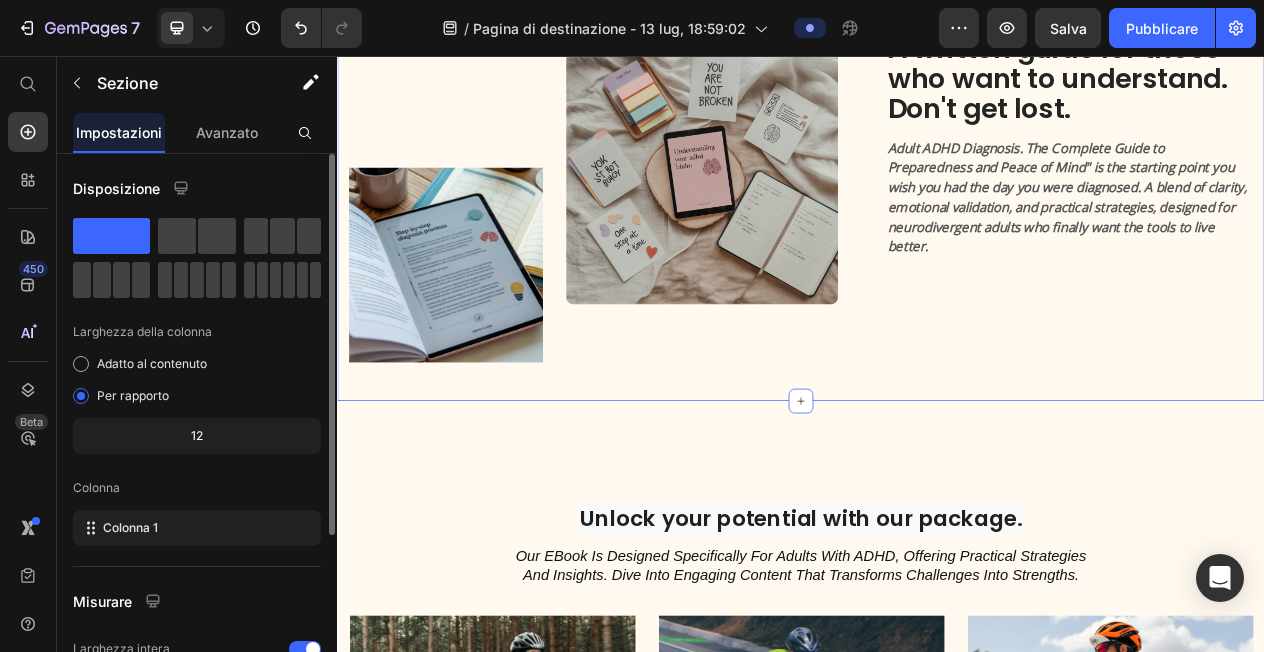 scroll, scrollTop: 826, scrollLeft: 0, axis: vertical 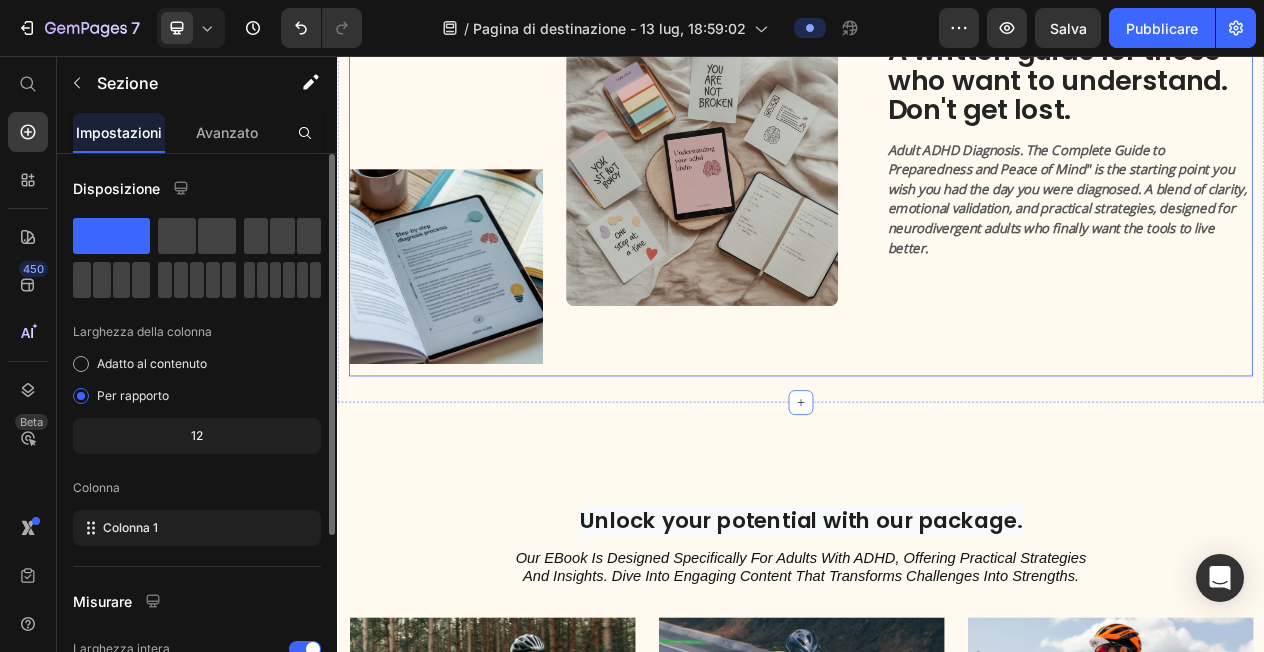 drag, startPoint x: 475, startPoint y: 292, endPoint x: 1330, endPoint y: 433, distance: 866.54834 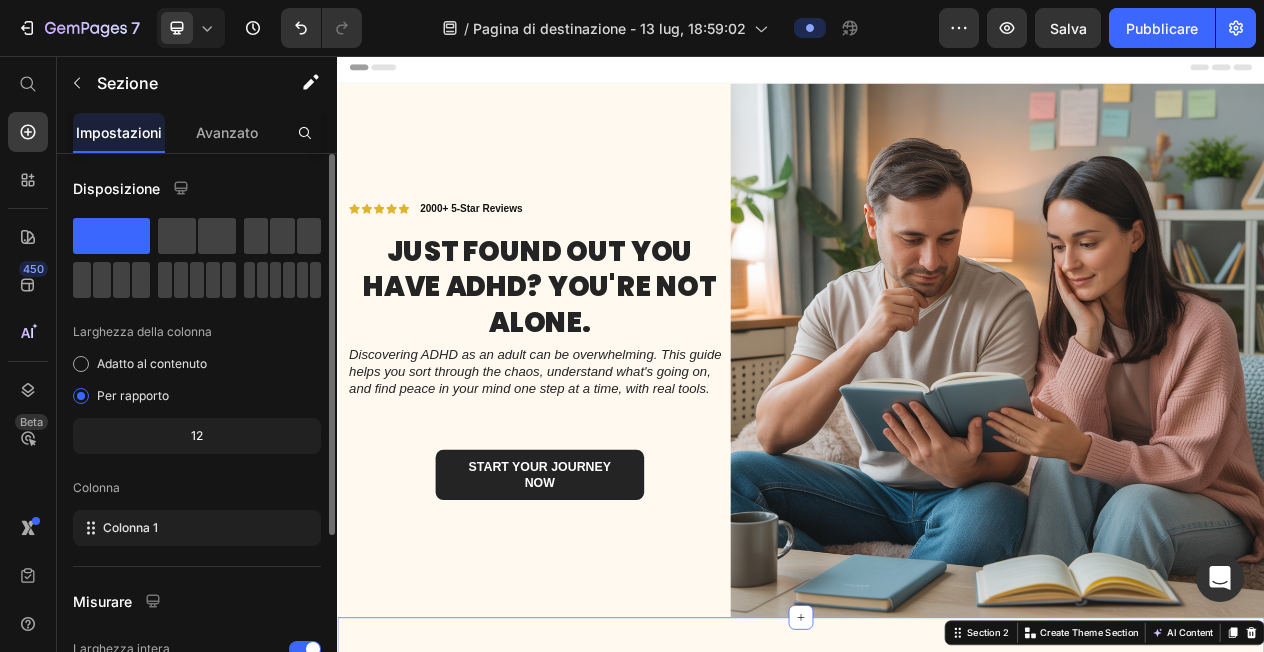 scroll, scrollTop: 0, scrollLeft: 0, axis: both 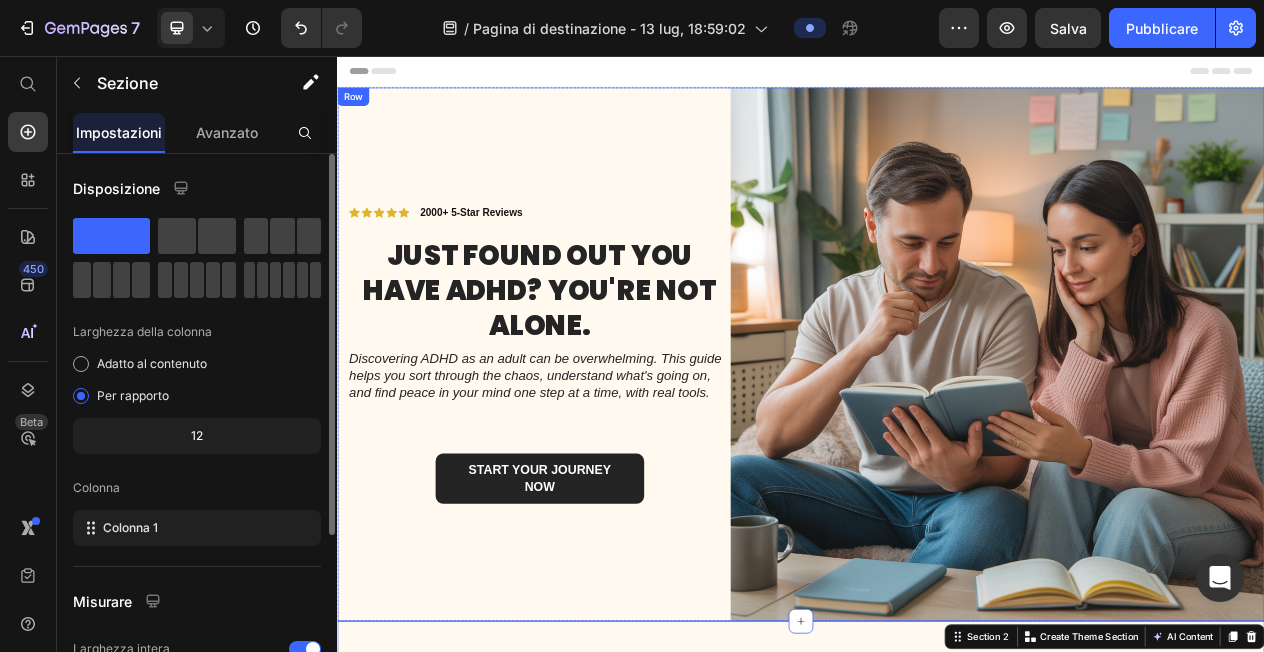 click on "Icon Icon Icon Icon Icon Icon List 2000+ 5-Star Reviews Text Block Row" at bounding box center (599, 259) 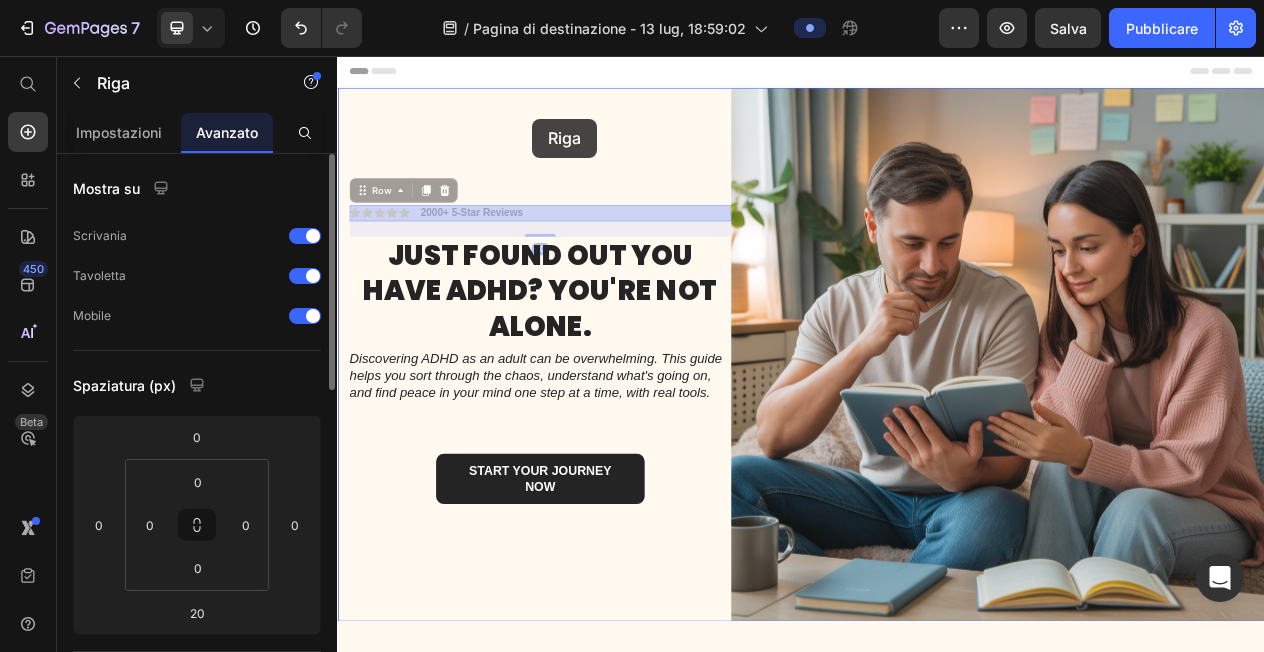 drag, startPoint x: 599, startPoint y: 260, endPoint x: 590, endPoint y: 137, distance: 123.32883 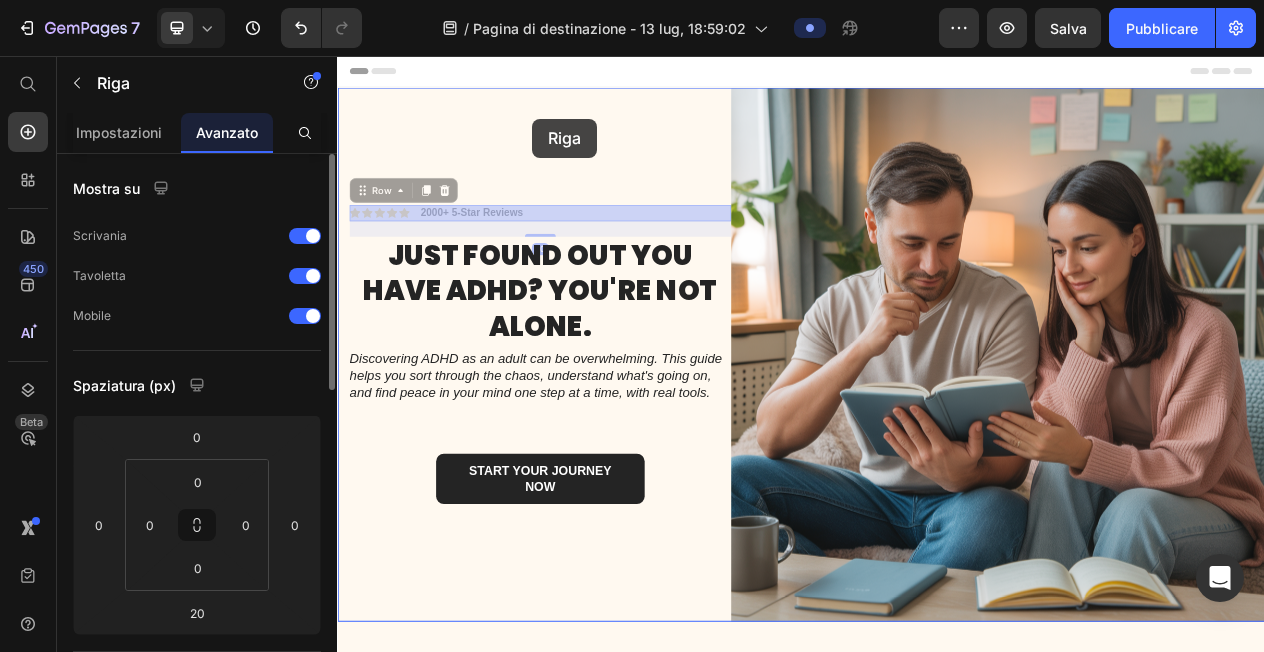 click on "Intestazione Icon Icon Icon Icon Icon Icon List 2000+ 5-Star Reviews Text Block Row   20 Icon Icon Icon Icon Icon Icon List 2000+ 5-Star Reviews Text Block Row   20 Just found out you have ADHD? You're not alone. Heading Discovering ADHD as an adult can be overwhelming. This guide helps you sort through the chaos, understand what's going on, and find peace in your mind one step at a time, with real tools.       Text Block Row Row Start your journey now Button Image Row Hero Banner Section 1 Image Image Row A written guide for those who want to understand. Don't get lost. Heading Adult ADHD Diagnosis. The Complete Guide to Preparedness and Peace of Mind" is the starting point you wish you had the day you were diagnosed. A blend of clarity, emotional validation, and practical strategies, designed for neurodivergent adults who finally want the tools to live better. Text Block Row Section 2 Radice Inizia con le sezioni dalla barra laterale Aggiungi sezioni Aggiungi elementi Aggiungi sezione Scegli i modelli" at bounding box center [937, 1248] 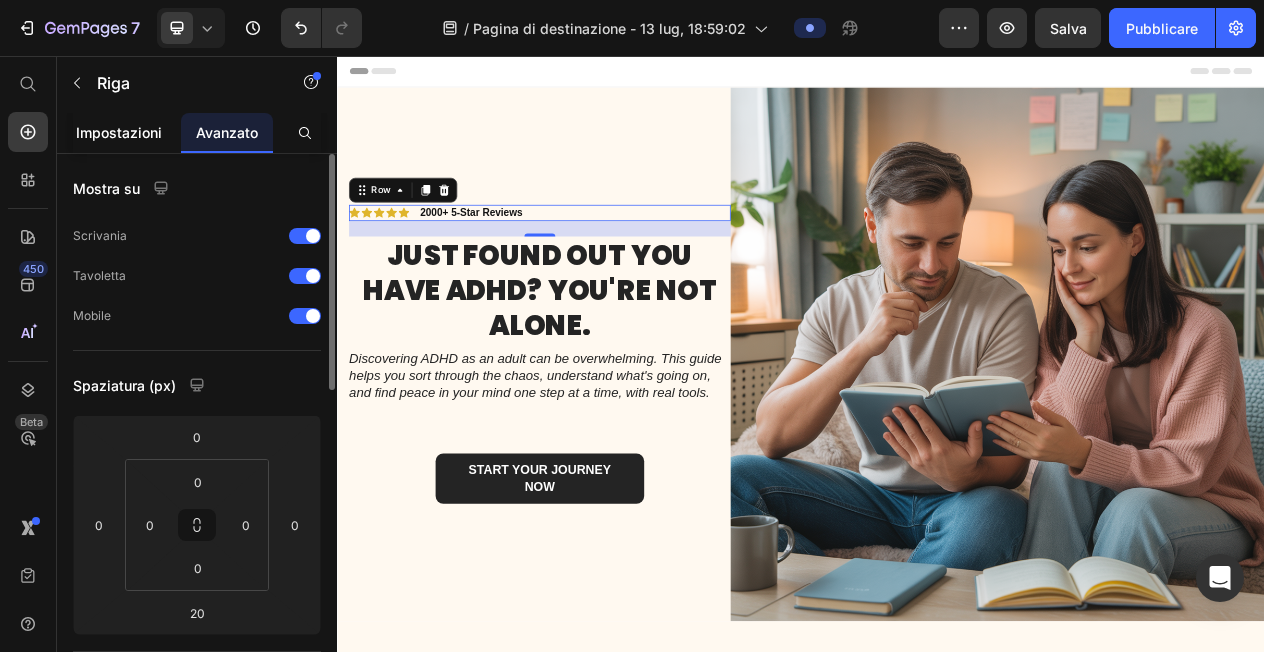 click on "Impostazioni" at bounding box center [119, 132] 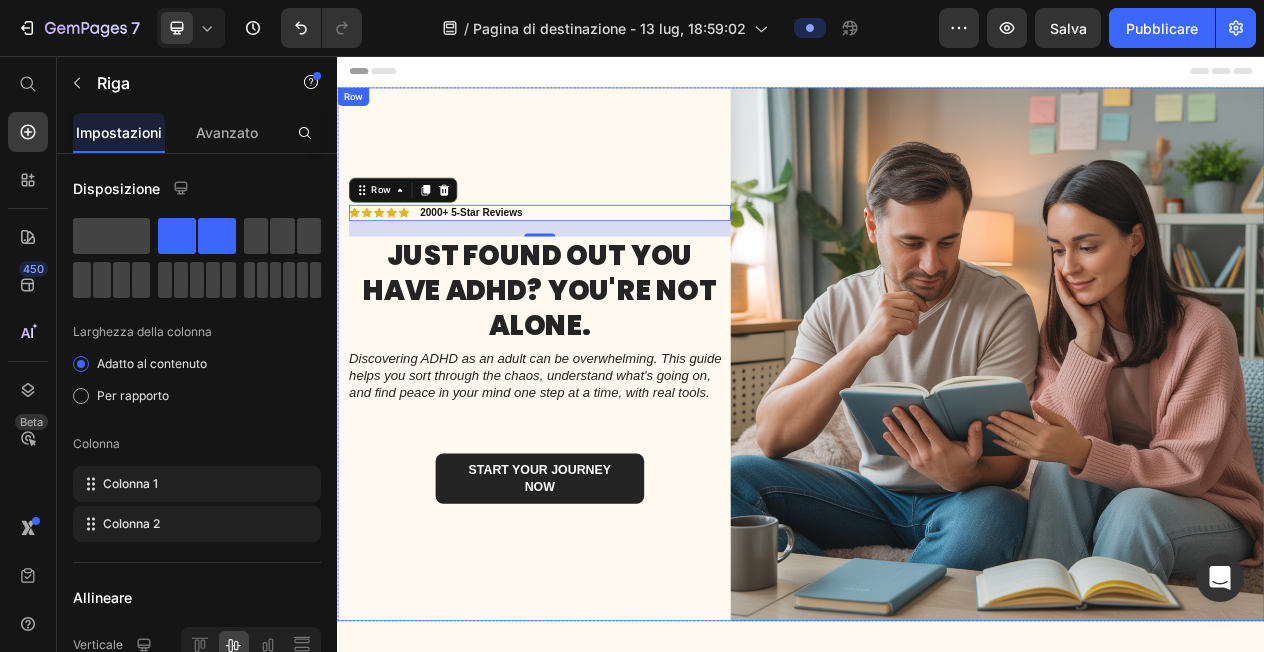 drag, startPoint x: 454, startPoint y: 277, endPoint x: 509, endPoint y: 127, distance: 159.76546 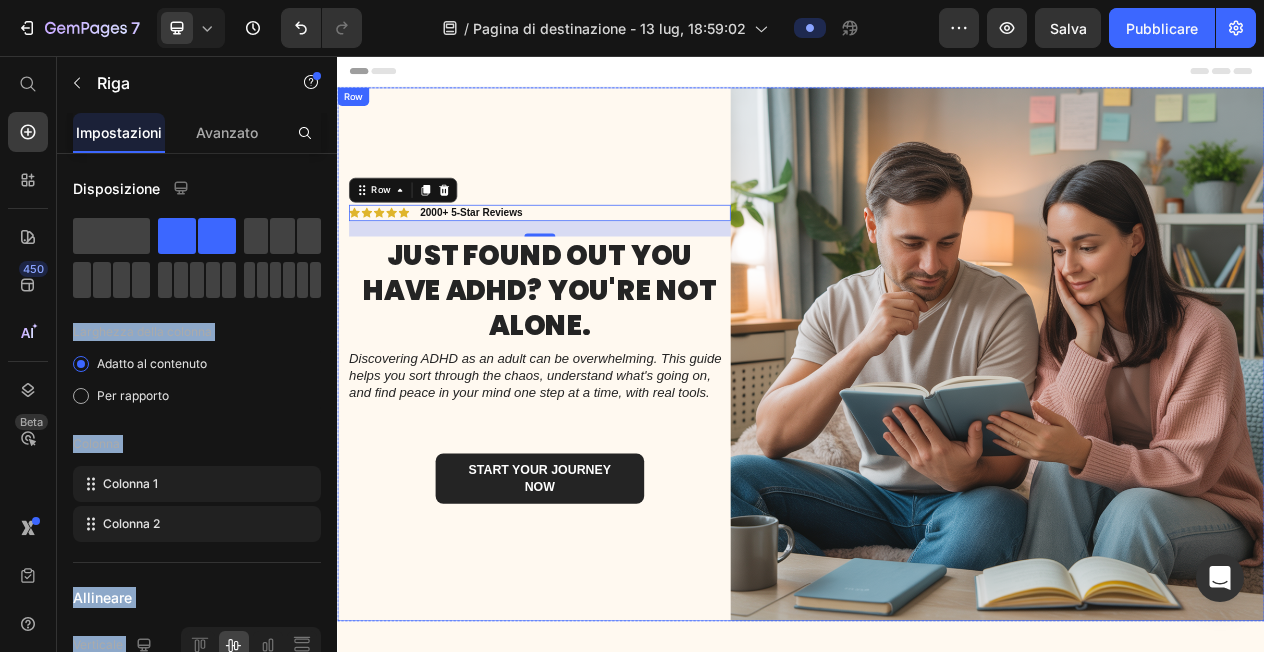 drag, startPoint x: 590, startPoint y: 293, endPoint x: 446, endPoint y: 167, distance: 191.34262 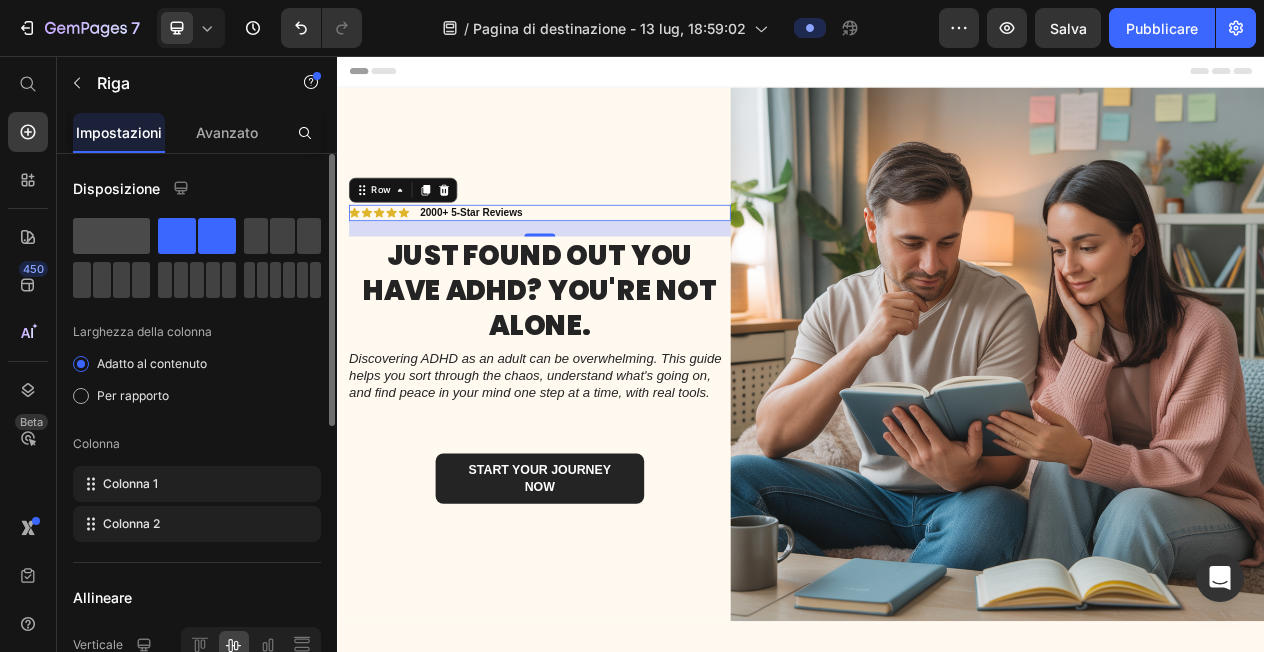 click 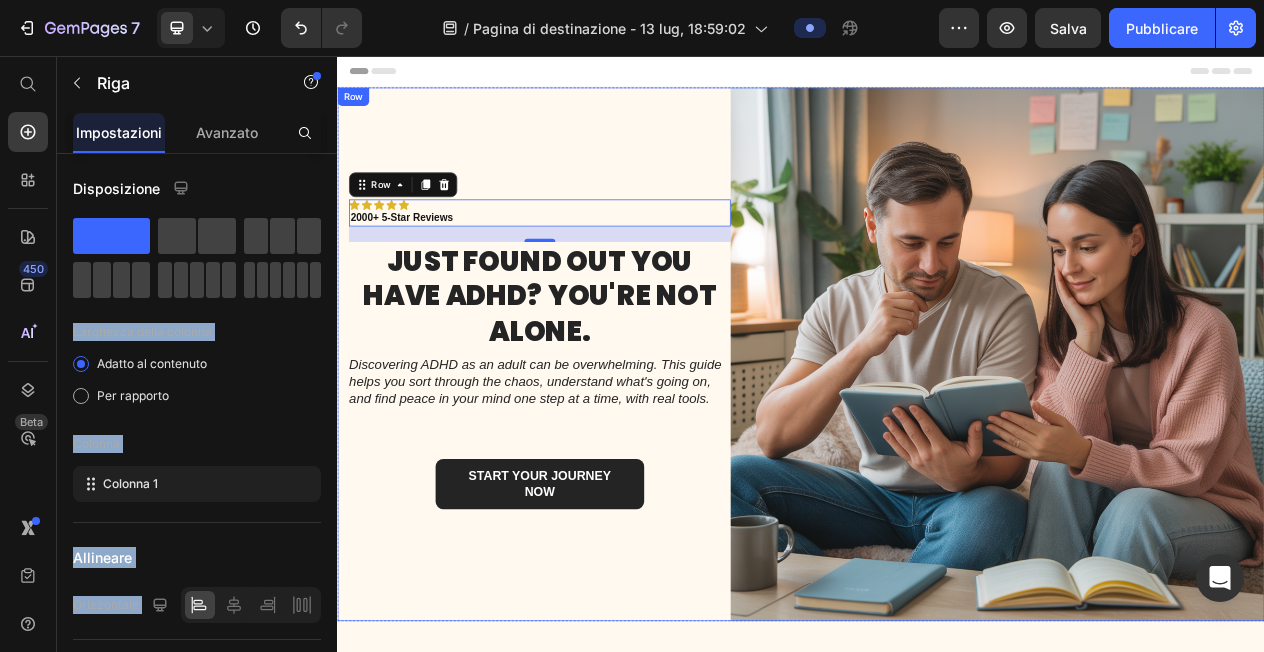 drag, startPoint x: 458, startPoint y: 293, endPoint x: 510, endPoint y: 155, distance: 147.47203 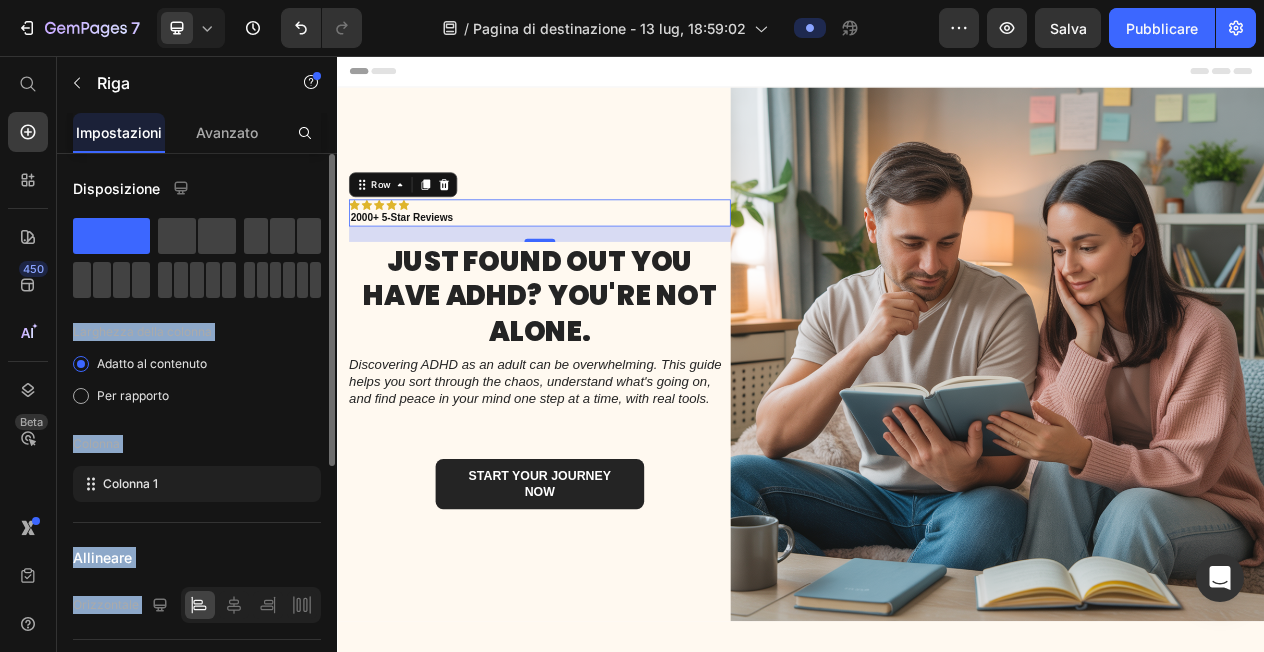click 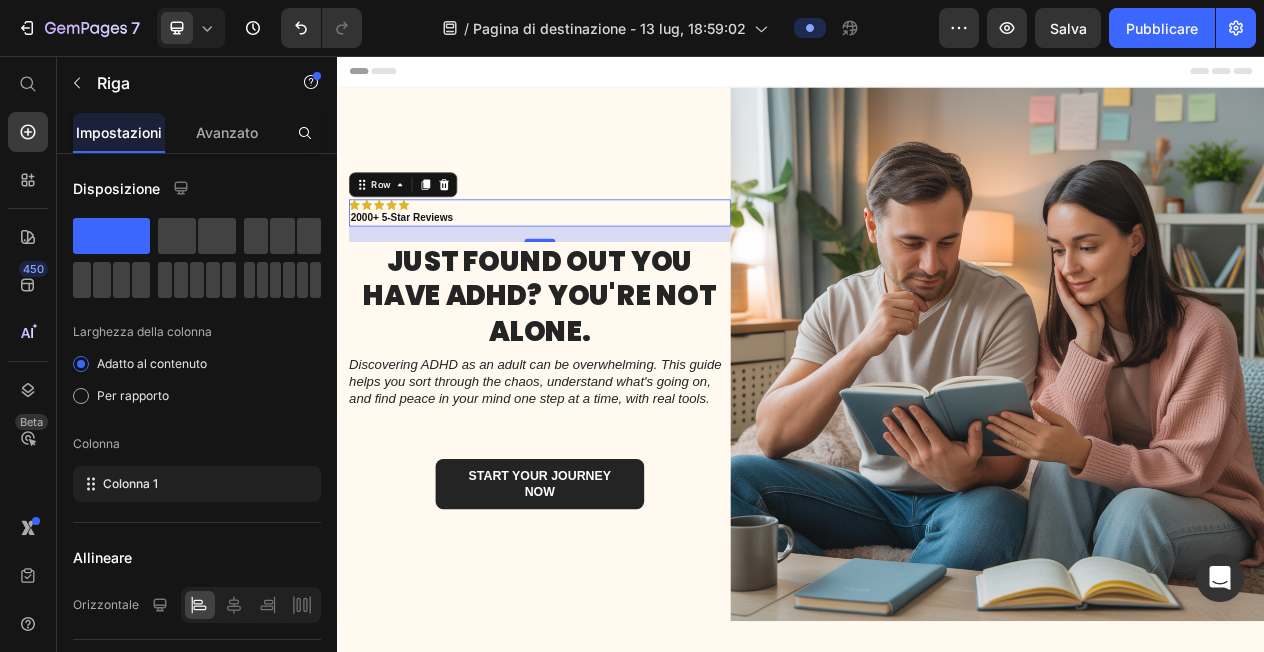 click on "450 Beta" at bounding box center (28, 286) 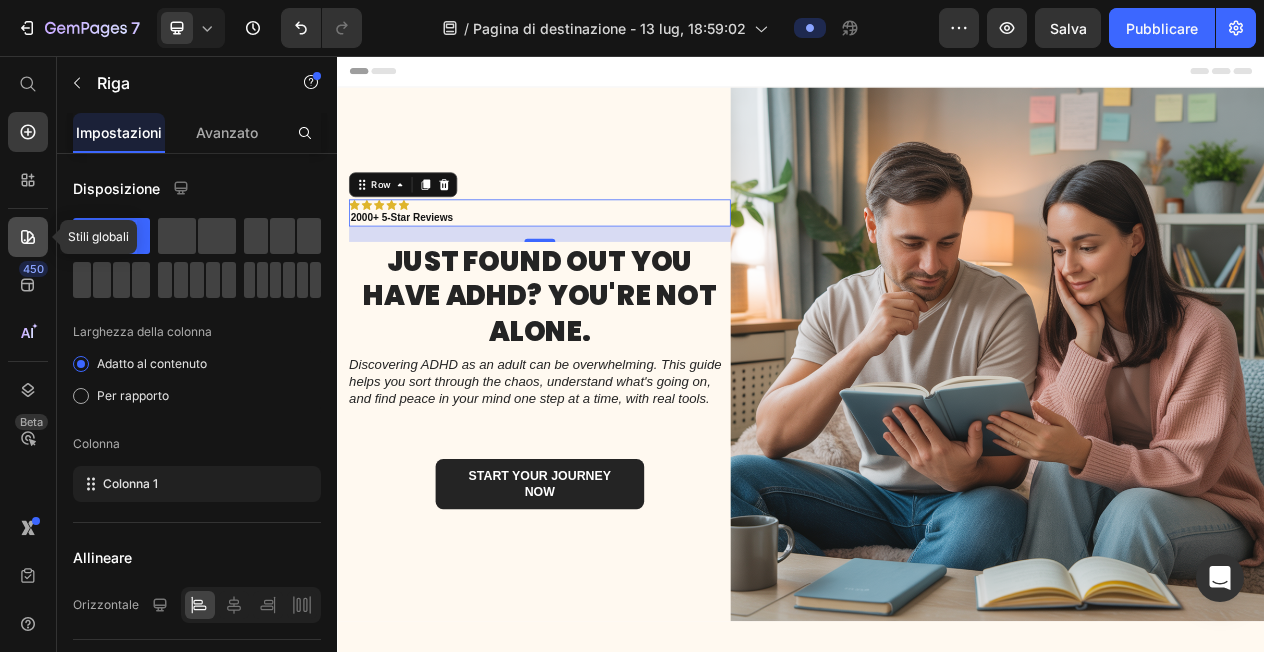 click 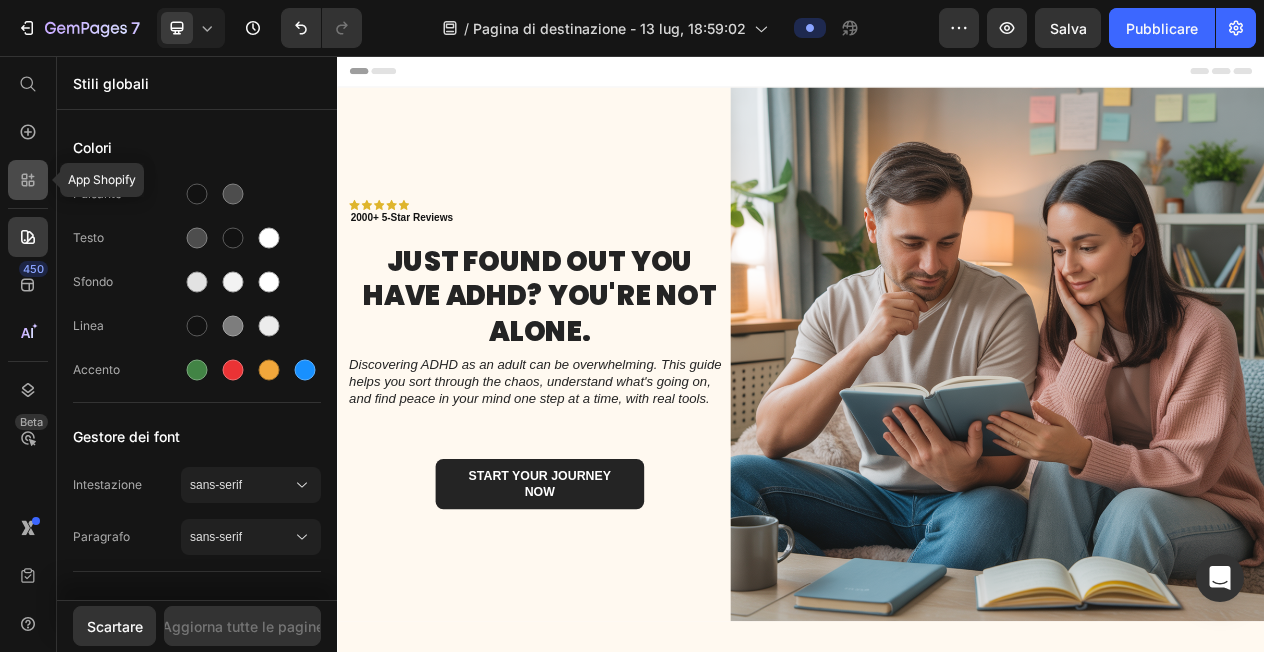 click 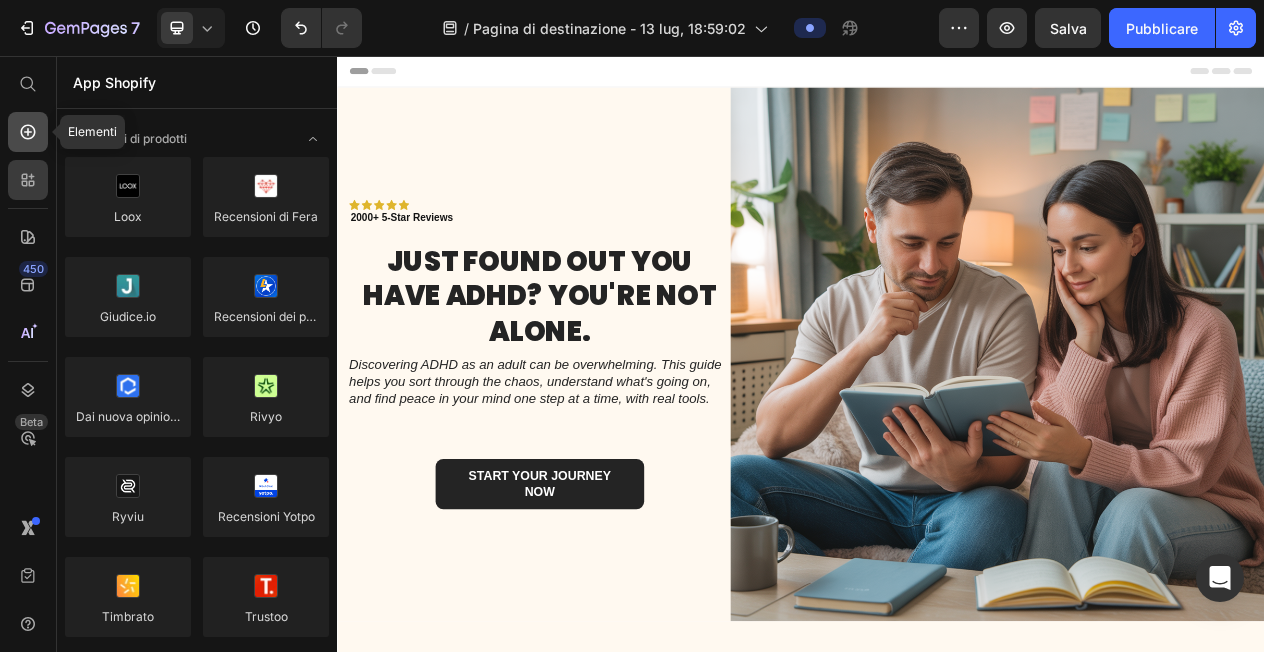 click 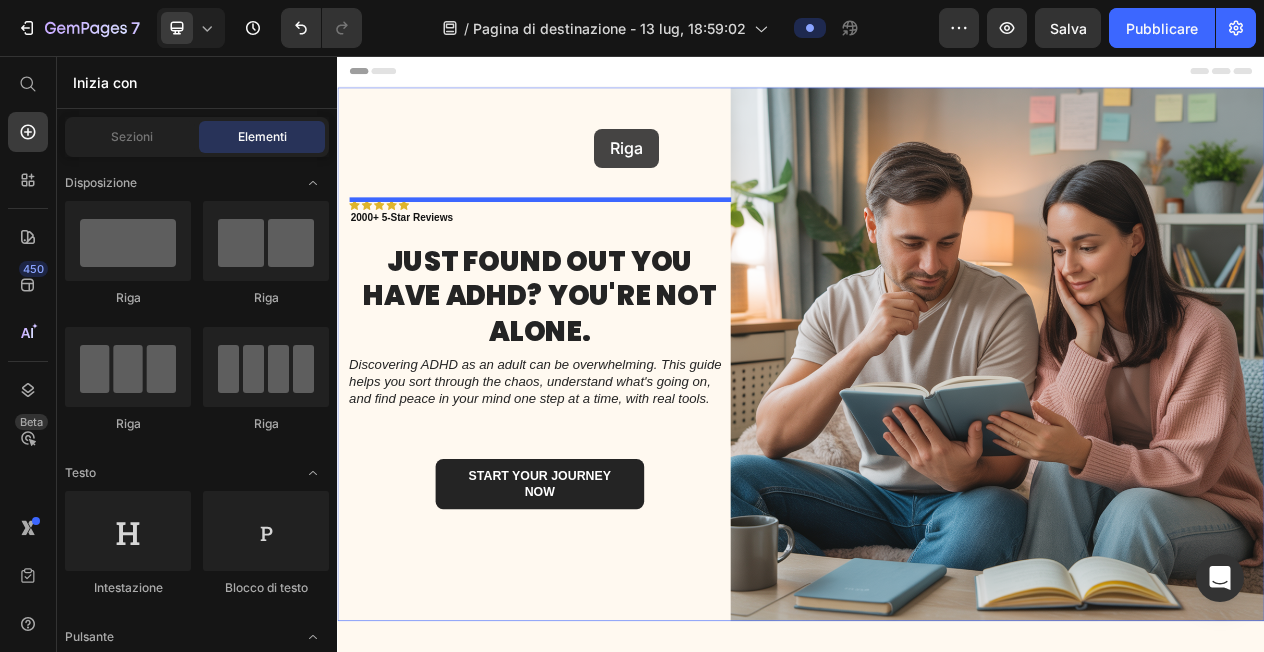 drag, startPoint x: 475, startPoint y: 297, endPoint x: 670, endPoint y: 150, distance: 244.20074 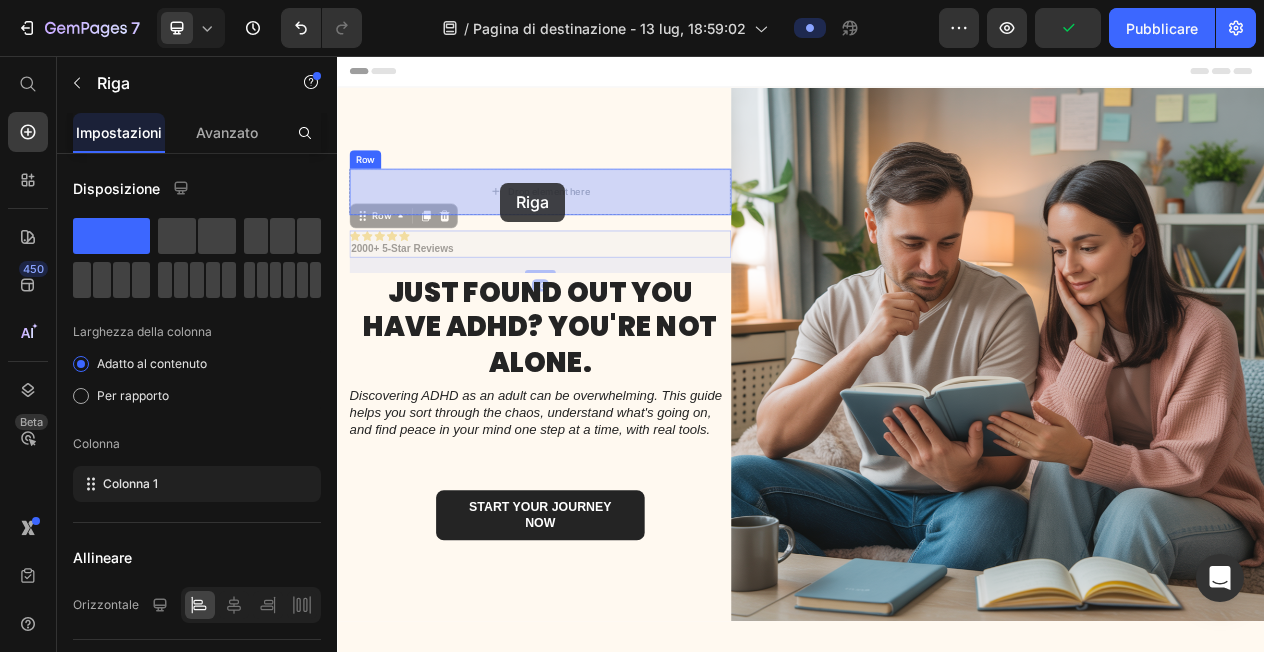 drag, startPoint x: 519, startPoint y: 296, endPoint x: 548, endPoint y: 220, distance: 81.34495 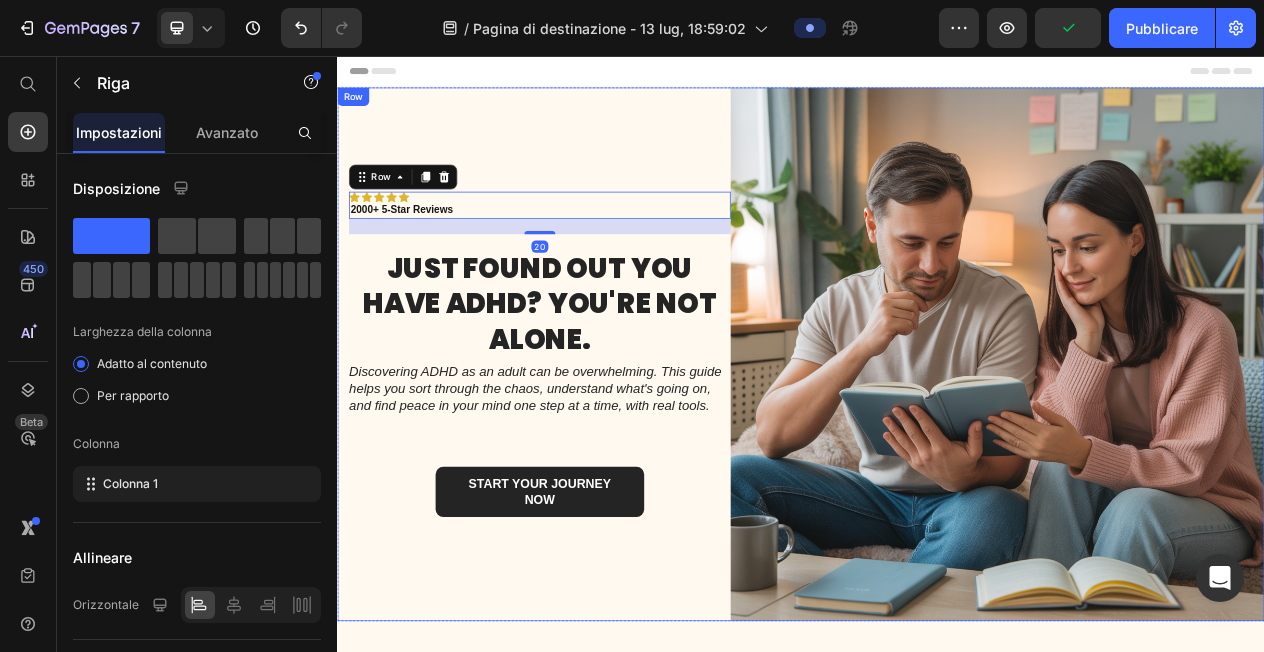 click on "Icon Icon Icon Icon Icon Icon List 2000+ 5-Star Reviews Text Block Row   20 Row Just found out you have ADHD? You're not alone. Heading Discovering ADHD as an adult can be overwhelming. This guide helps you sort through the chaos, understand what's going on, and find peace in your mind one step at a time, with real tools.       Text Block Row Row Start your journey now Button" at bounding box center [599, 442] 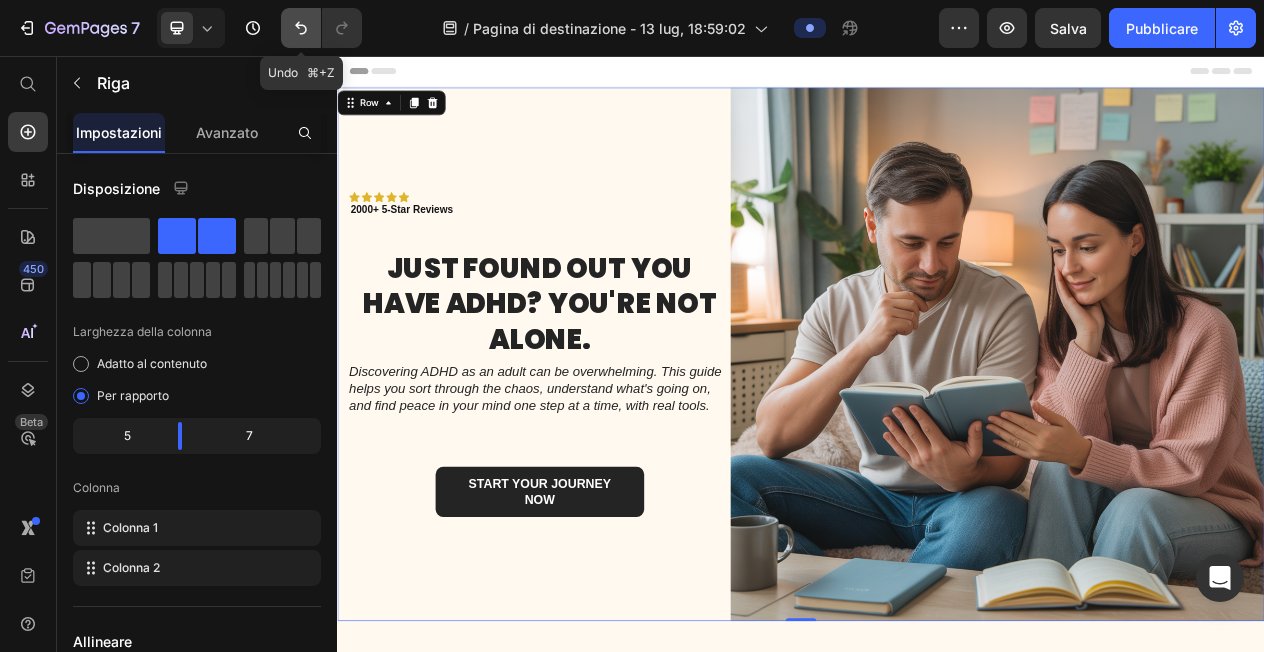 click 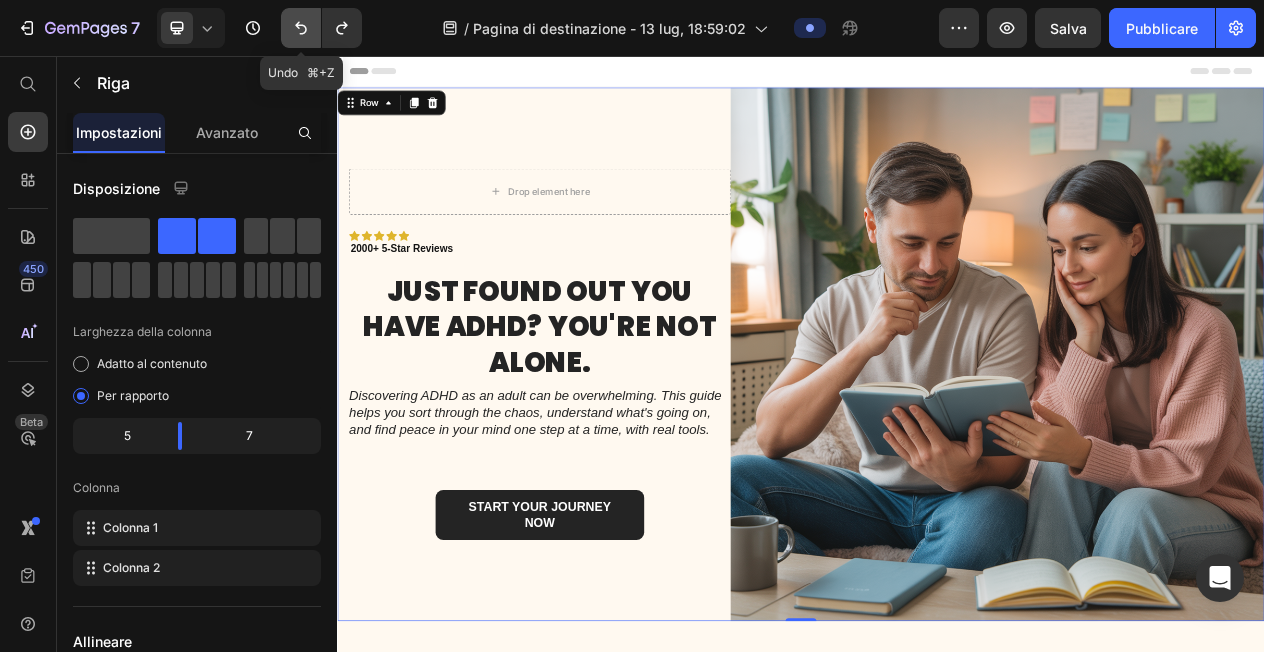 click 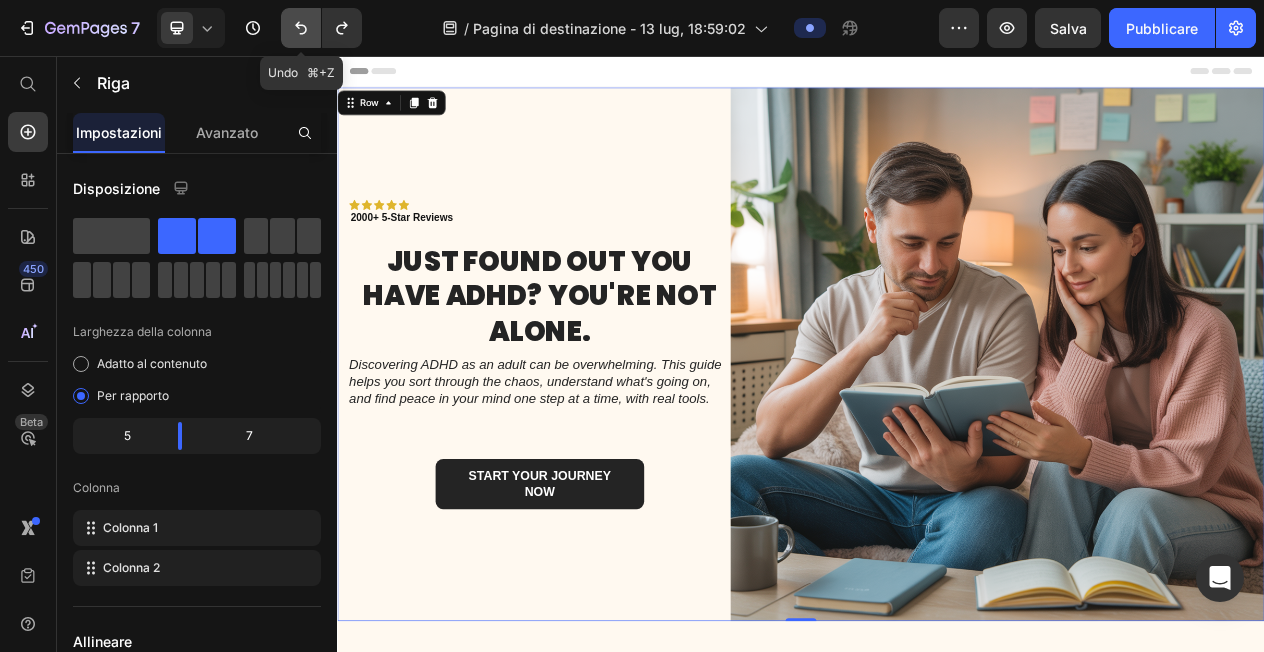 click 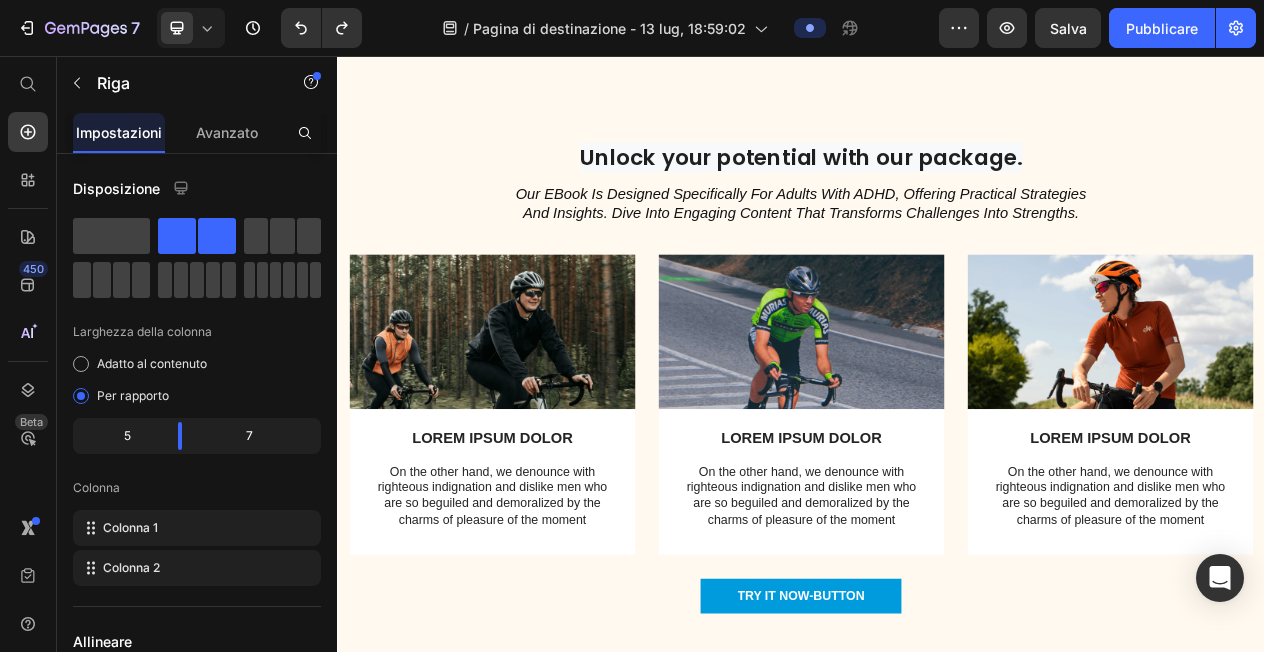scroll, scrollTop: 1293, scrollLeft: 0, axis: vertical 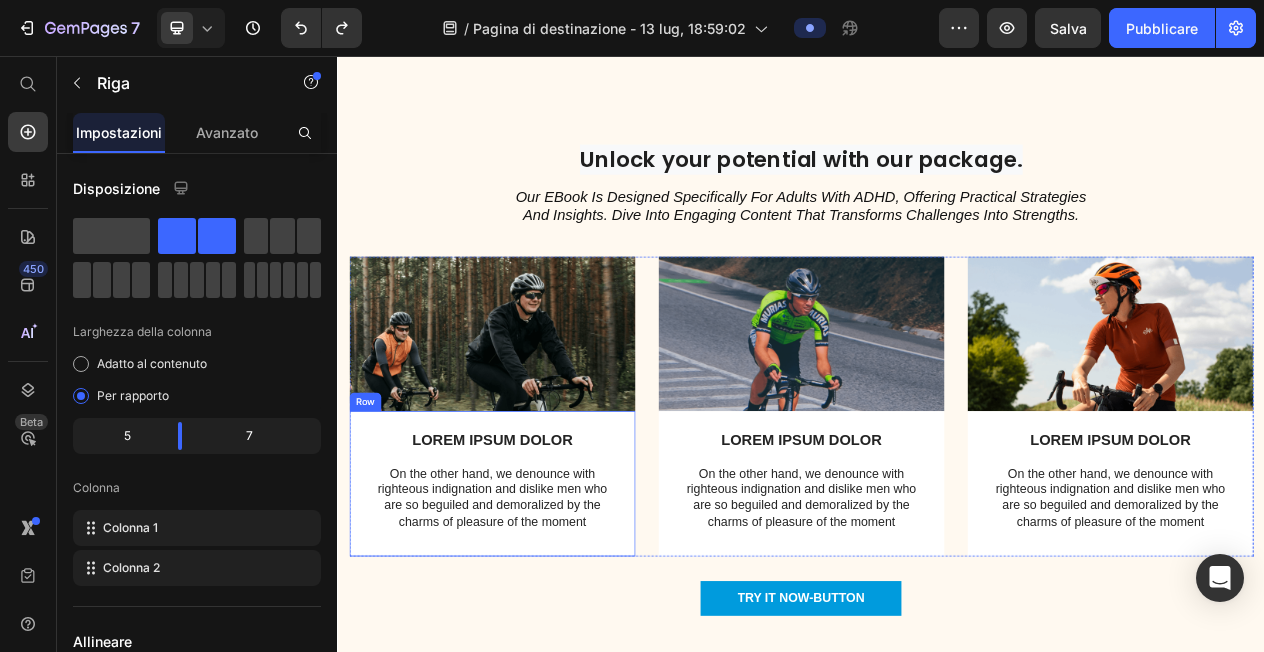 click on "On the other hand, we denounce with righteous indignation and dislike men who are so beguiled and demoralized by the charms of pleasure of the moment" at bounding box center [537, 628] 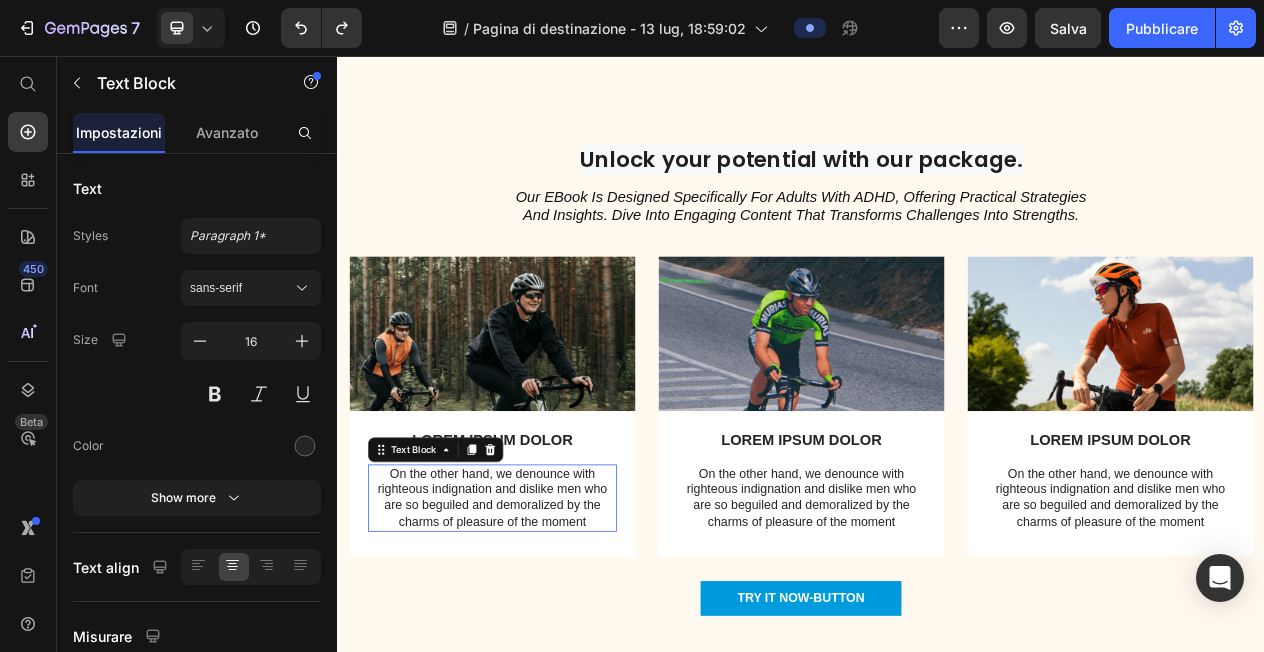 click on "On the other hand, we denounce with righteous indignation and dislike men who are so beguiled and demoralized by the charms of pleasure of the moment" at bounding box center (537, 628) 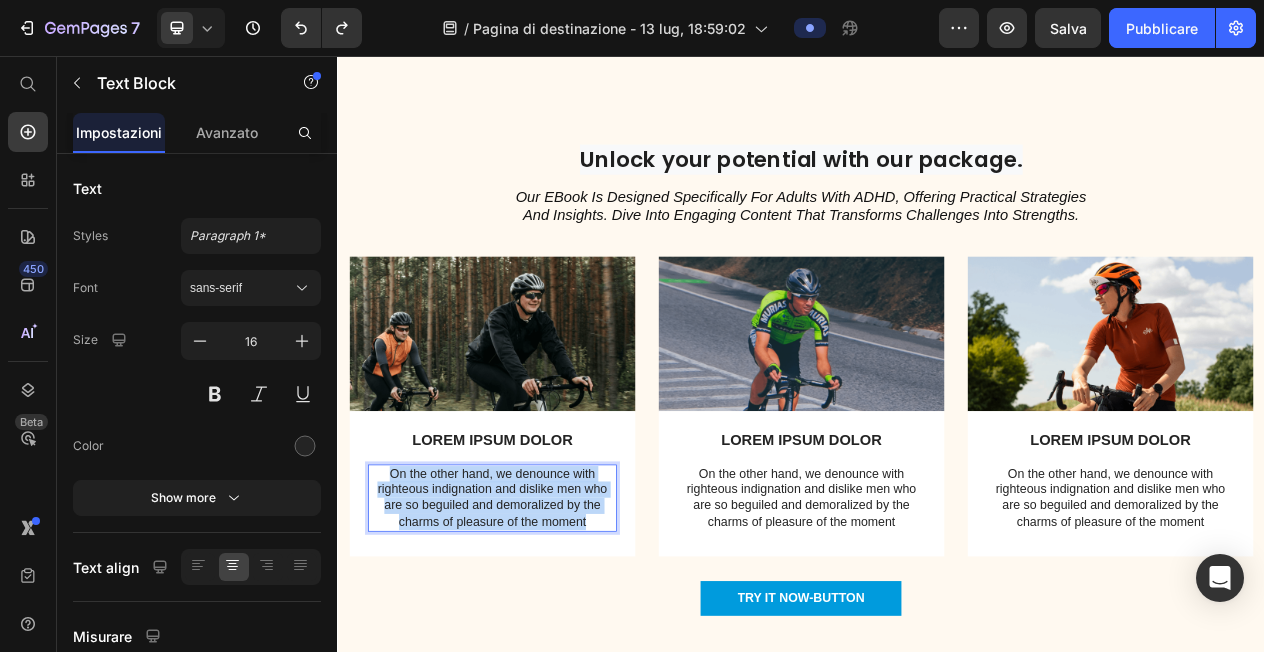 click on "On the other hand, we denounce with righteous indignation and dislike men who are so beguiled and demoralized by the charms of pleasure of the moment" at bounding box center (537, 628) 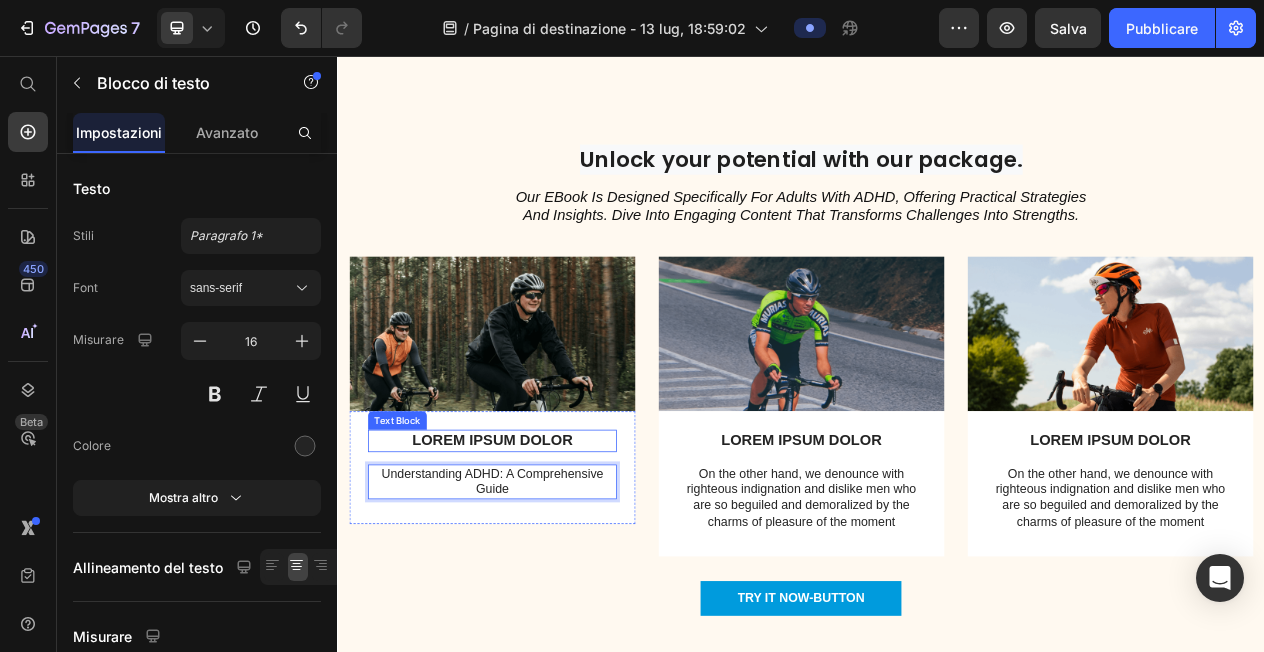 click on "LOREM IPSUM DOLOR" at bounding box center (537, 554) 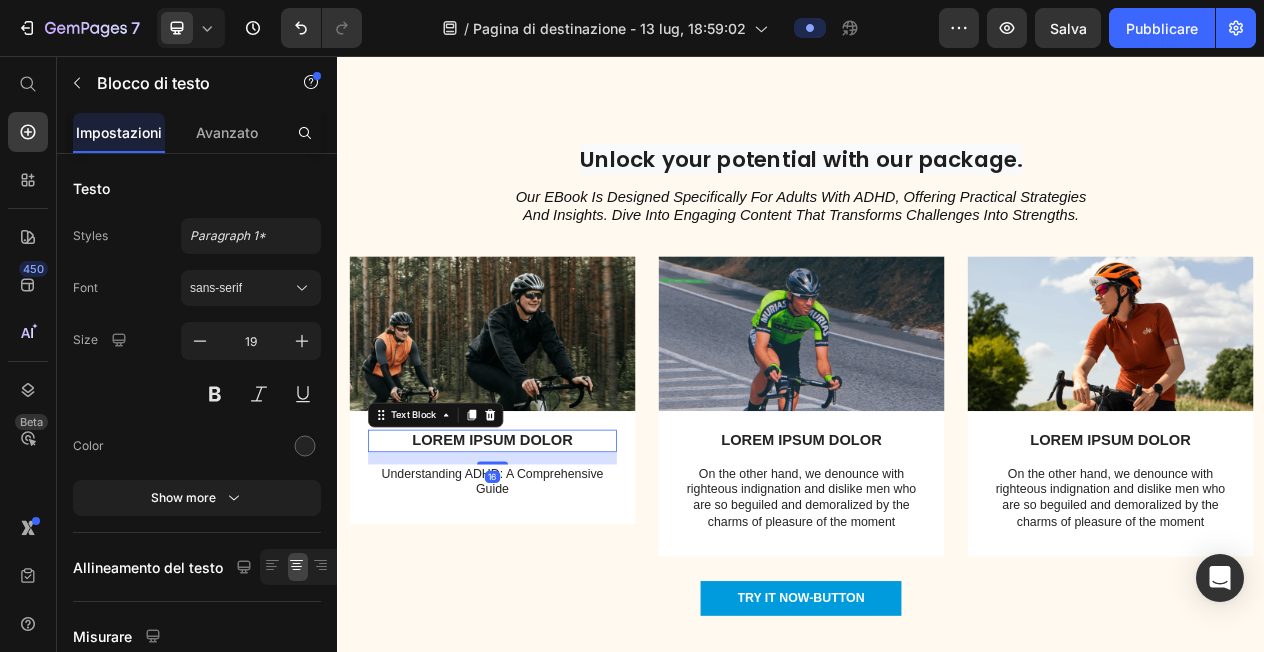 click on "LOREM IPSUM DOLOR" at bounding box center [537, 554] 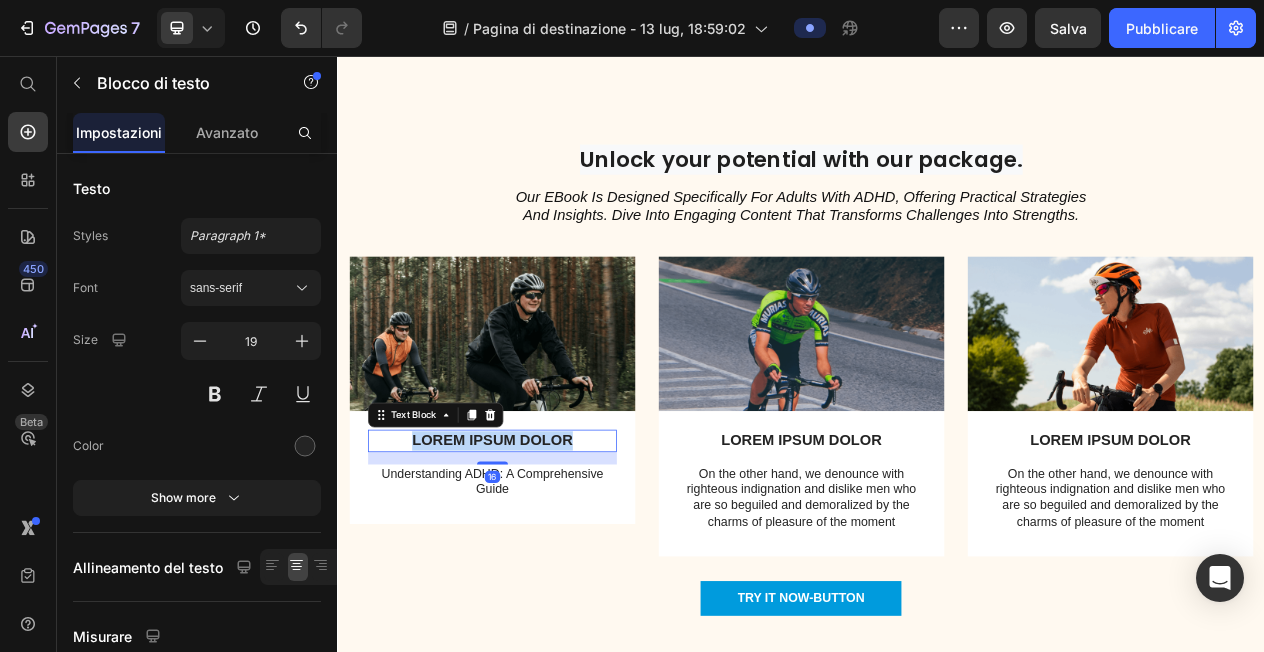 click on "LOREM IPSUM DOLOR" at bounding box center [537, 554] 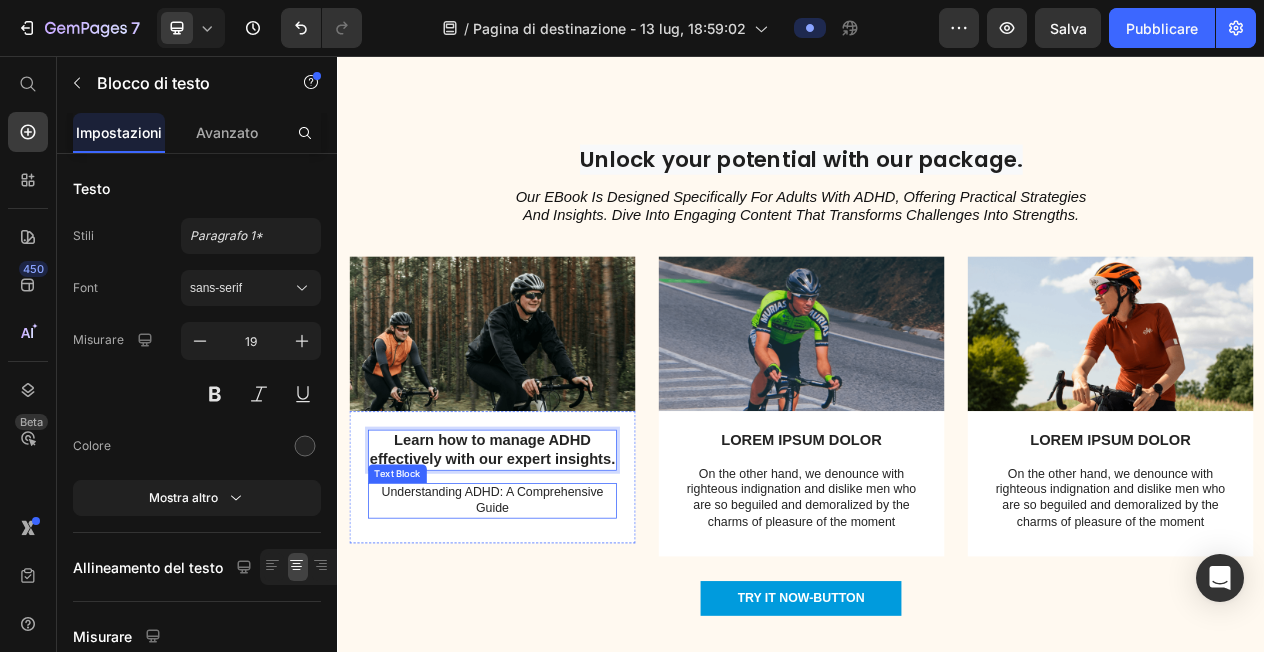 click on "Understanding ADHD: A Comprehensive Guide" at bounding box center (537, 632) 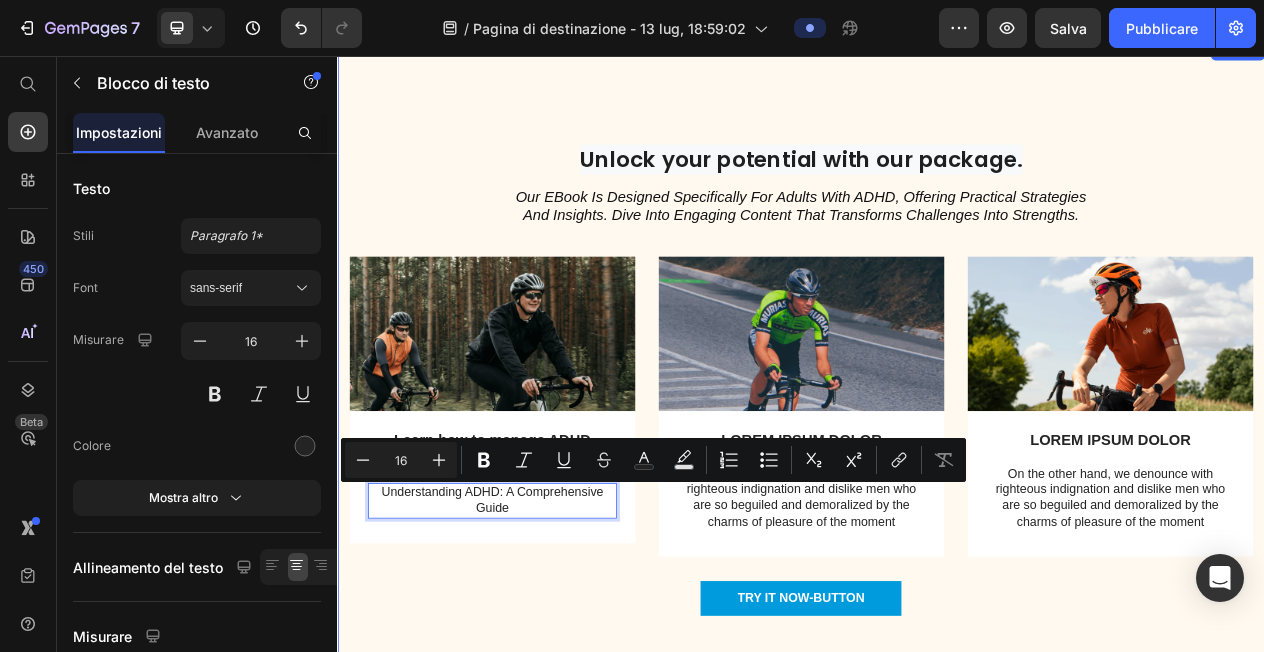 click on "Image Learn how to manage ADHD effectively with our expert insights. Text Block Understanding ADHD: A Comprehensive Guide Text Block   16 Row Image LOREM IPSUM DOLOR Text Block On the other hand, we denounce with righteous indignation and dislike men who are so beguiled and demoralized by the charms of pleasure of the moment Text Block Row Image LOREM IPSUM DOLOR Text Block On the other hand, we denounce with righteous indignation and dislike men who are so beguiled and demoralized by the charms of pleasure of the moment Text Block Row Carousel" at bounding box center (937, 526) 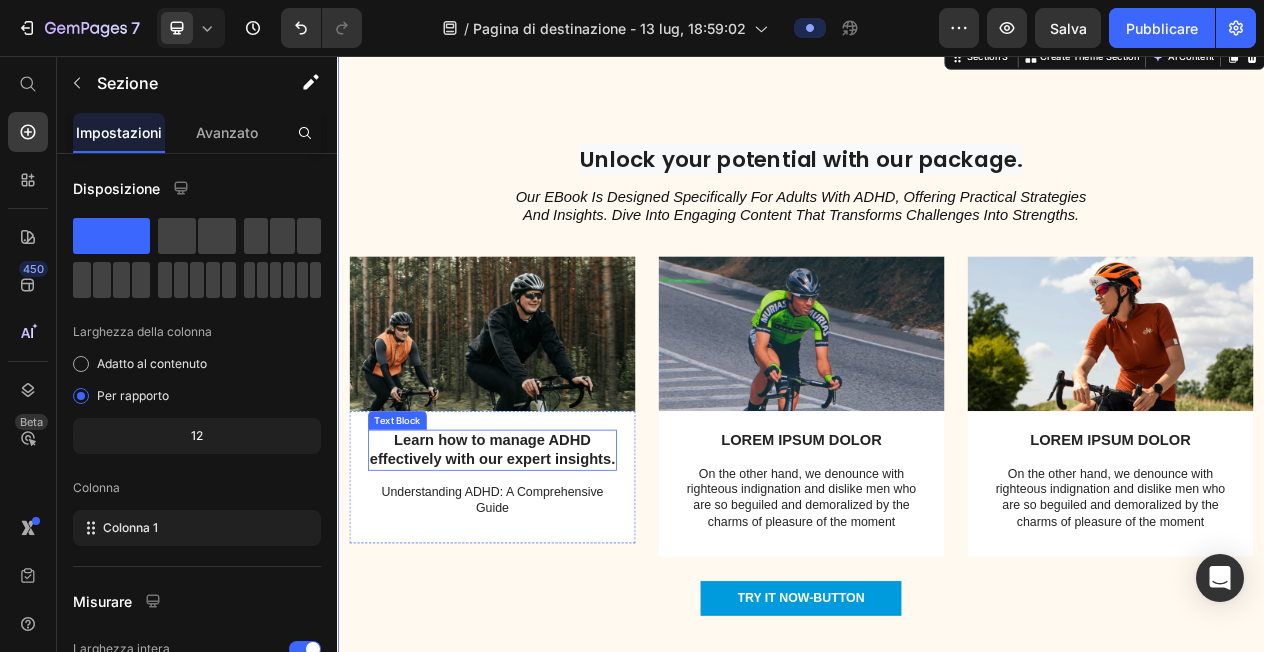 click on "Learn how to manage ADHD effectively with our expert insights." at bounding box center [537, 566] 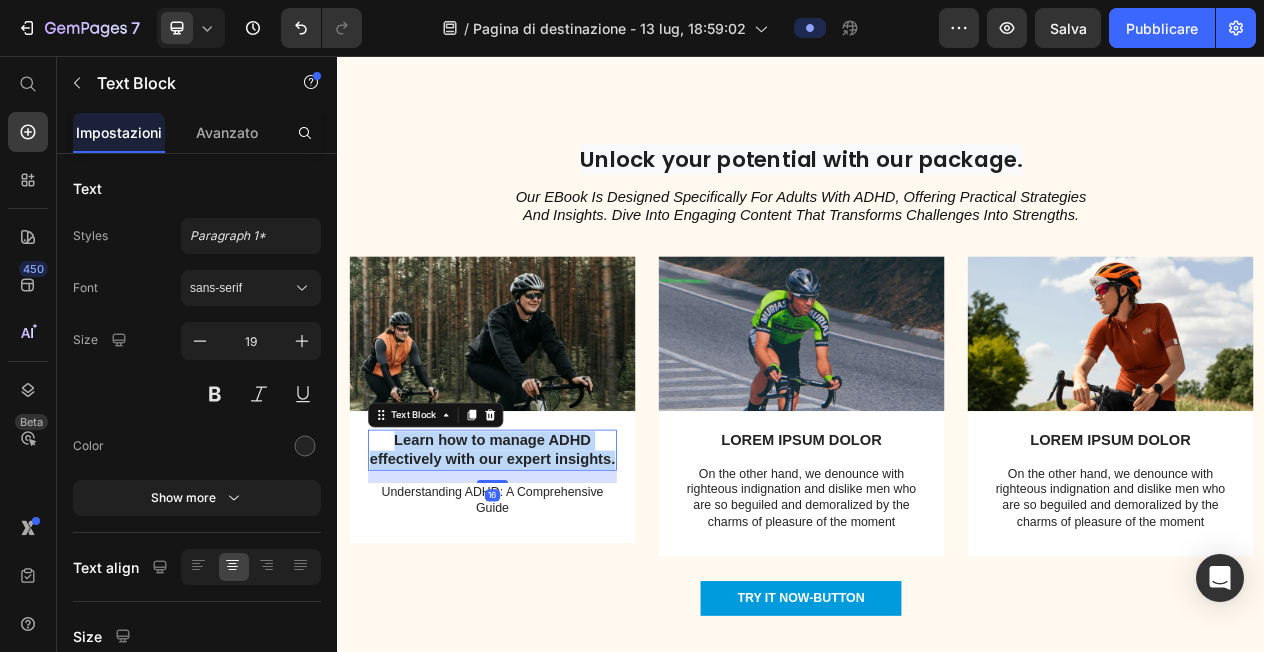 click on "Learn how to manage ADHD effectively with our expert insights." at bounding box center [537, 566] 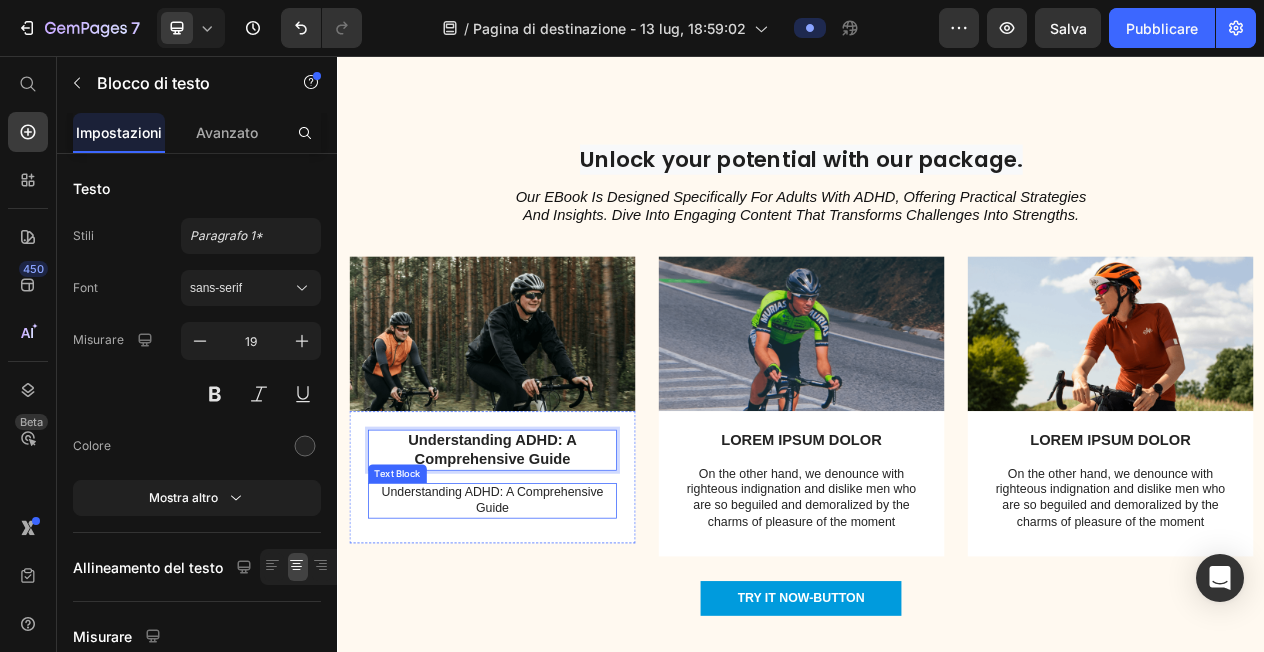 click on "Understanding ADHD: A Comprehensive Guide" at bounding box center (537, 632) 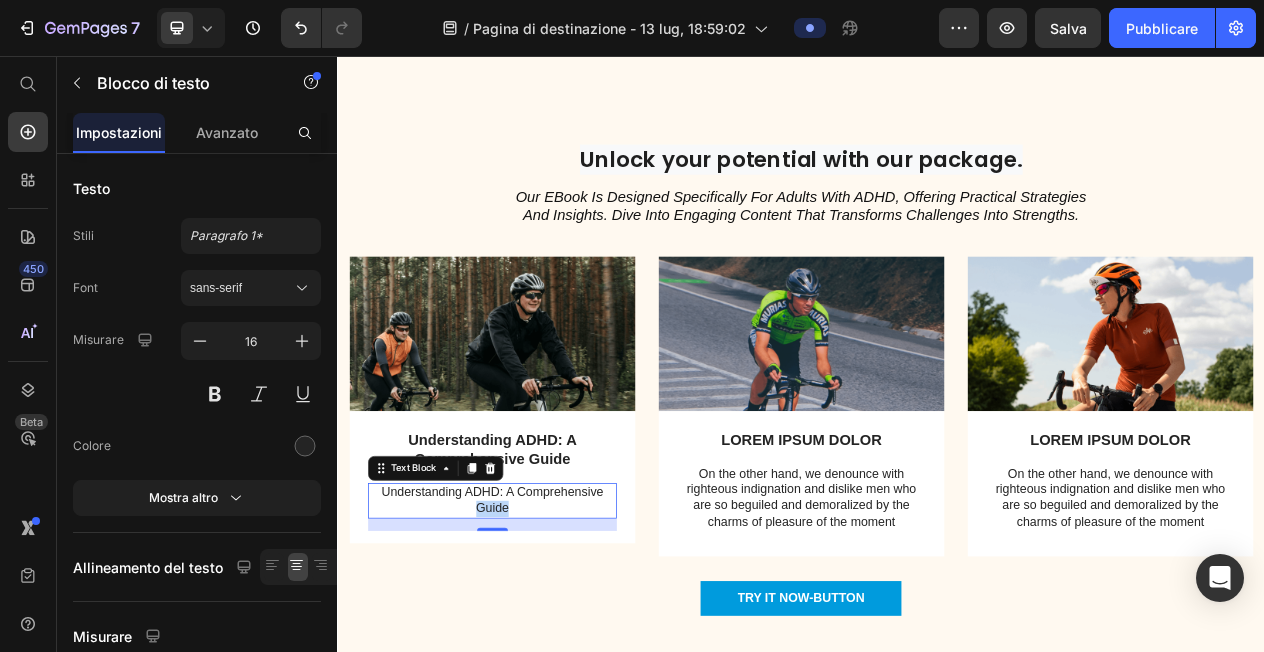 click on "Understanding ADHD: A Comprehensive Guide" at bounding box center (537, 632) 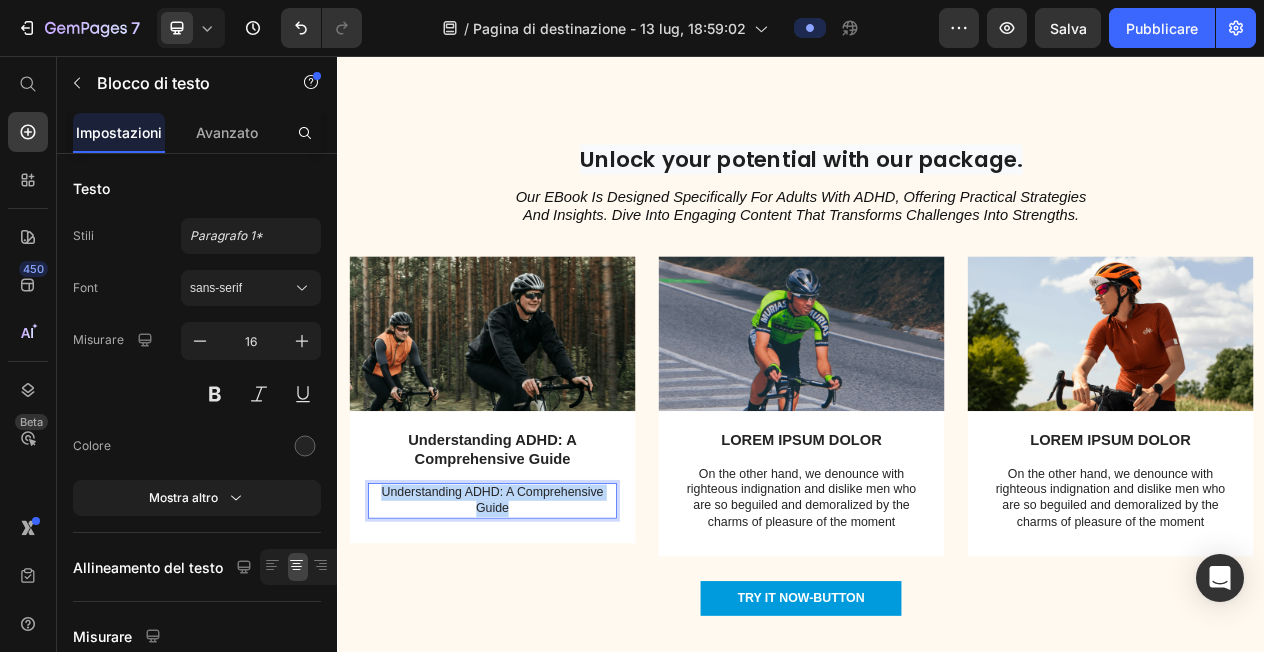 click on "Understanding ADHD: A Comprehensive Guide" at bounding box center (537, 632) 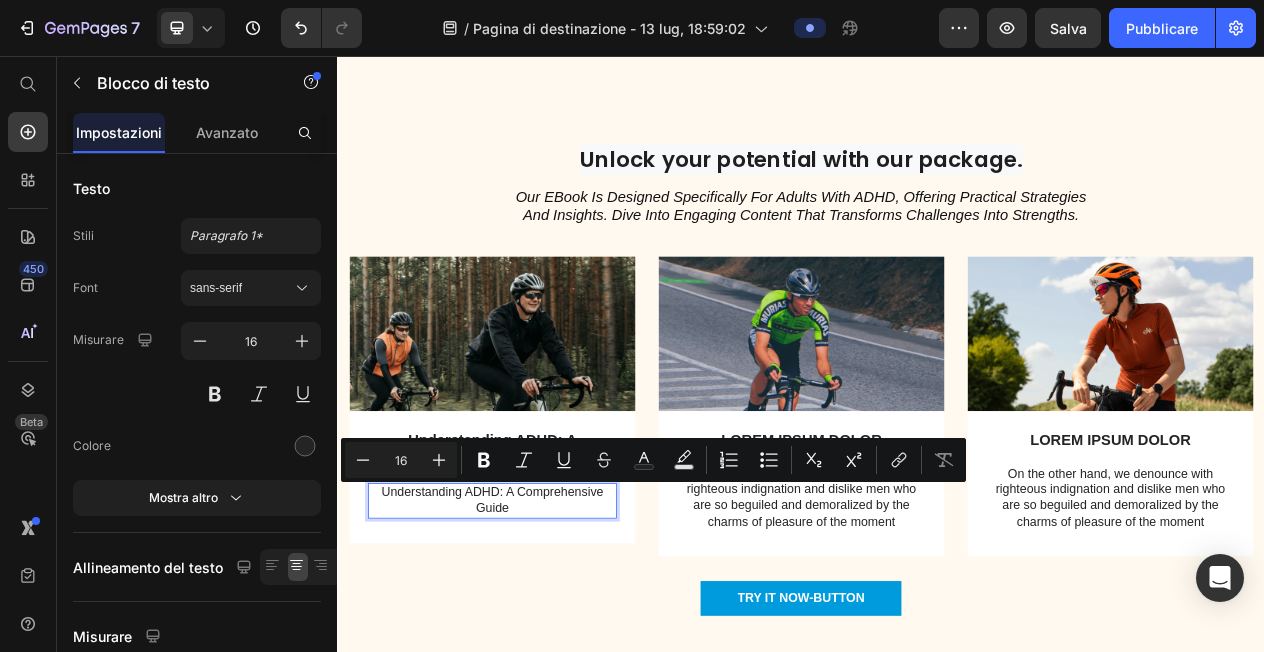 scroll, scrollTop: 19, scrollLeft: 0, axis: vertical 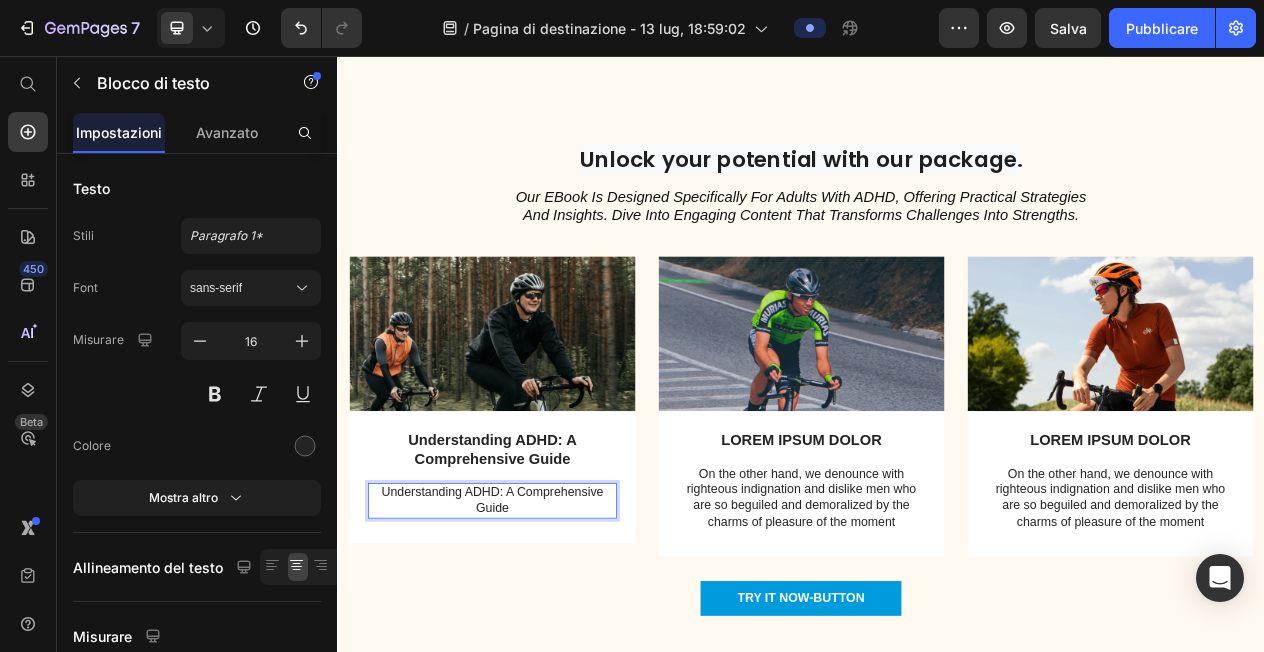 click on "Understanding ADHD: A Comprehensive Guide" at bounding box center (537, 632) 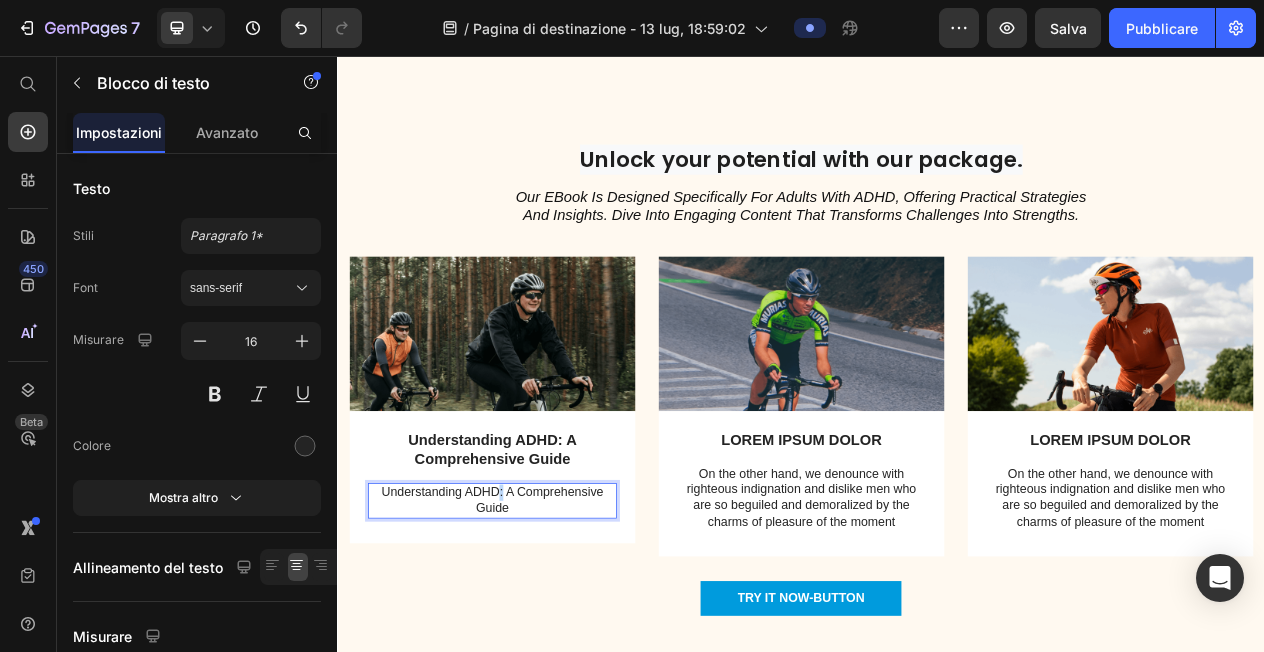 click on "Understanding ADHD: A Comprehensive Guide" at bounding box center [537, 632] 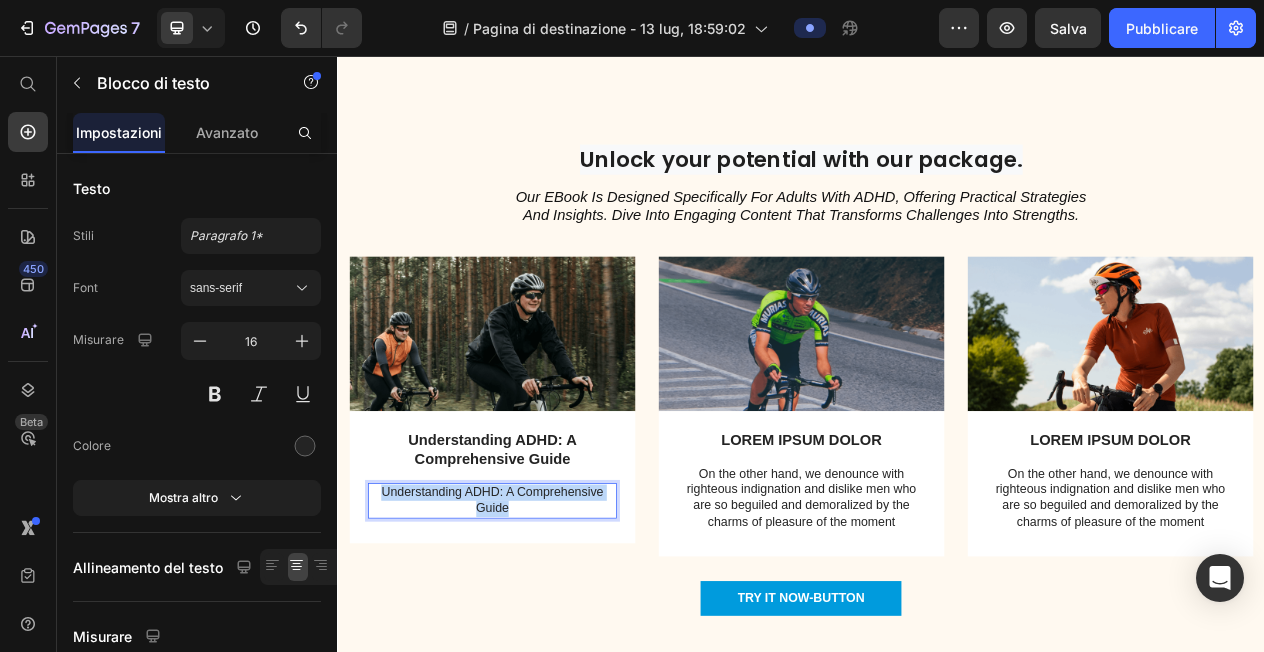 click on "Understanding ADHD: A Comprehensive Guide" at bounding box center (537, 632) 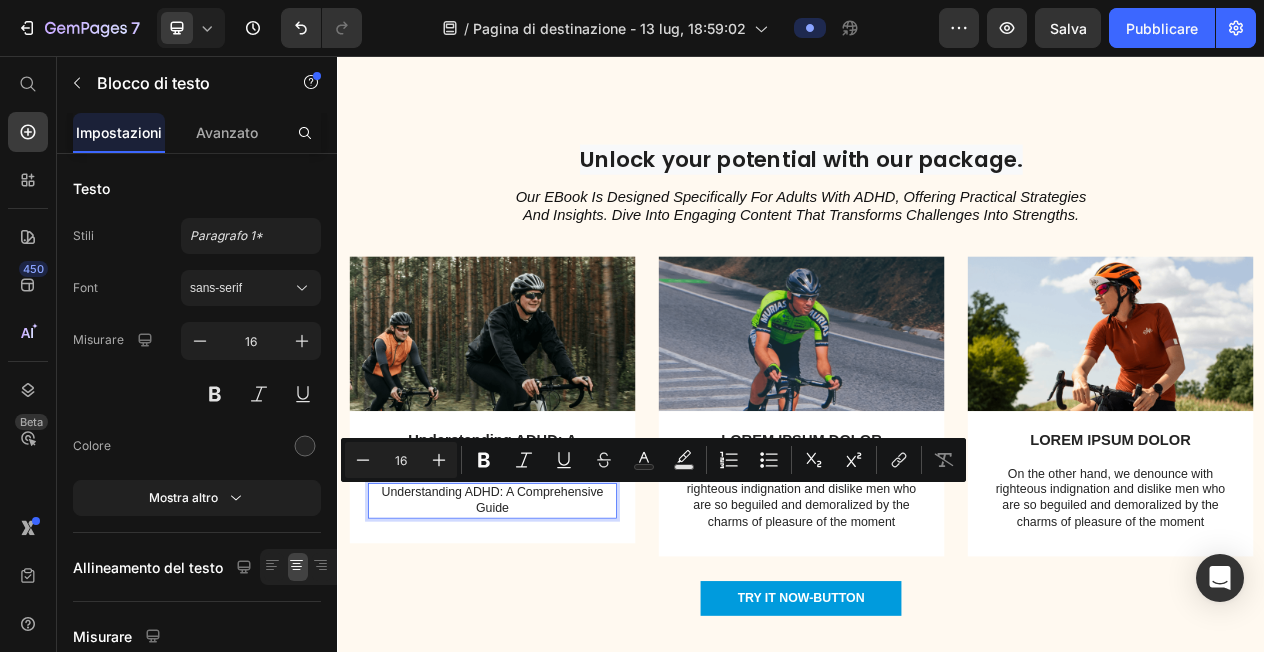 scroll, scrollTop: 38, scrollLeft: 0, axis: vertical 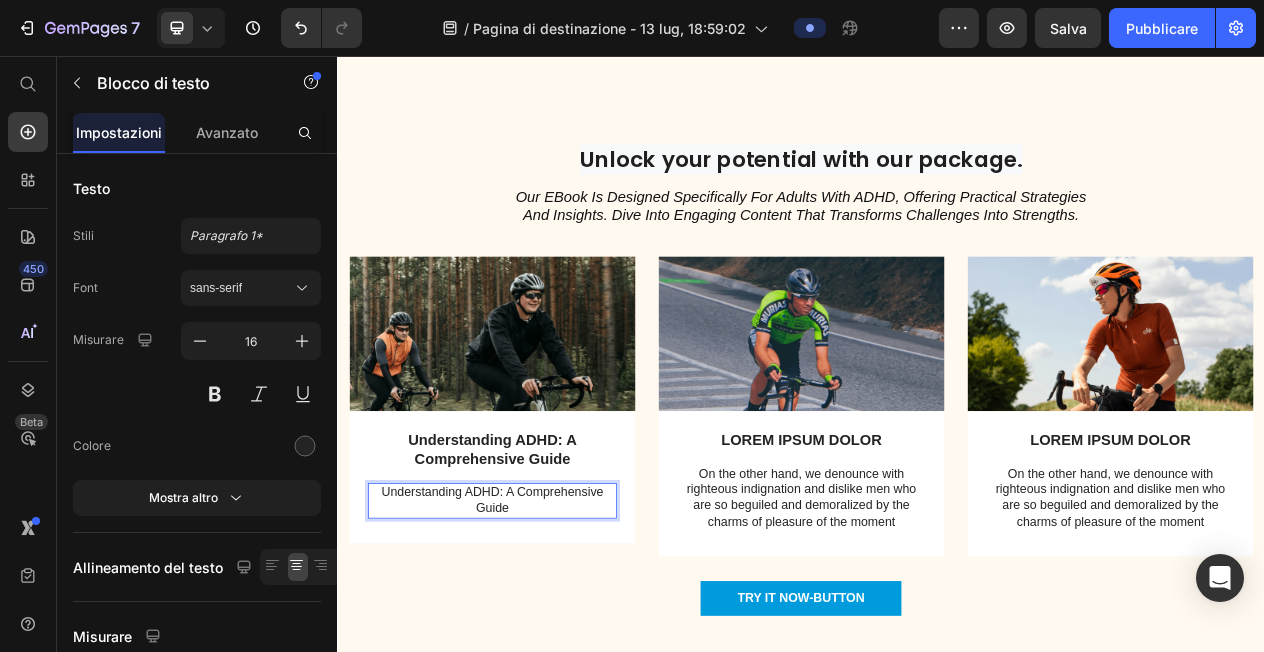 click on "Understanding ADHD: A Comprehensive Guide" at bounding box center [537, 632] 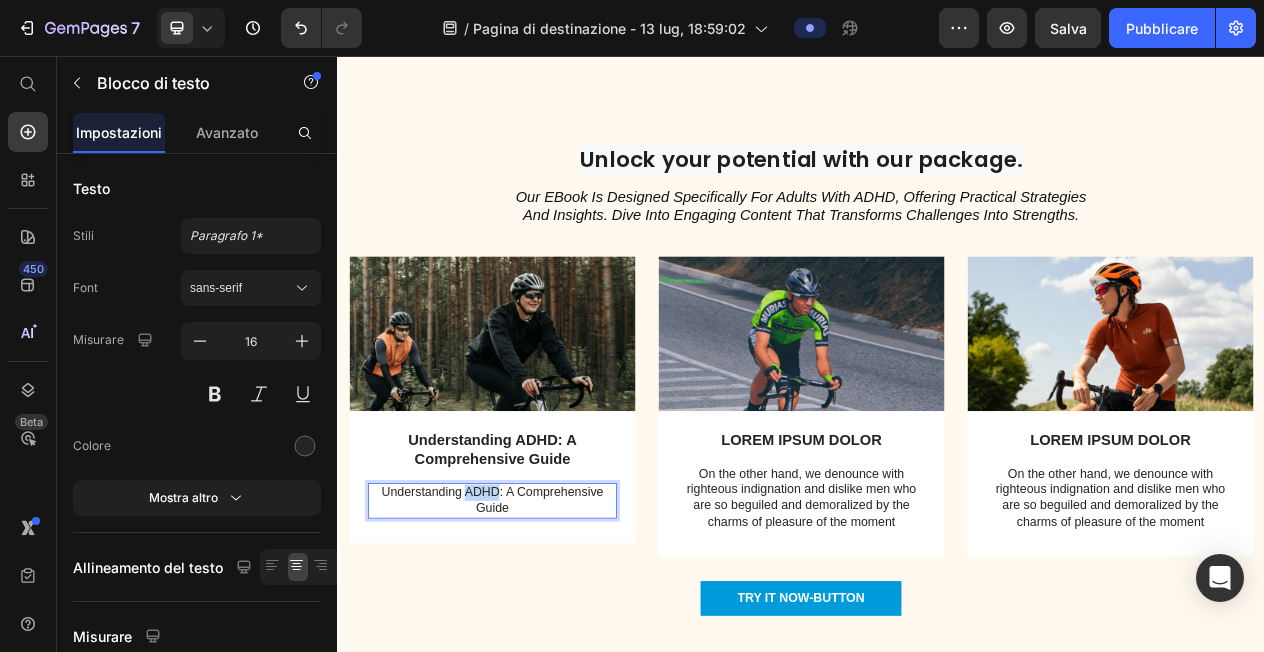 click on "Understanding ADHD: A Comprehensive Guide" at bounding box center [537, 632] 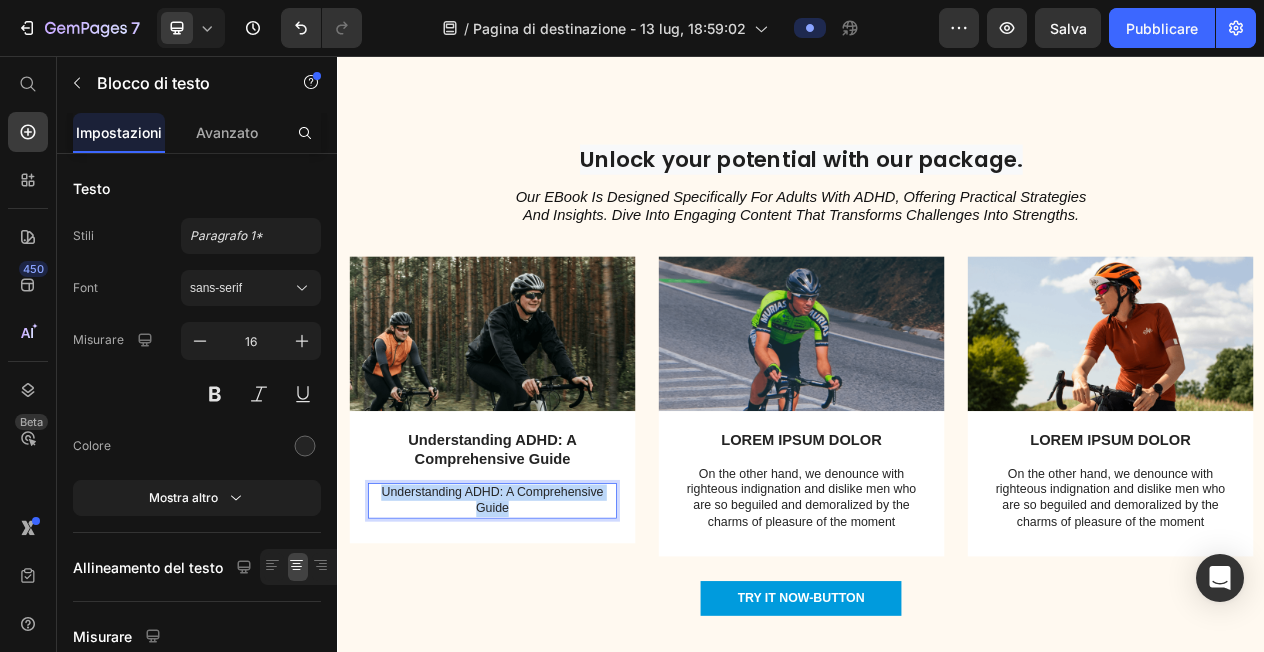 click on "Understanding ADHD: A Comprehensive Guide" at bounding box center (537, 632) 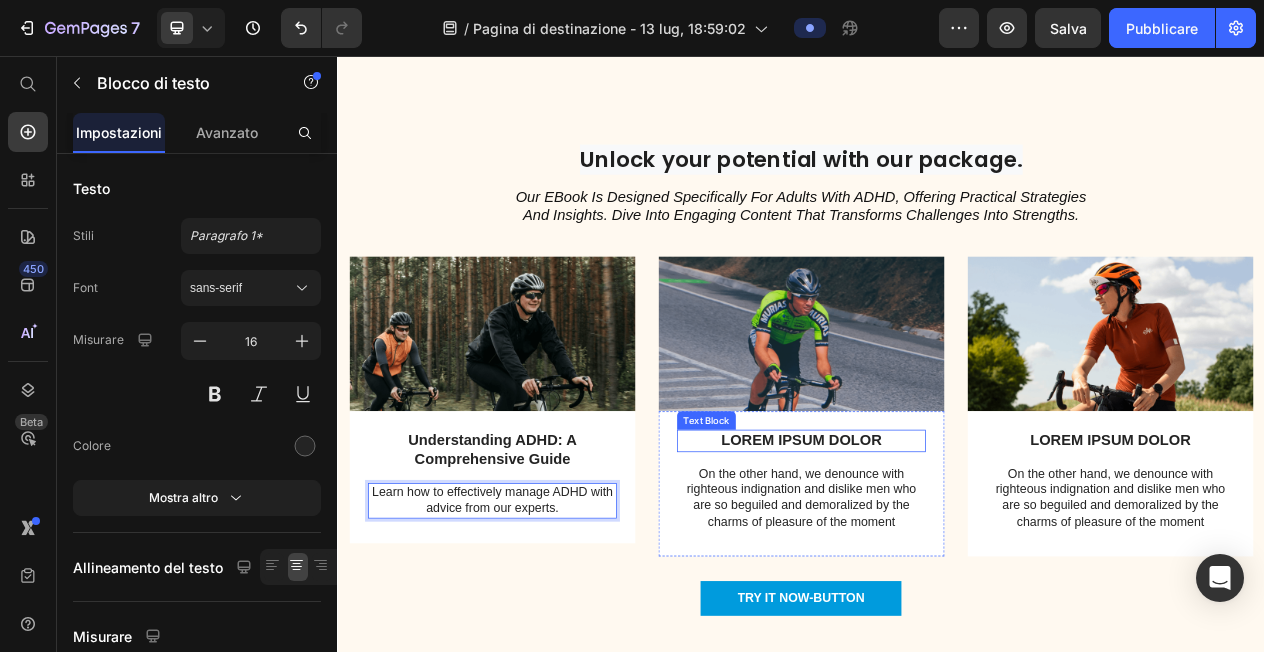 click on "LOREM IPSUM DOLOR" at bounding box center [937, 554] 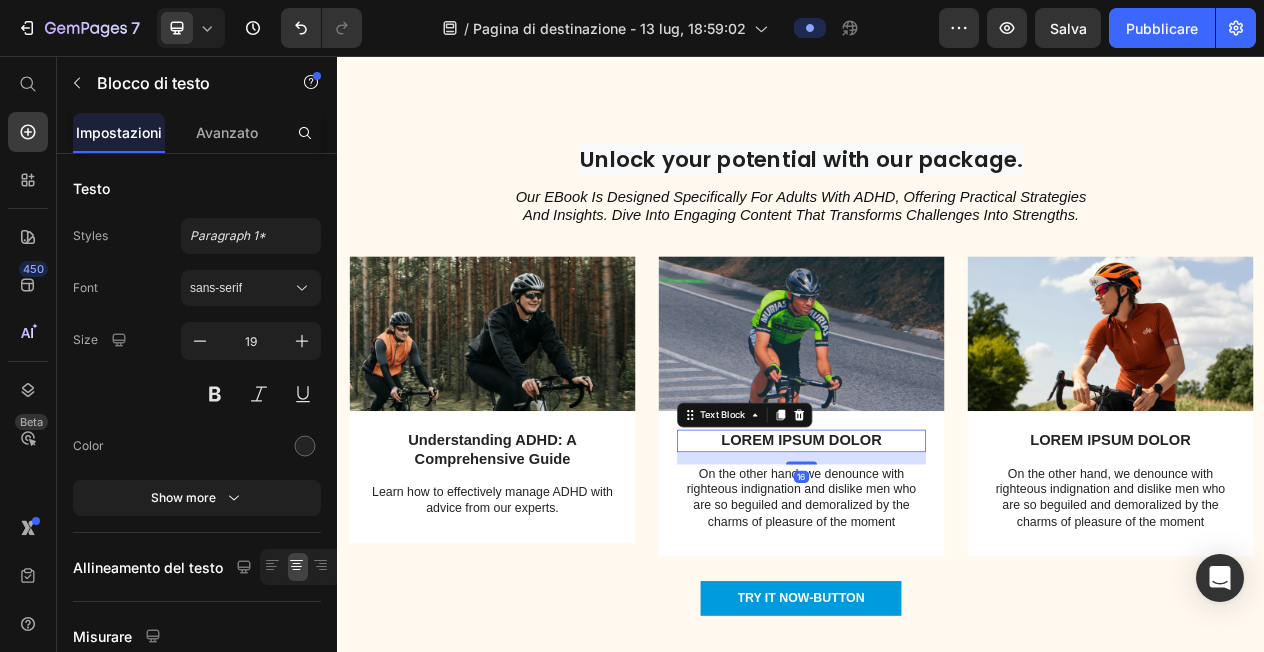 scroll, scrollTop: 0, scrollLeft: 0, axis: both 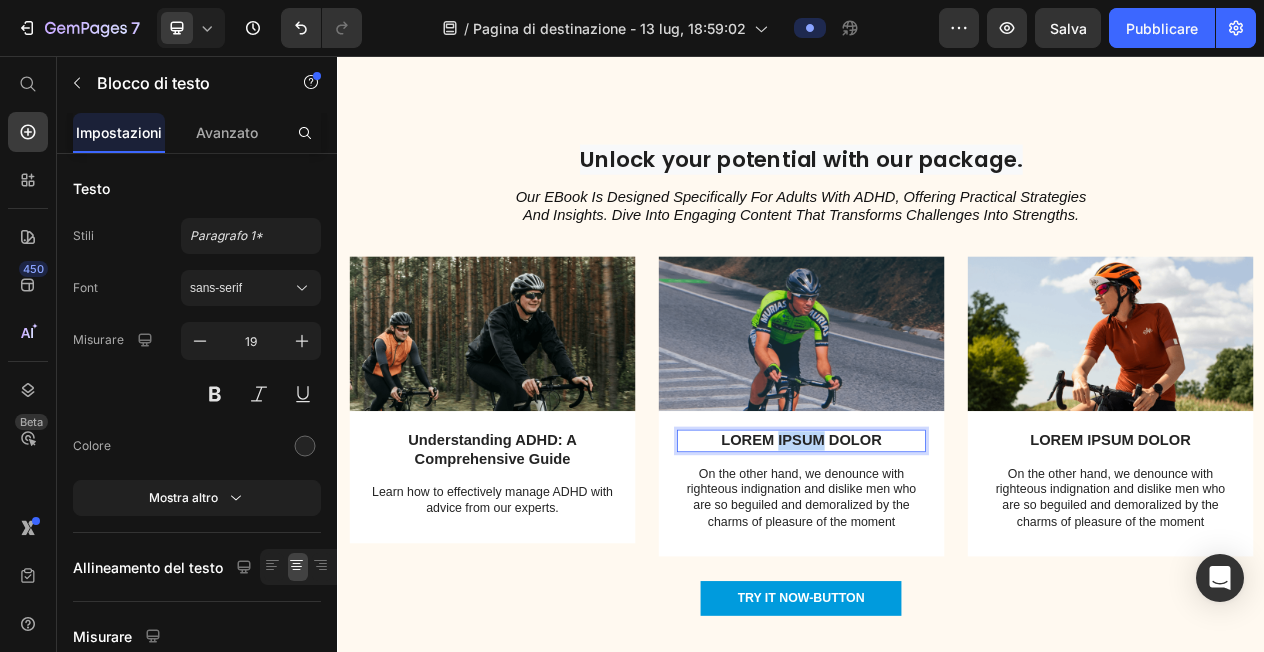 click on "LOREM IPSUM DOLOR" at bounding box center [937, 554] 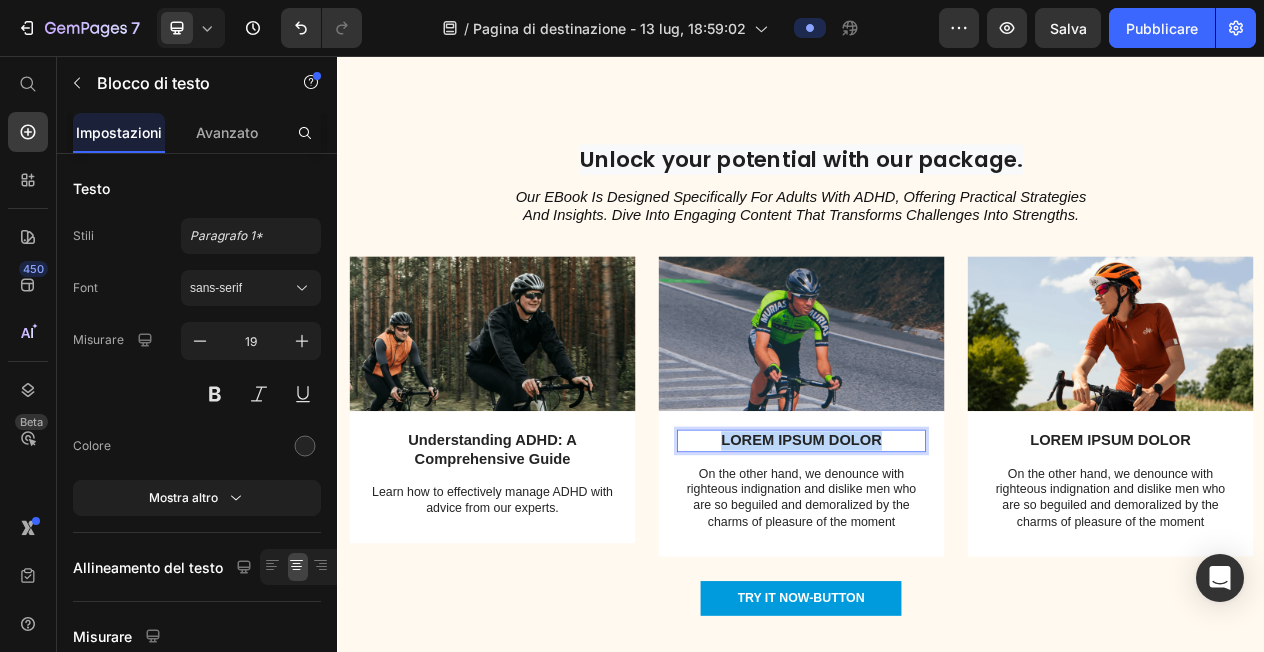 click on "LOREM IPSUM DOLOR" at bounding box center (937, 554) 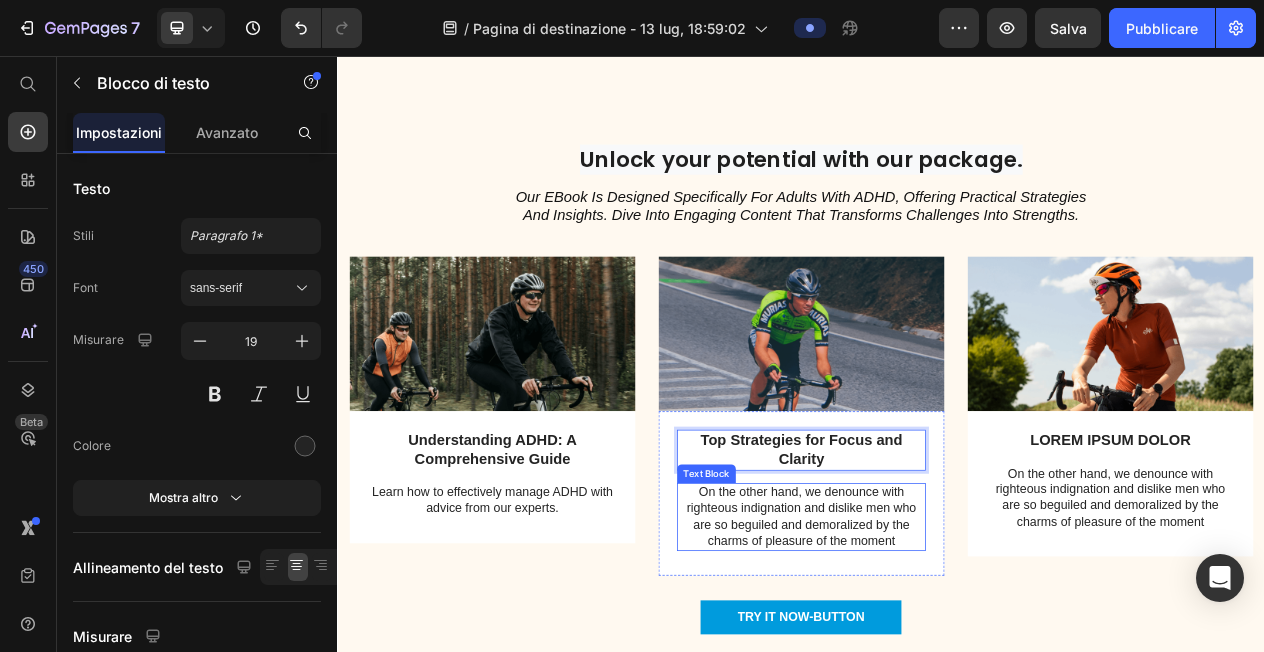 click on "On the other hand, we denounce with righteous indignation and dislike men who are so beguiled and demoralized by the charms of pleasure of the moment" at bounding box center [937, 652] 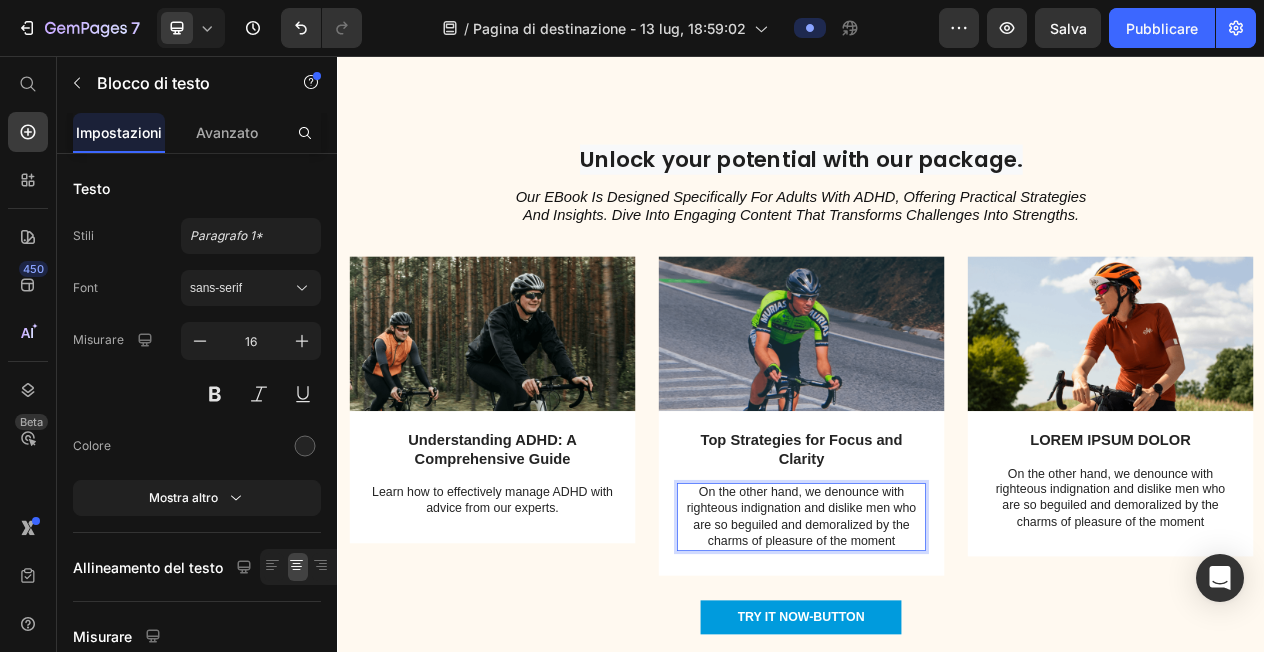 scroll, scrollTop: 19, scrollLeft: 0, axis: vertical 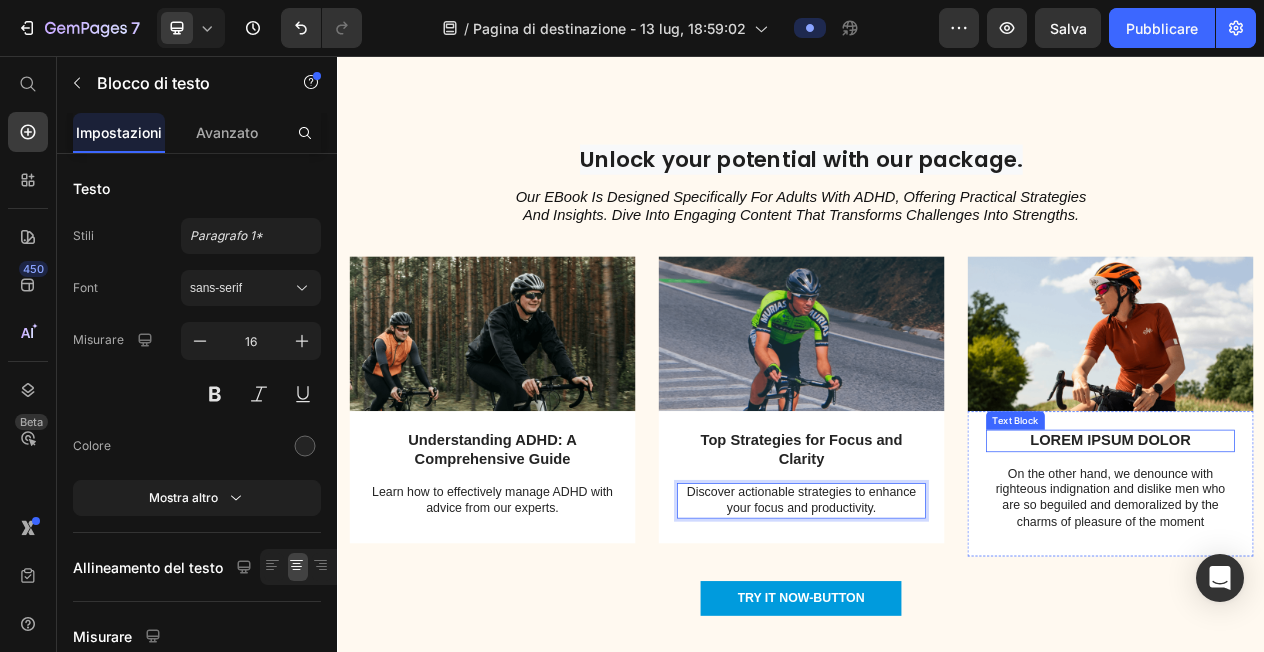 click on "LOREM IPSUM DOLOR" at bounding box center [1337, 554] 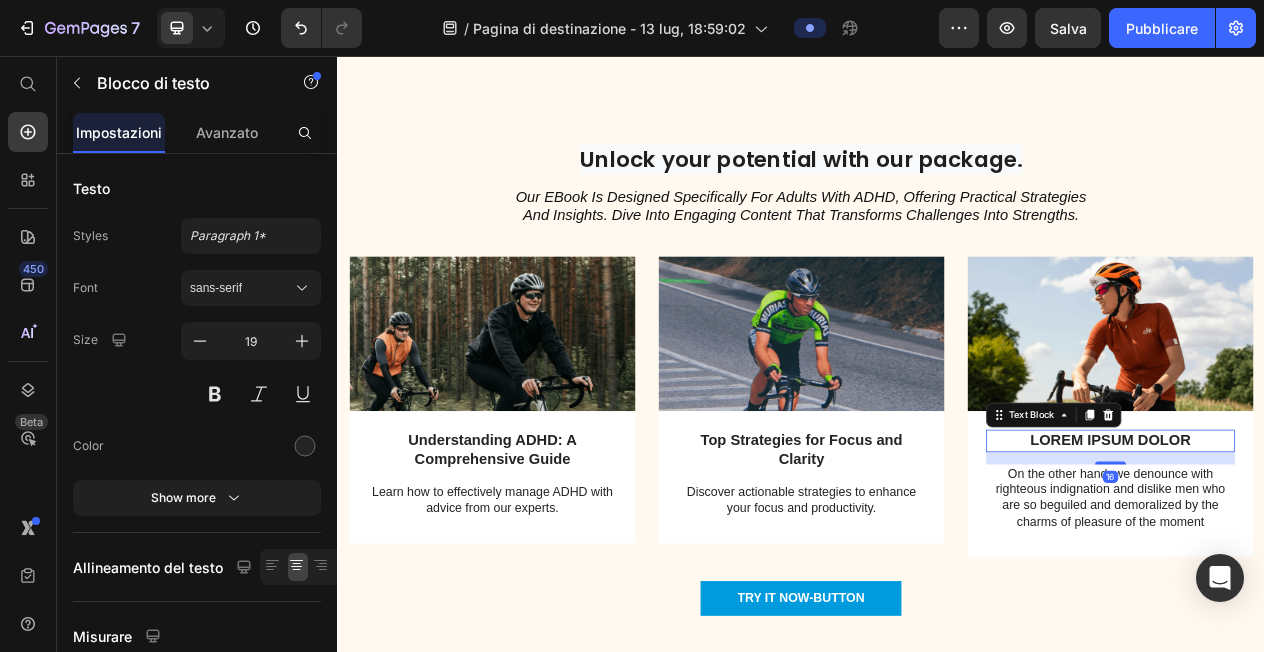 scroll, scrollTop: 0, scrollLeft: 0, axis: both 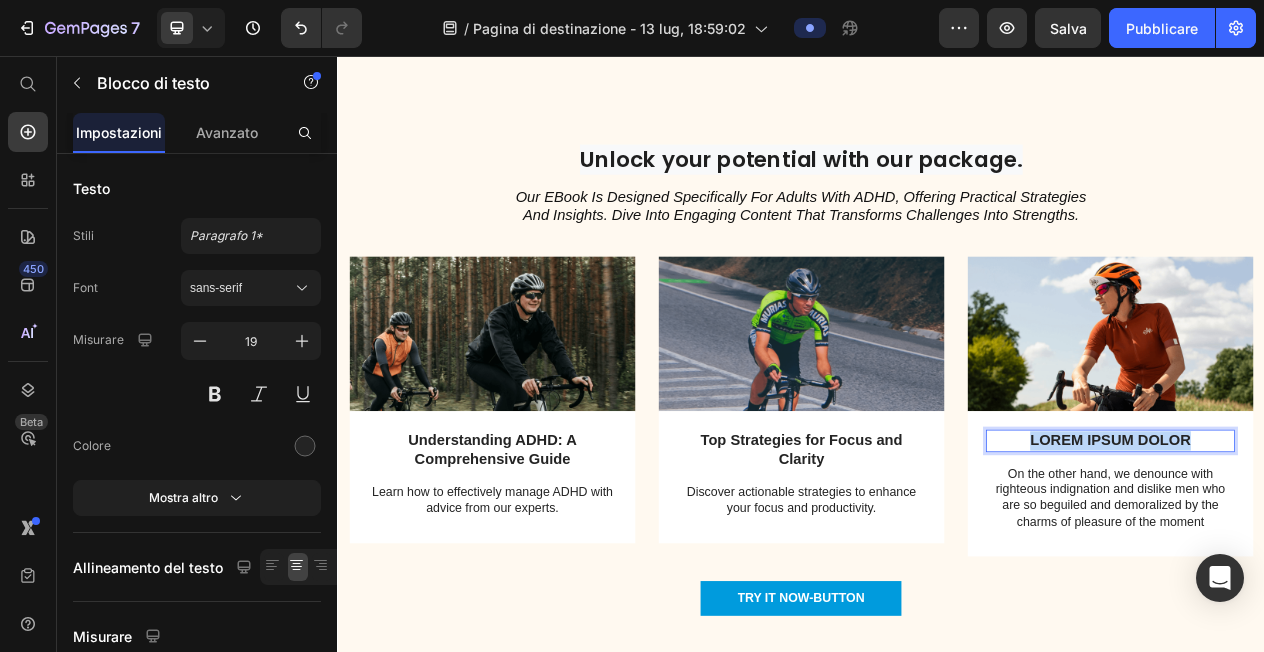 click on "LOREM IPSUM DOLOR" at bounding box center (1337, 554) 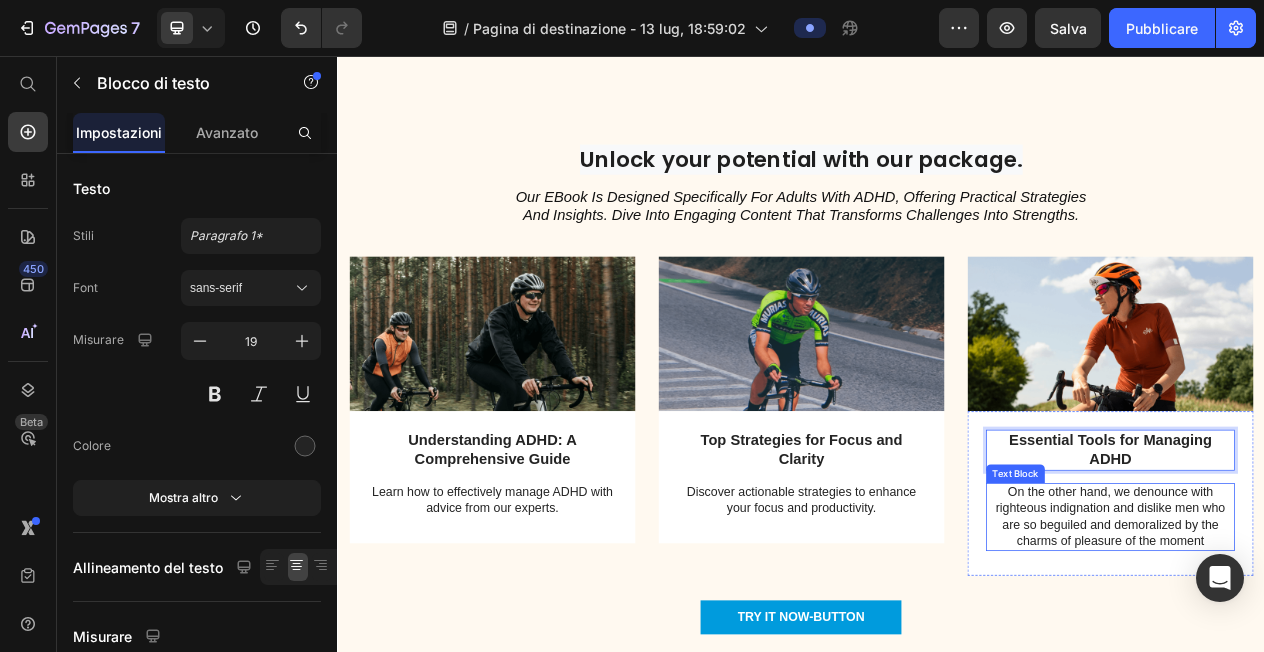 click on "On the other hand, we denounce with righteous indignation and dislike men who are so beguiled and demoralized by the charms of pleasure of the moment" at bounding box center [1337, 652] 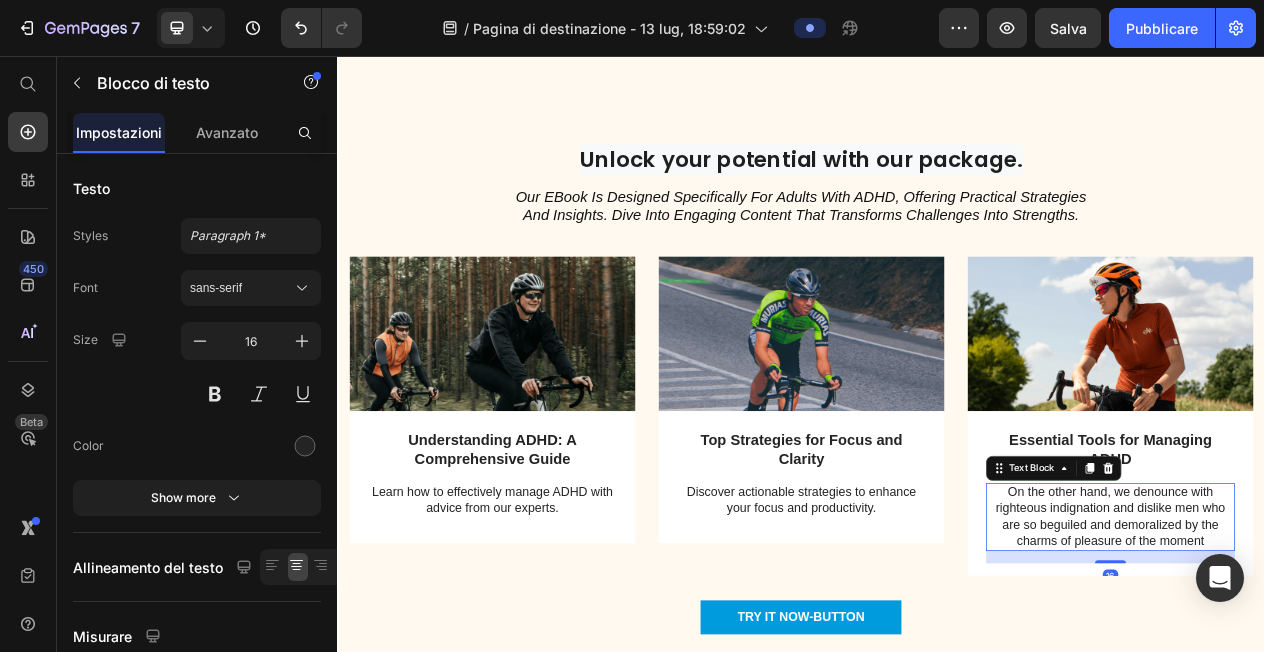 click on "On the other hand, we denounce with righteous indignation and dislike men who are so beguiled and demoralized by the charms of pleasure of the moment" at bounding box center (1337, 652) 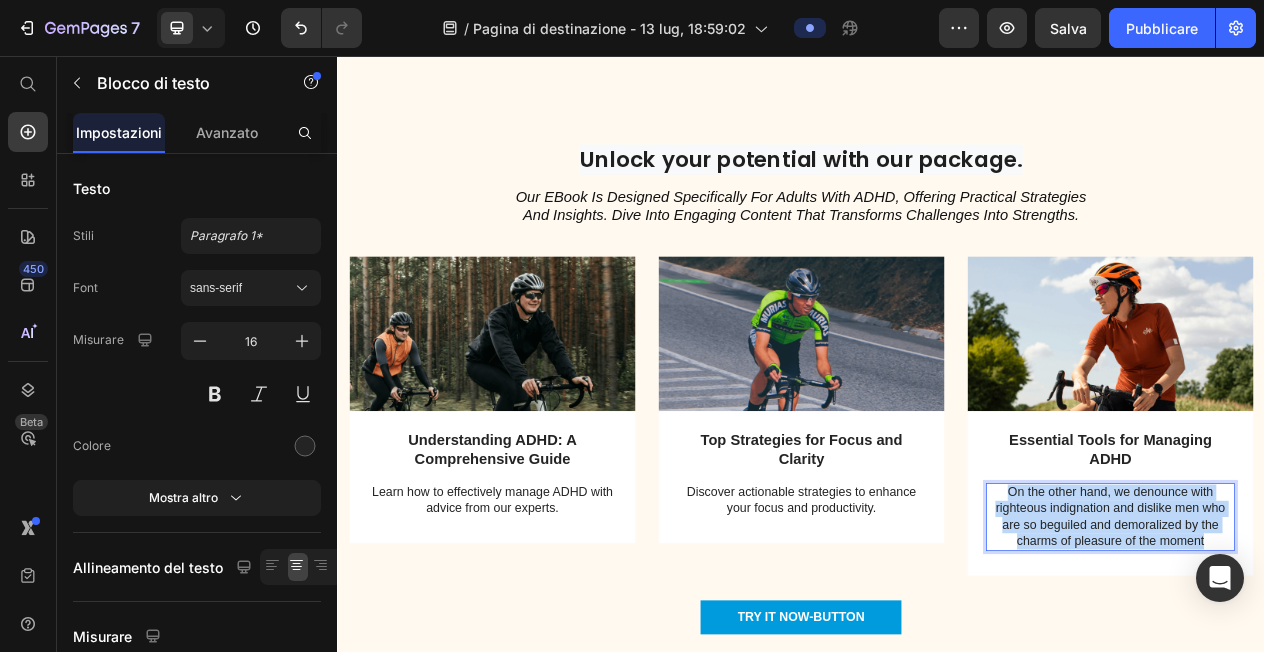 click on "On the other hand, we denounce with righteous indignation and dislike men who are so beguiled and demoralized by the charms of pleasure of the moment" at bounding box center [1337, 652] 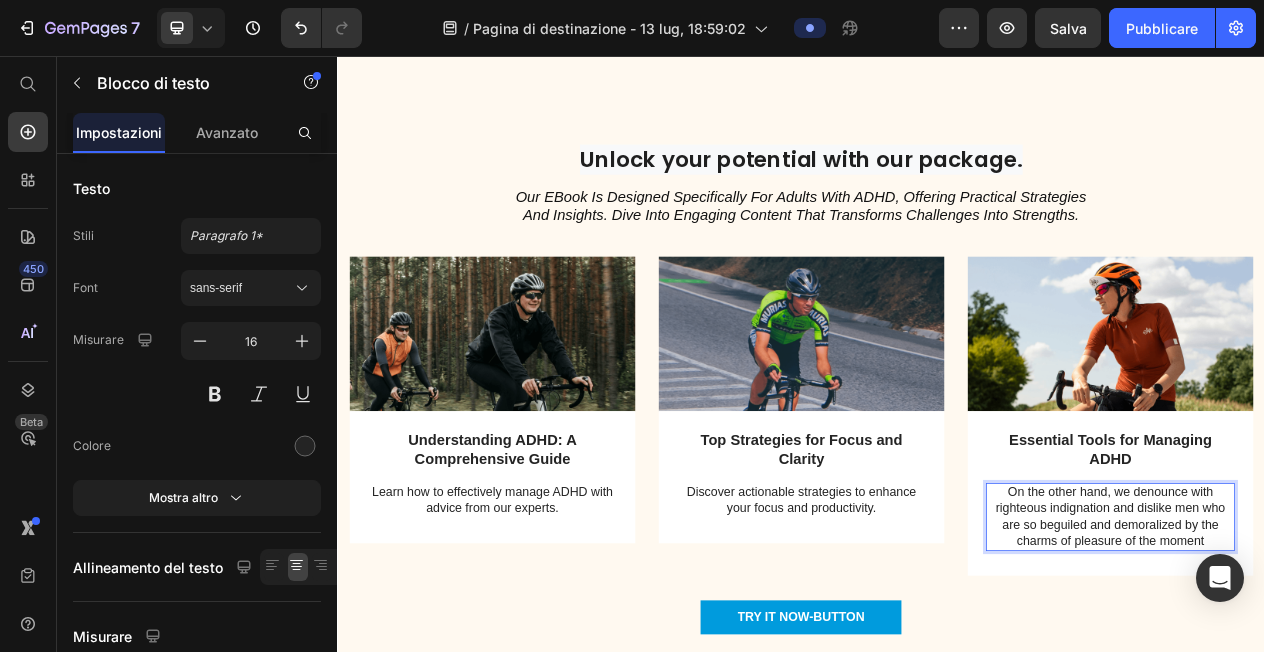 scroll, scrollTop: 19, scrollLeft: 0, axis: vertical 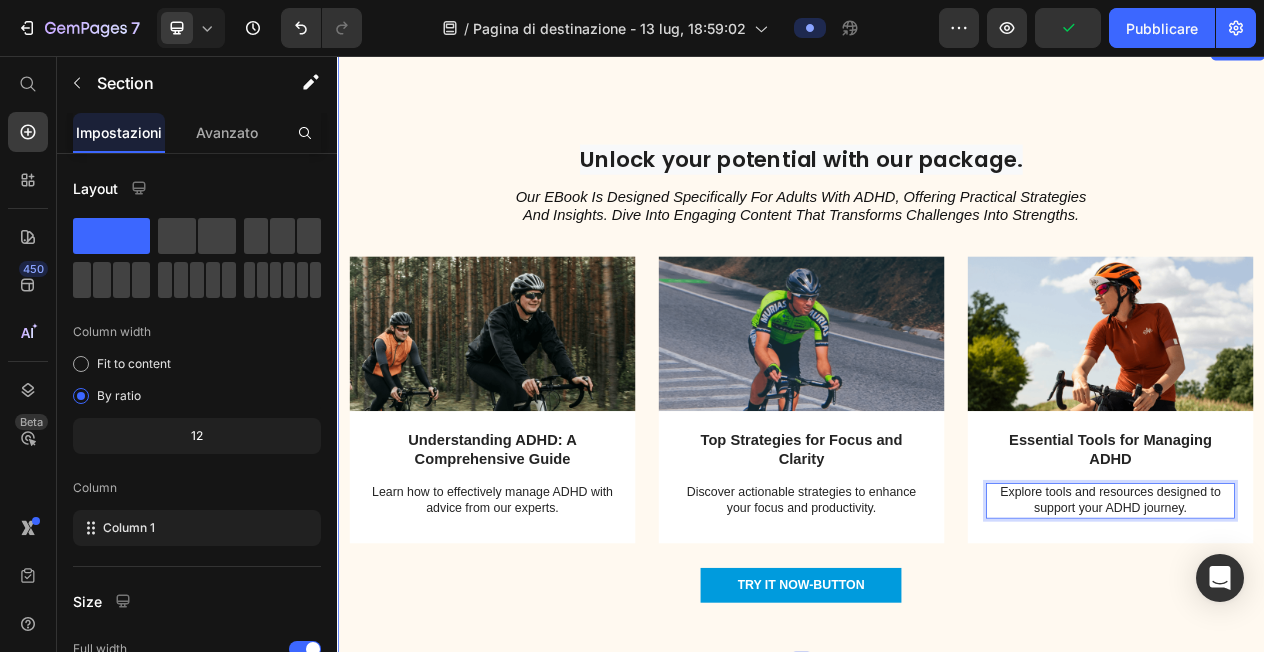 click on "Image Understanding ADHD: A Comprehensive Guide Text Block Learn how to effectively manage ADHD with advice from our experts. Text Block Row Image Top Strategies for Focus and Clarity Text Block Discover actionable strategies to enhance your focus and productivity. Text Block Row Image Essential Tools for Managing ADHD Text Block Explore tools and resources designed to support your ADHD journey. Text Block   16 Row Carousel" at bounding box center [937, 517] 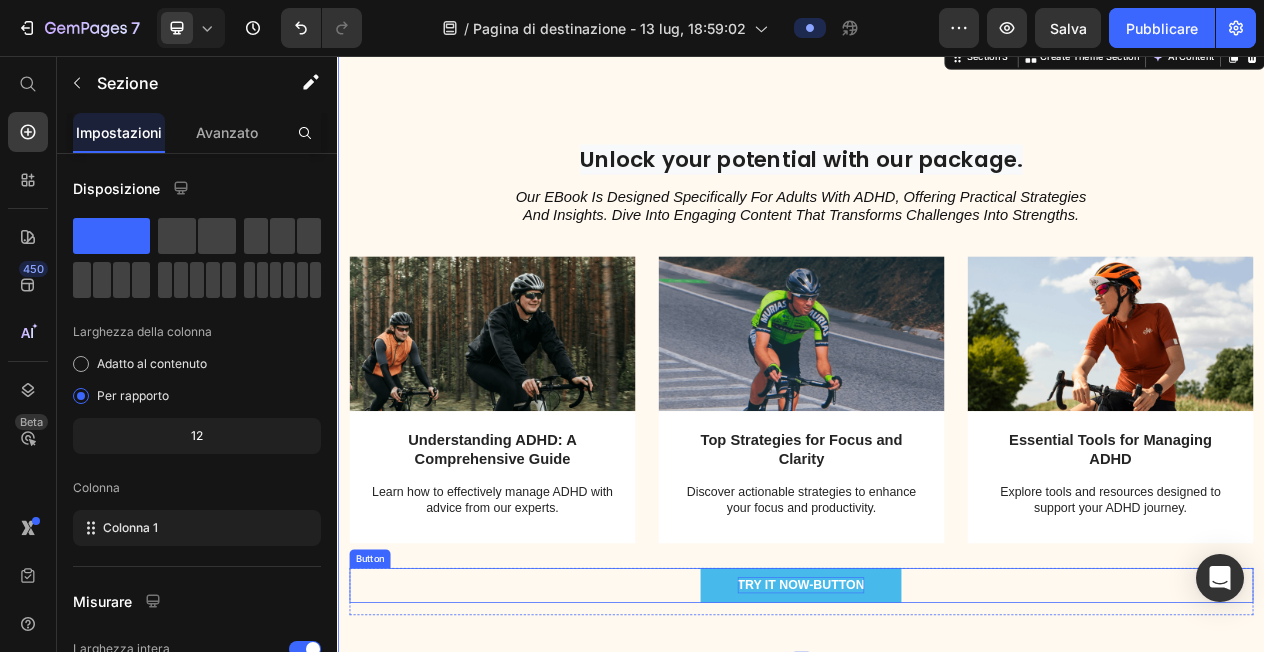 click on "TRY IT NOW-BUTTON" at bounding box center (937, 741) 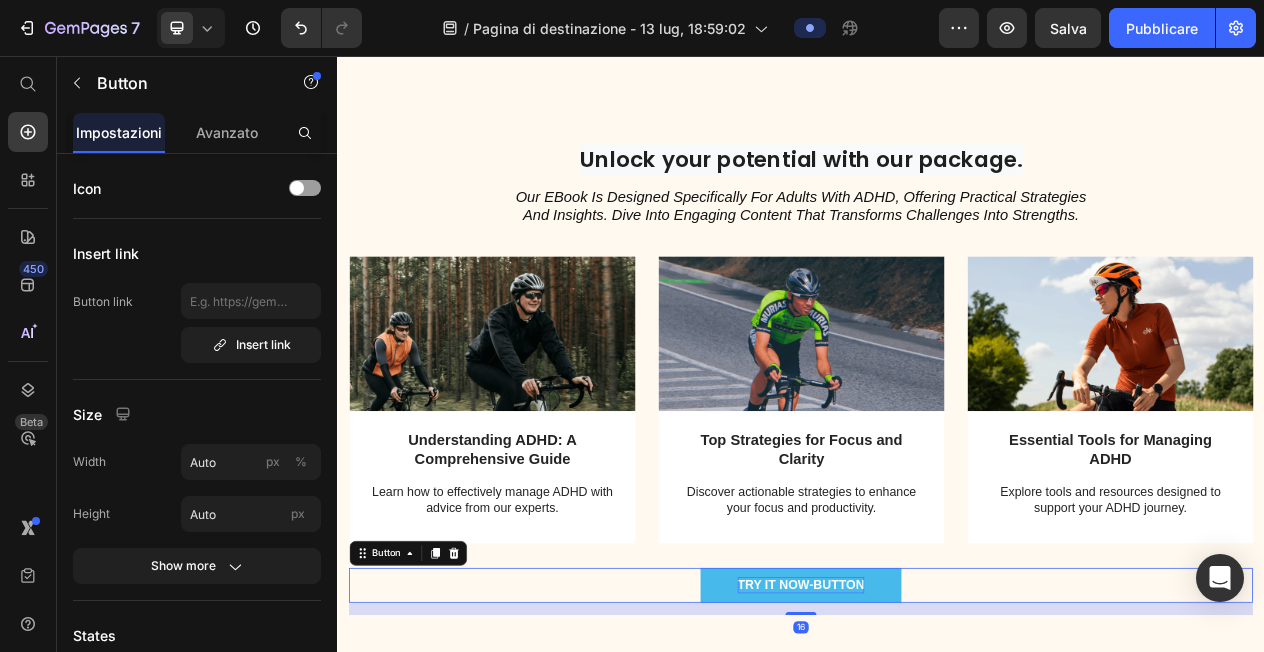 click on "TRY IT NOW-BUTTON" at bounding box center [937, 741] 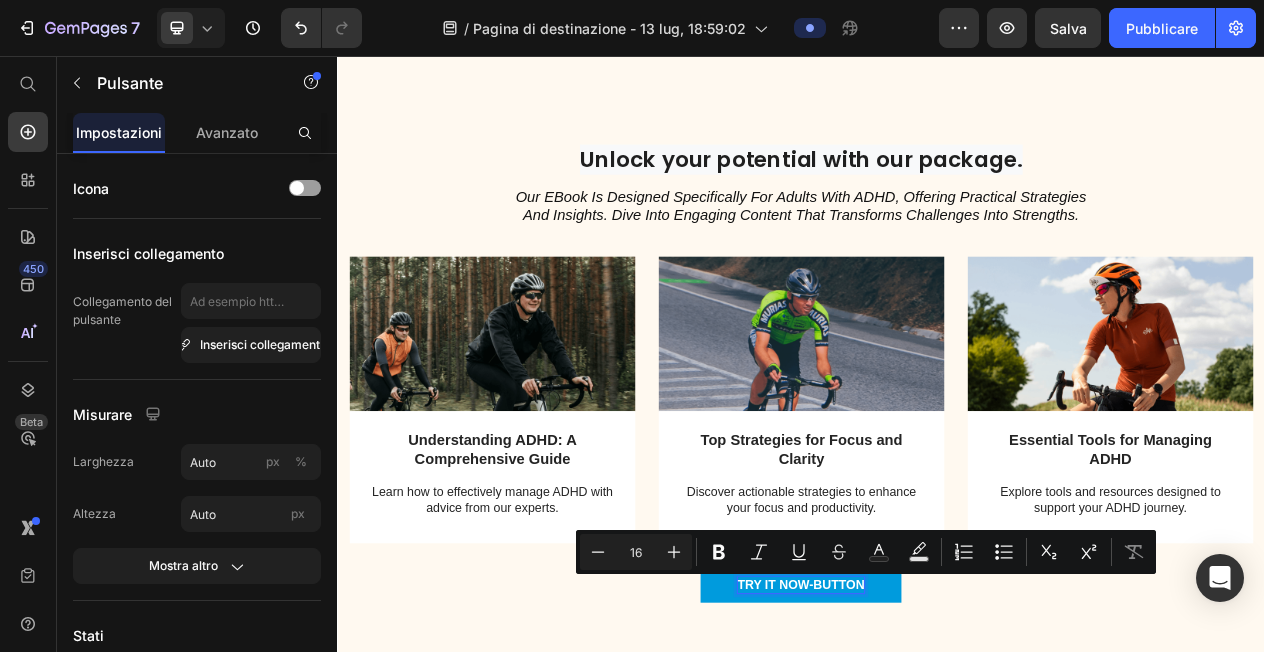 scroll, scrollTop: 119, scrollLeft: 0, axis: vertical 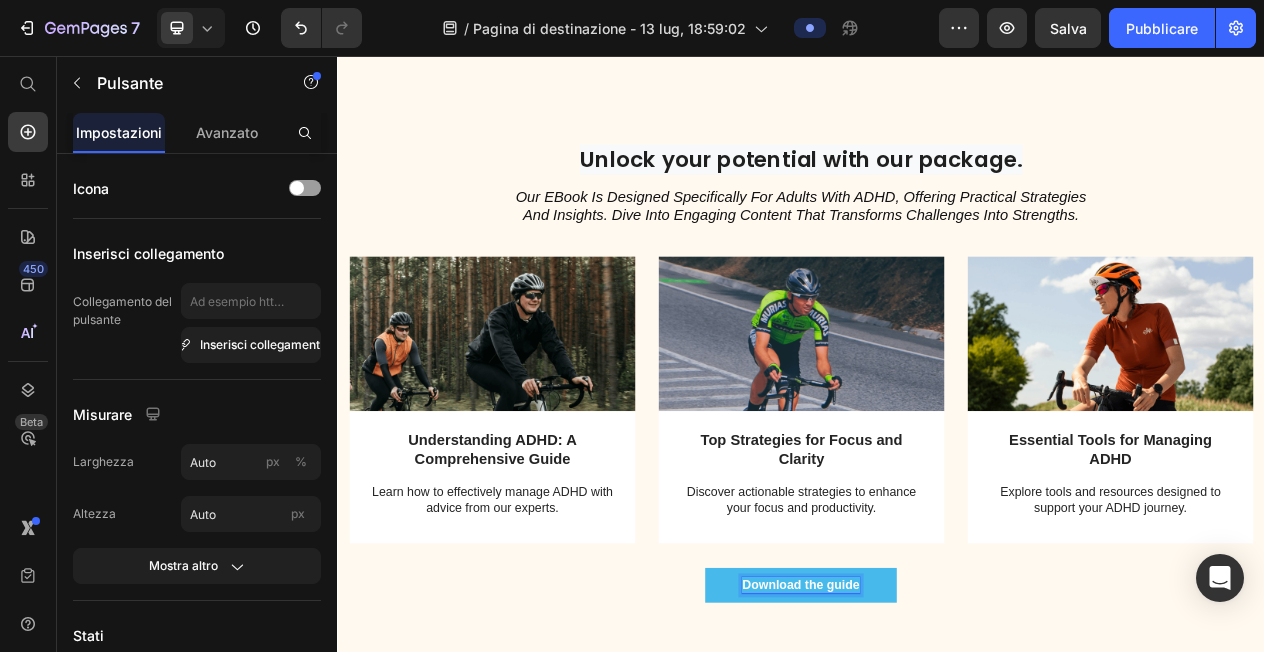 click on "Download the guide" at bounding box center (937, 741) 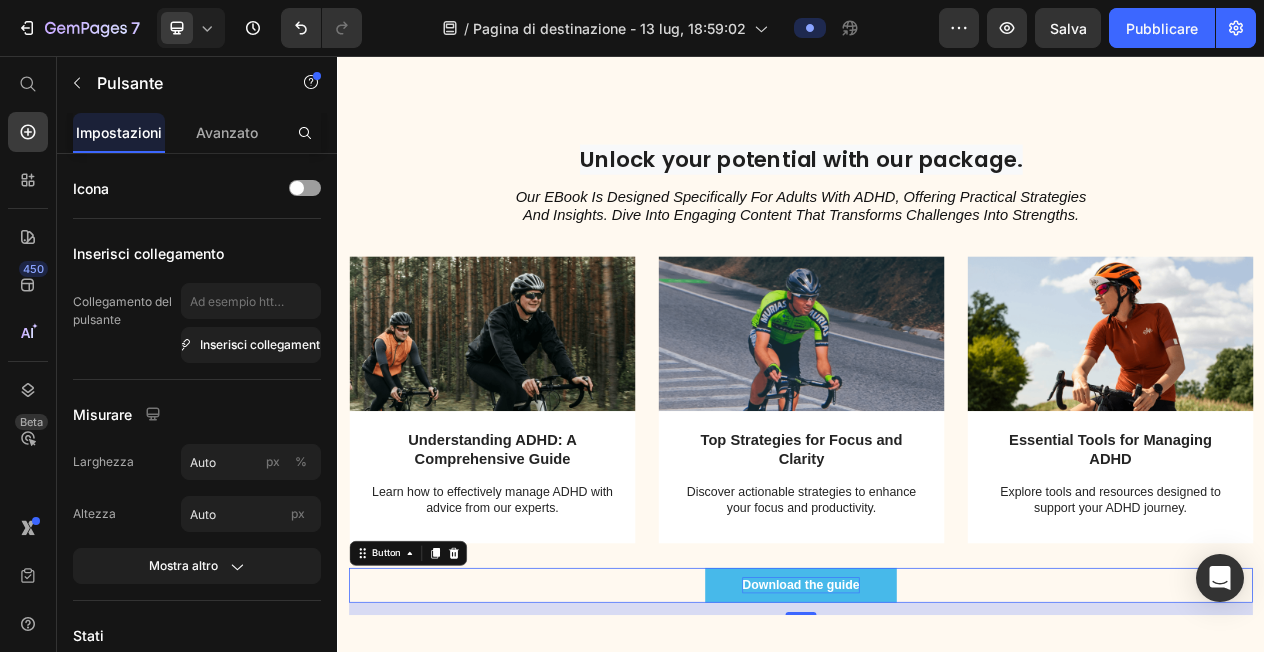 click on "Download the guide" at bounding box center (937, 741) 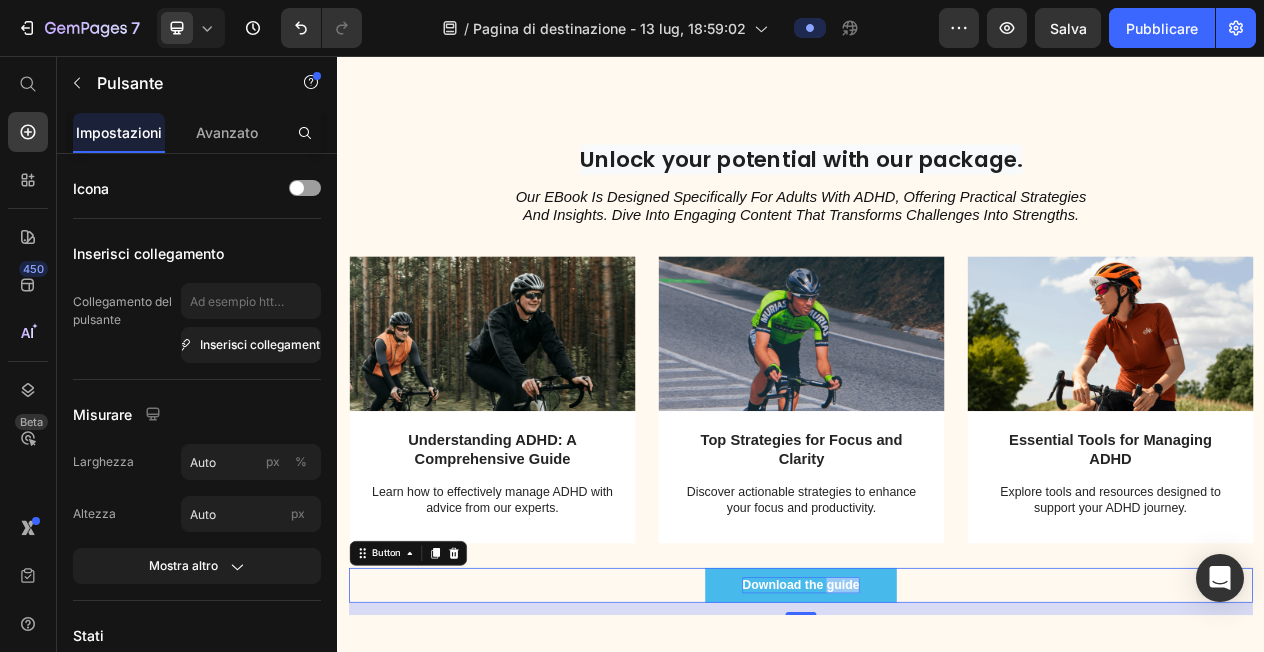 click on "Download the guide" at bounding box center (937, 741) 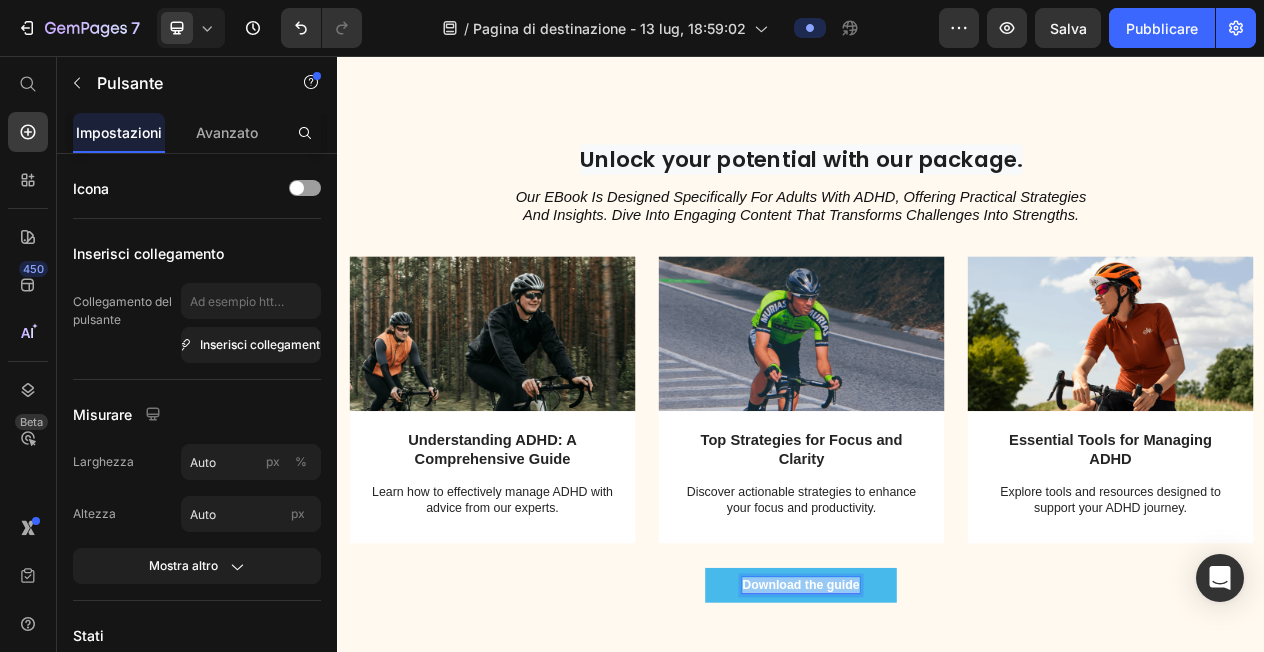 click on "Download the guide" at bounding box center (937, 741) 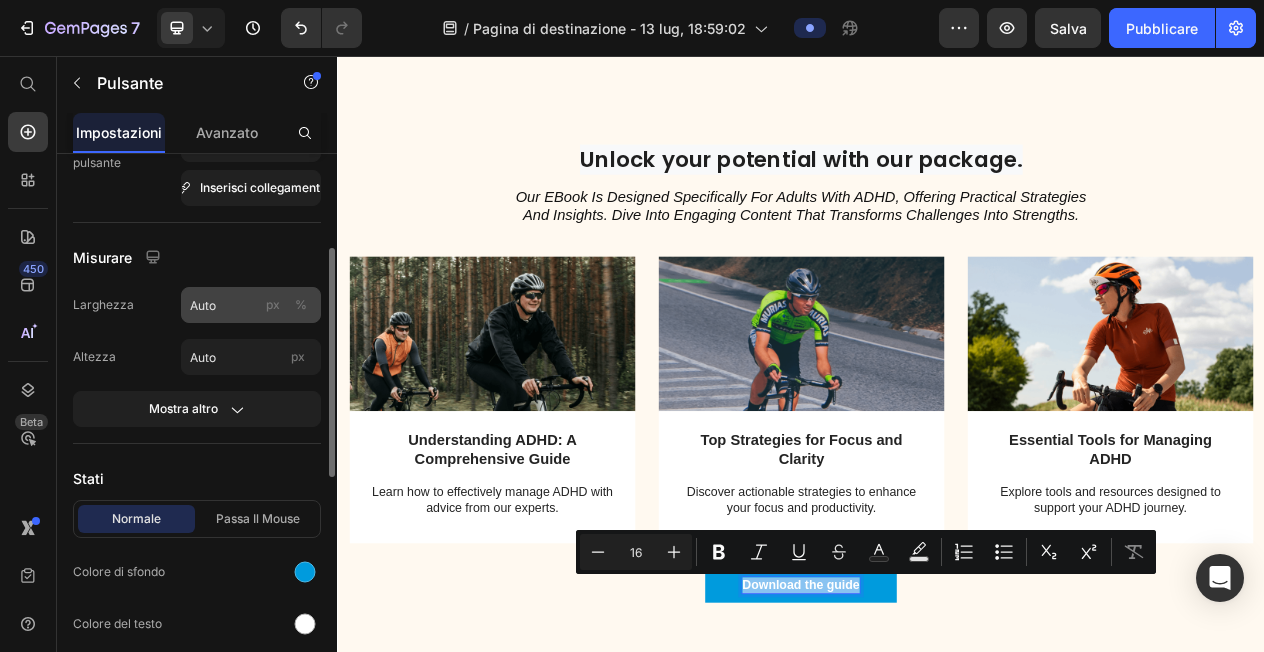 scroll, scrollTop: 178, scrollLeft: 0, axis: vertical 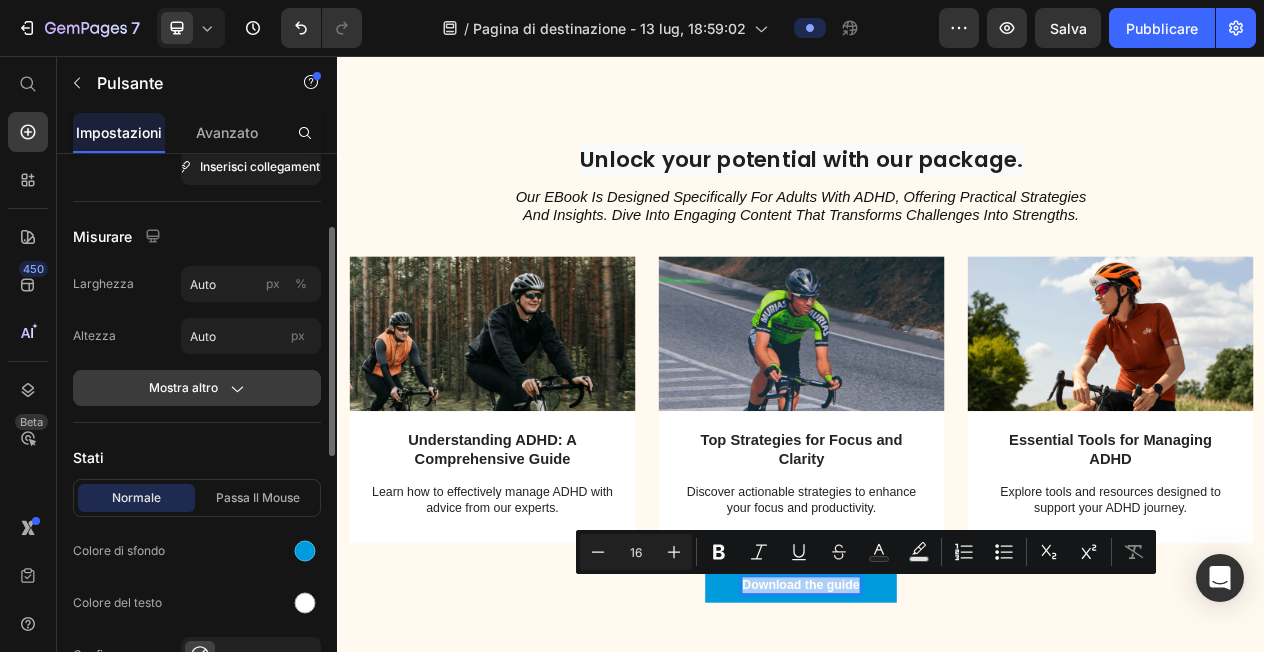 click on "Mostra altro" 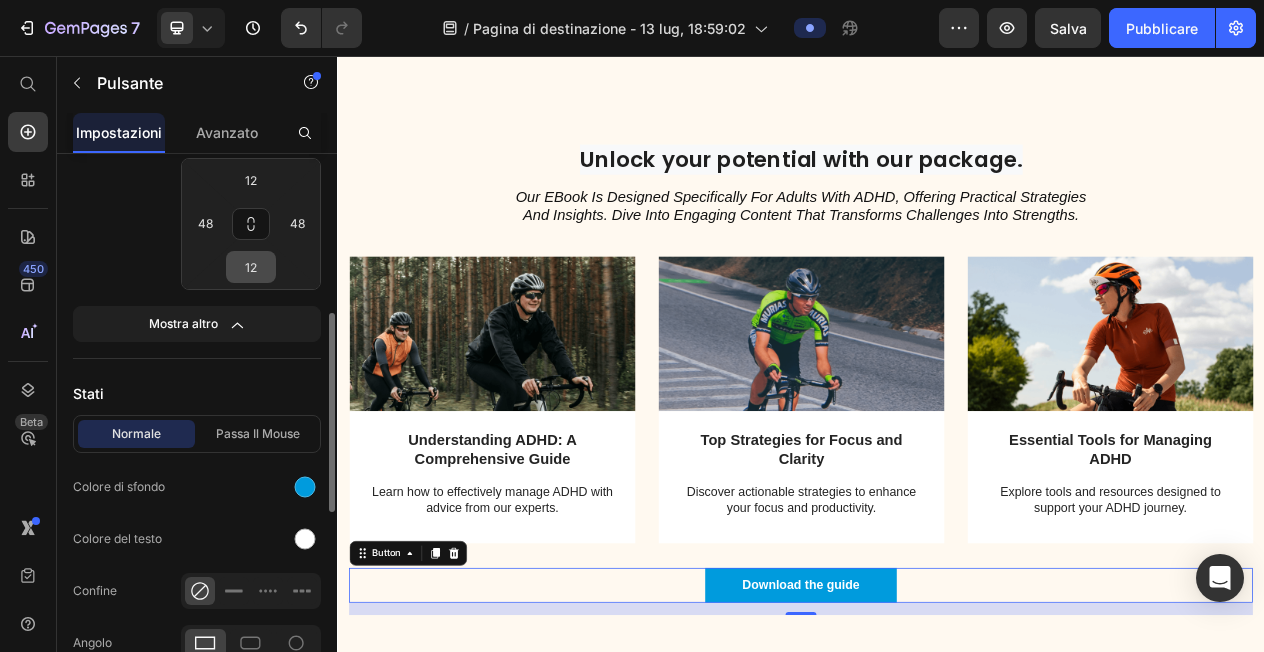 scroll, scrollTop: 676, scrollLeft: 0, axis: vertical 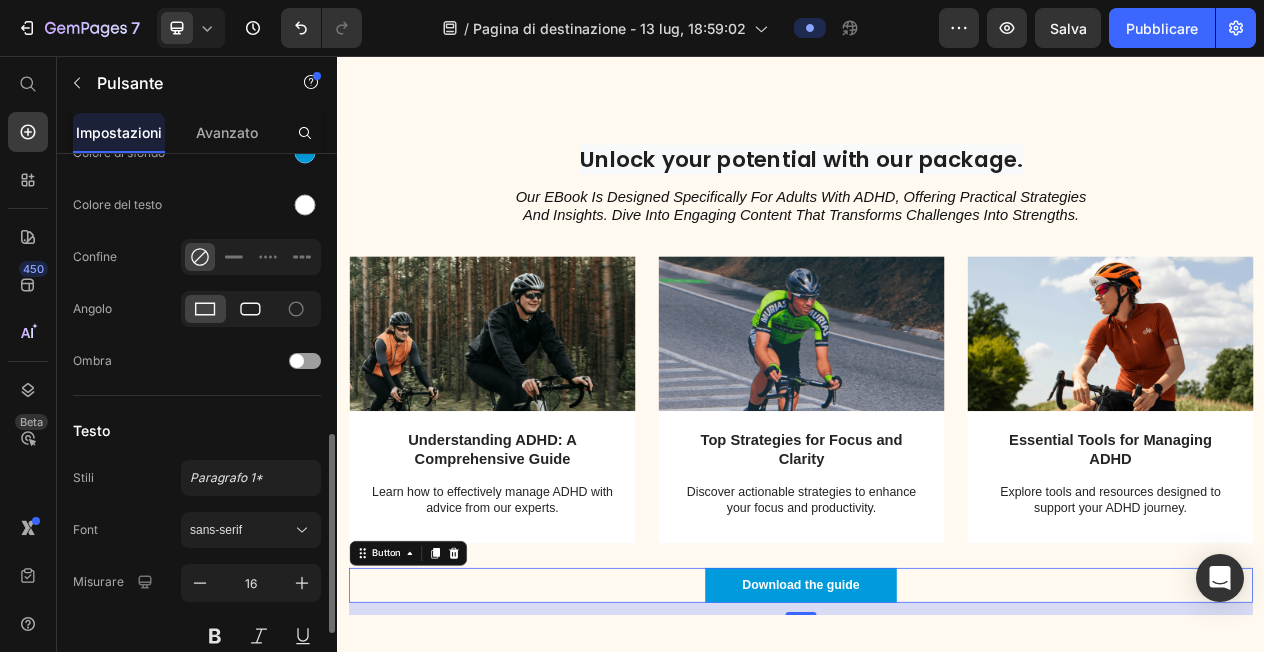 click 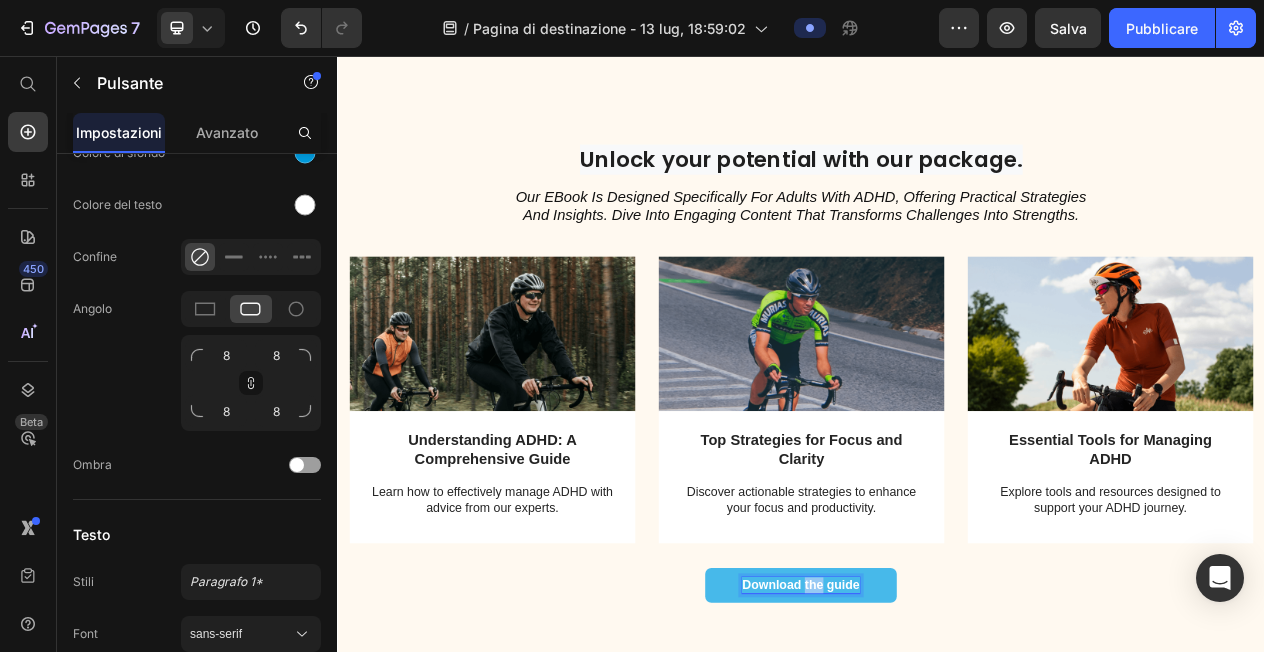 click on "Download the guide" at bounding box center (937, 741) 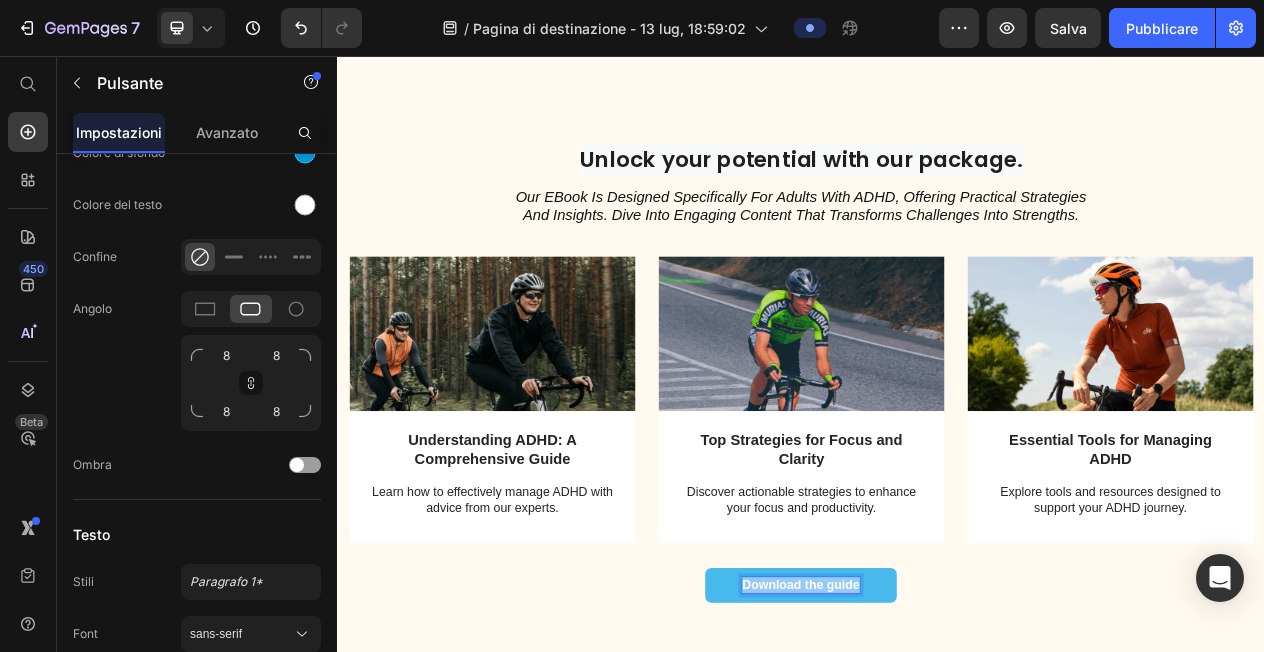 click on "Download the guide" at bounding box center (937, 741) 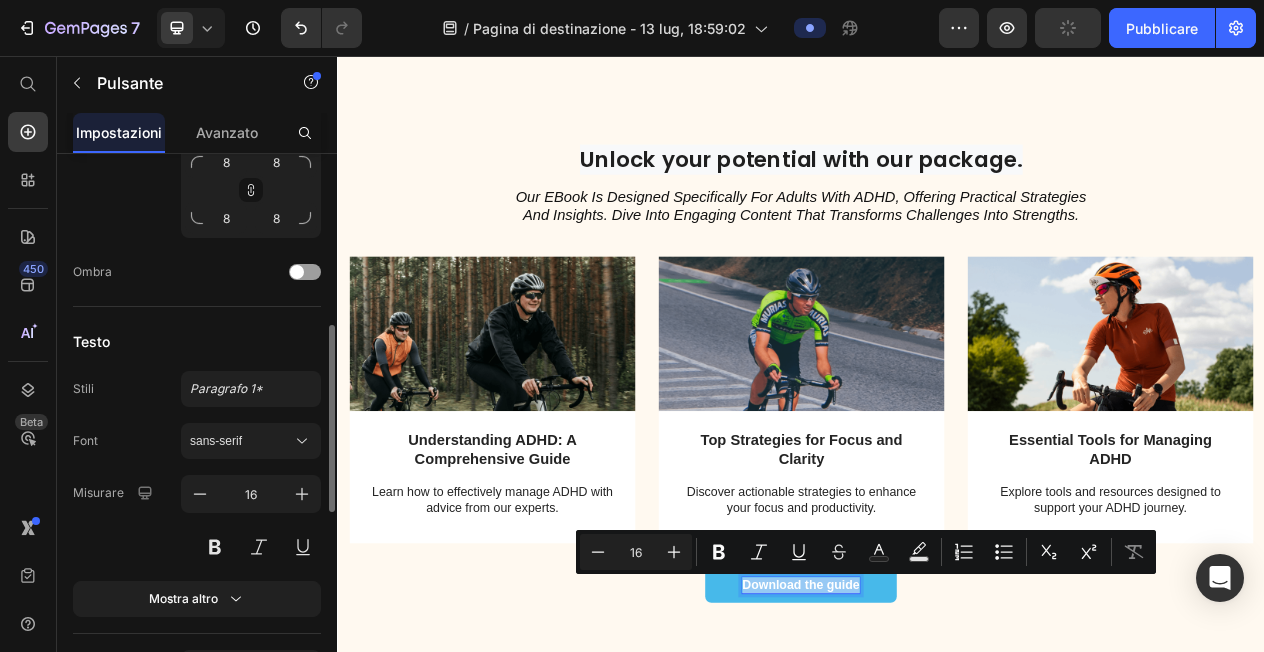 scroll, scrollTop: 1064, scrollLeft: 0, axis: vertical 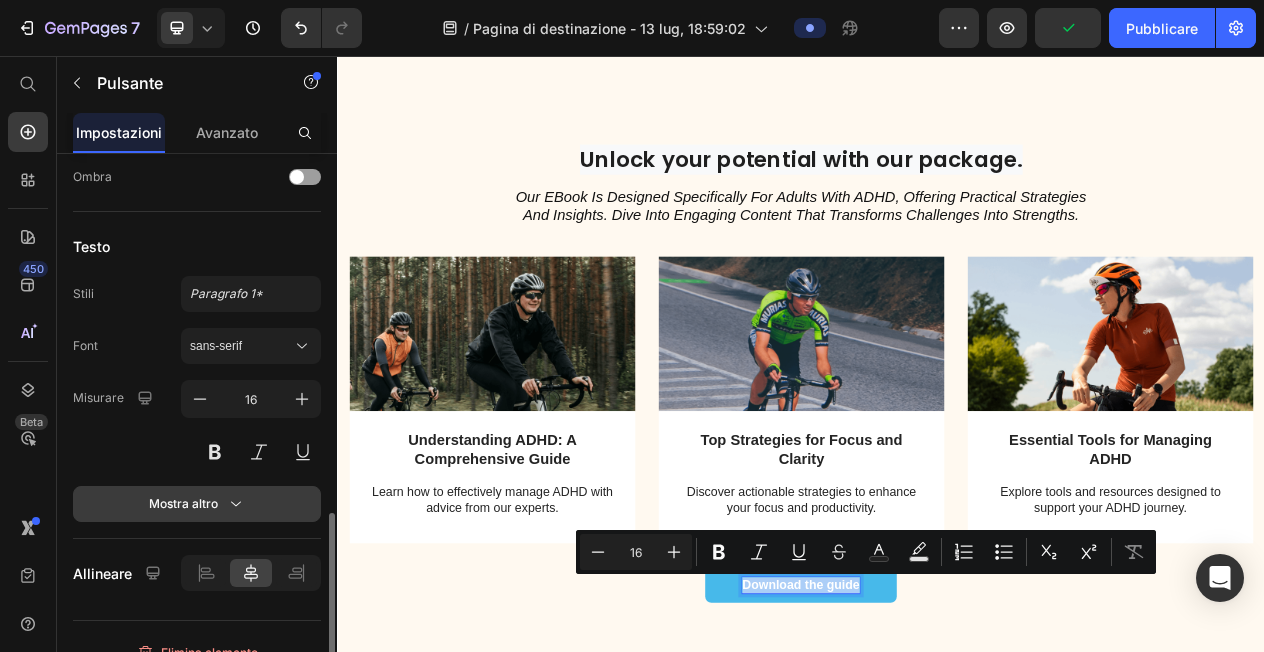 click 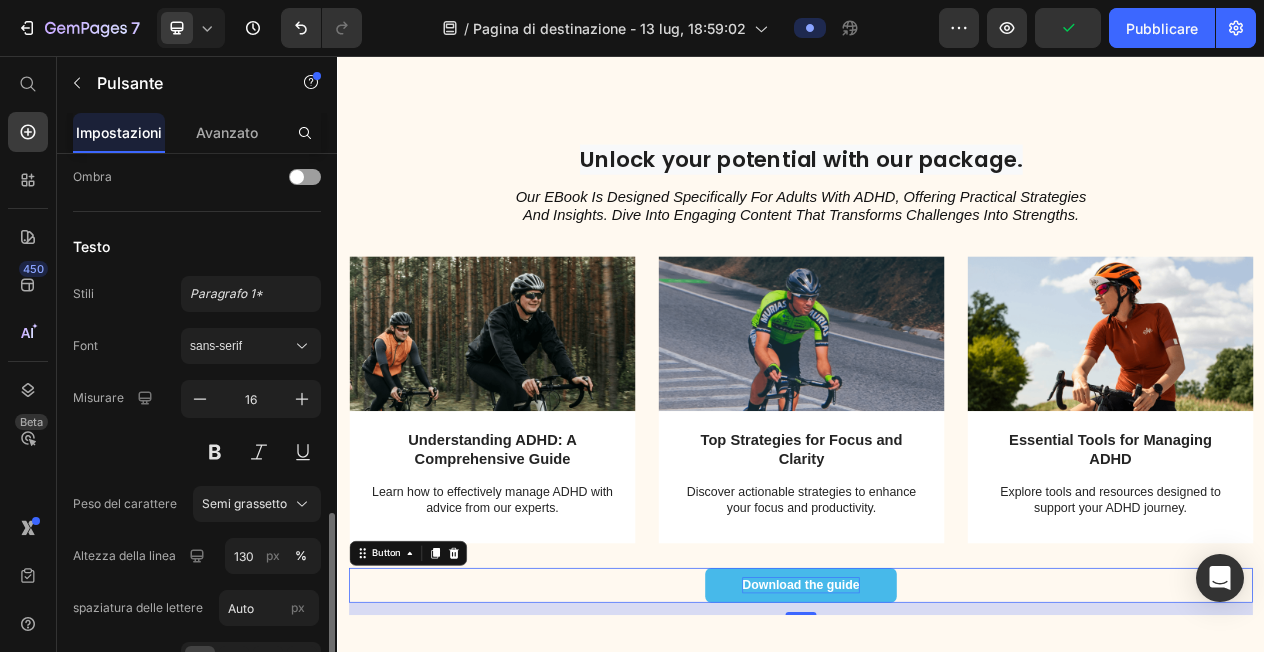 scroll, scrollTop: 1183, scrollLeft: 0, axis: vertical 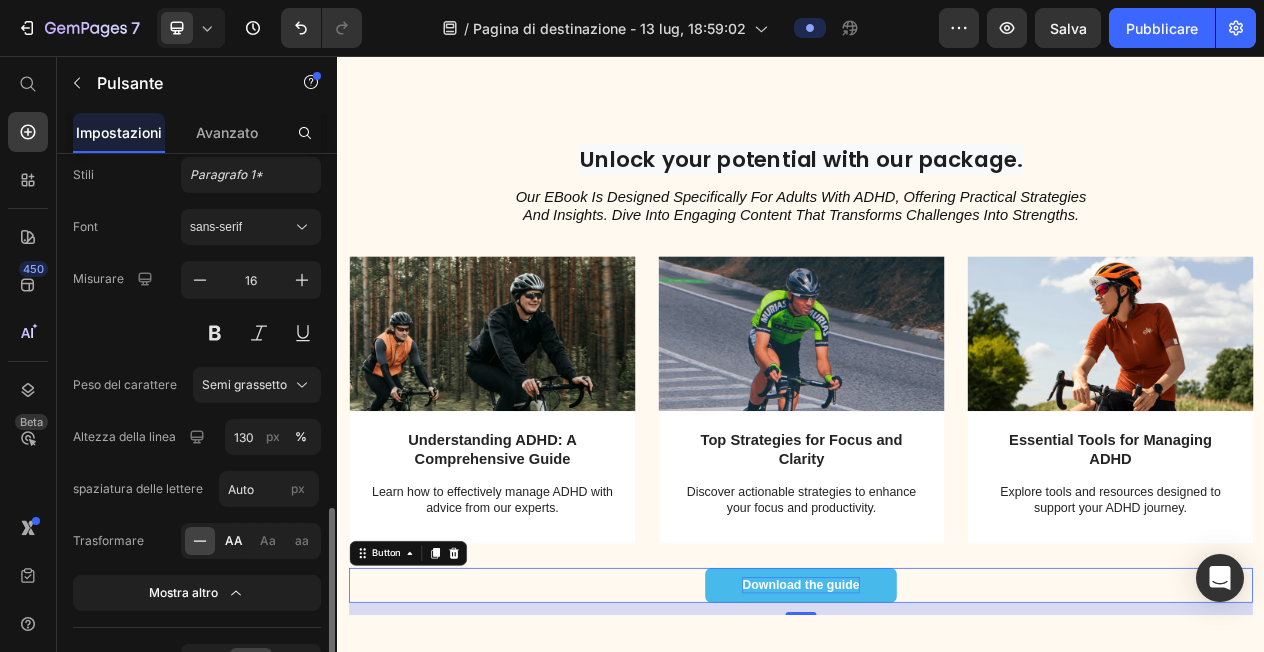 click on "AA" 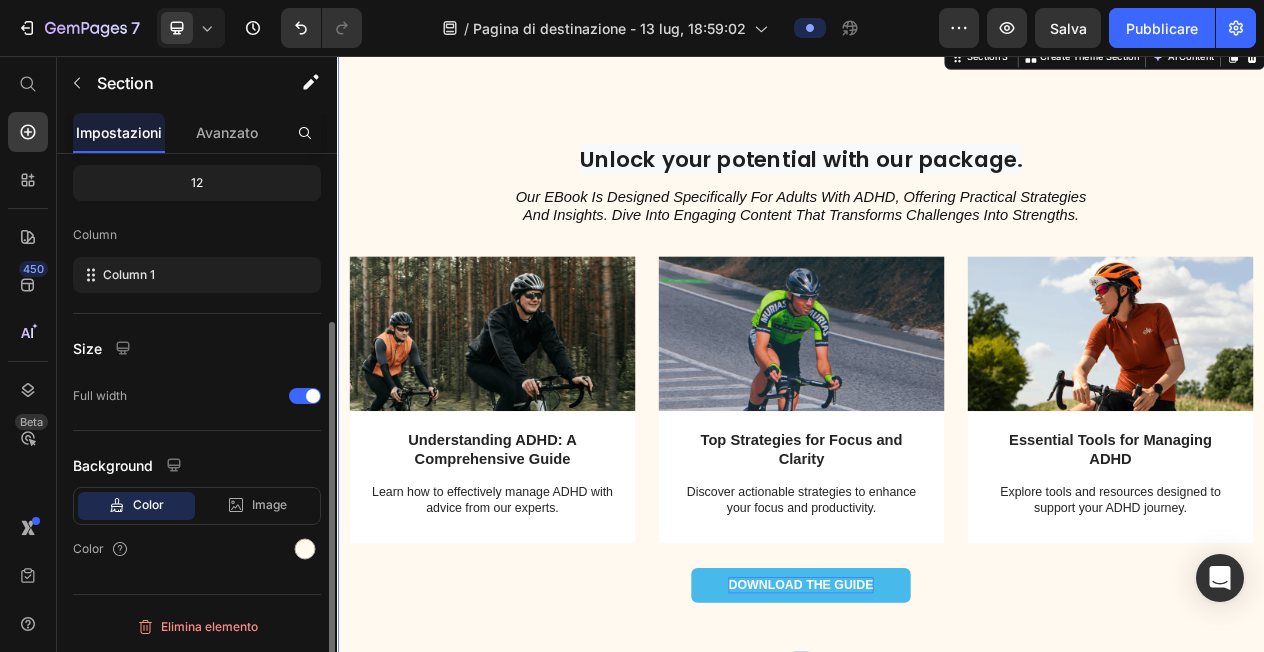 click on "Image Understanding ADHD: A Comprehensive Guide Text Block Learn how to effectively manage ADHD with advice from our experts. Text Block Row Image Top Strategies for Focus and Clarity Text Block Discover actionable strategies to enhance your focus and productivity. Text Block Row Image Essential Tools for Managing ADHD Text Block Explore tools and resources designed to support your ADHD journey. Text Block Row Carousel" at bounding box center (937, 517) 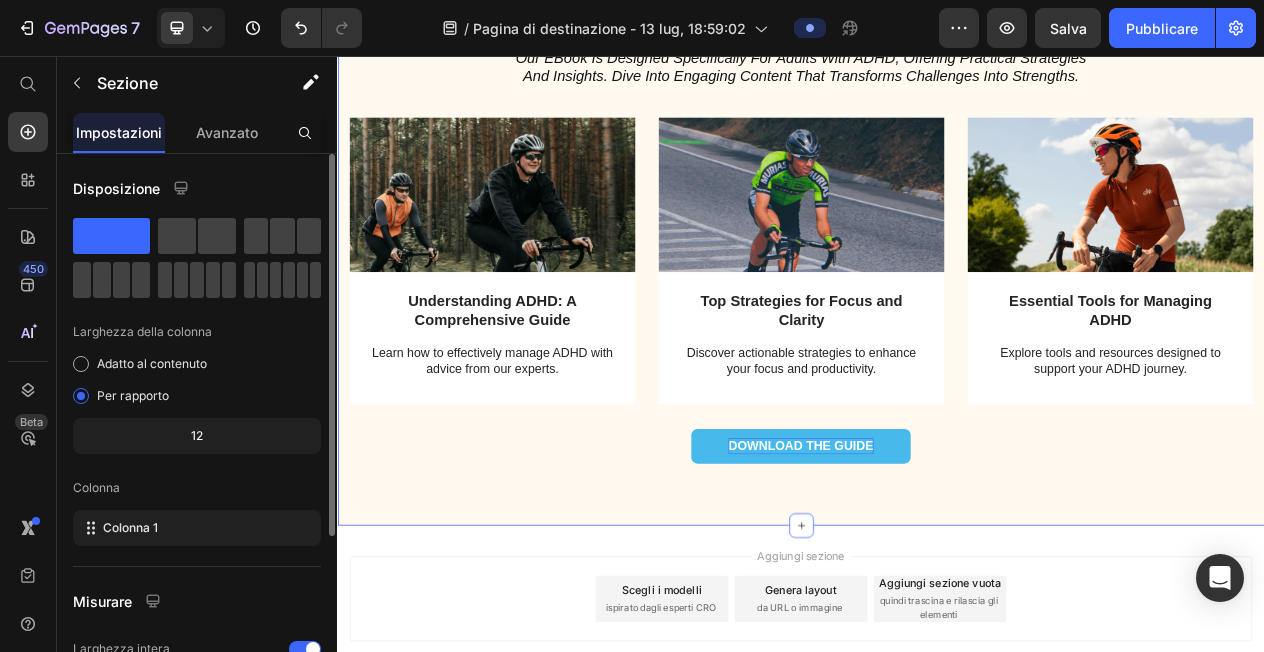 scroll, scrollTop: 1449, scrollLeft: 0, axis: vertical 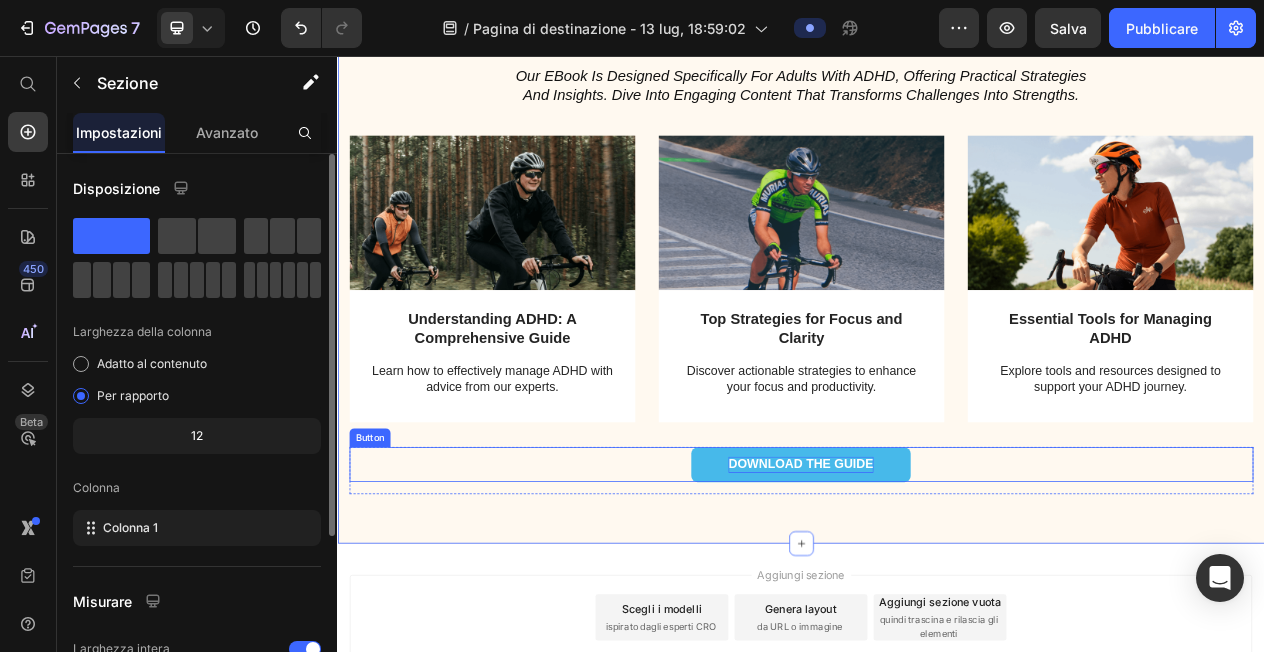 click on "Download the guide" at bounding box center (937, 585) 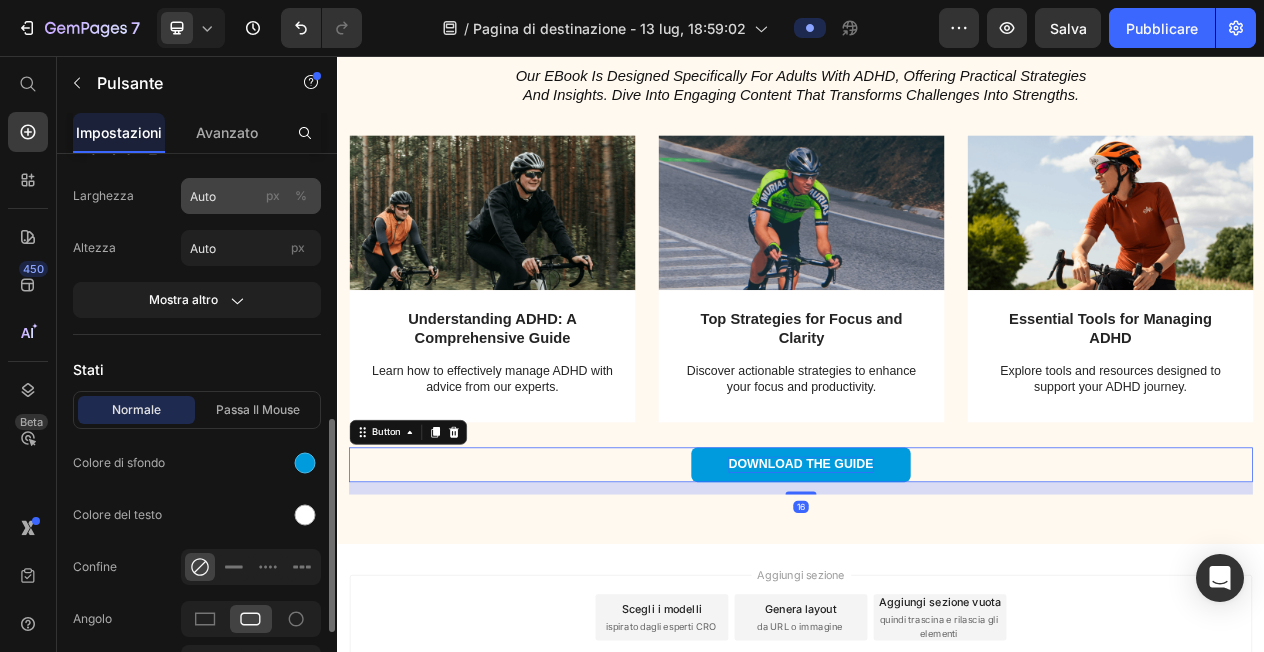 scroll, scrollTop: 411, scrollLeft: 0, axis: vertical 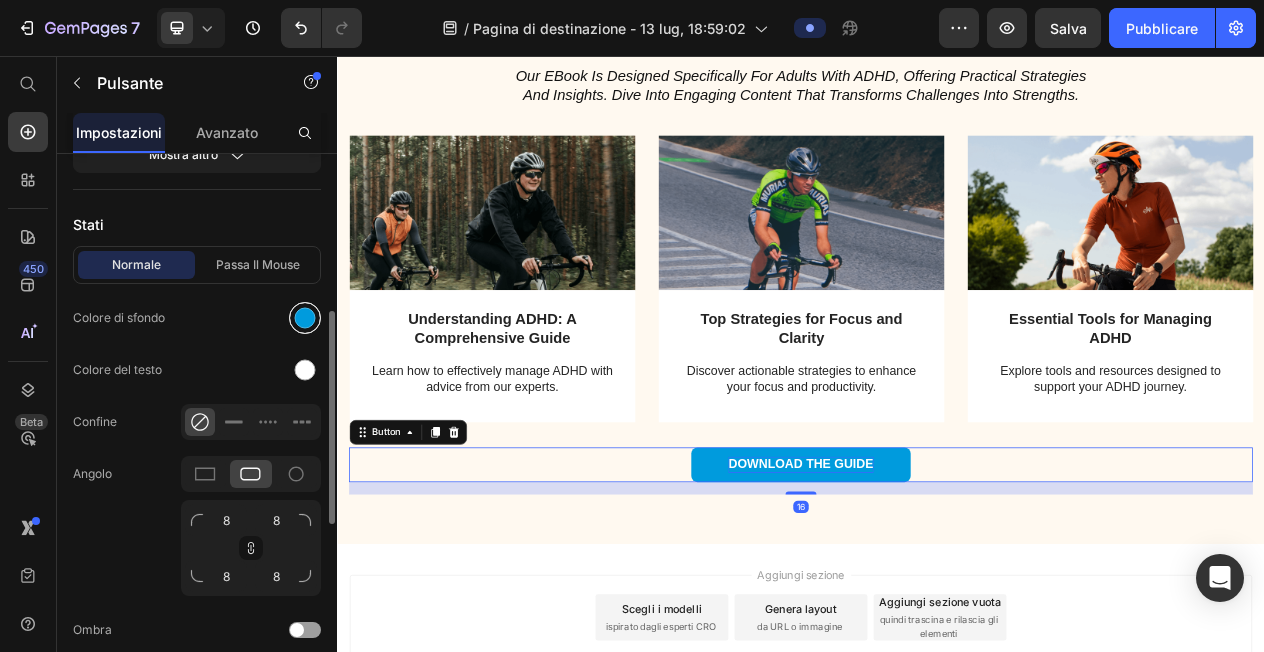 click at bounding box center [305, 318] 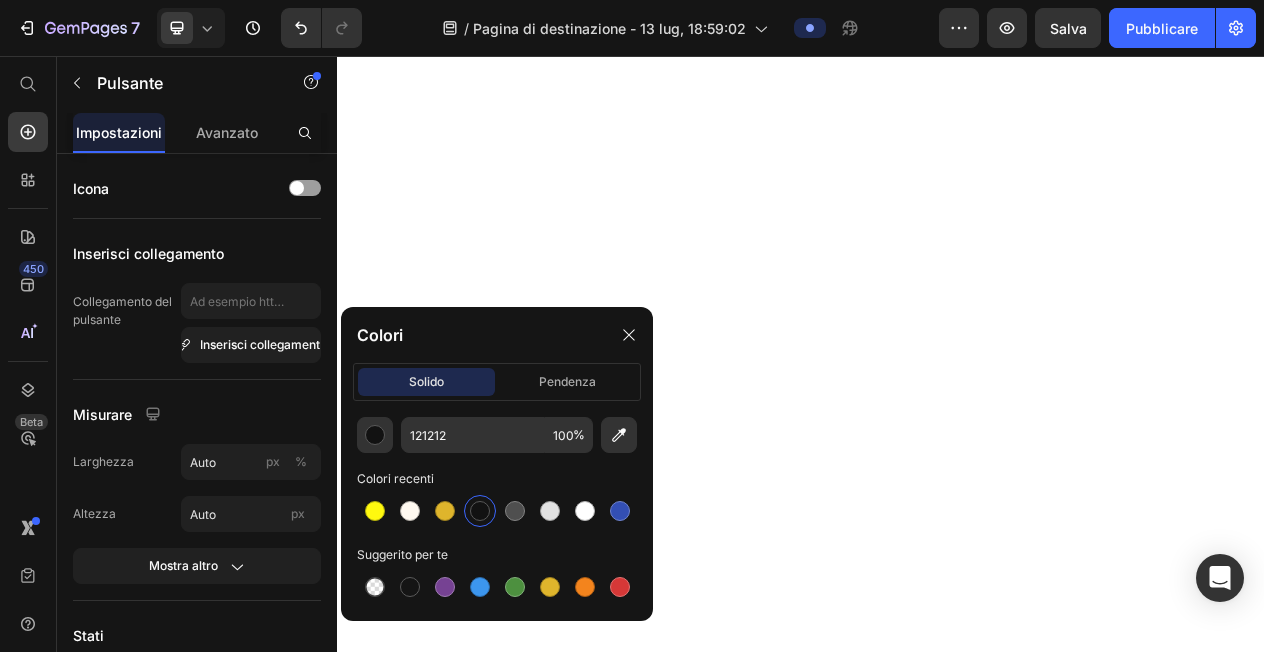 scroll, scrollTop: 0, scrollLeft: 0, axis: both 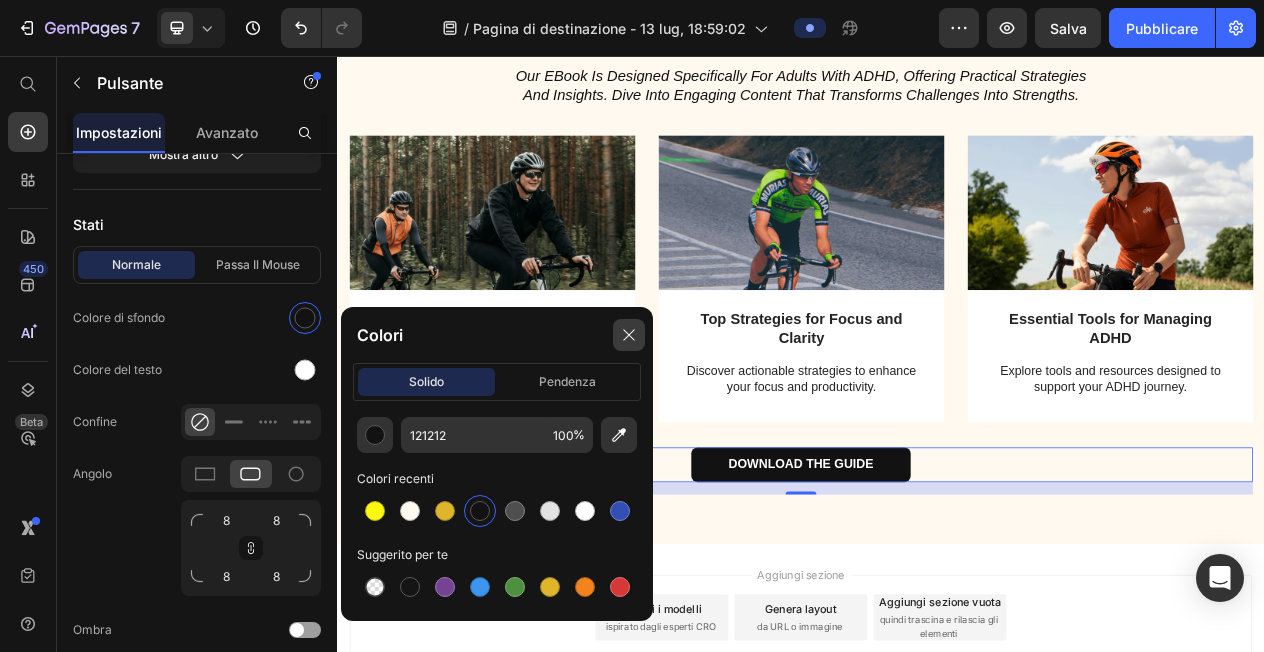 click 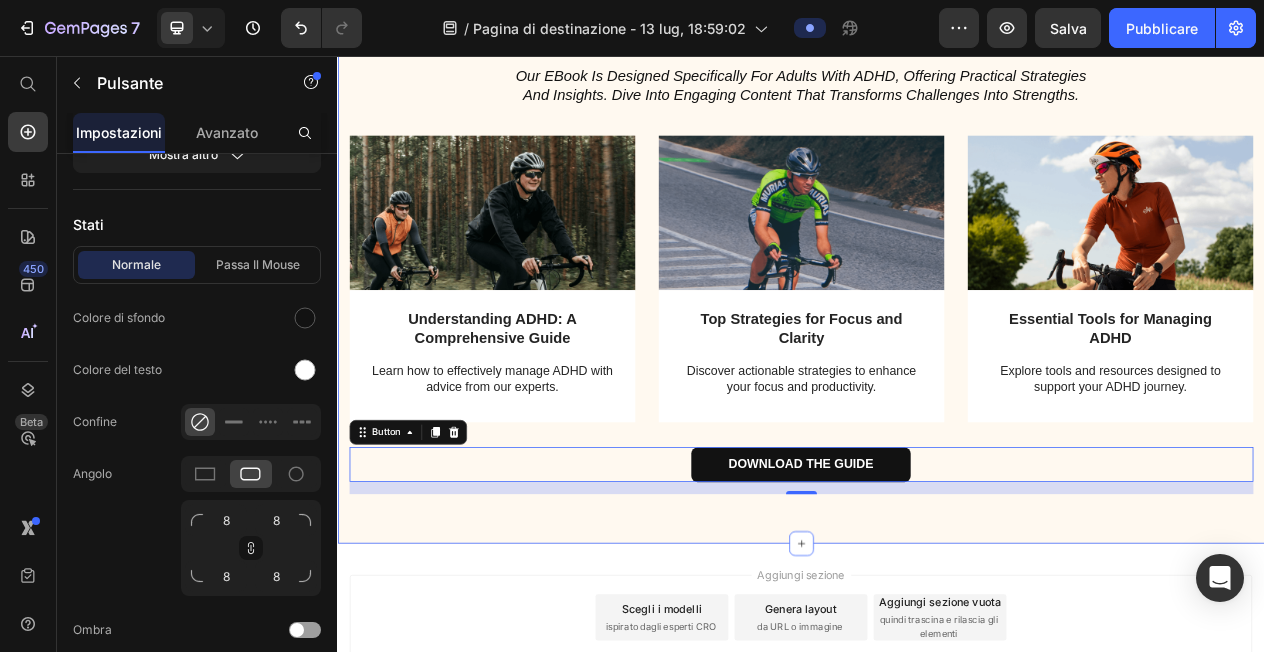 click on "Unlock your potential with our package. Heading Row Our eBook is designed specifically for adults with ADHD, offering practical strategies and insights. Dive into engaging content that transforms challenges into strengths. Text Block Row Image Understanding ADHD: A Comprehensive Guide Text Block Learn how to effectively manage ADHD with advice from our experts. Text Block Row Image Top Strategies for Focus and Clarity Text Block Discover actionable strategies to enhance your focus and productivity. Text Block Row Image Essential Tools for Managing ADHD Text Block Explore tools and resources designed to support your ADHD journey. Text Block Row Carousel Download the guide Button   16 Row Section 3" at bounding box center [937, 285] 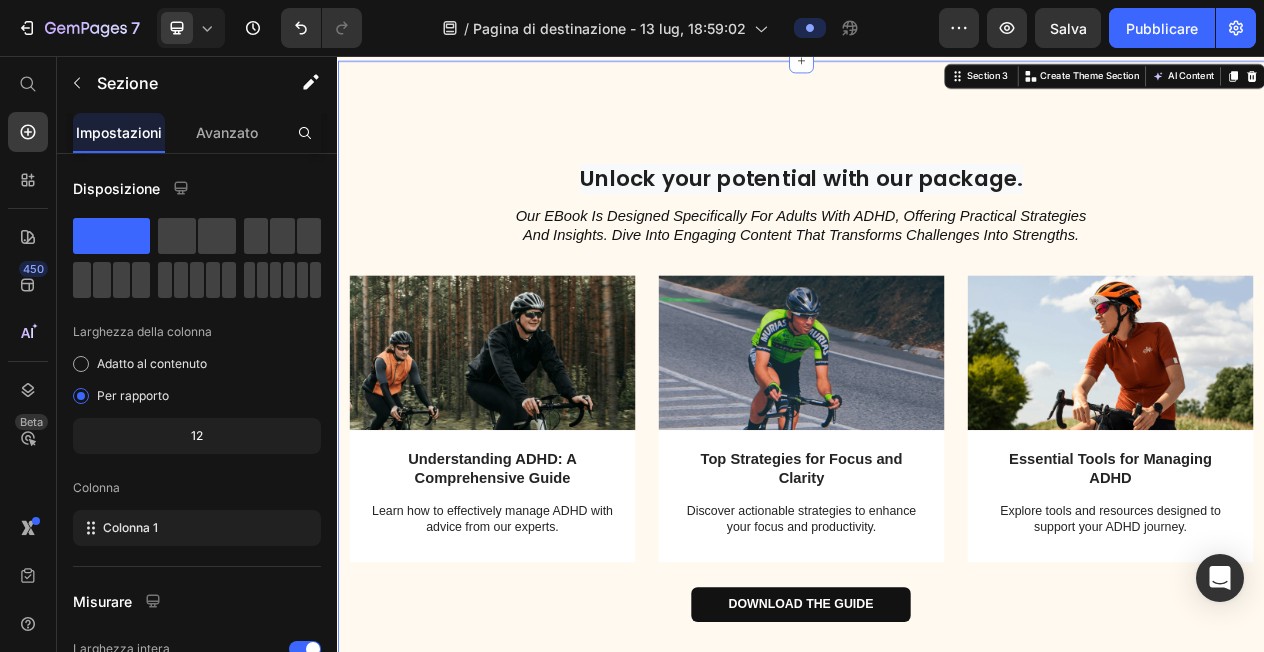scroll, scrollTop: 1240, scrollLeft: 0, axis: vertical 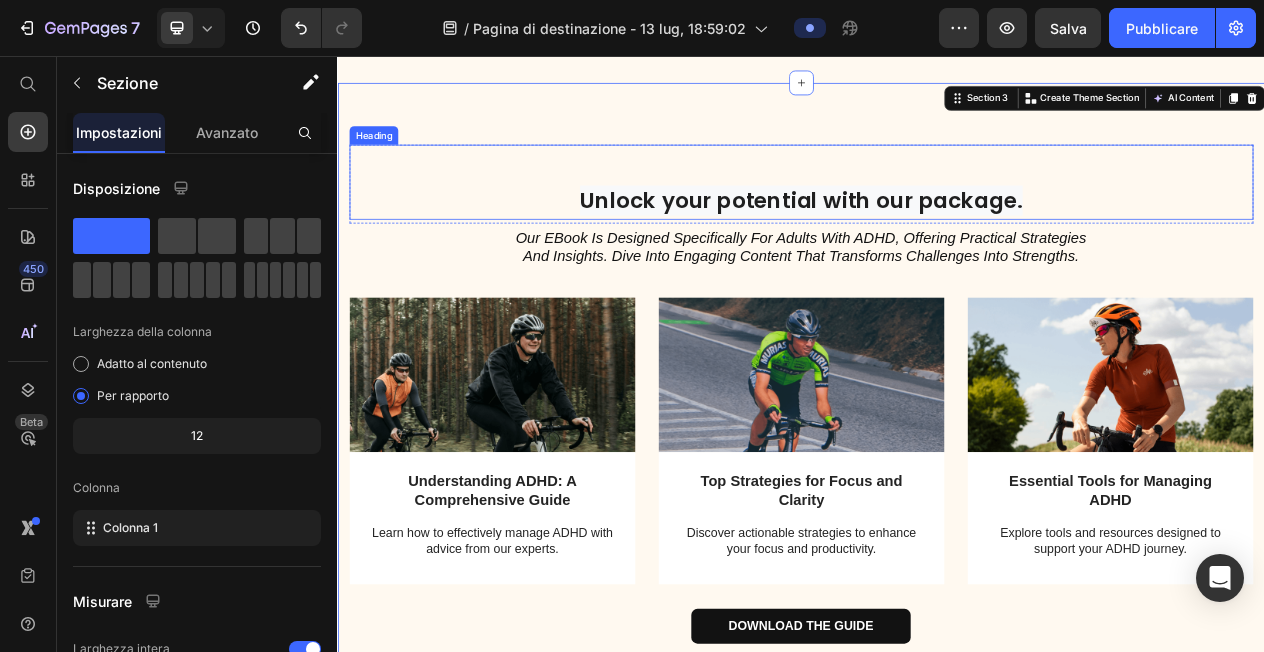 click on "Unlock your potential with our package." at bounding box center [937, 243] 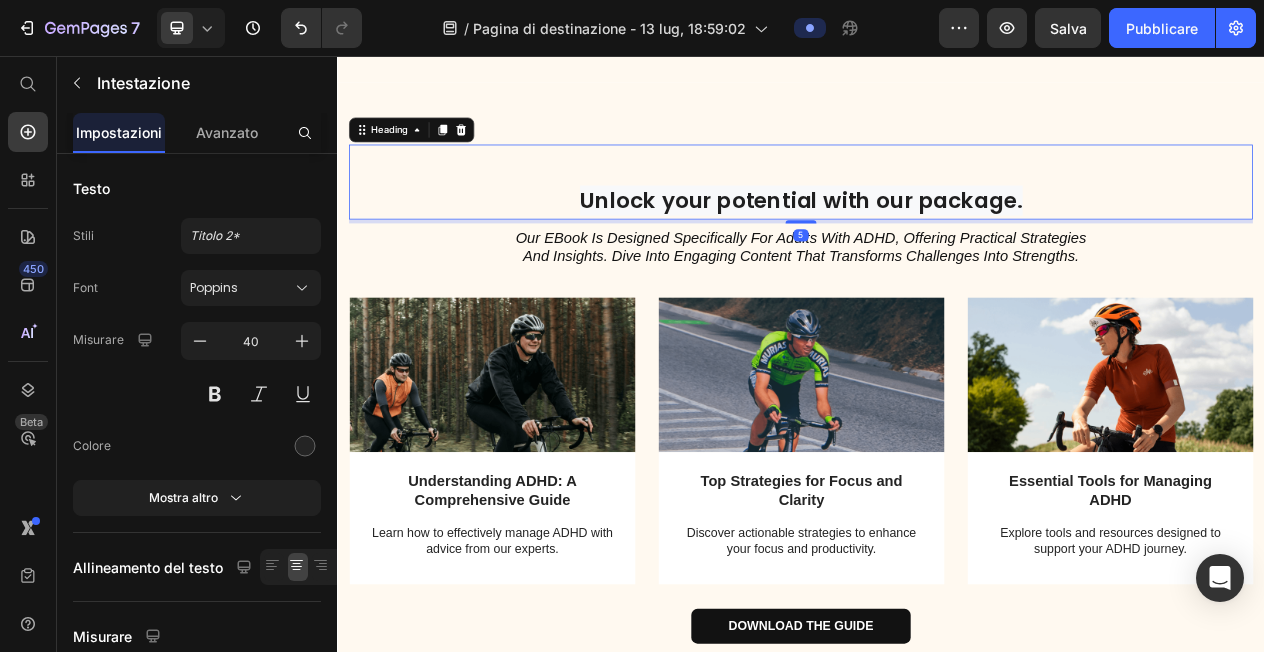 click on "Unlock your potential with our package." at bounding box center [937, 219] 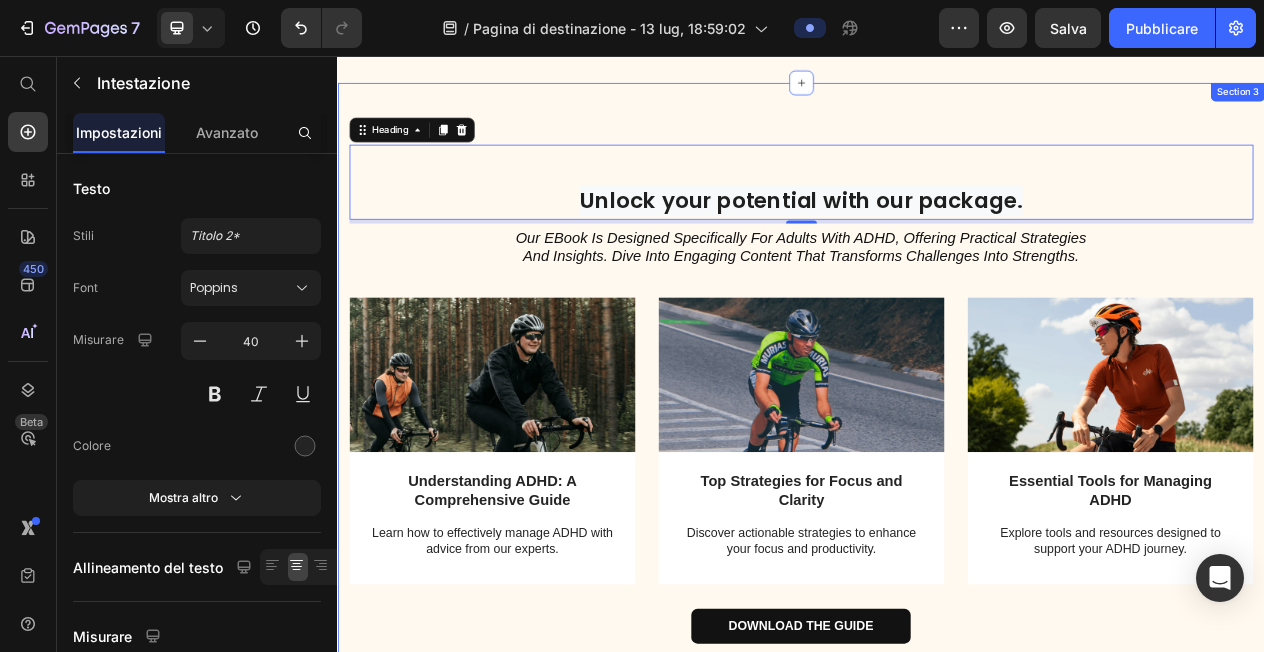 click on "Unlock your potential with our package. Heading   5 Row Our eBook is designed specifically for adults with ADHD, offering practical strategies and insights. Dive into engaging content that transforms challenges into strengths. Text Block Row Image Understanding ADHD: A Comprehensive Guide Text Block Learn how to effectively manage ADHD with advice from our experts. Text Block Row Image Top Strategies for Focus and Clarity Text Block Discover actionable strategies to enhance your focus and productivity. Text Block Row Image Essential Tools for Managing ADHD Text Block Explore tools and resources designed to support your ADHD journey. Text Block Row Carousel Download the guide Button Row Section 3" at bounding box center (937, 494) 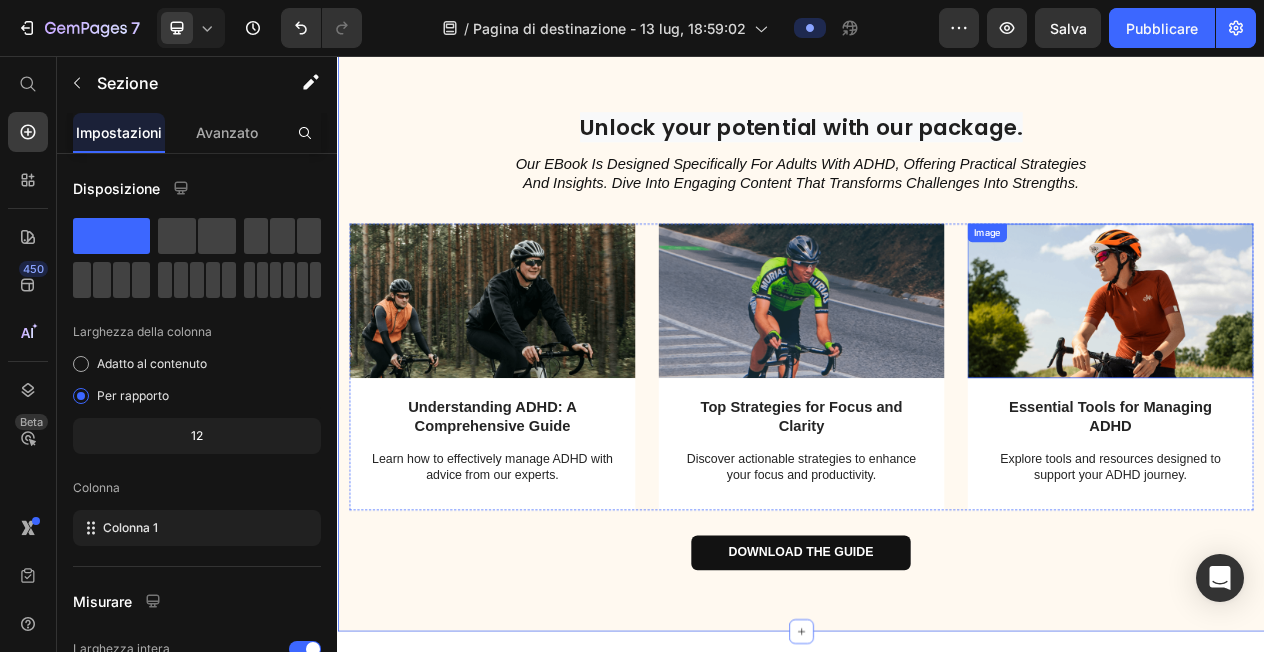 scroll, scrollTop: 1323, scrollLeft: 0, axis: vertical 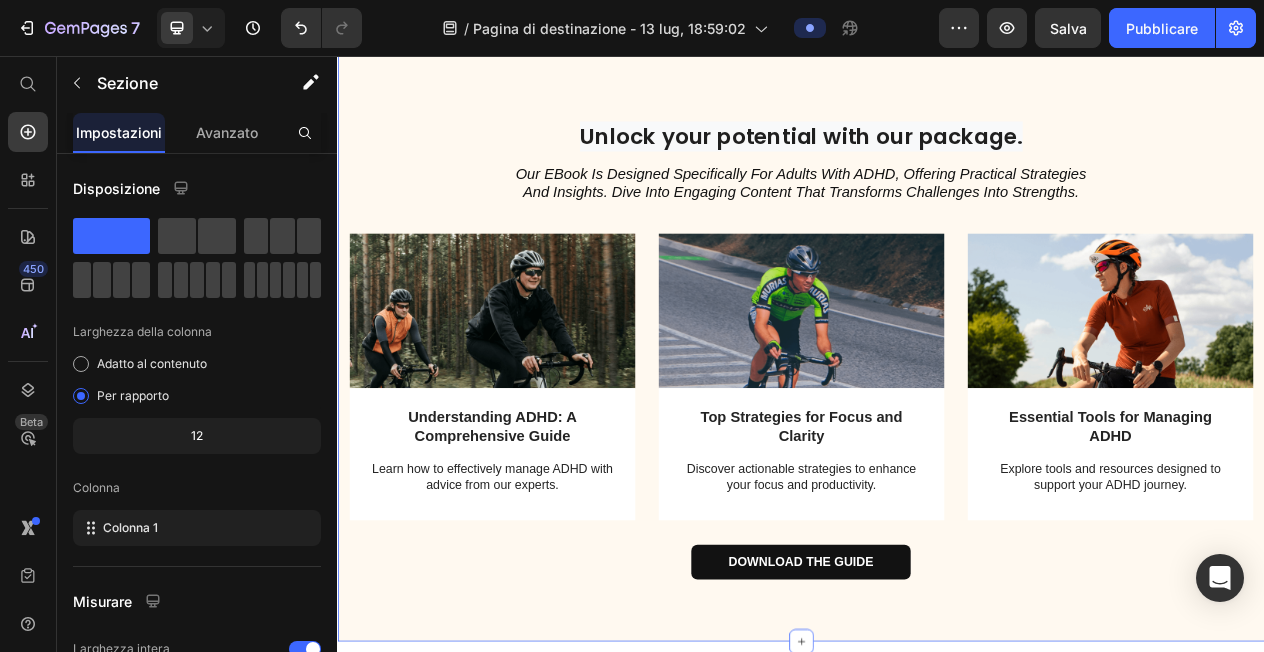 click at bounding box center (537, 386) 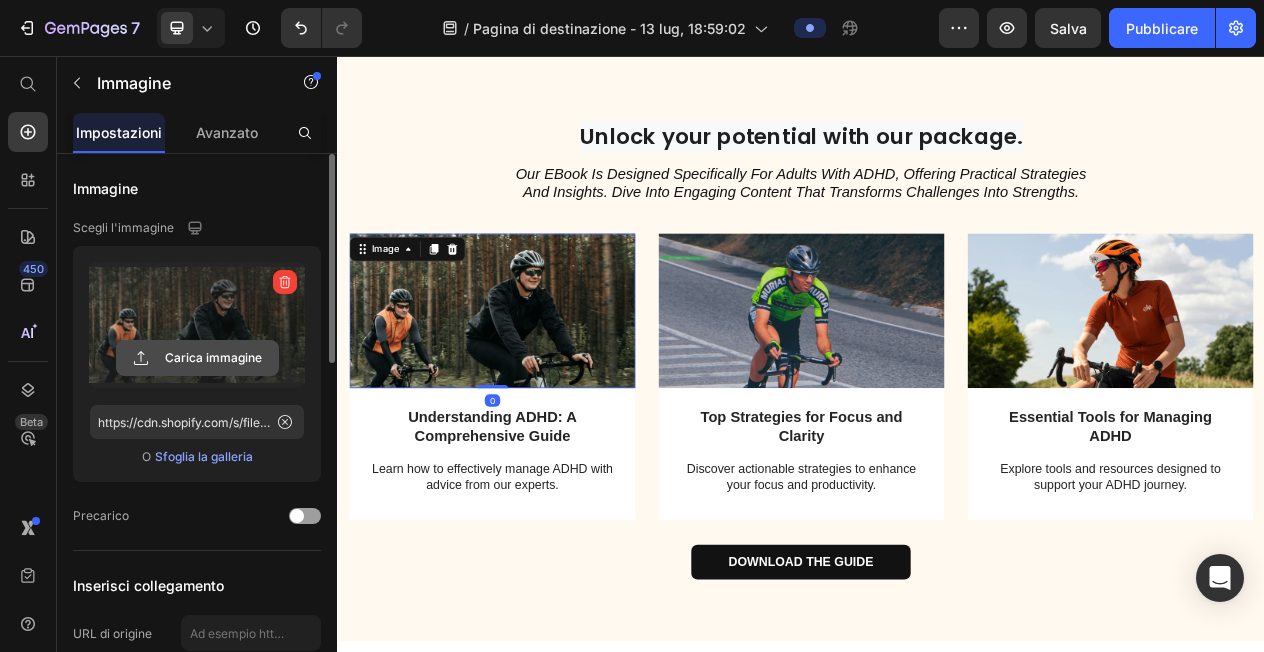 click 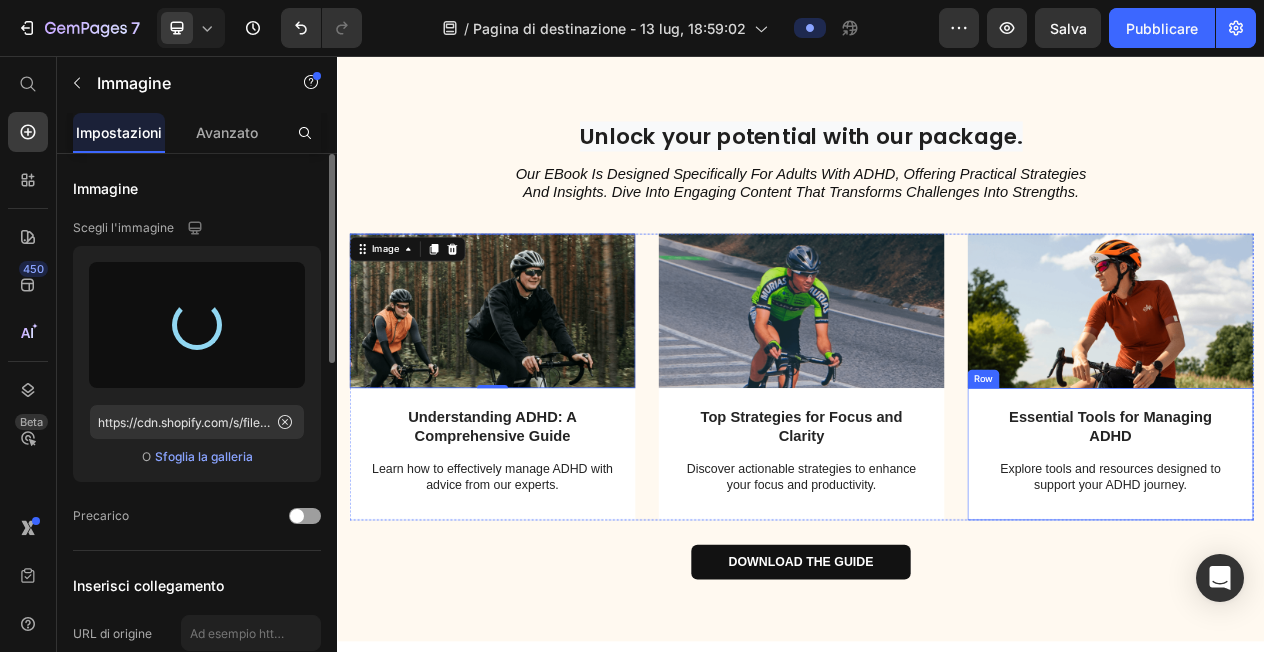 type on "https://cdn.shopify.com/s/files/1/0959/3179/3740/files/gempages_574844278447014687-5a9fa0af-6188-44c5-be2a-fcdf111e56c4.png" 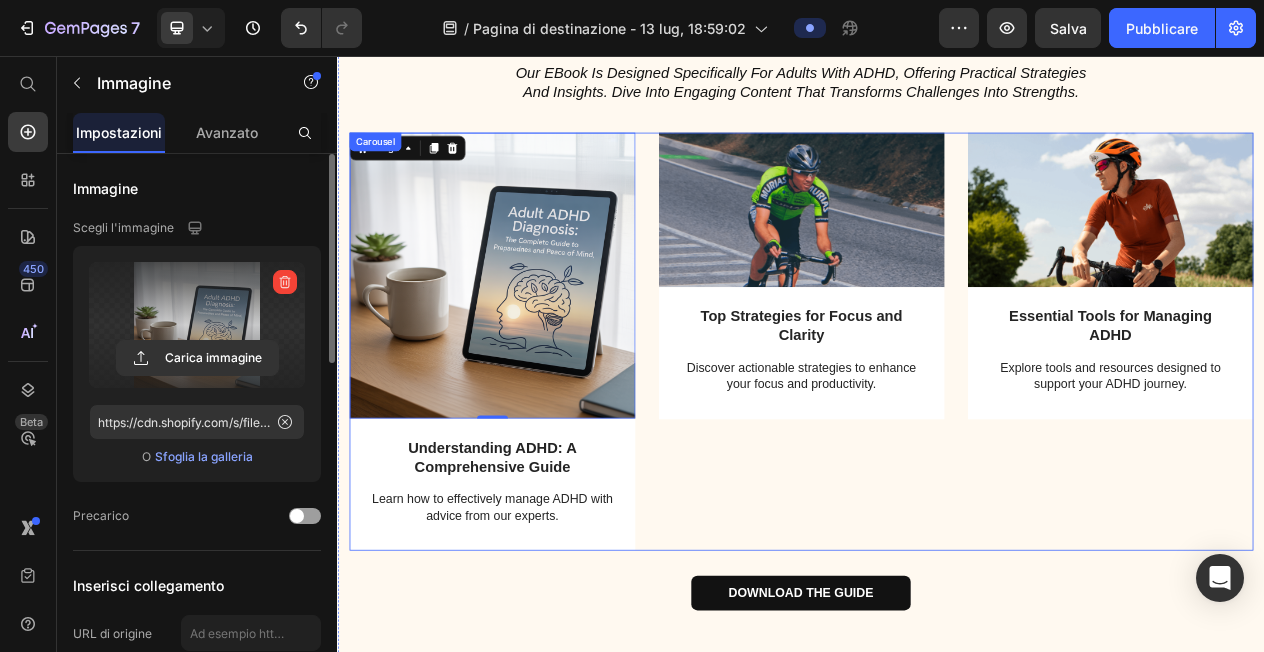 scroll, scrollTop: 1452, scrollLeft: 0, axis: vertical 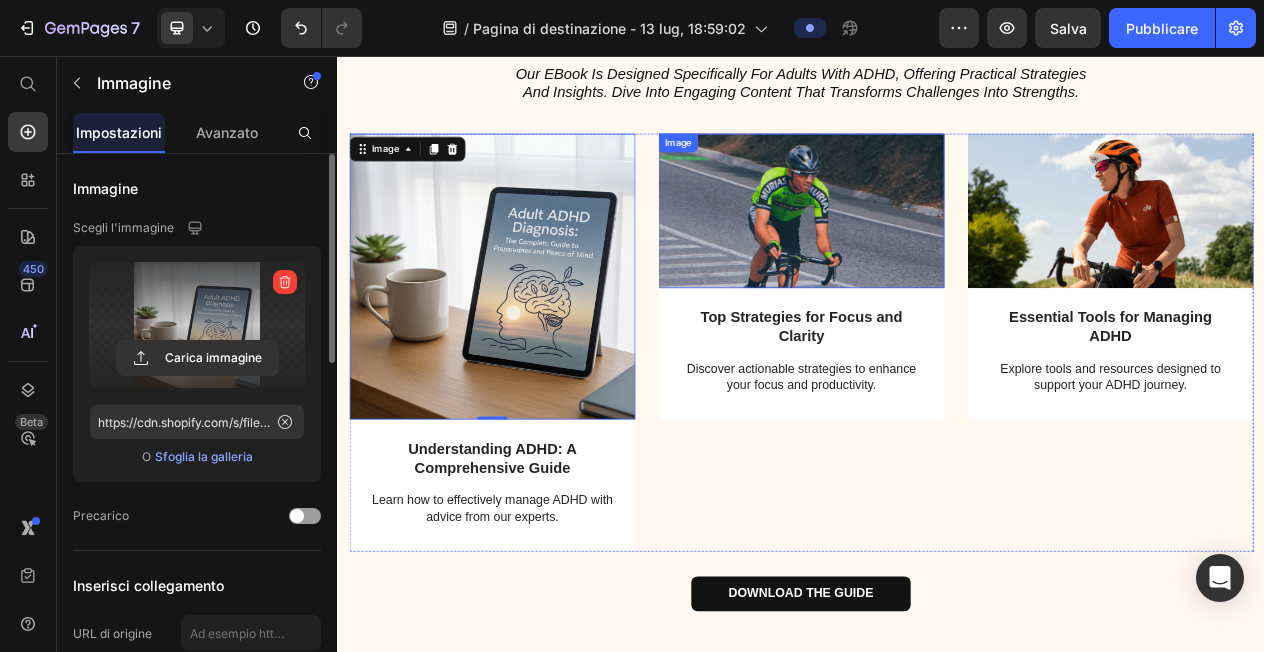 click at bounding box center [937, 257] 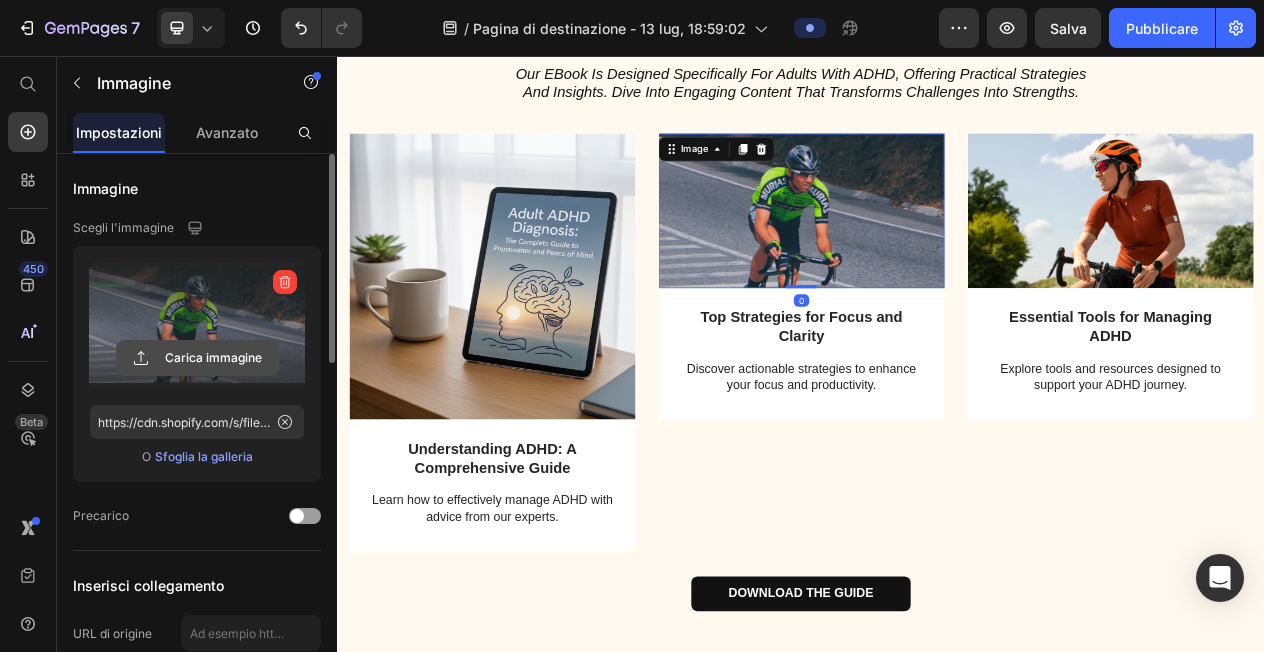 click 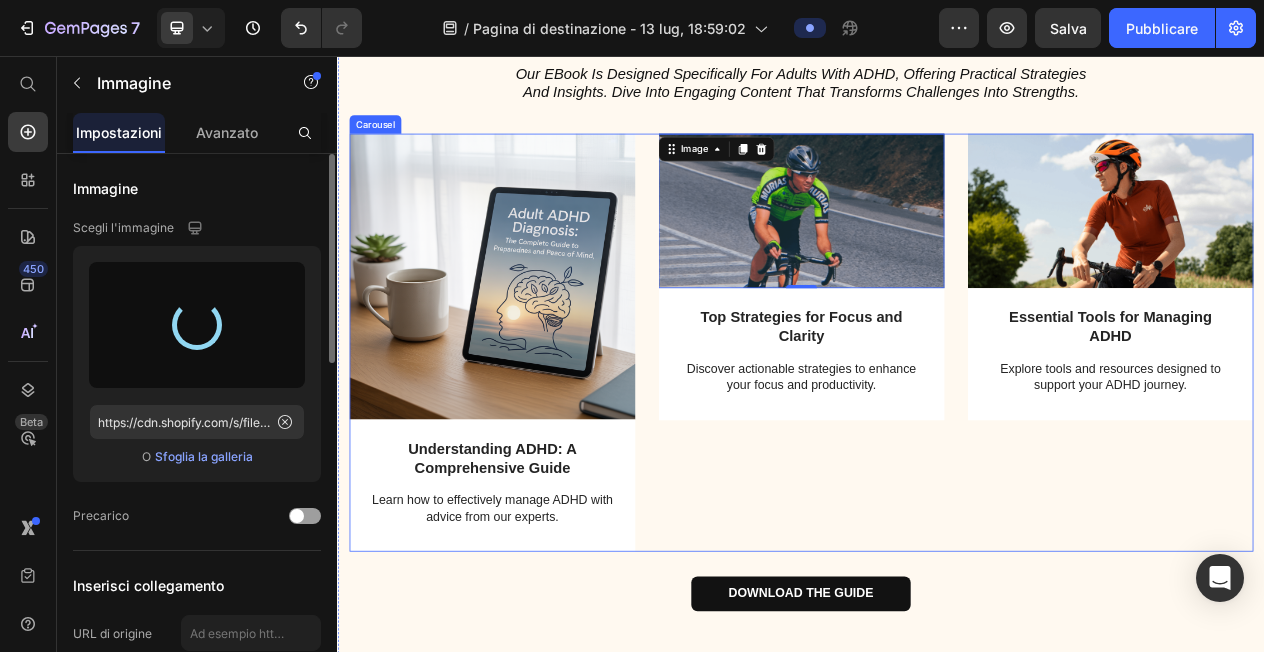 type on "https://cdn.shopify.com/s/files/1/0959/3179/3740/files/gempages_574844278447014687-47160a39-753c-4105-8c80-f275376b0f8e.png" 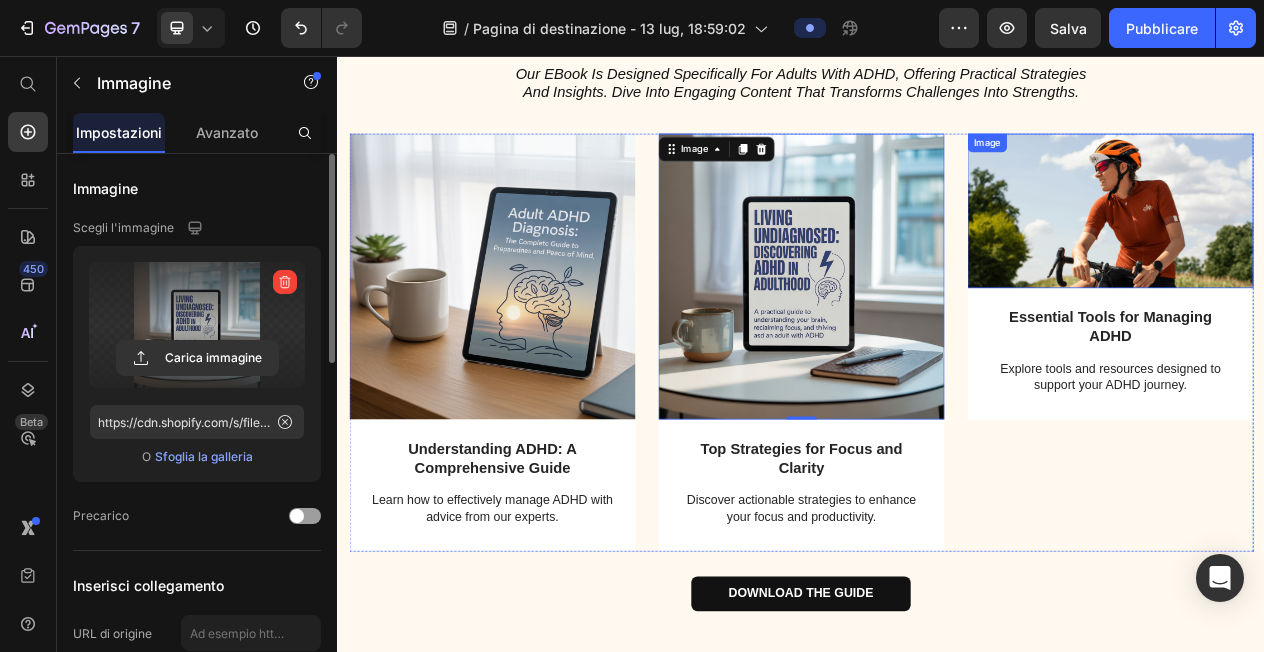 click at bounding box center [1337, 257] 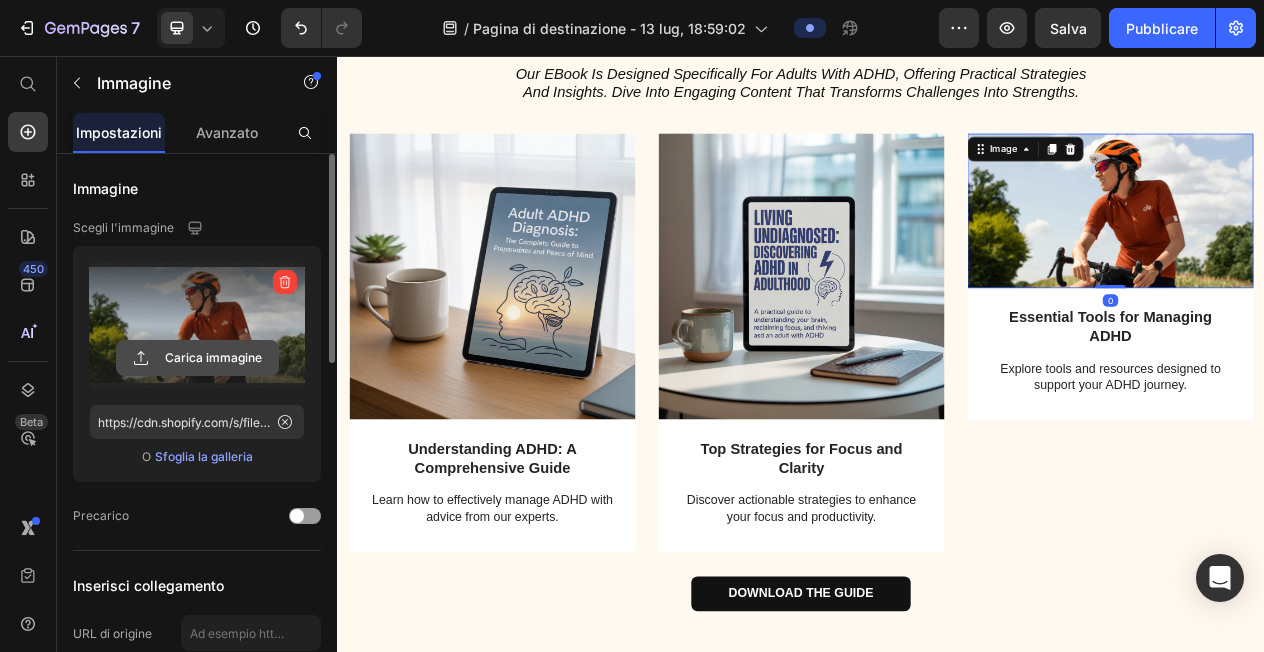 click 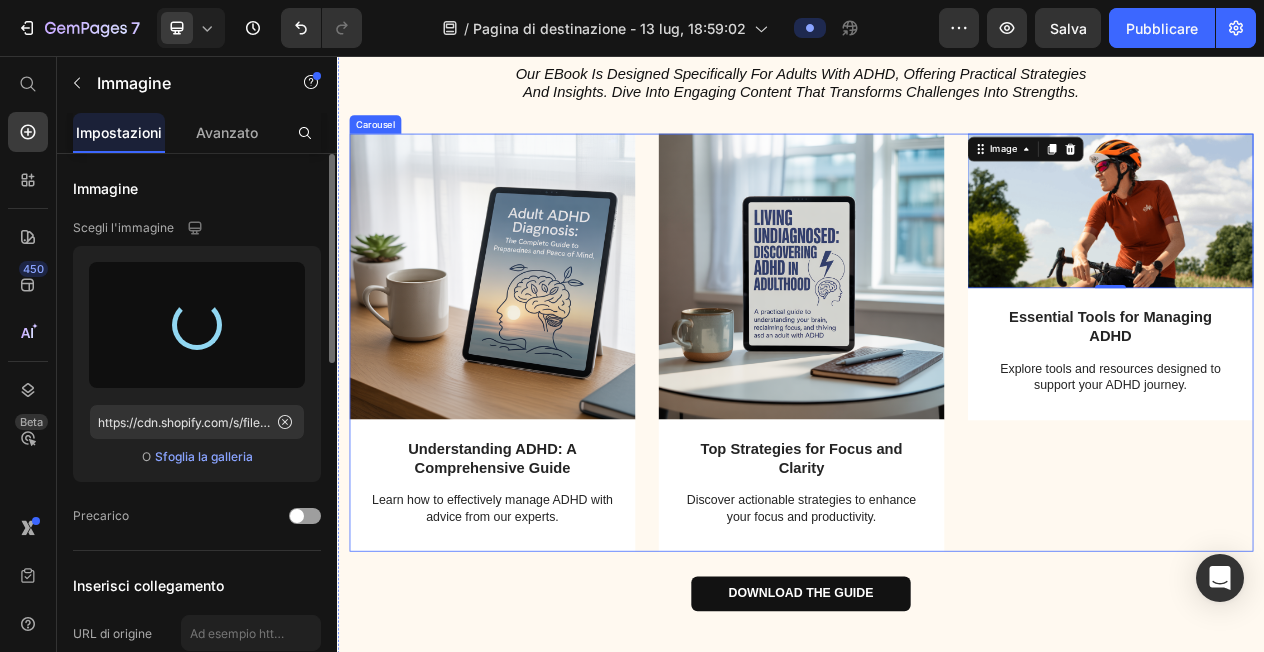 type on "https://cdn.shopify.com/s/files/1/0959/3179/3740/files/gempages_574844278447014687-6d541d5d-6416-4a80-bc27-76dc91747278.png" 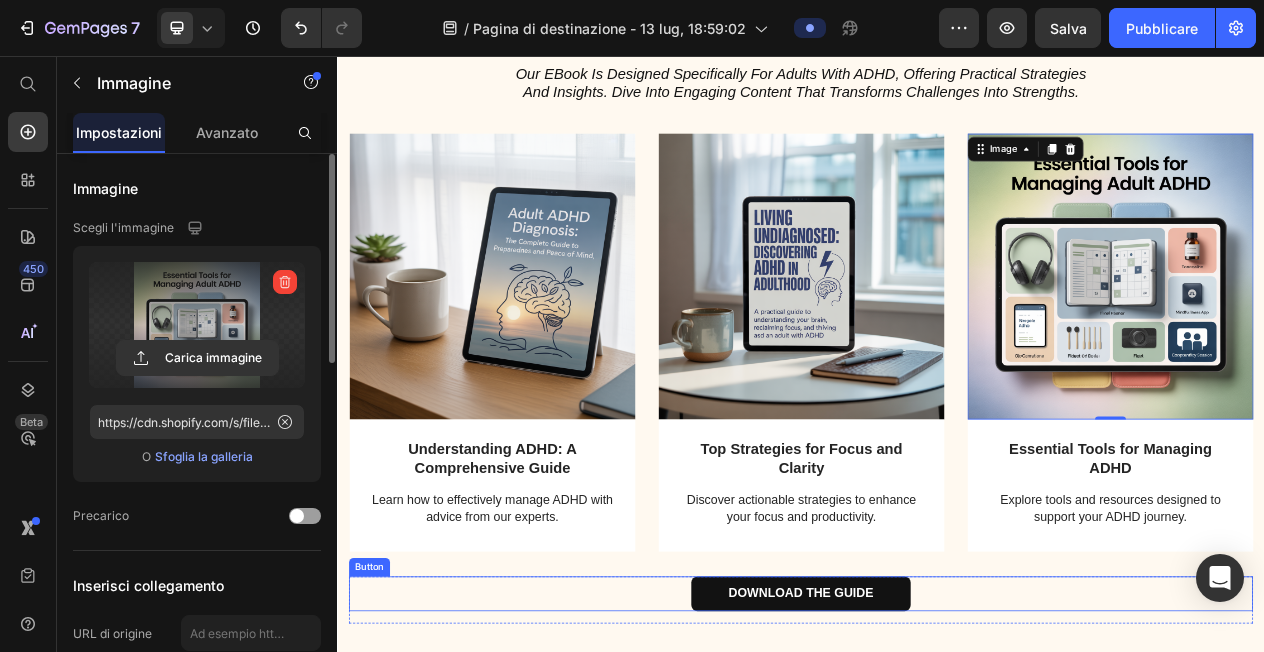 click on "Download the guide Button" at bounding box center [937, 752] 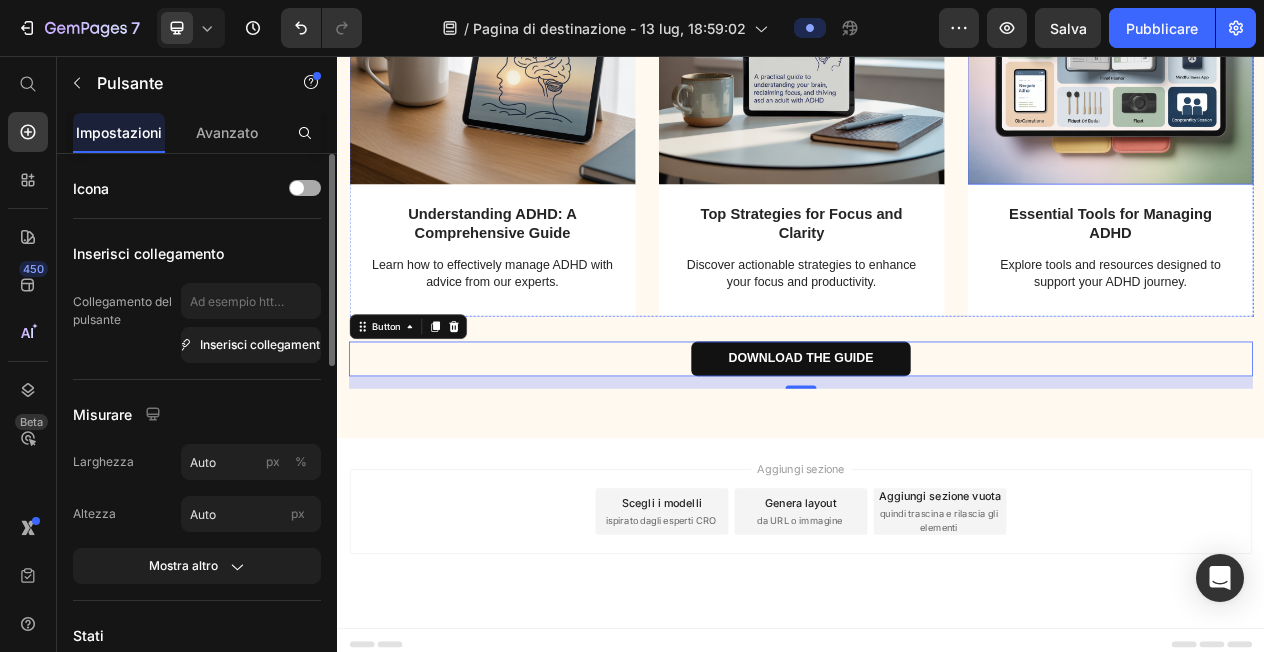 scroll, scrollTop: 1766, scrollLeft: 0, axis: vertical 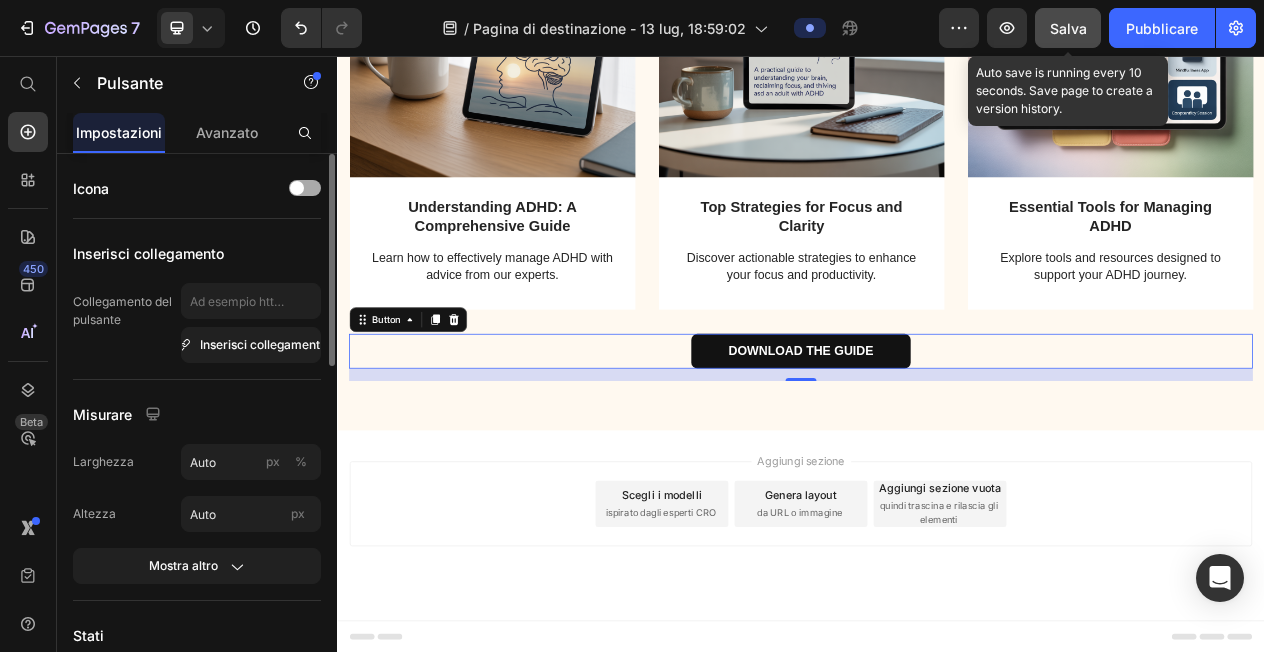 click on "Salva" at bounding box center [1068, 28] 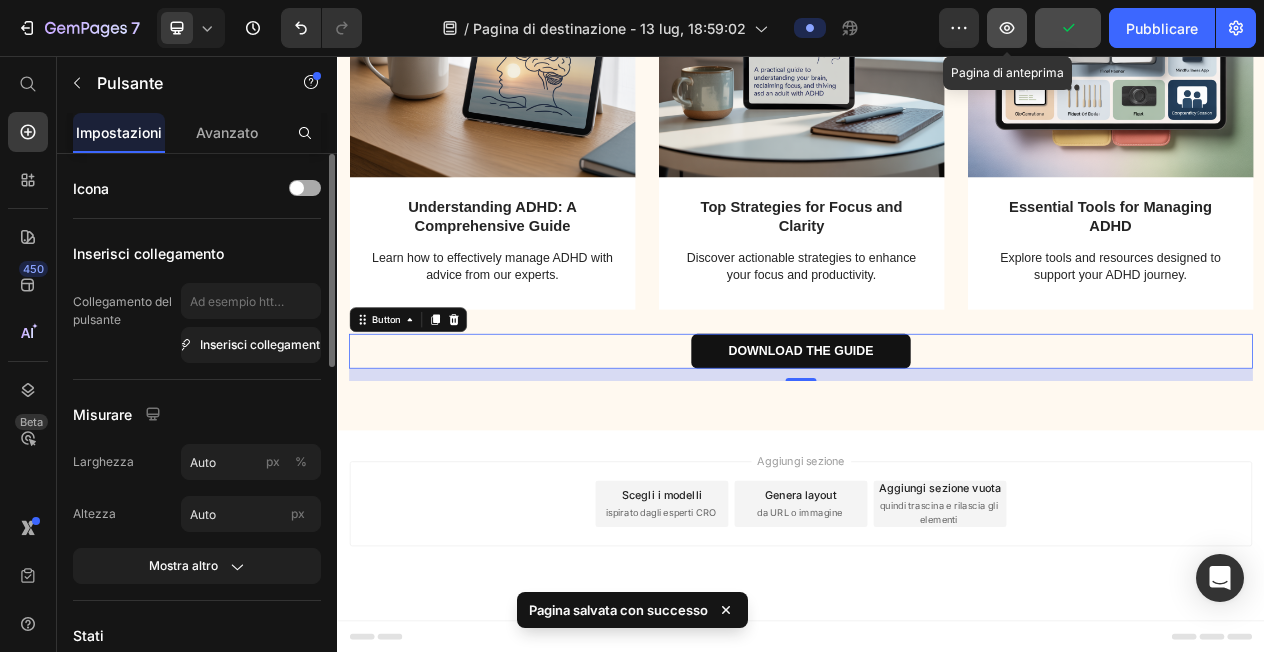 click 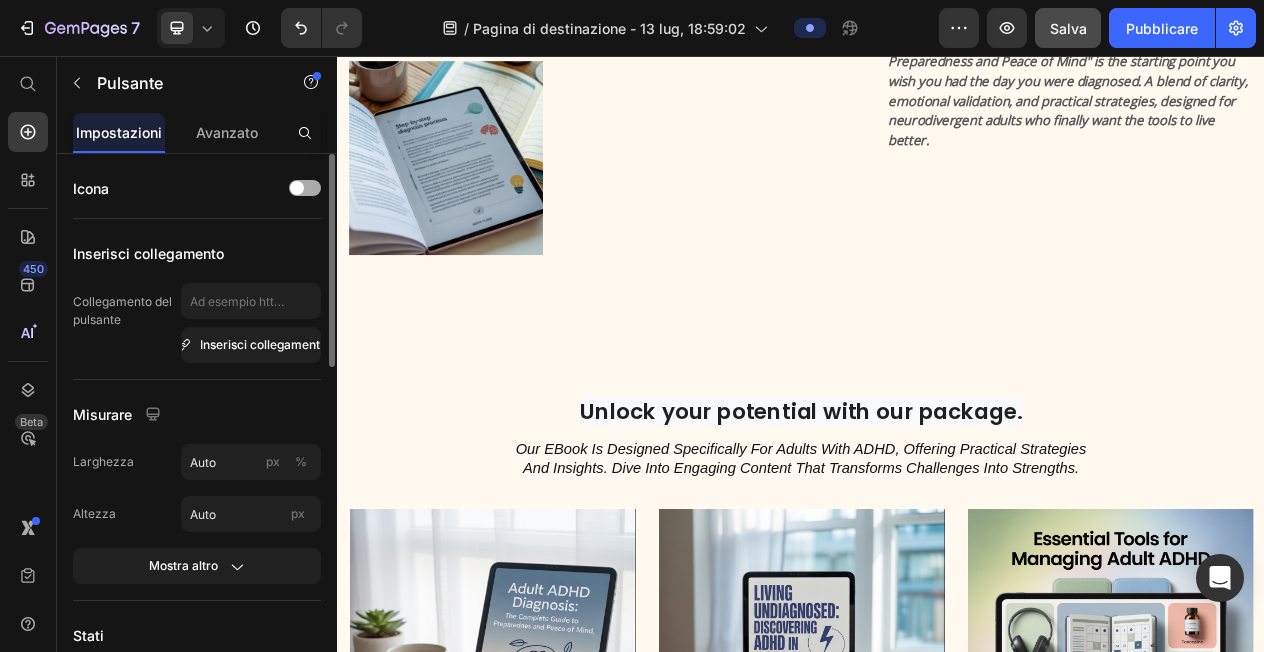 scroll, scrollTop: 660, scrollLeft: 0, axis: vertical 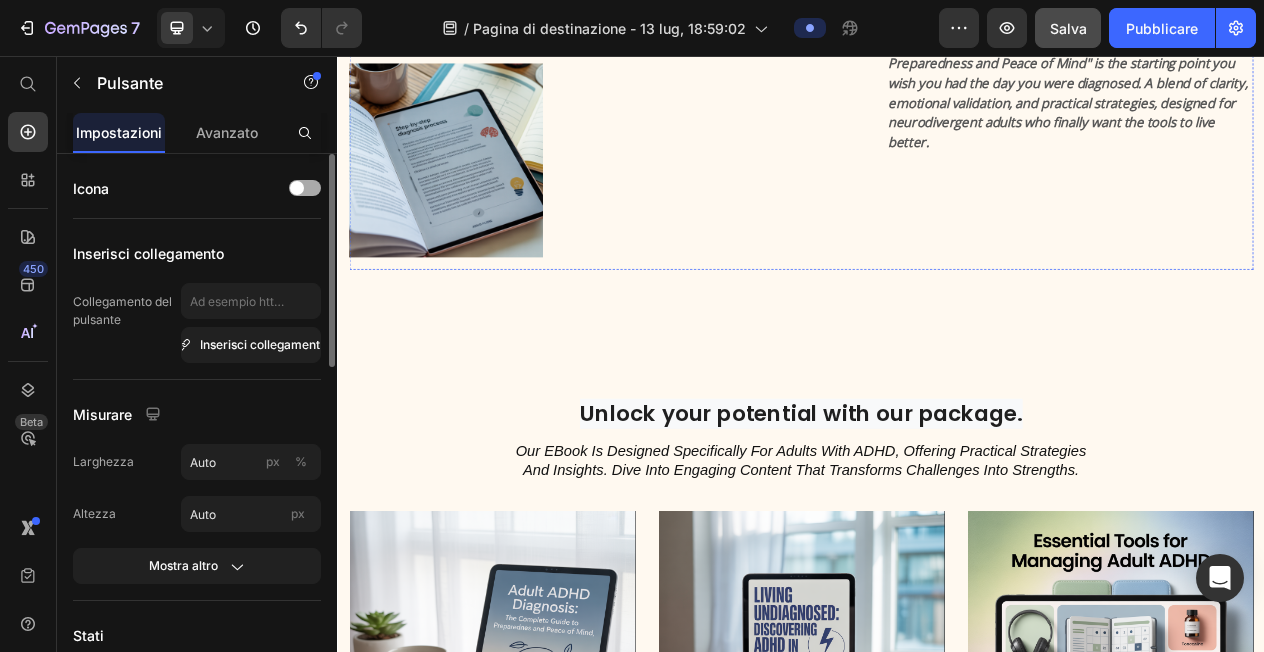 click on "A written guide for those who want to understand. Don't get lost." at bounding box center [1284, -49] 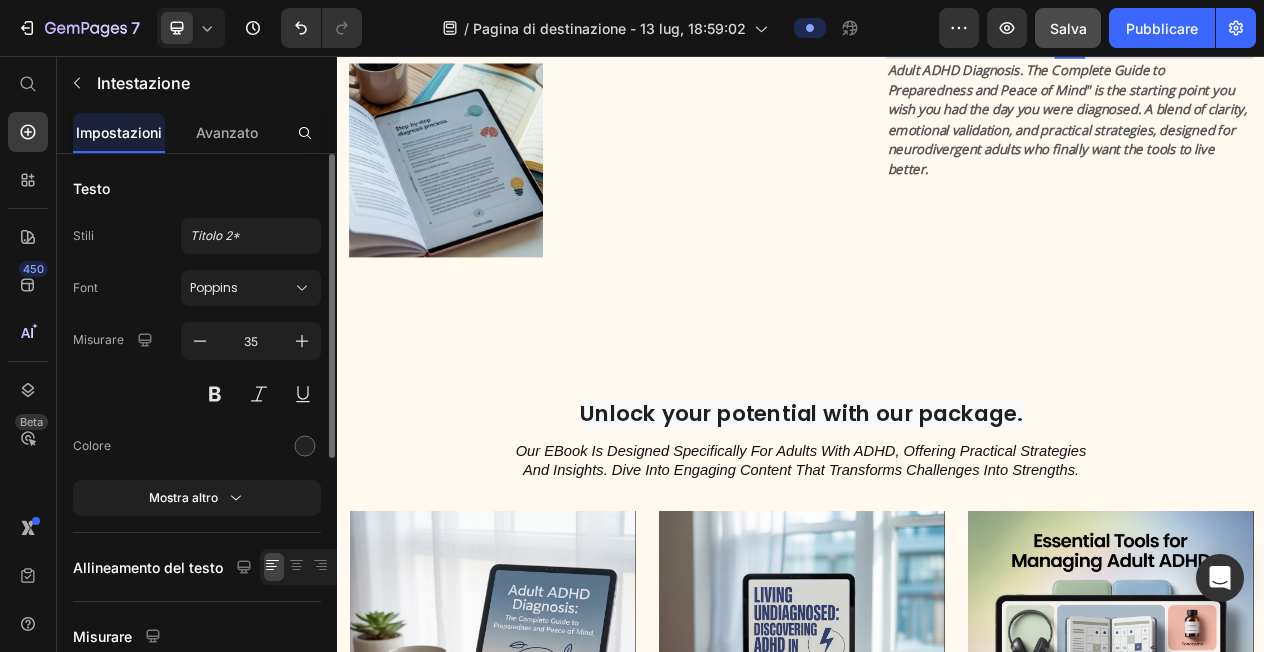 drag, startPoint x: 1291, startPoint y: 322, endPoint x: 1291, endPoint y: 355, distance: 33 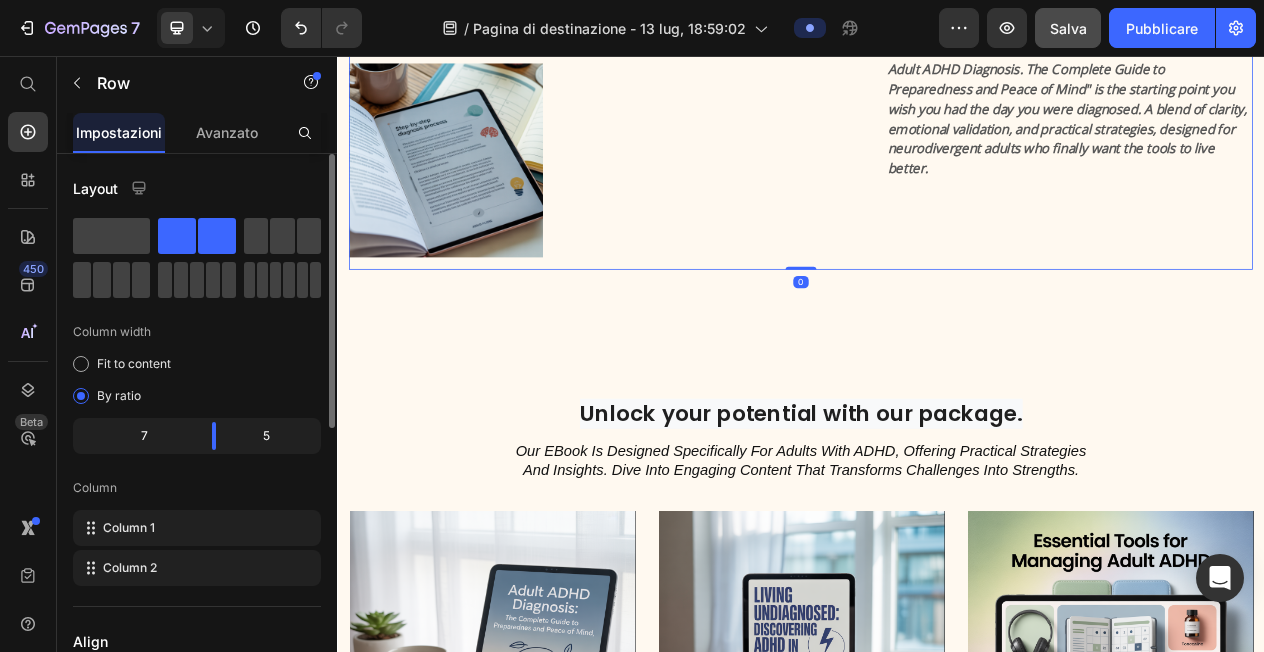 click on "A written guide for those who want to understand. Don't get lost. Heading Adult ADHD Diagnosis. The Complete Guide to Preparedness and Peace of Mind" is the starting point you wish you had the day you were diagnosed. A blend of clarity, emotional validation, and practical strategies, designed for neurodivergent adults who finally want the tools to live better. Text Block" at bounding box center [1284, 112] 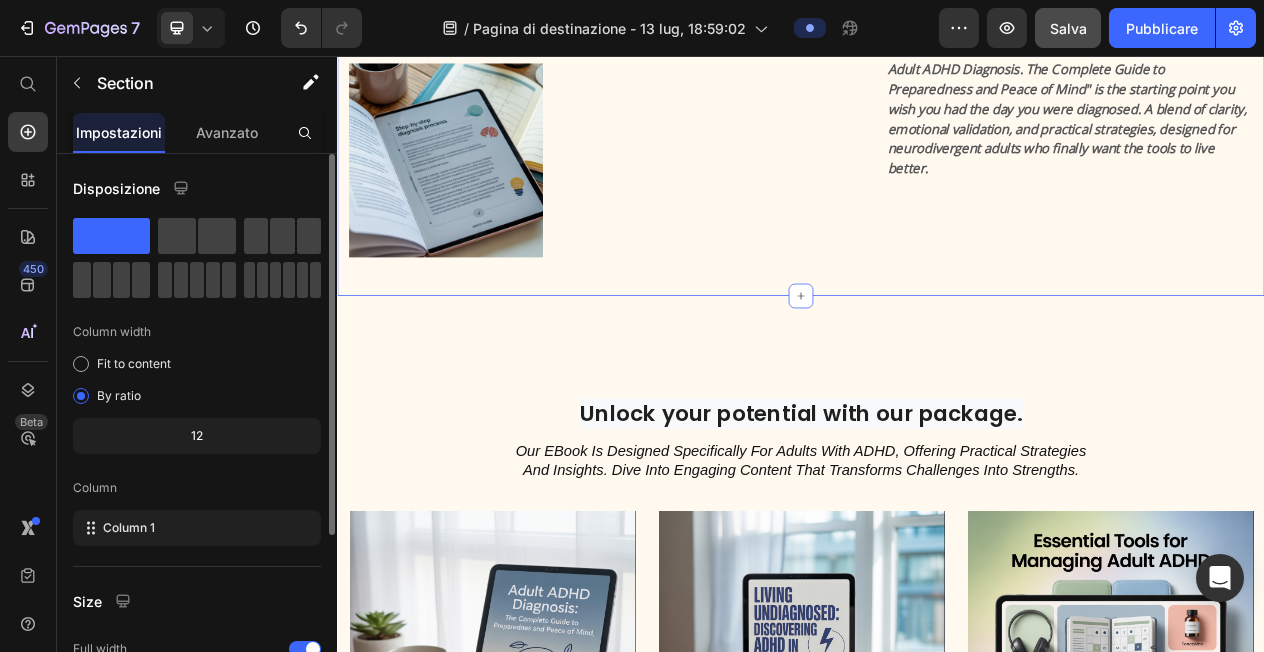 click on "Image Image Row A written guide for those who want to understand. Don't get lost. Heading Adult ADHD Diagnosis. The Complete Guide to Preparedness and Peace of Mind" is the starting point you wish you had the day you were diagnosed. A blend of clarity, emotional validation, and practical strategies, designed for neurodivergent adults who finally want the tools to live better. Text Block Row Section 2   You can create reusable sections Create Theme Section AI Content Write with GemAI What would you like to describe here? Tone and Voice Persuasive Product Show more Generate" at bounding box center [937, 96] 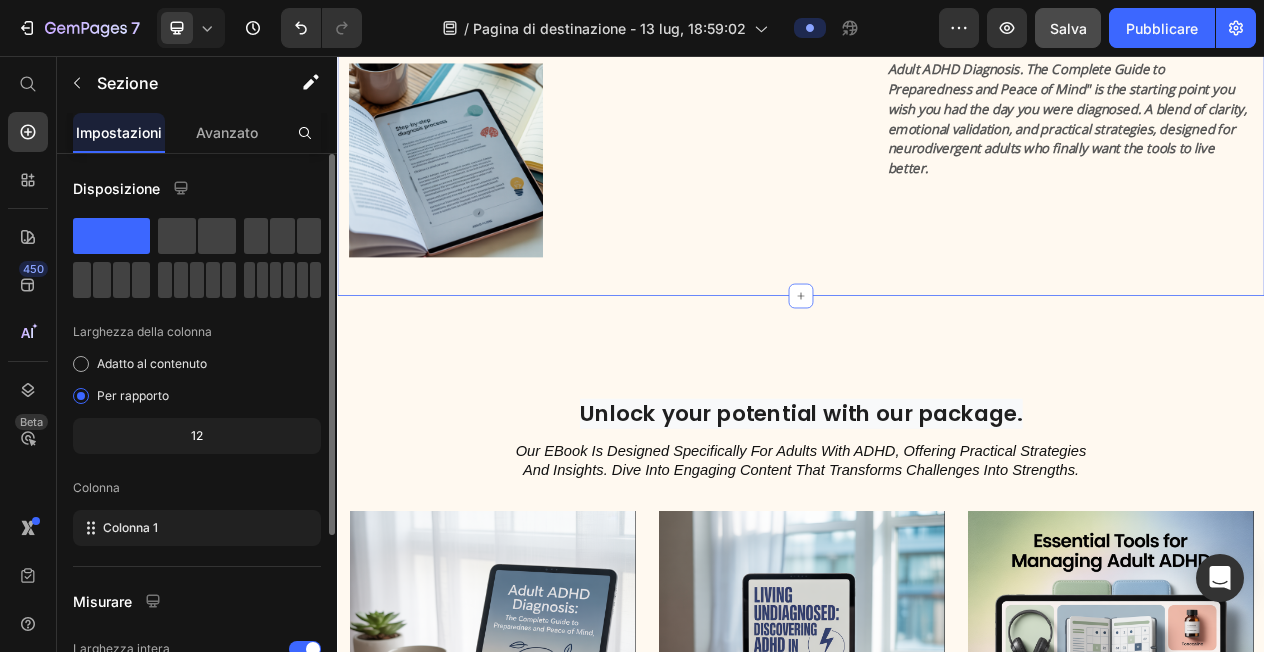 scroll, scrollTop: 687, scrollLeft: 0, axis: vertical 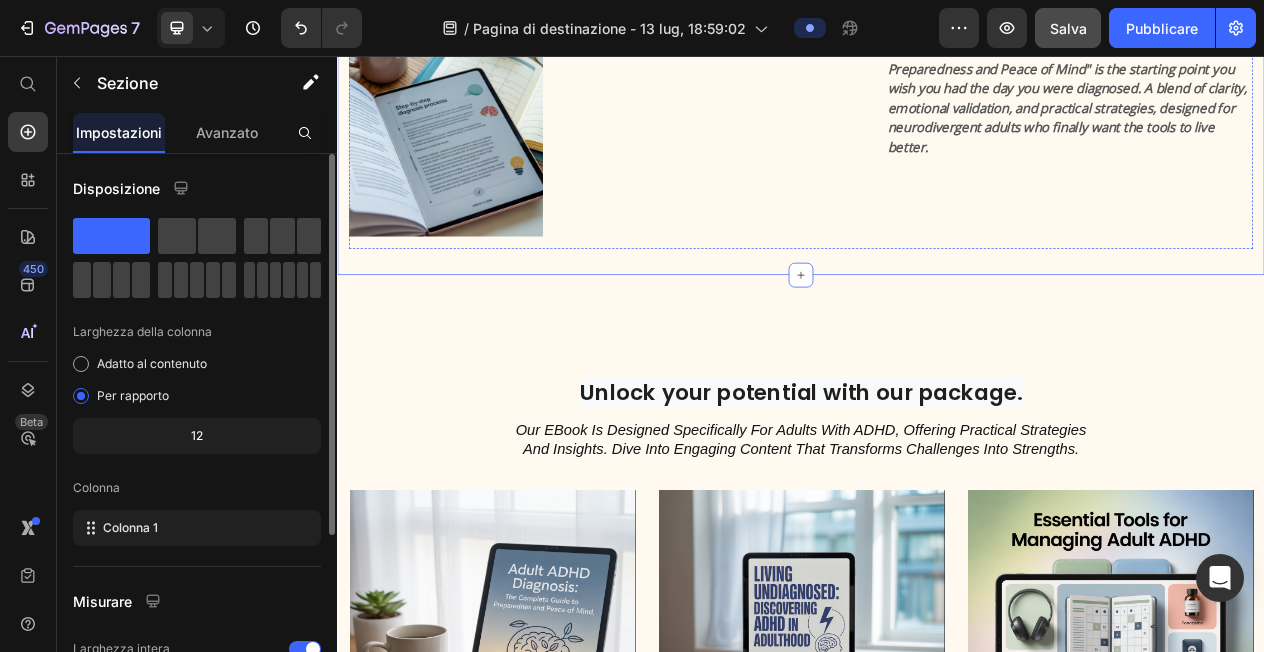 click on "A written guide for those who want to understand. Don't get lost." at bounding box center [1284, -76] 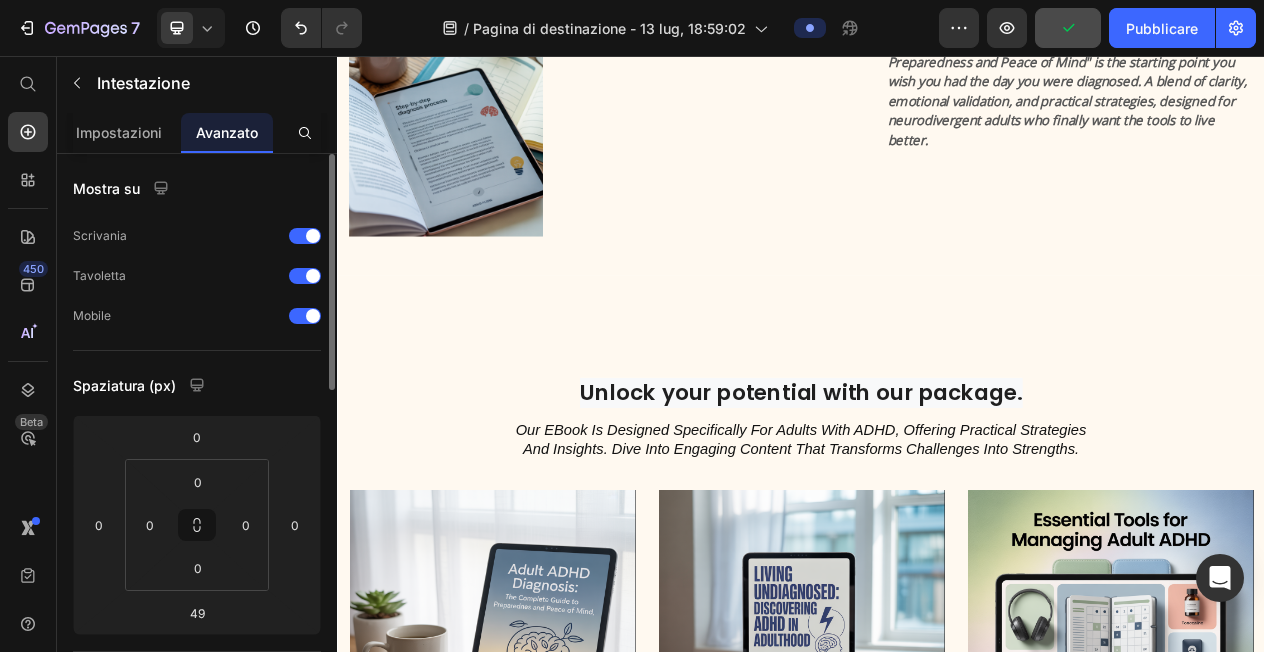 click at bounding box center (1285, 20) 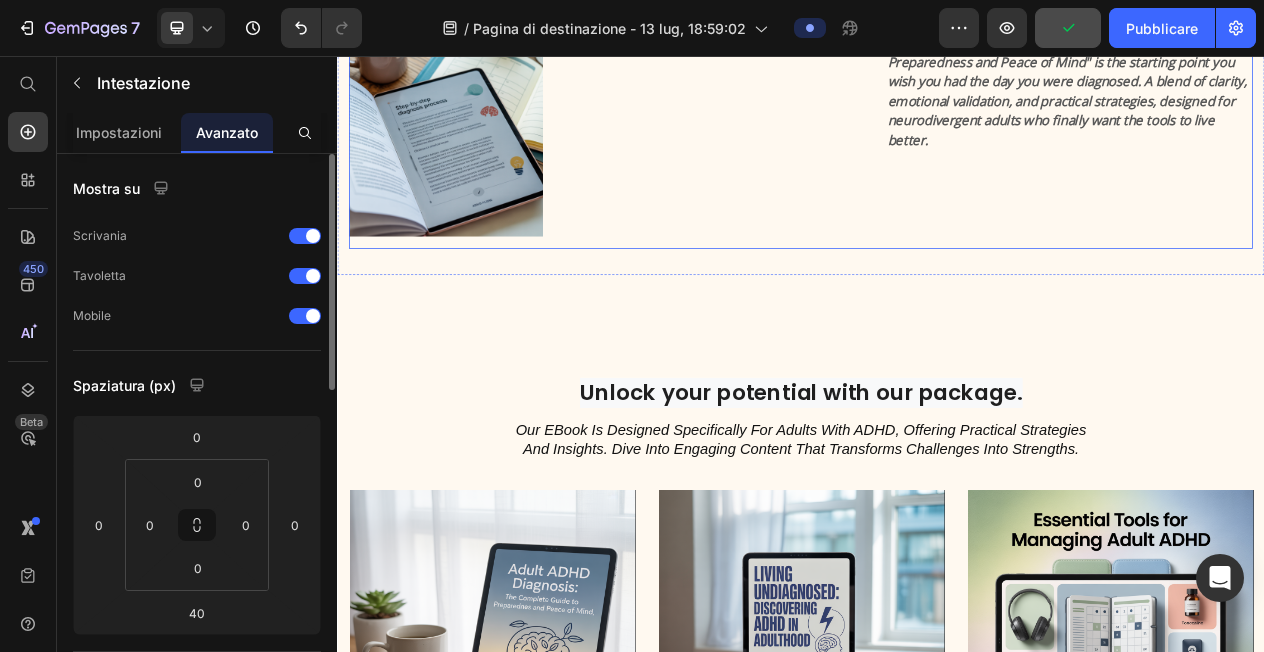 click on "Image Image Row A written guide for those who want to understand. Don't get lost. Heading   40 Adult ADHD Diagnosis. The Complete Guide to Preparedness and Peace of Mind" is the starting point you wish you had the day you were diagnosed. A blend of clarity, emotional validation, and practical strategies, designed for neurodivergent adults who finally want the tools to live better. Text Block Row Section 2" at bounding box center [937, 69] 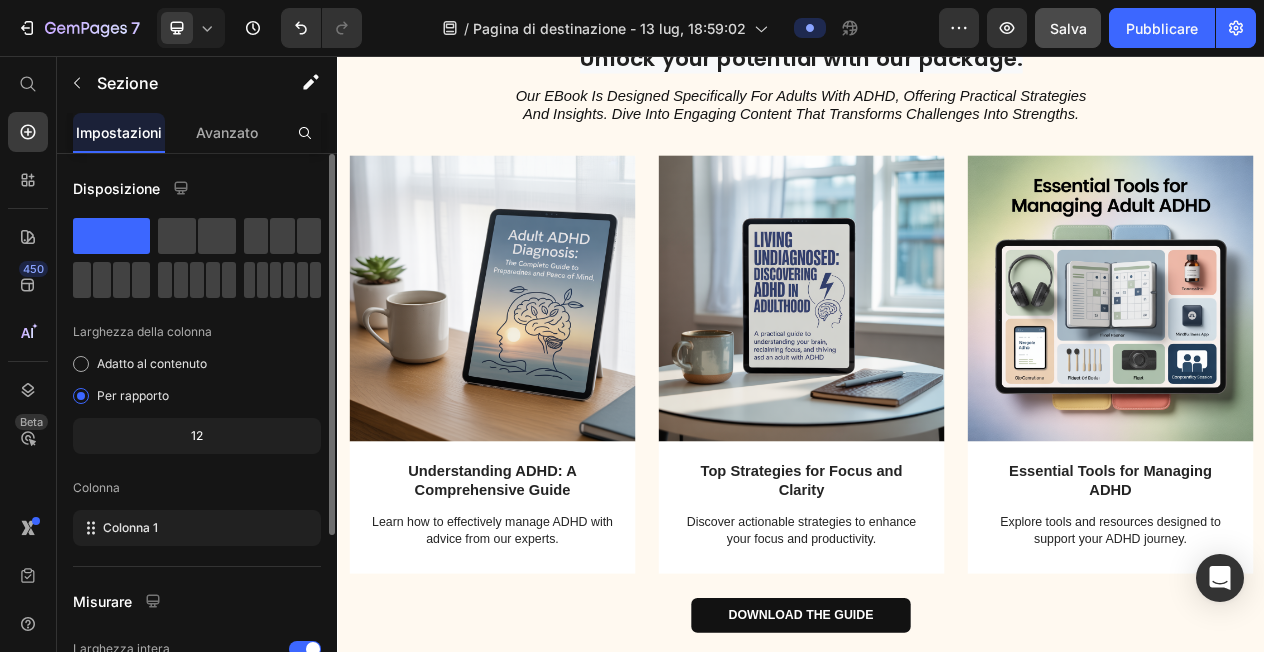 scroll, scrollTop: 1545, scrollLeft: 0, axis: vertical 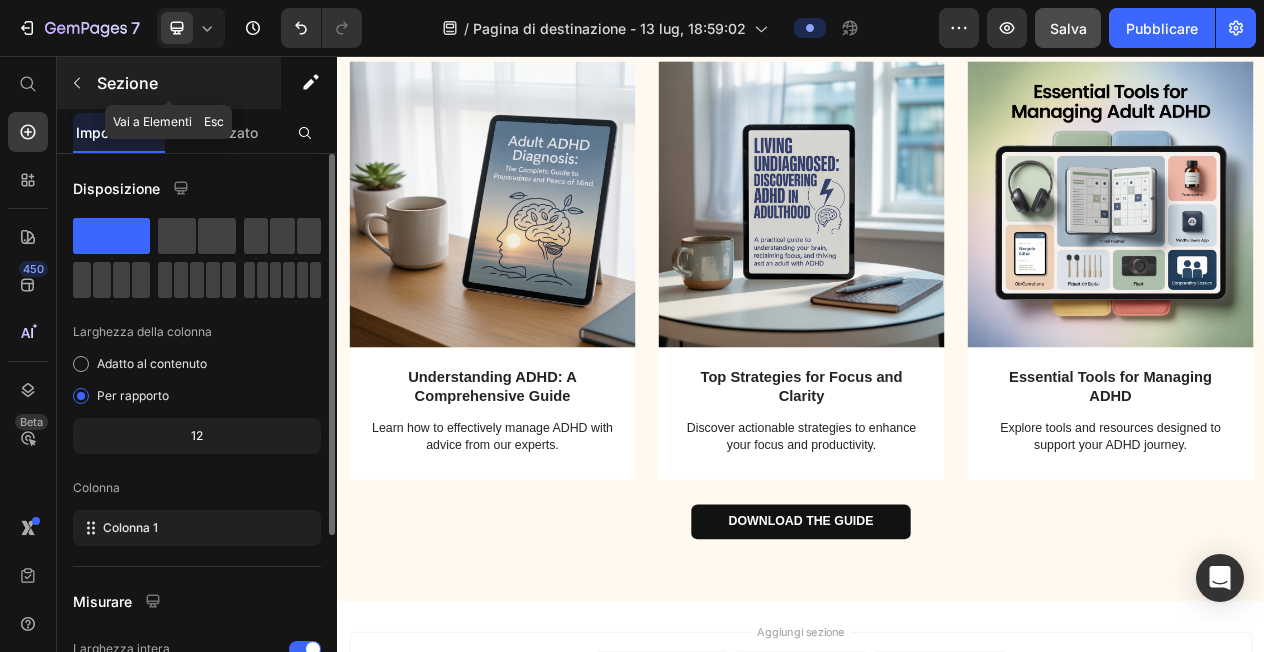 click 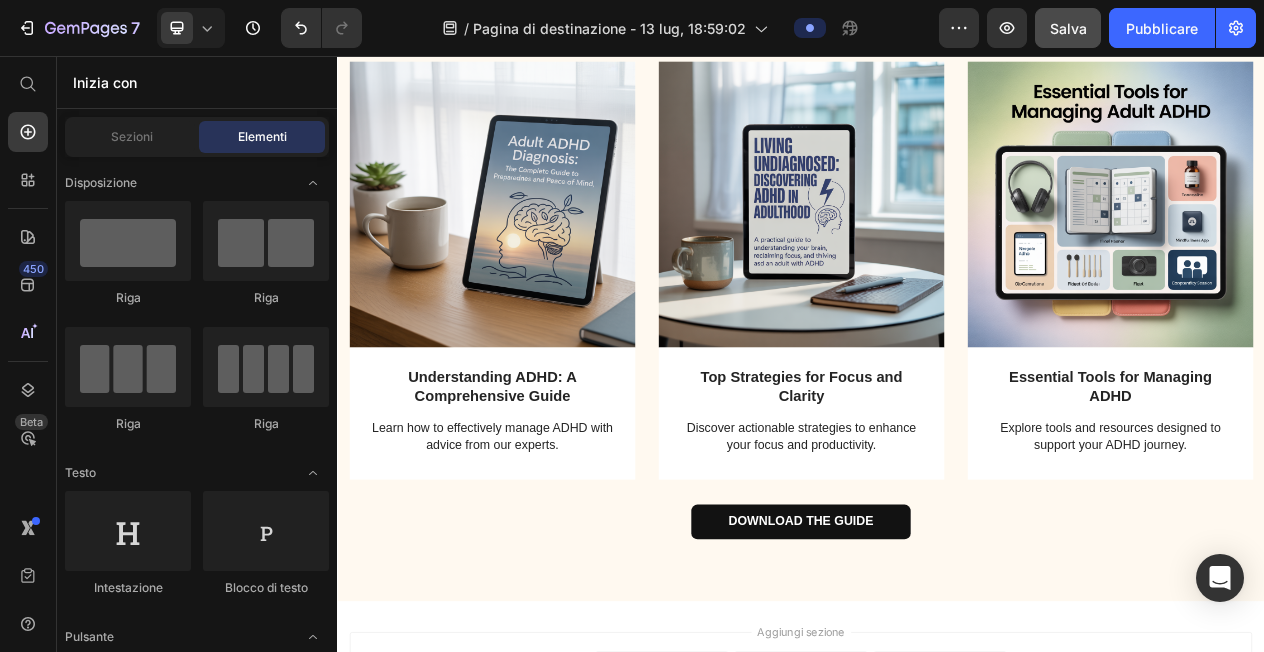 click on "Disposizione
Riga
Riga
Riga
Riga Testo
Intestazione
Blocco di testo Pulsante
Pulsante
Pulsante
Torna all'inizio Media
Immagine
Immagine
Video
Banner video" at bounding box center [197, 3336] 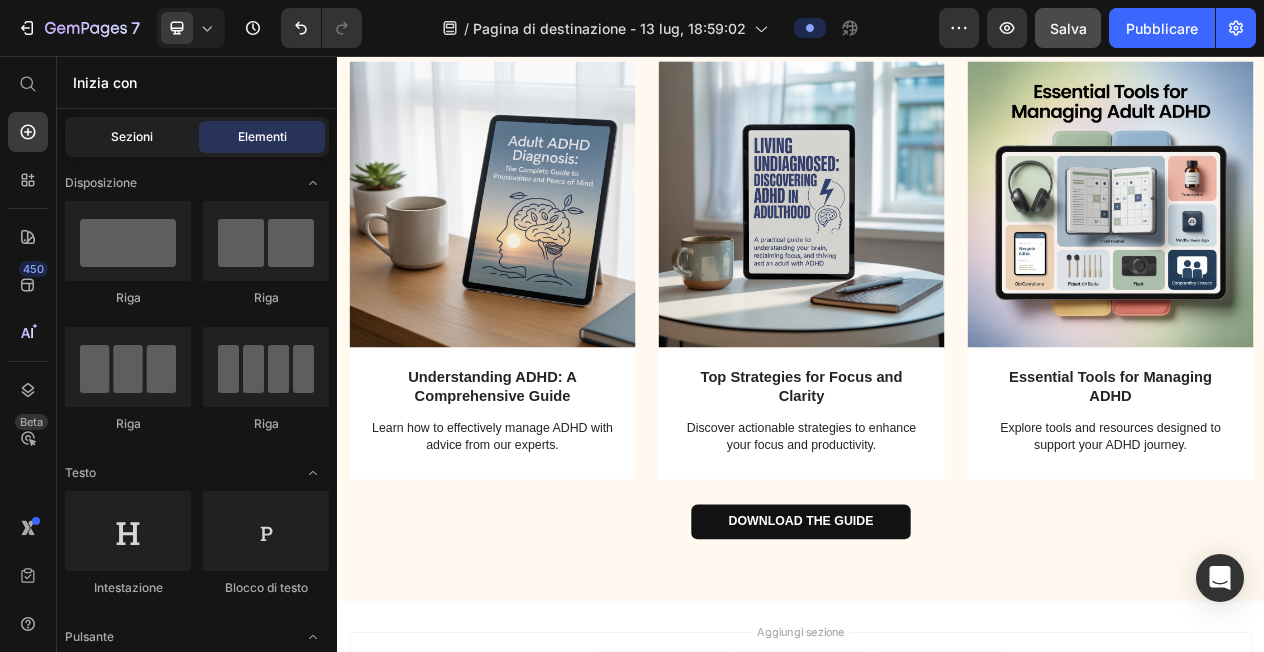 click on "Sezioni" 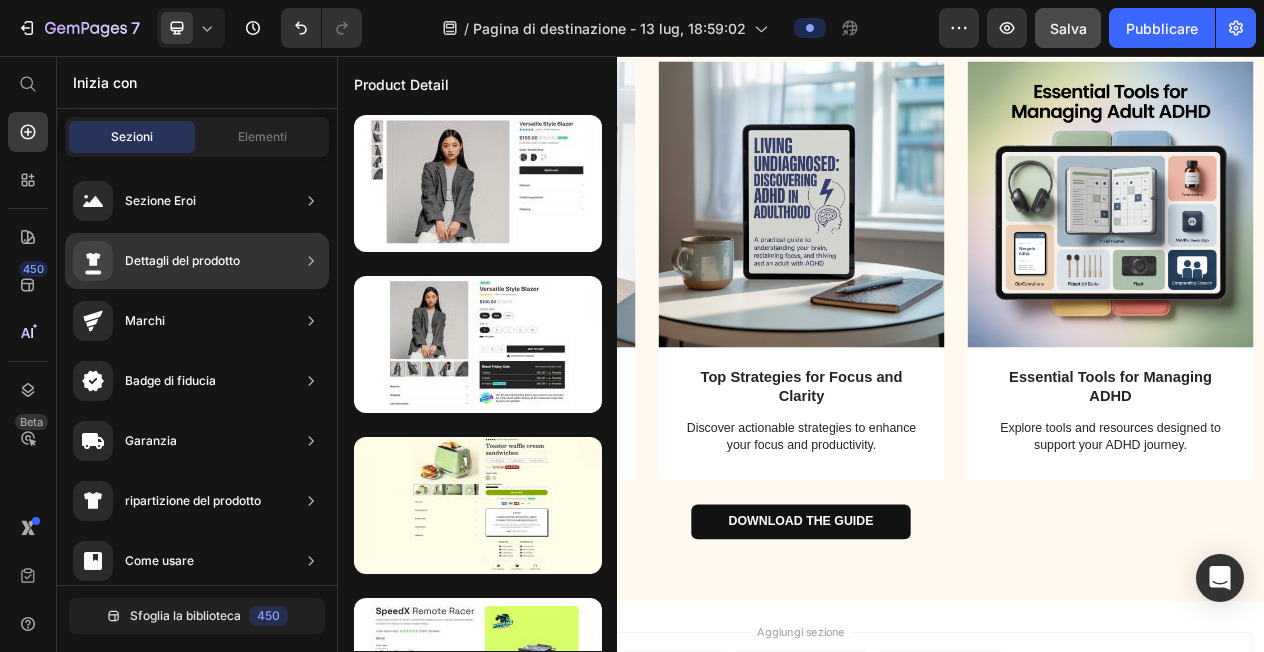 scroll, scrollTop: 412, scrollLeft: 0, axis: vertical 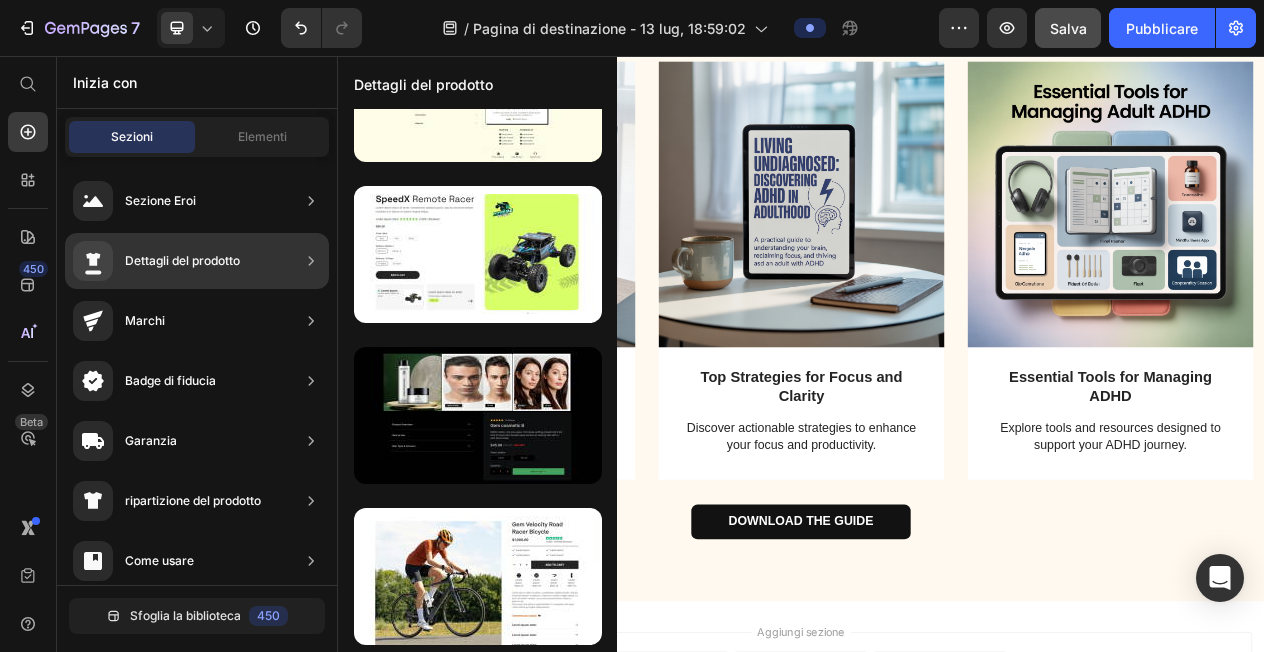 click on "Dettagli del prodotto" 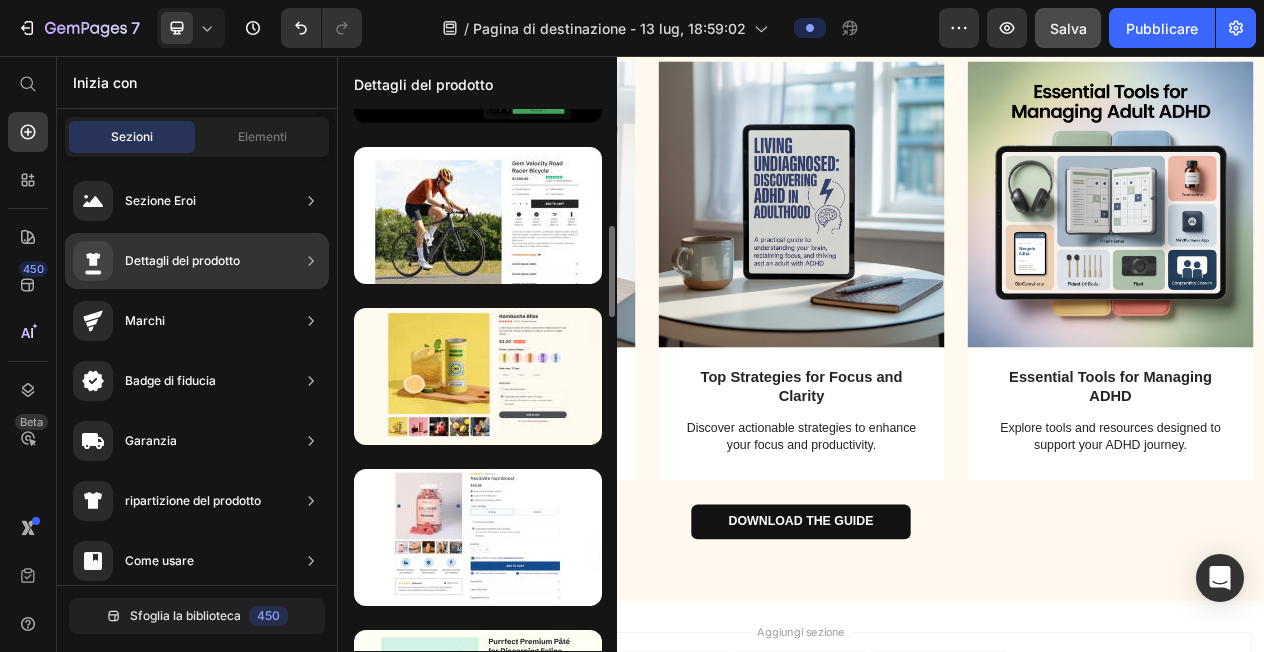 scroll, scrollTop: 780, scrollLeft: 0, axis: vertical 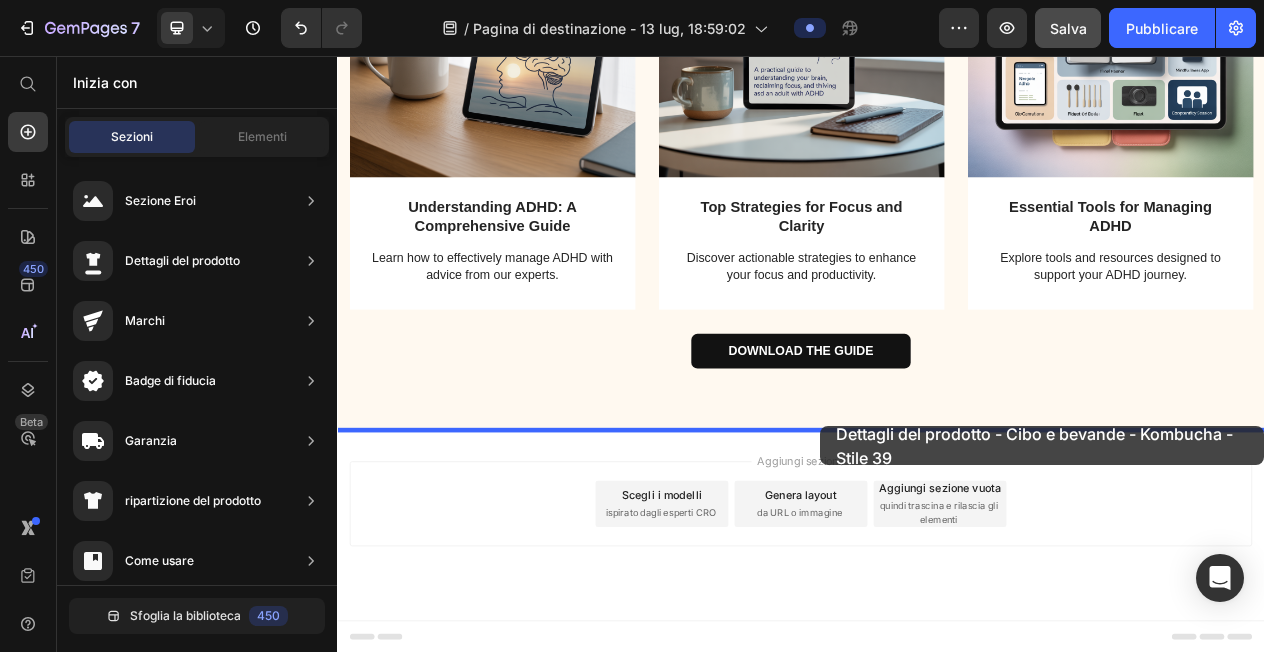 drag, startPoint x: 833, startPoint y: 402, endPoint x: 962, endPoint y: 537, distance: 186.7244 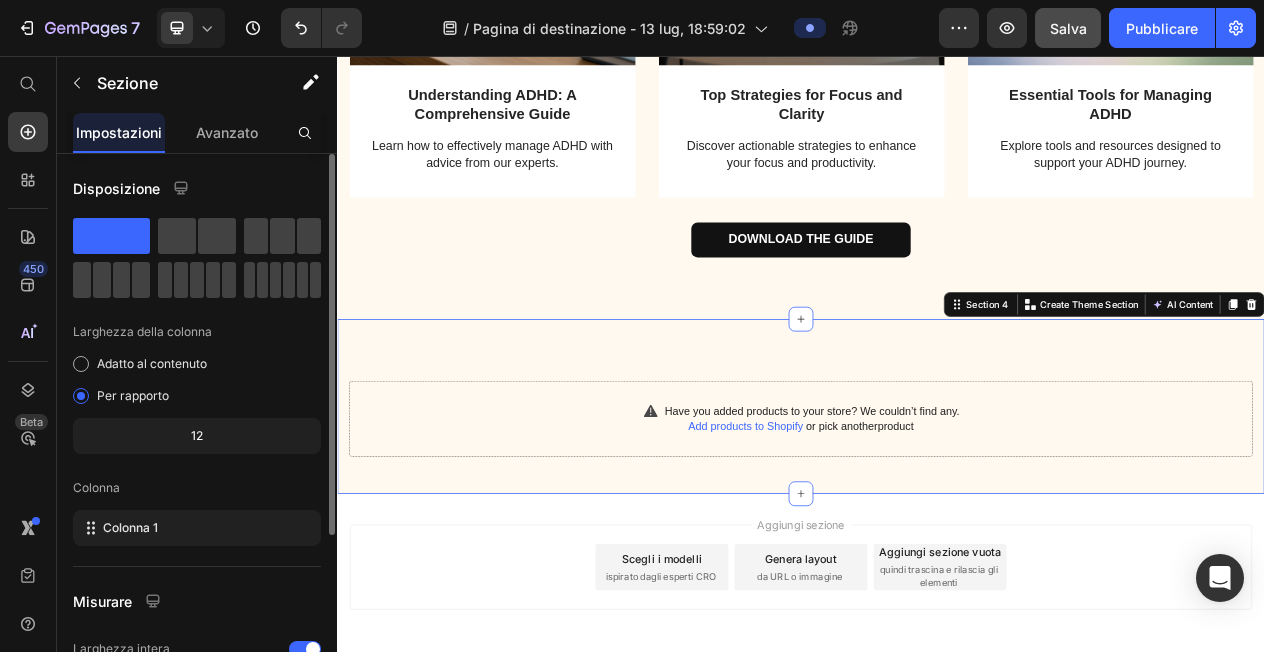 scroll, scrollTop: 1992, scrollLeft: 0, axis: vertical 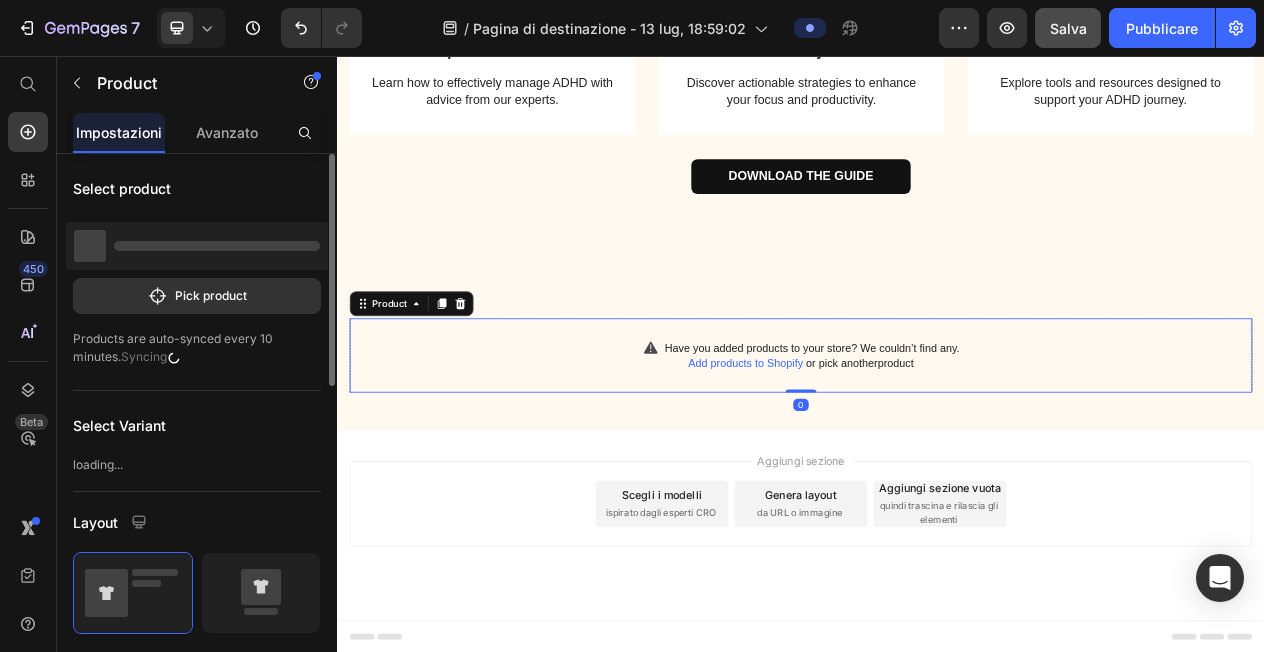click on "Have you added products to your store? We couldn’t find any. Add products to Shopify   or pick another  product Product   0" at bounding box center (937, 444) 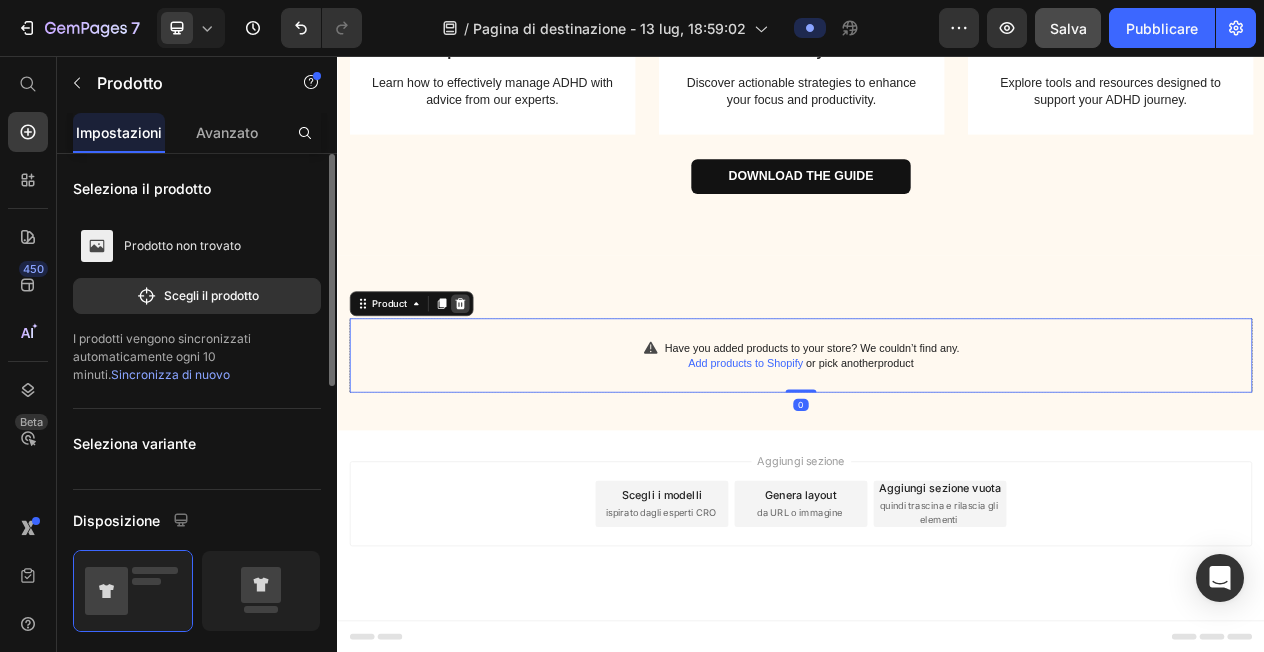 click 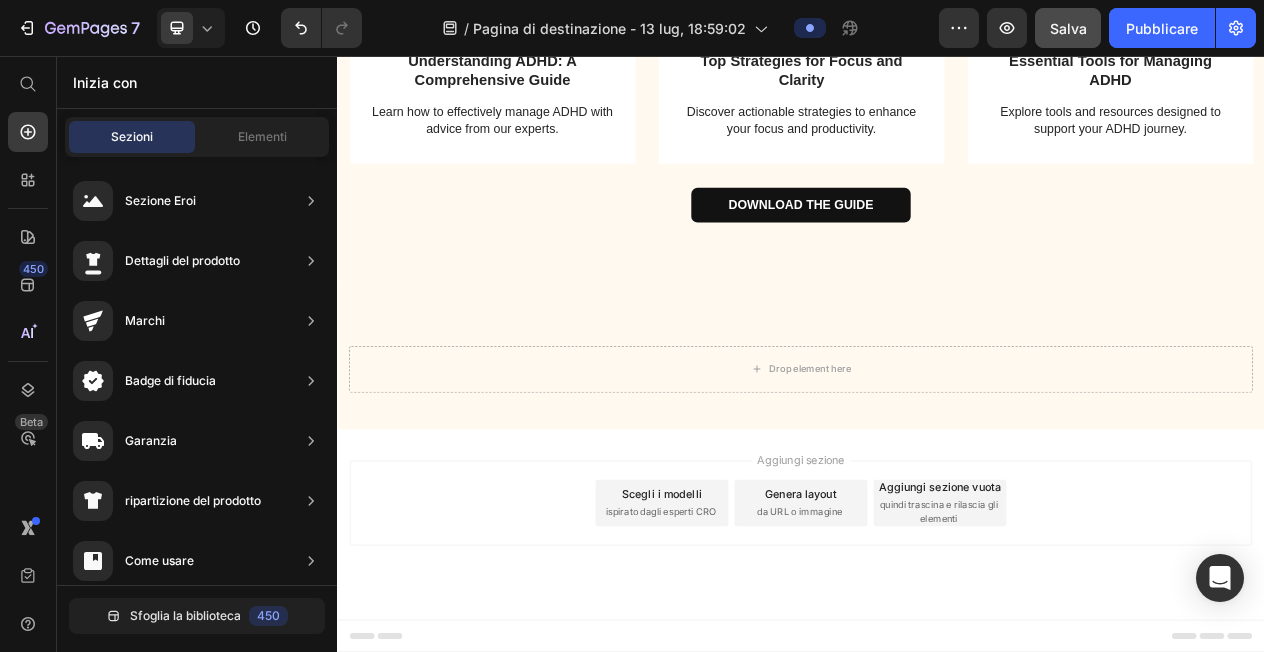 scroll, scrollTop: 1954, scrollLeft: 0, axis: vertical 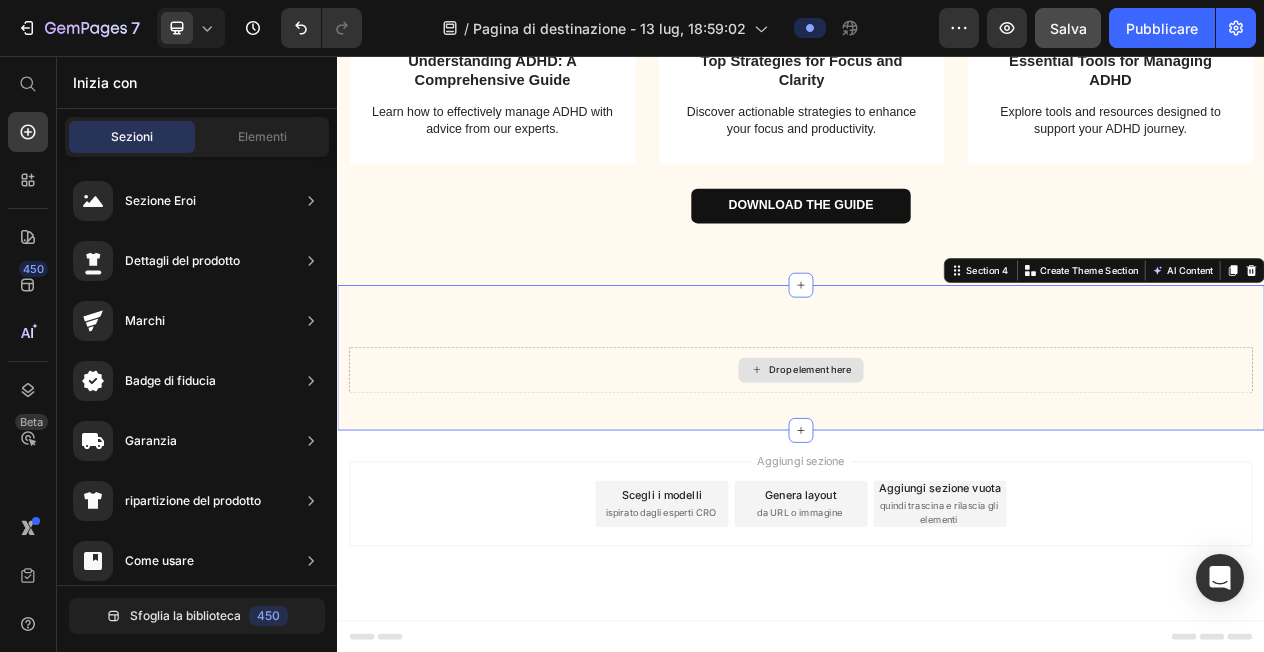 click on "Drop element here" at bounding box center (937, 463) 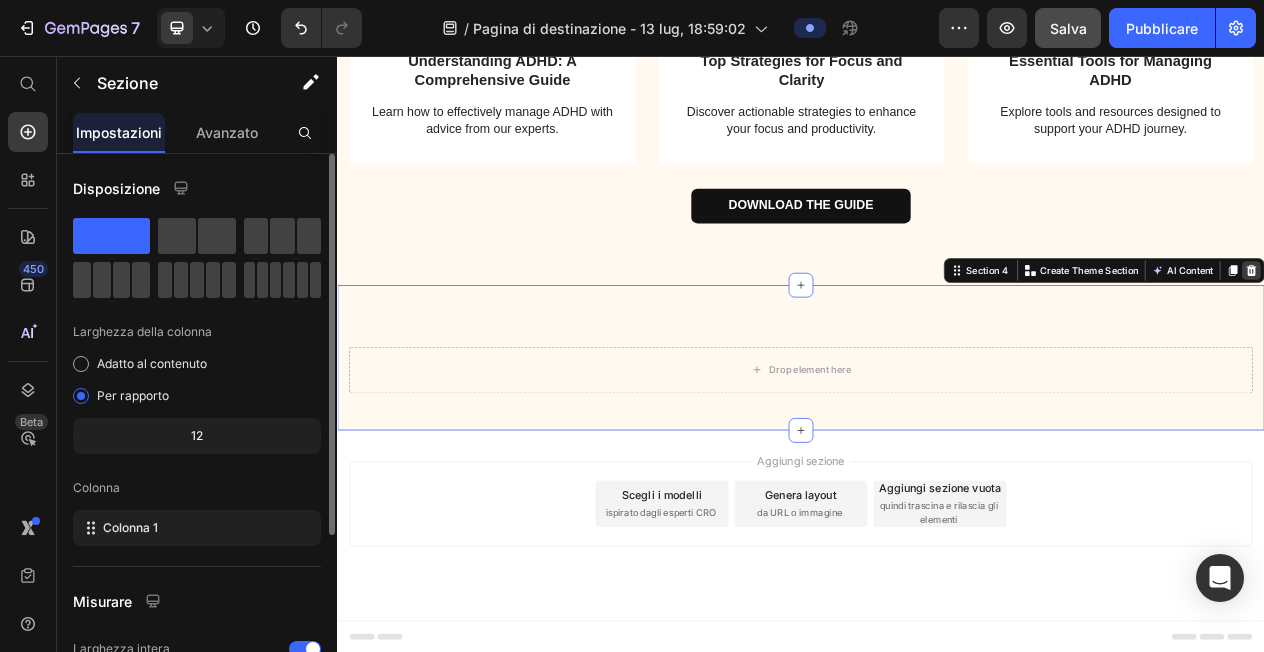 click 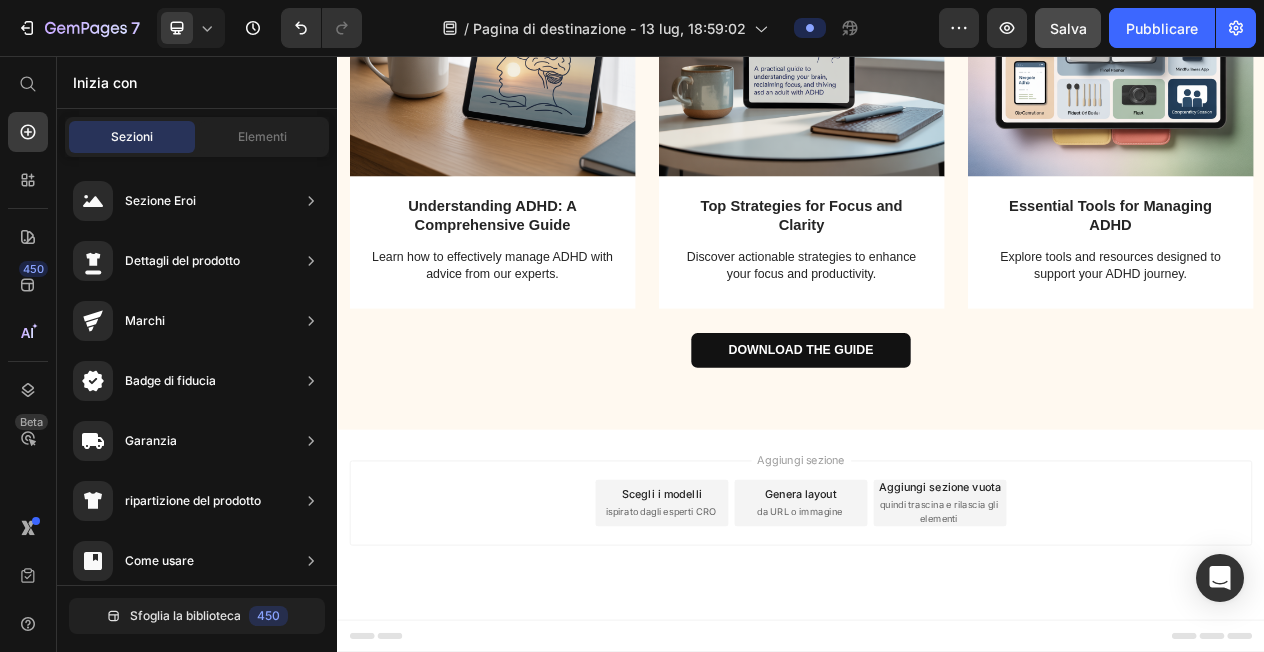 scroll, scrollTop: 1766, scrollLeft: 0, axis: vertical 